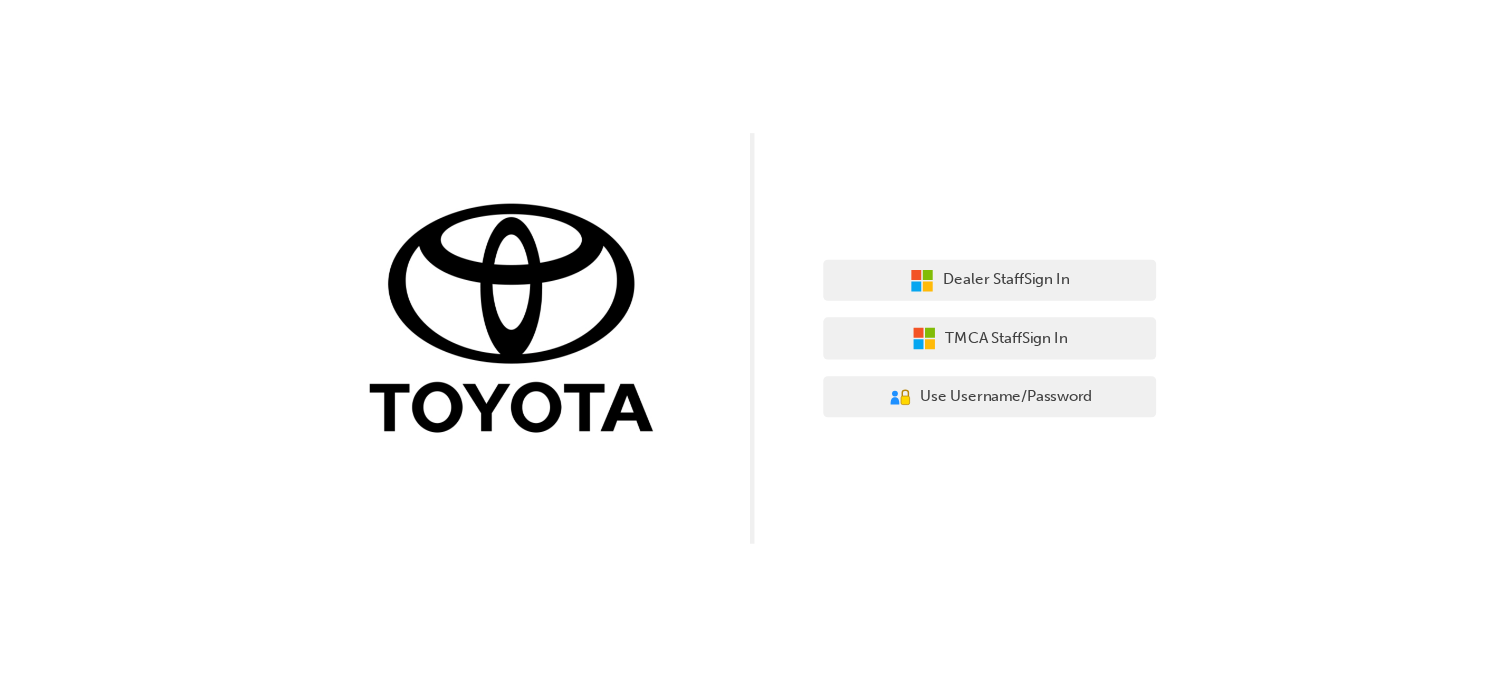 scroll, scrollTop: 0, scrollLeft: 0, axis: both 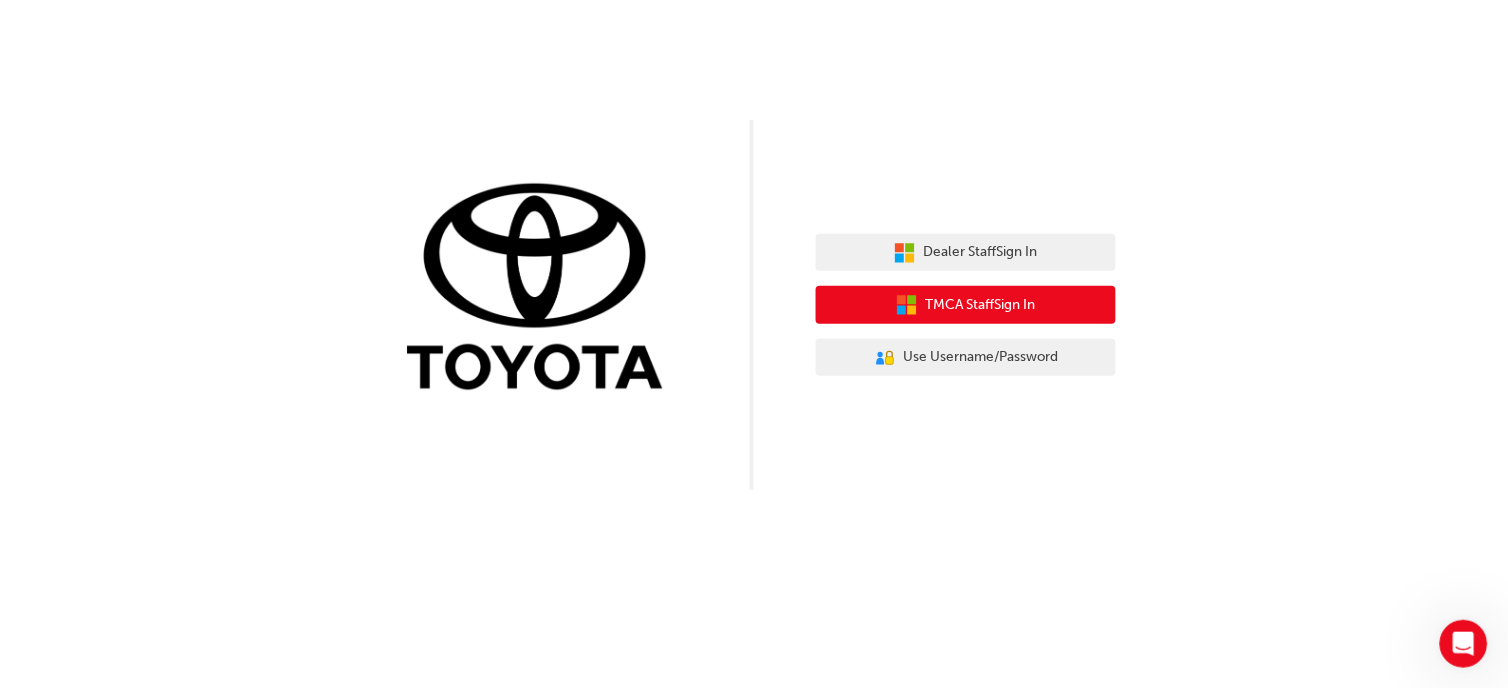 click on "TMCA Staff  Sign In" at bounding box center [981, 305] 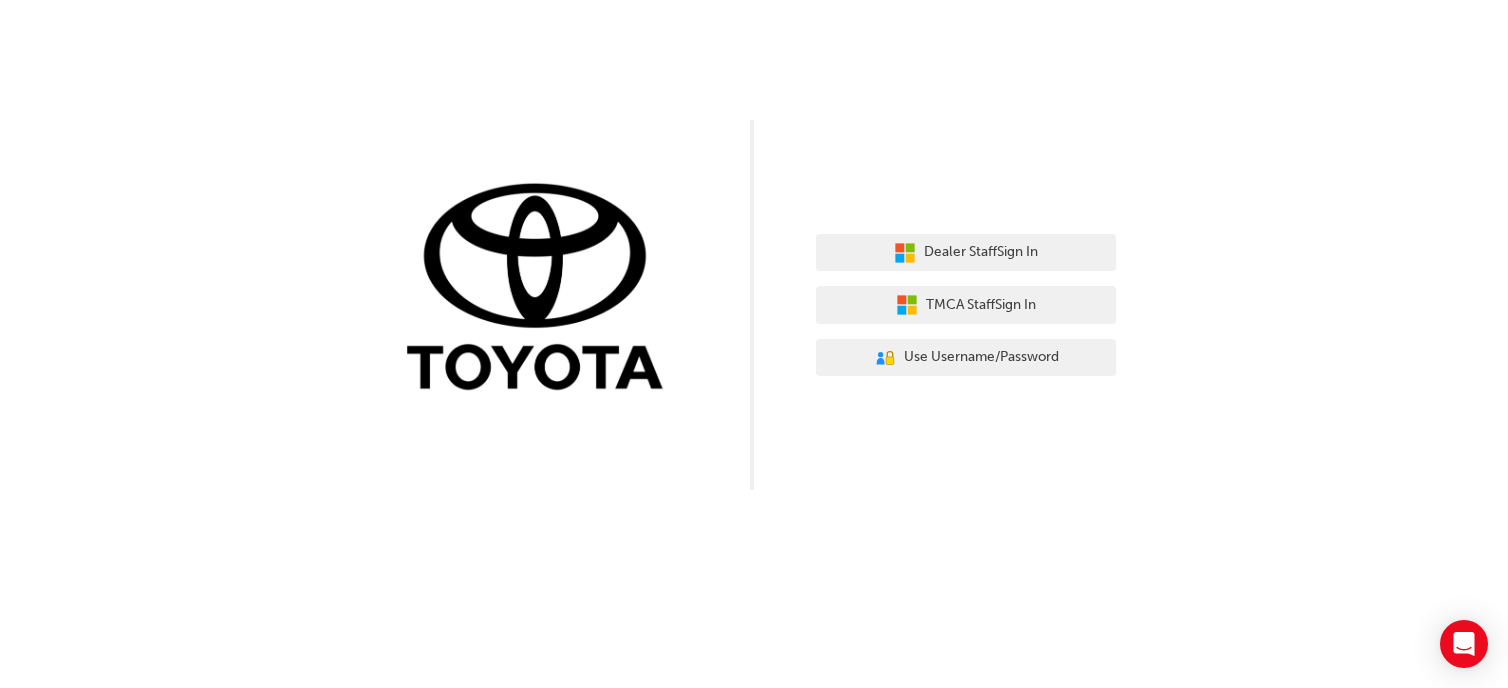 scroll, scrollTop: 0, scrollLeft: 0, axis: both 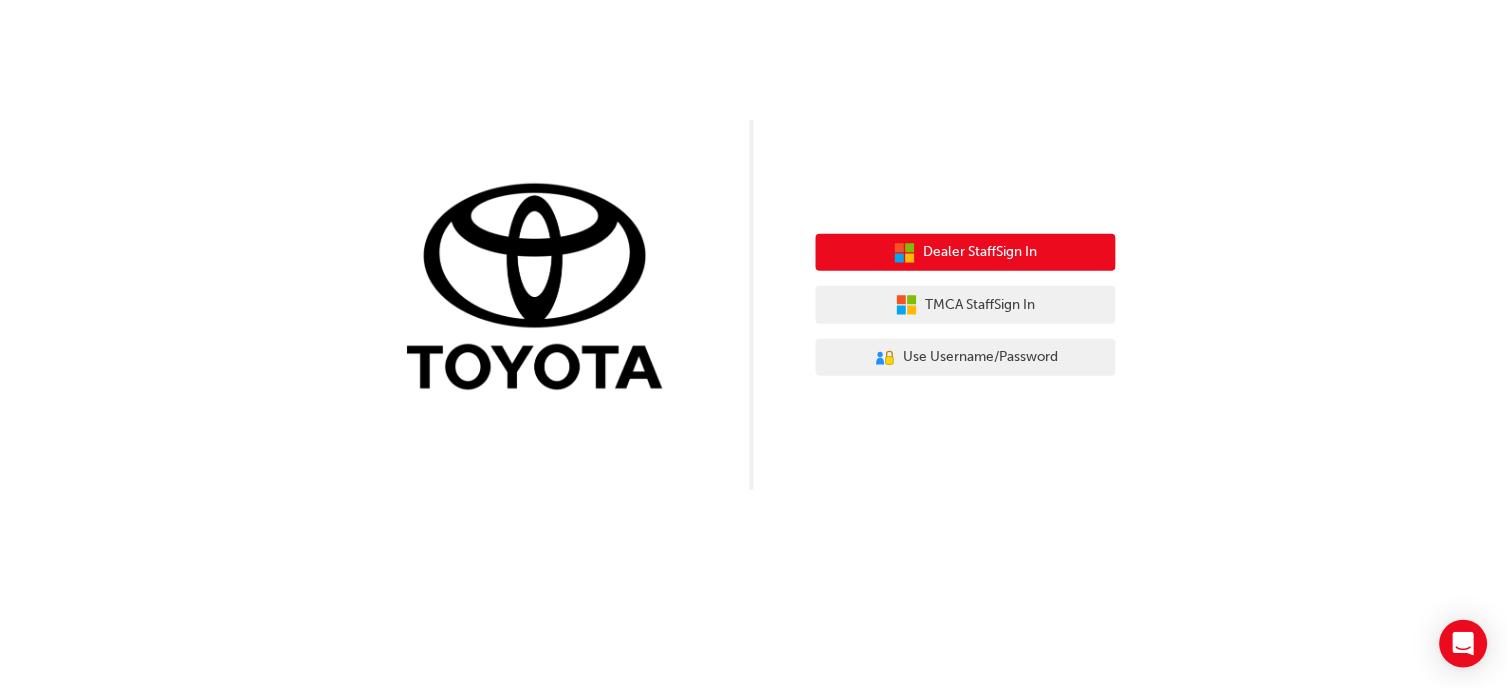 click on "Dealer Staff  Sign In" at bounding box center [981, 252] 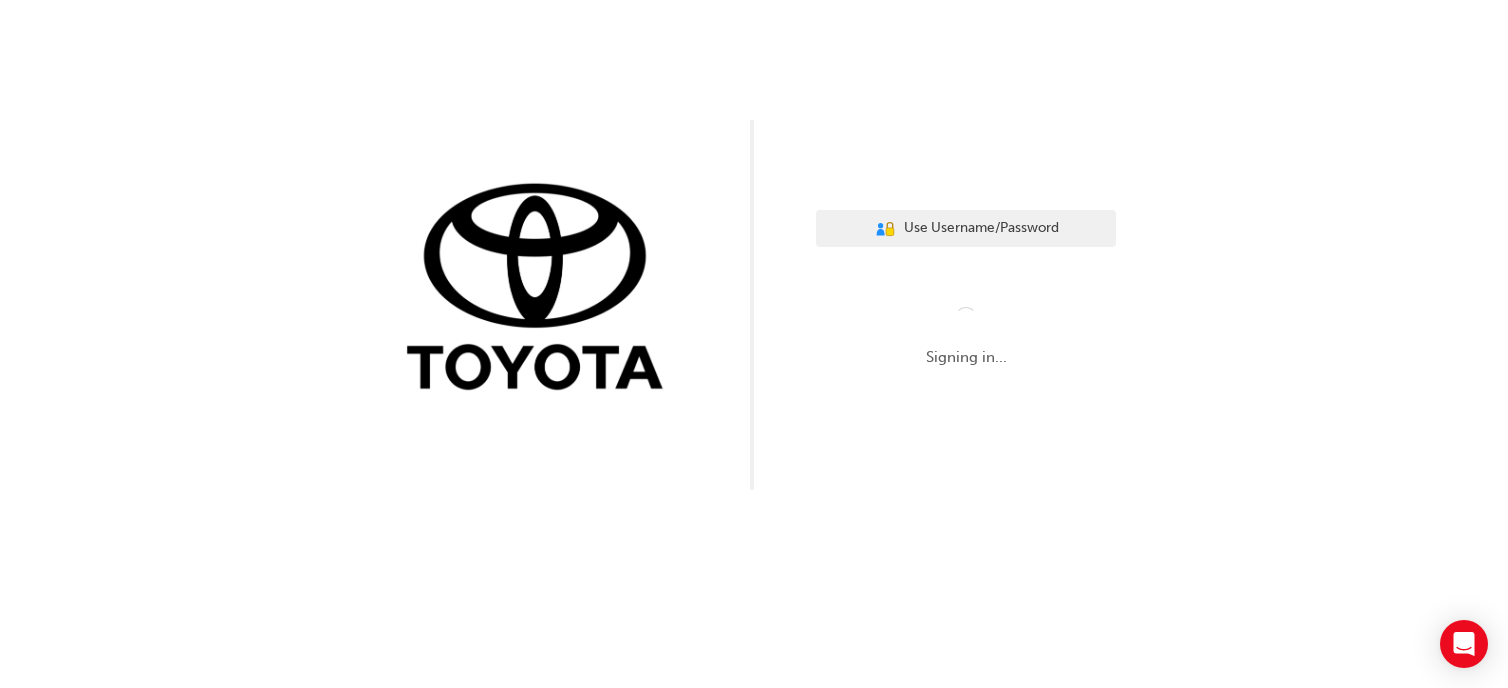 scroll, scrollTop: 0, scrollLeft: 0, axis: both 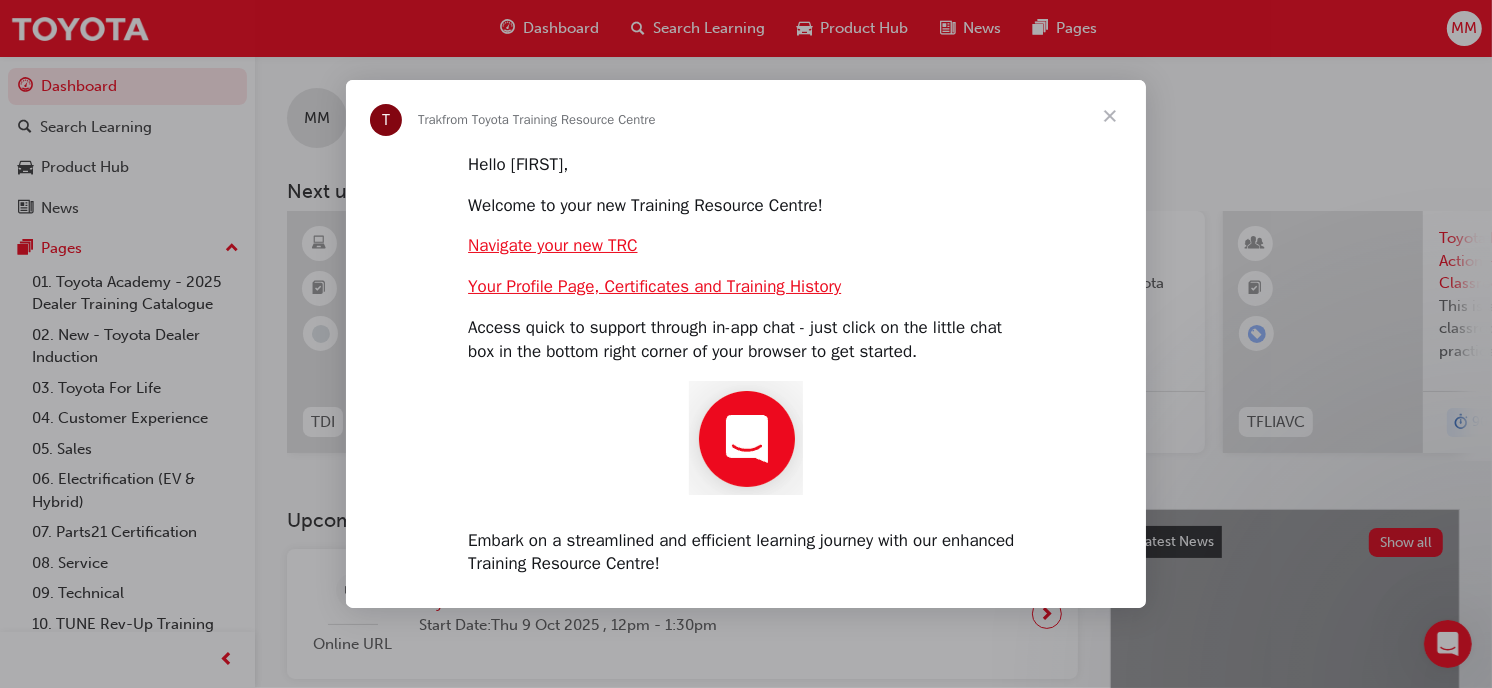 click at bounding box center (1110, 116) 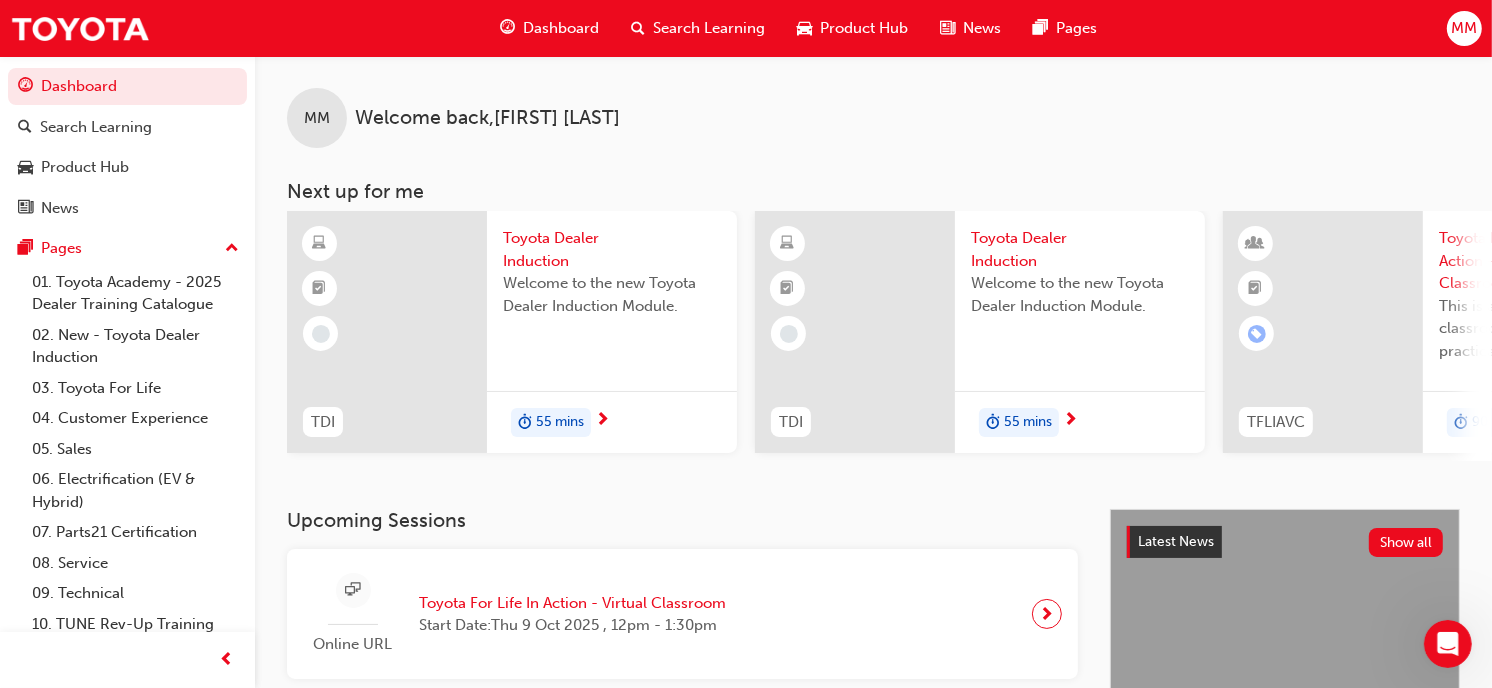 click on "02. New - Toyota Dealer Induction" at bounding box center [135, 346] 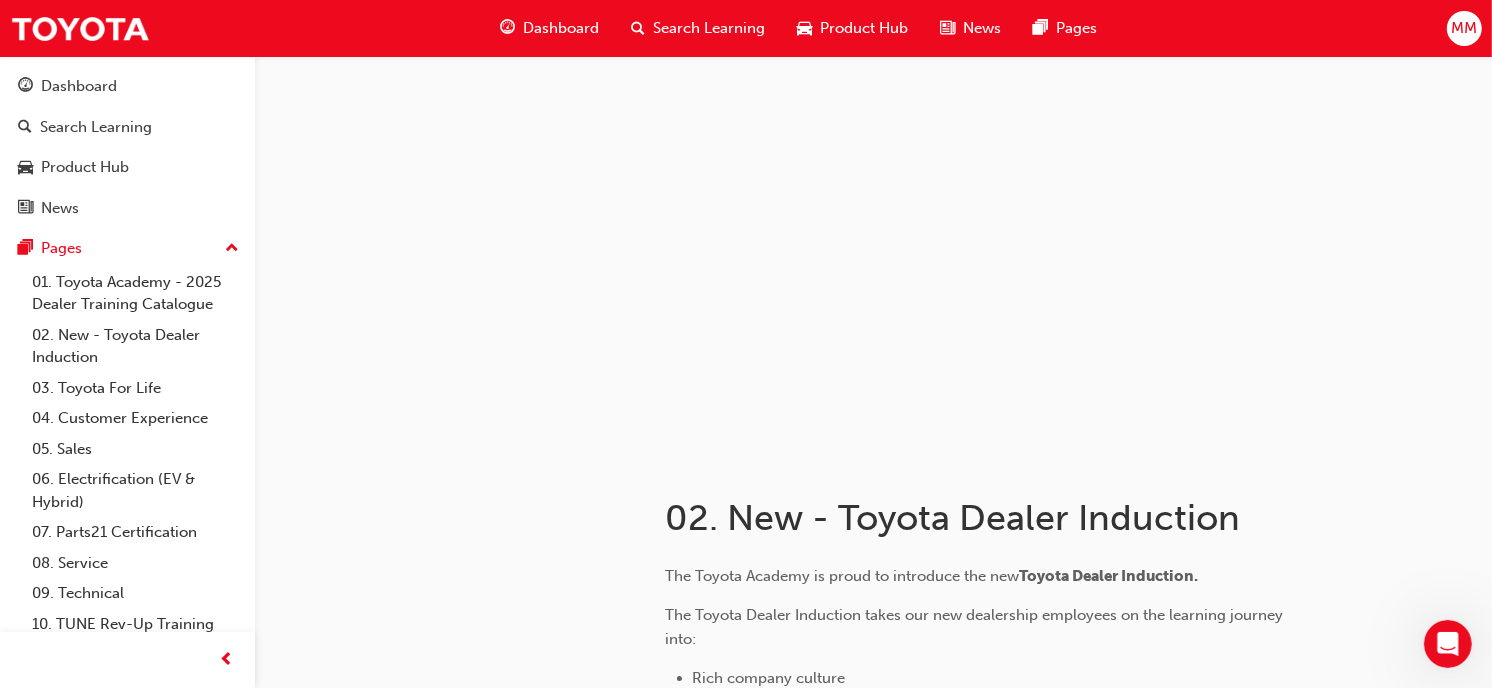 scroll, scrollTop: 43, scrollLeft: 0, axis: vertical 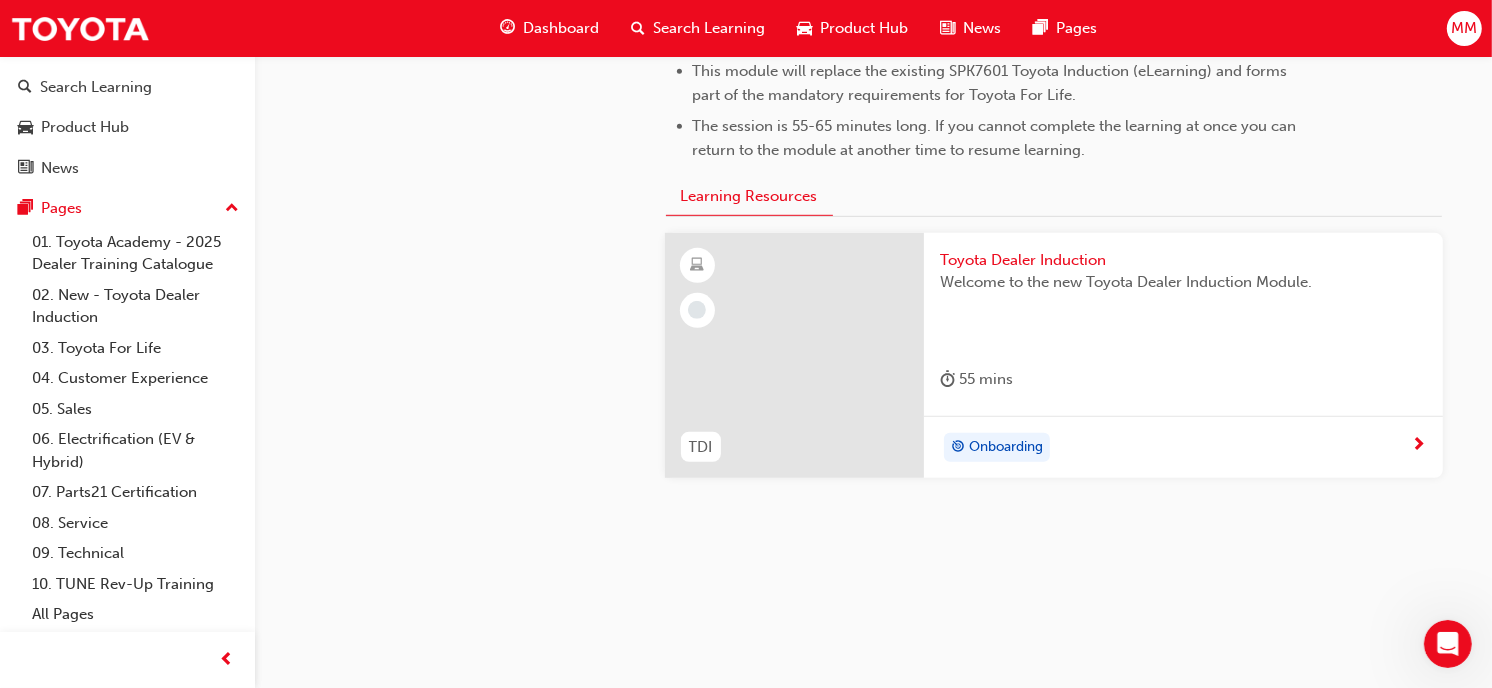 click on "Toyota Dealer Induction" at bounding box center [1183, 260] 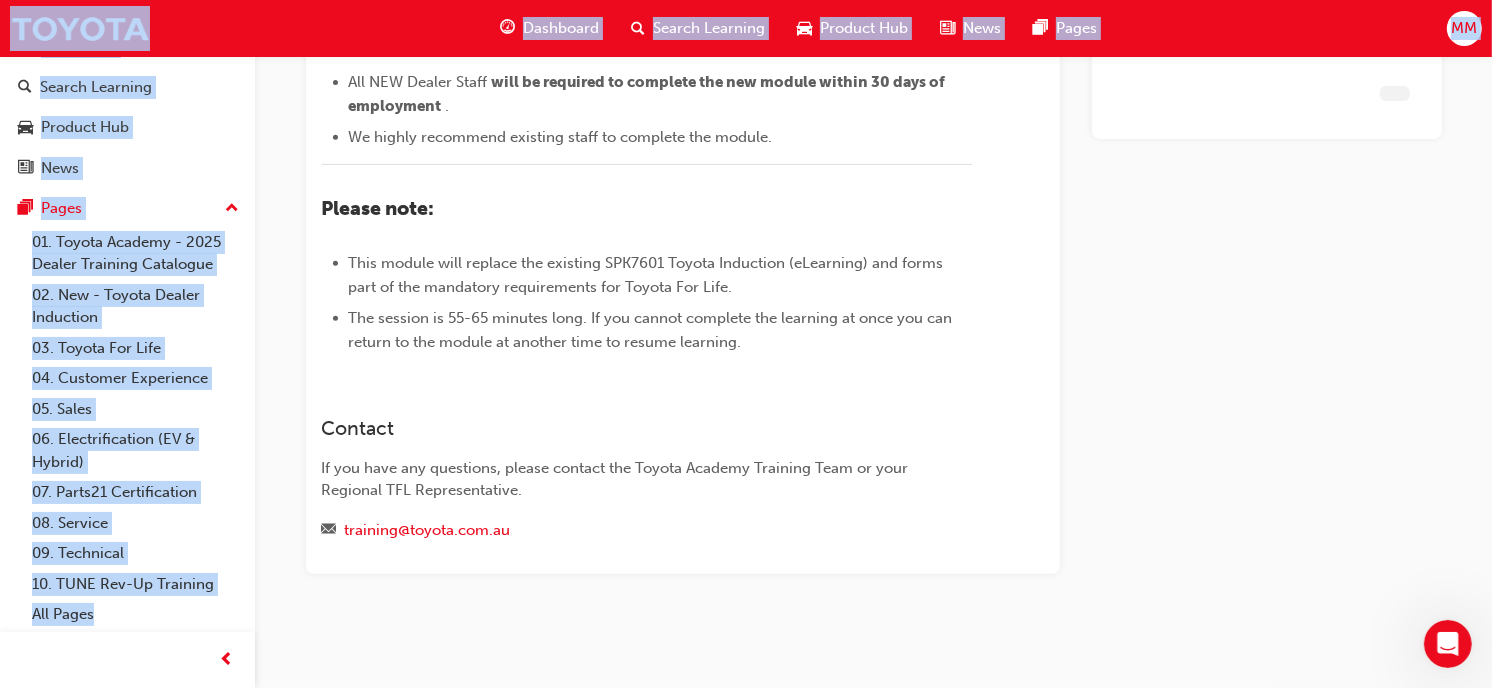 scroll, scrollTop: 0, scrollLeft: 0, axis: both 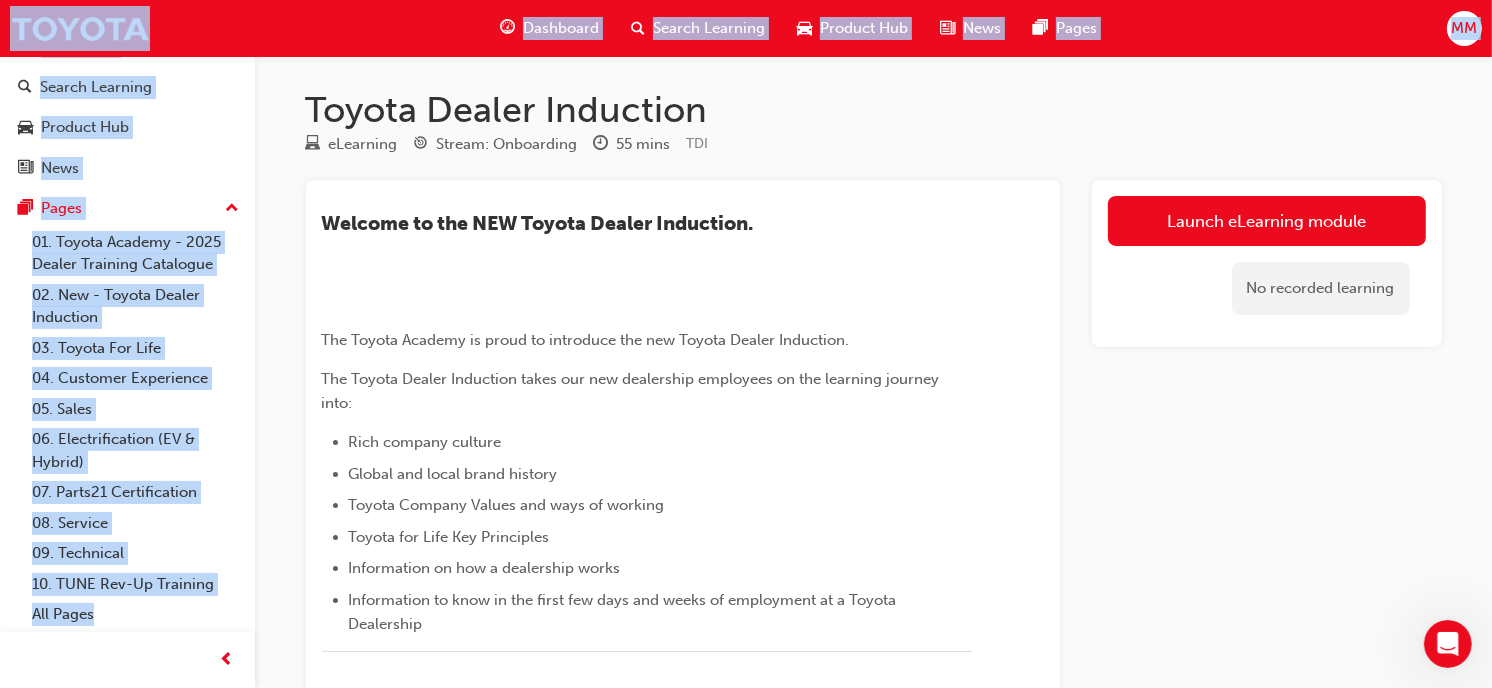 click on "Launch eLearning module No recorded learning" at bounding box center [1267, 715] 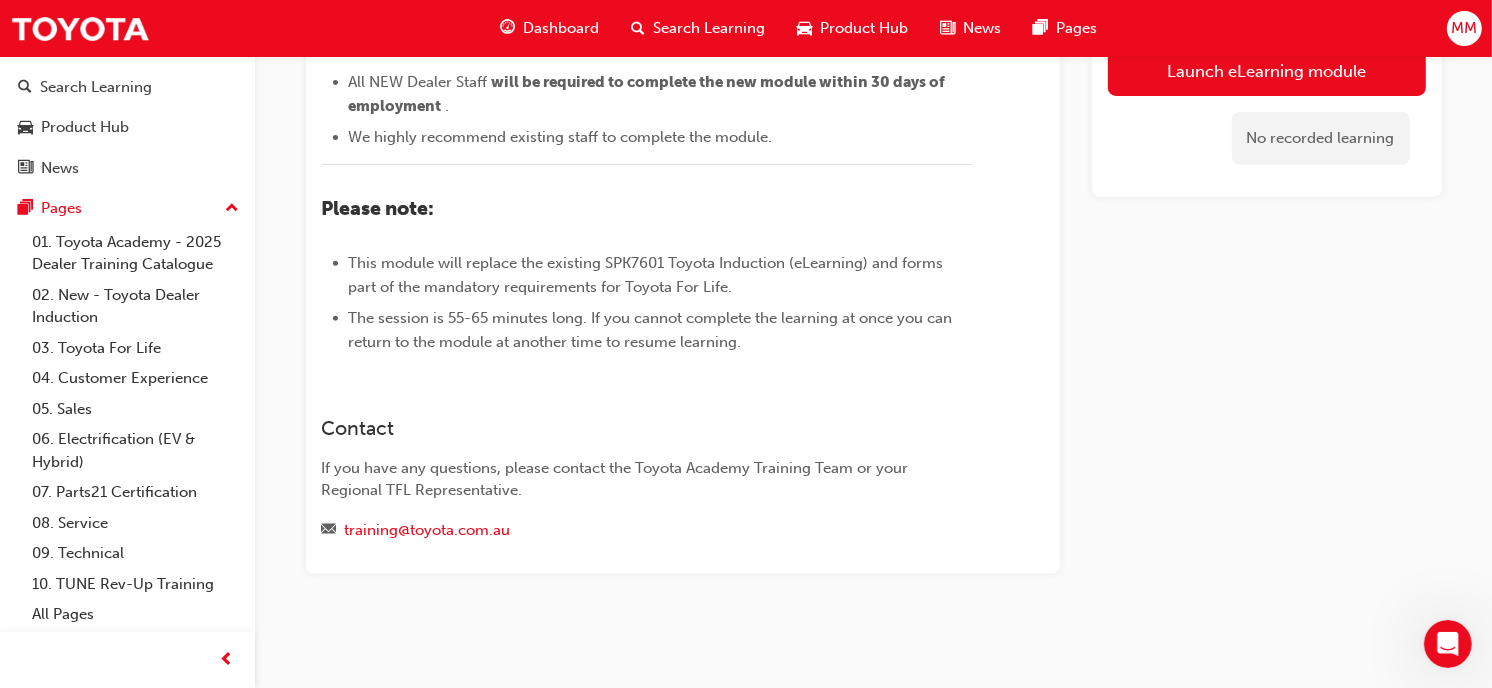 scroll, scrollTop: 915, scrollLeft: 0, axis: vertical 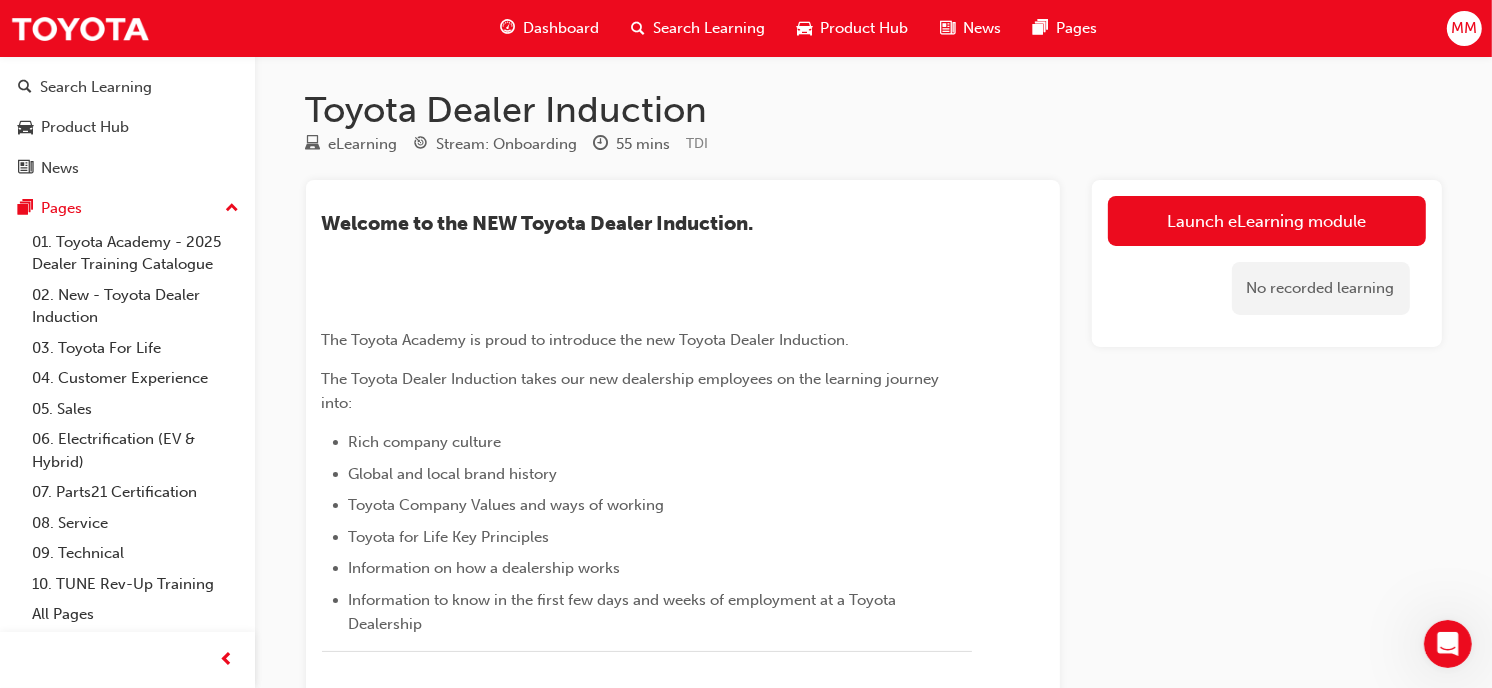 click on "Launch eLearning module" at bounding box center (1267, 221) 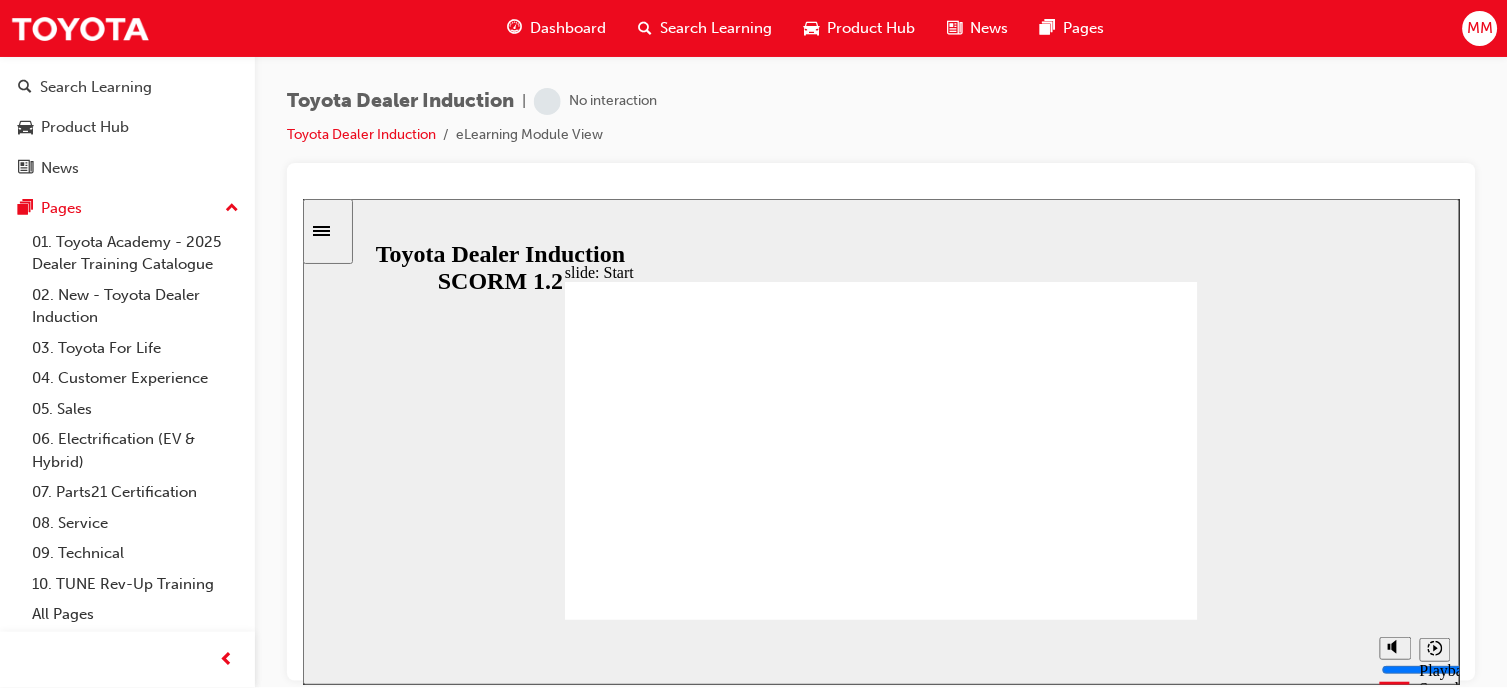 scroll, scrollTop: 0, scrollLeft: 0, axis: both 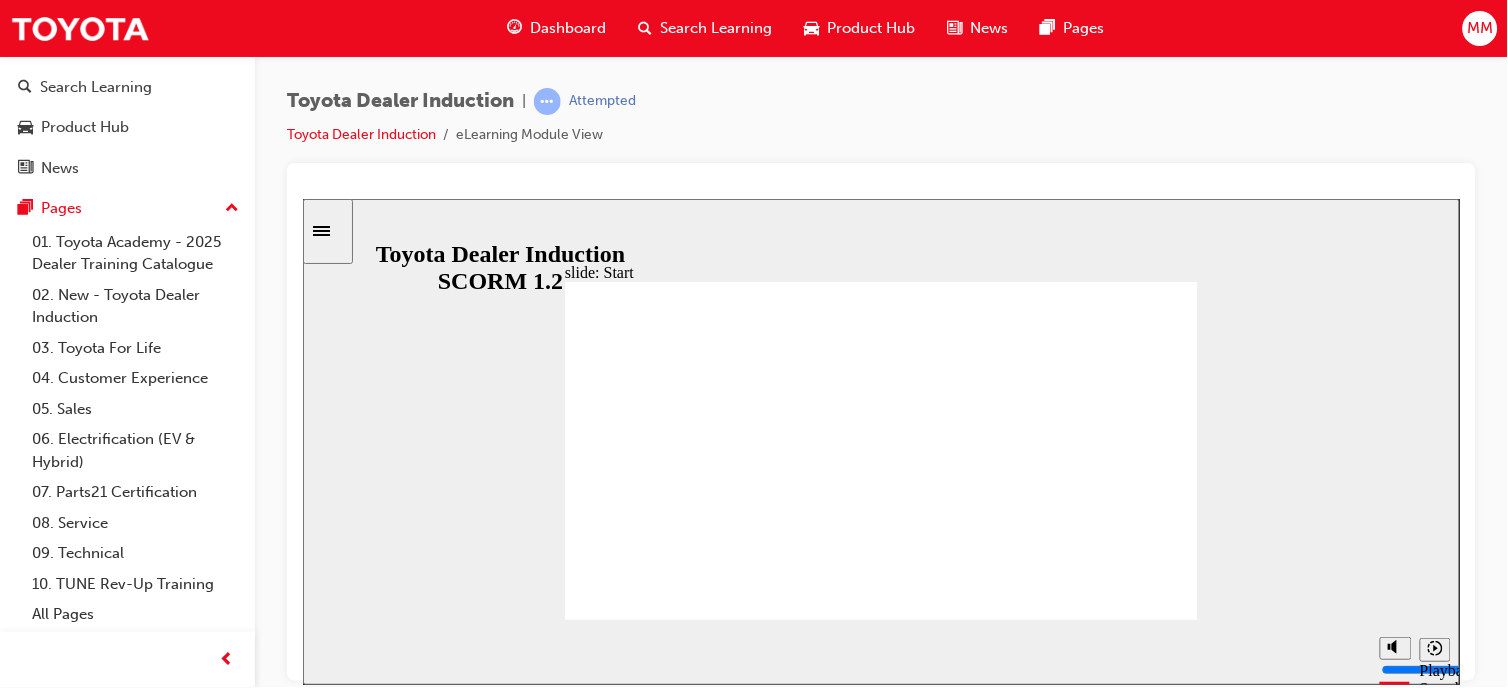 click 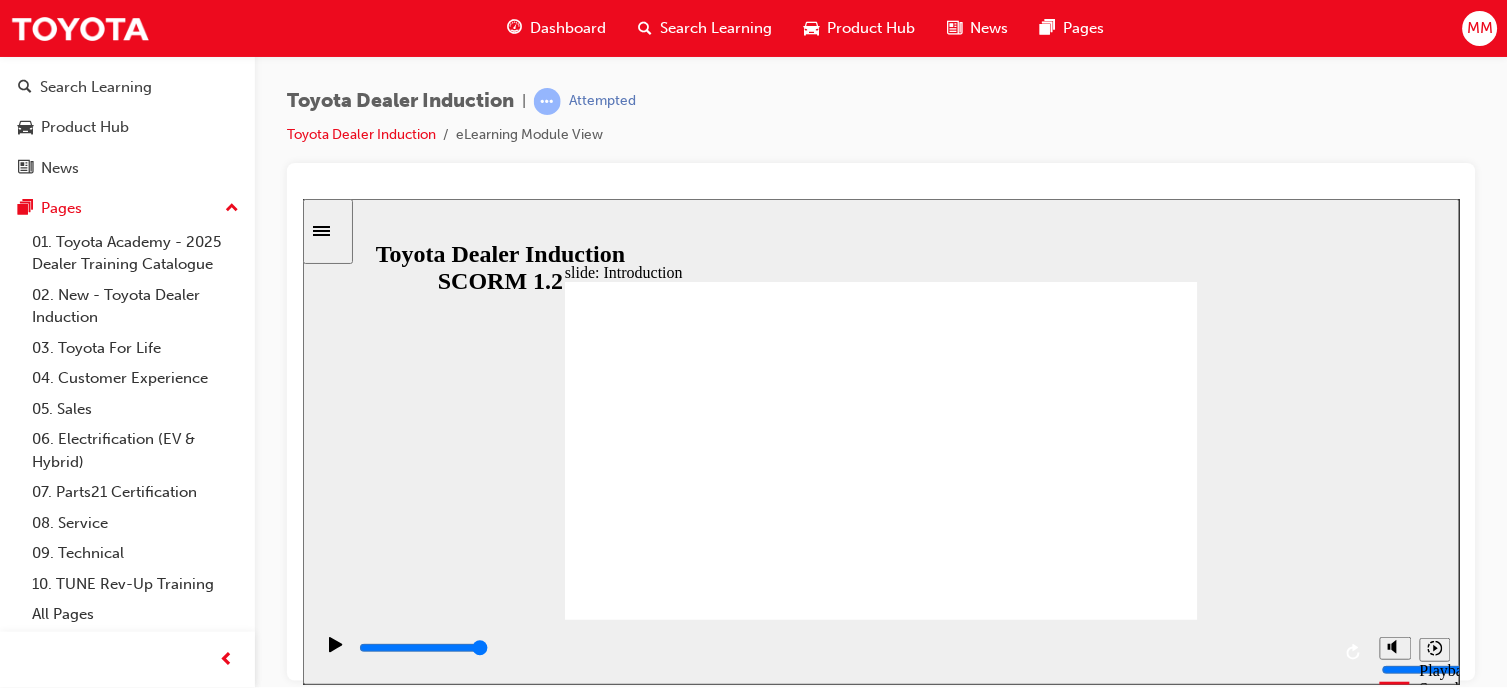 click 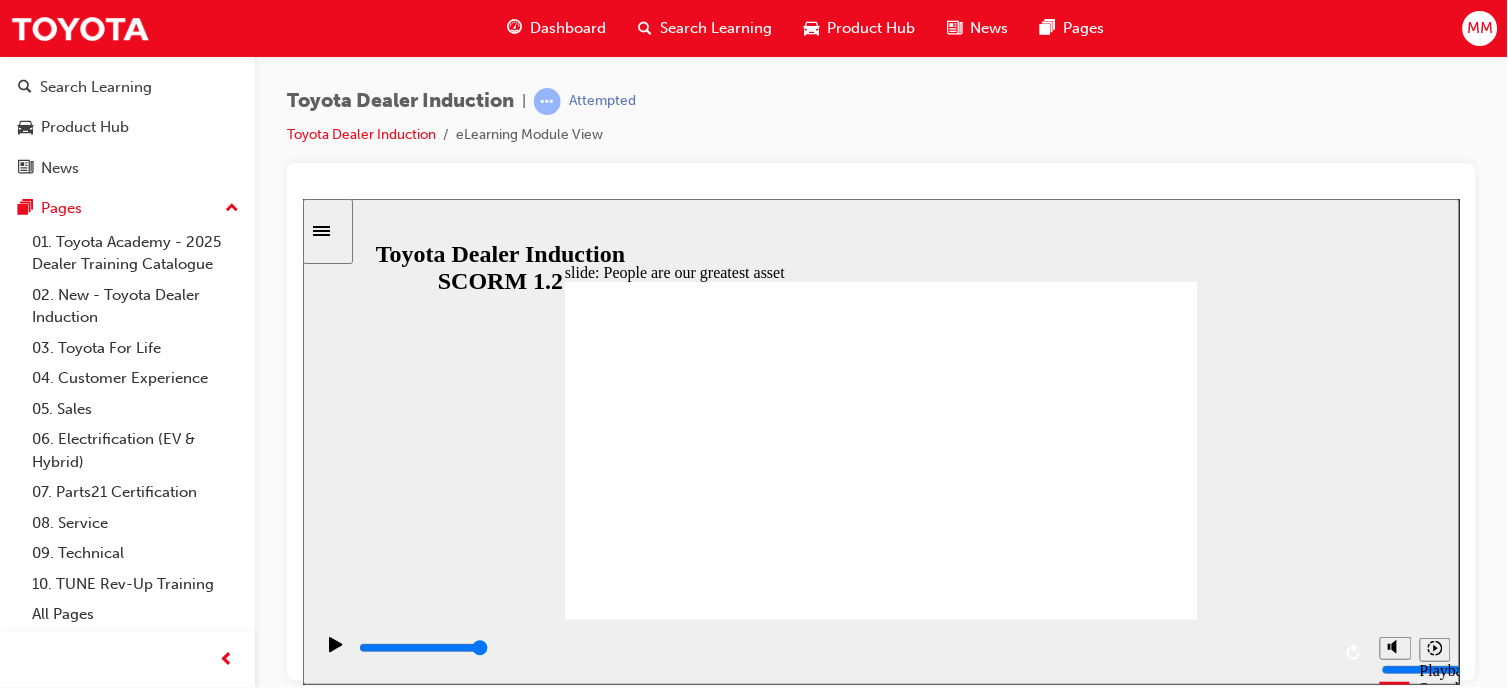 click 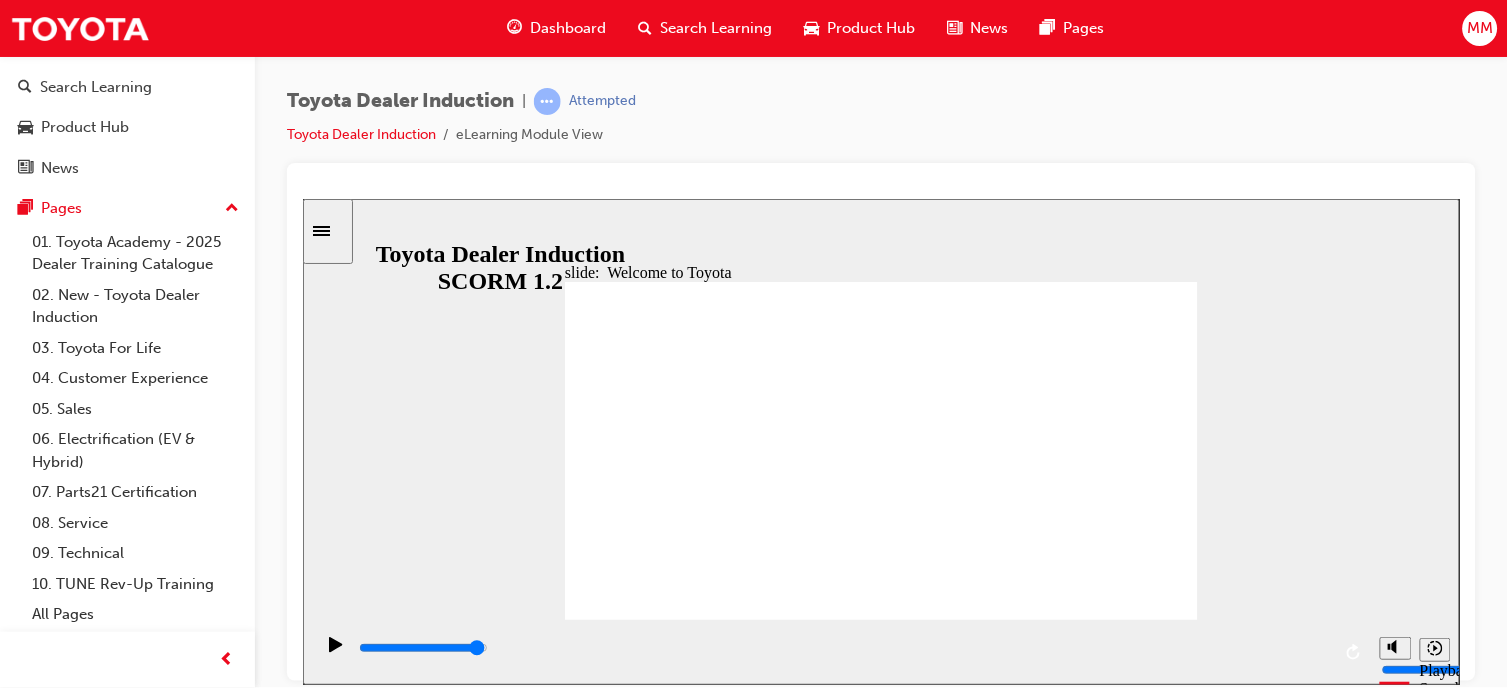 click 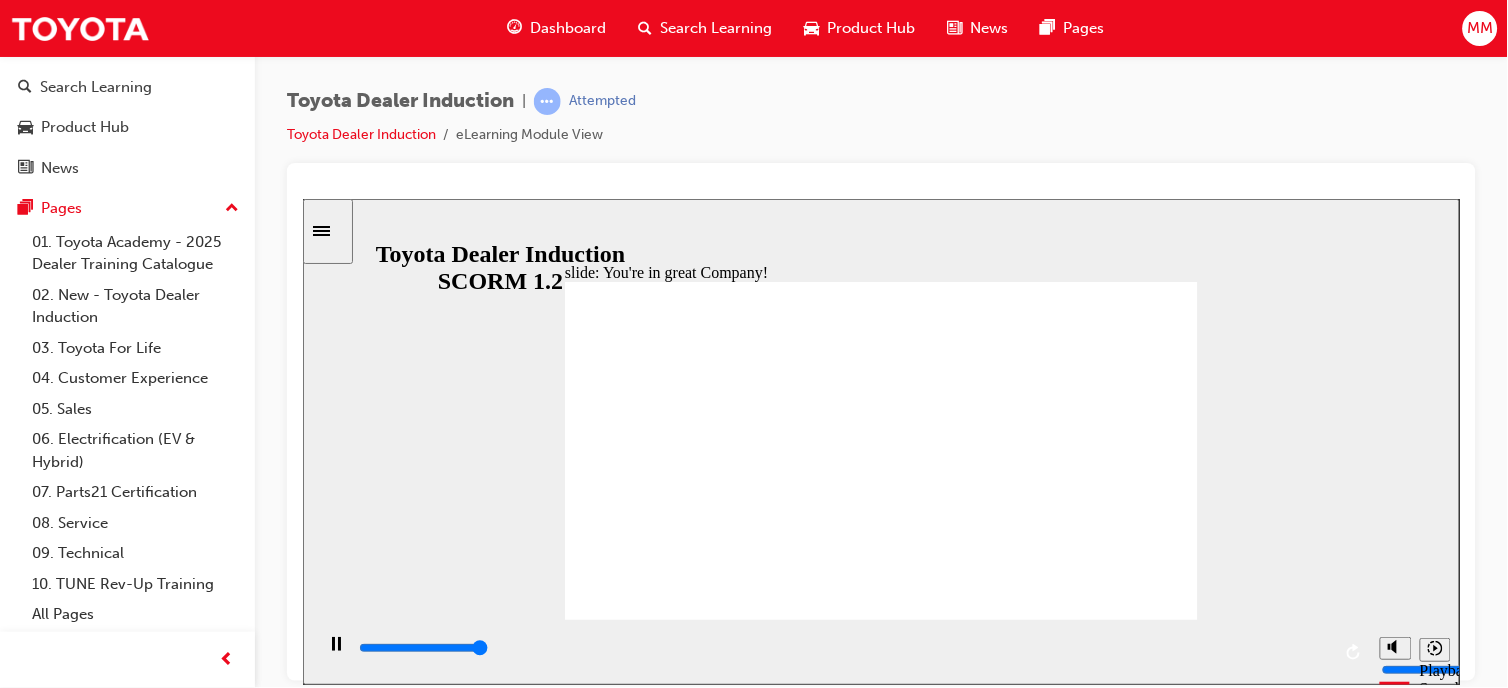 type on "7500" 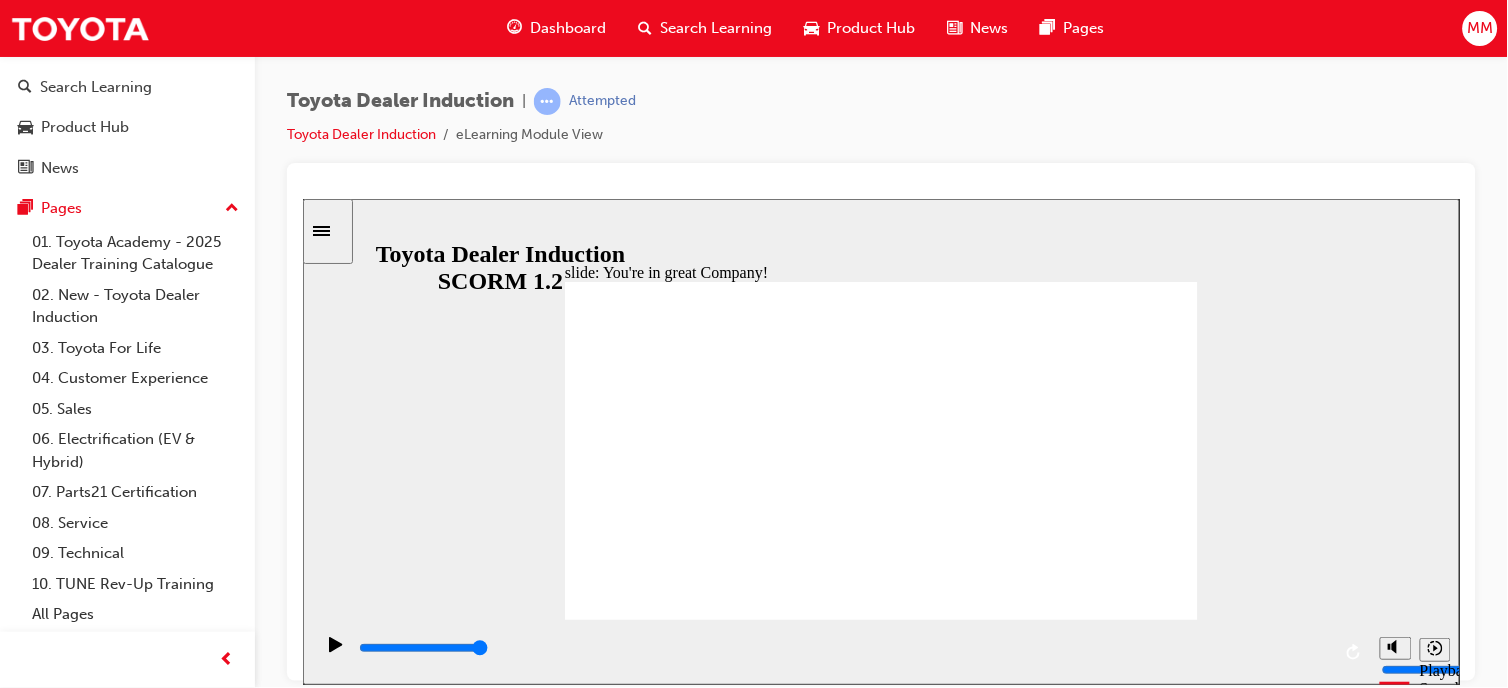 click 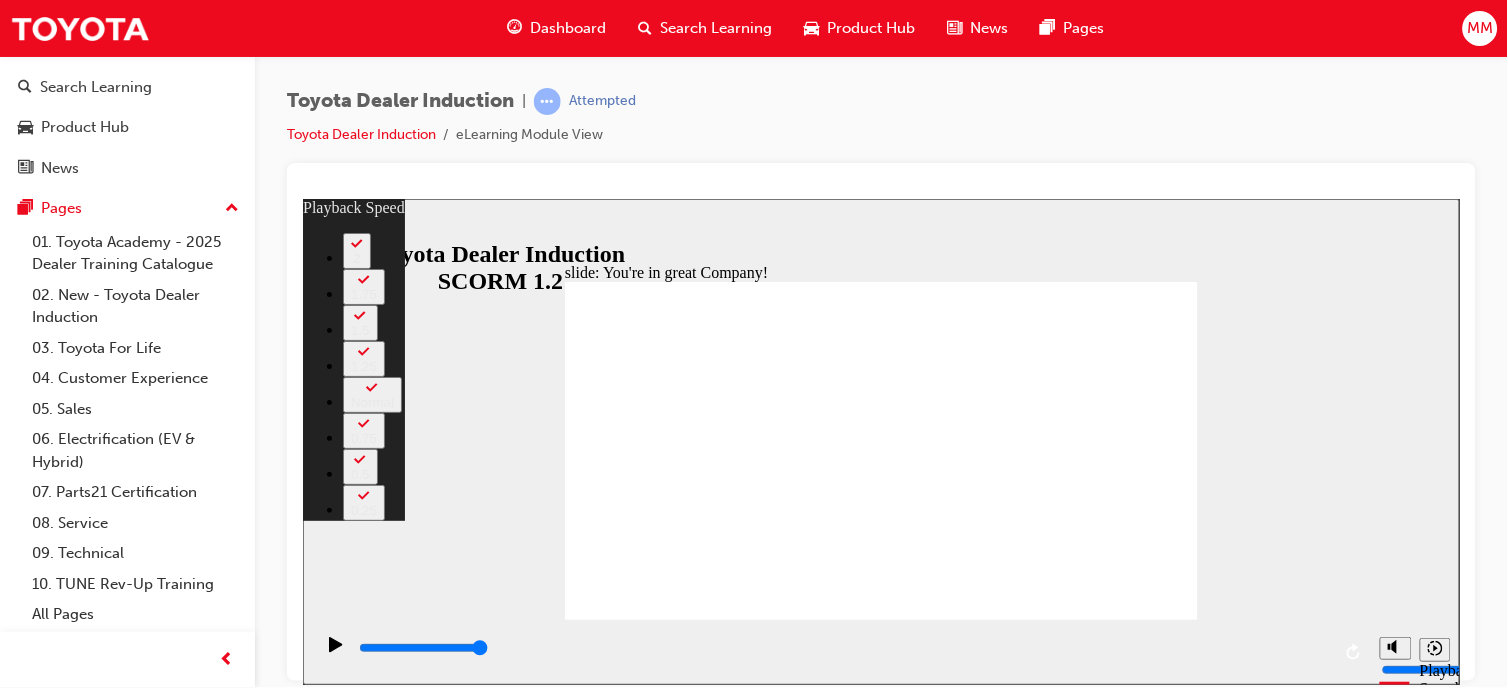 click 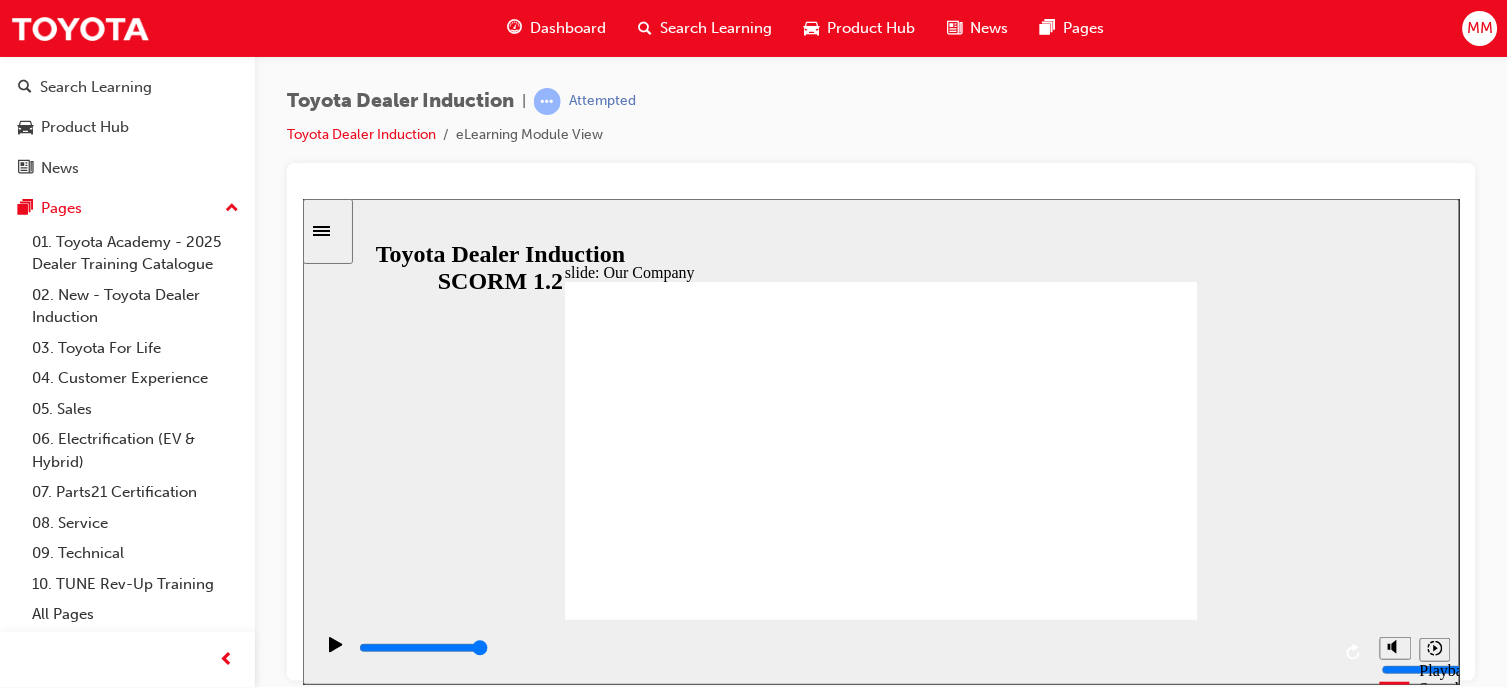 click 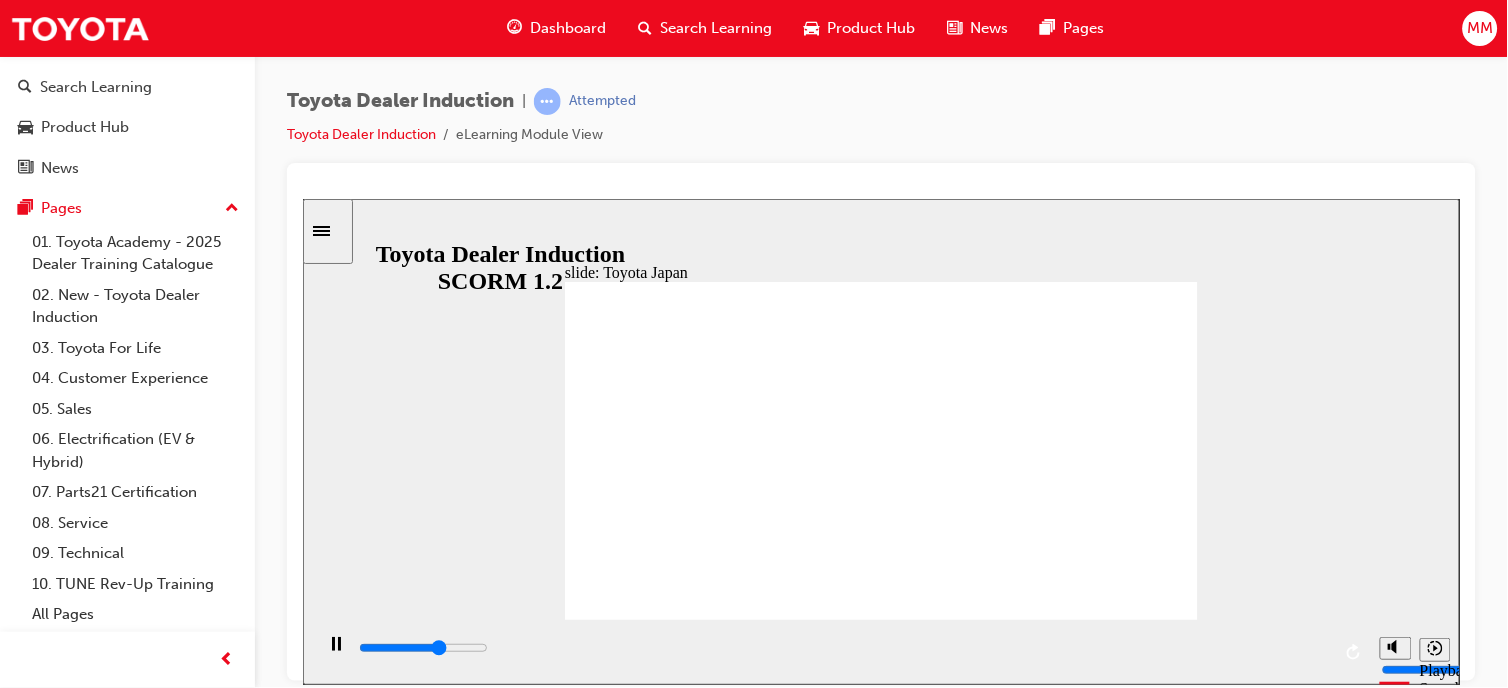 click 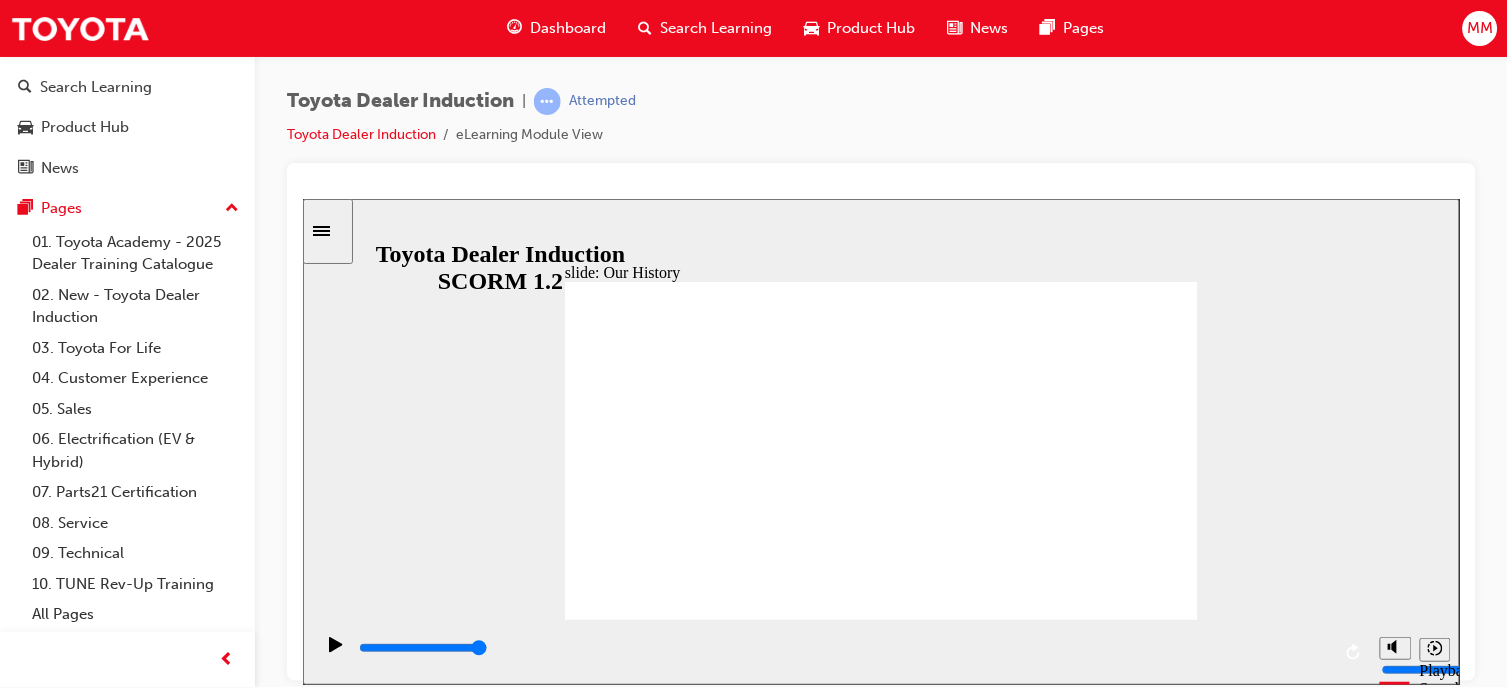 click 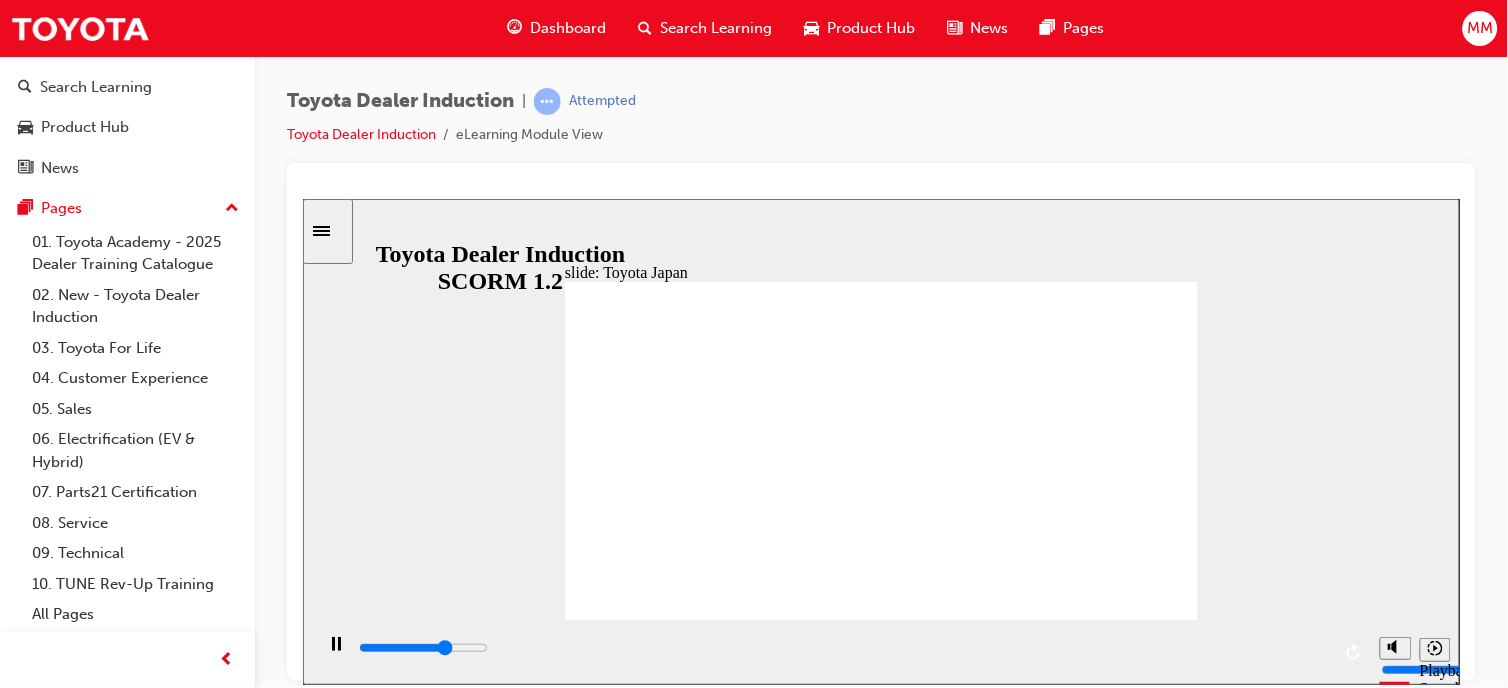 click 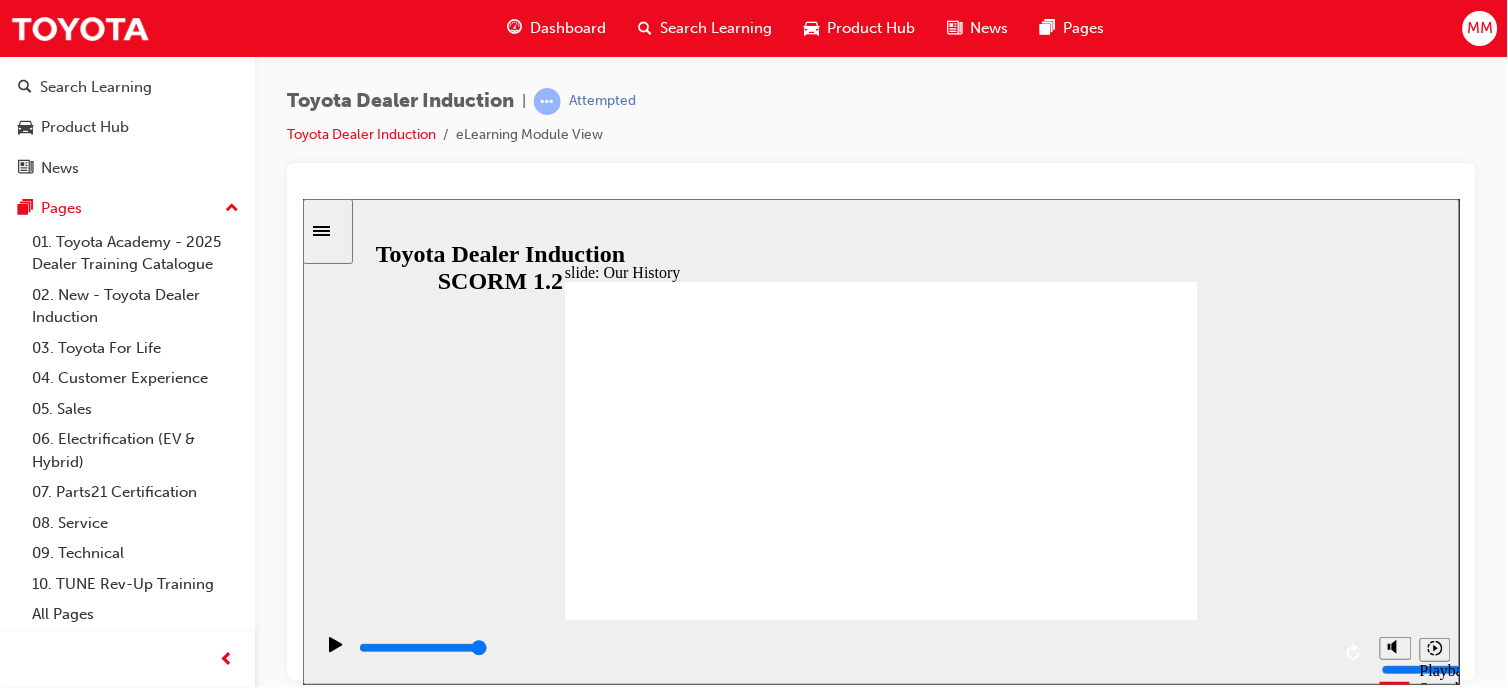 drag, startPoint x: 1055, startPoint y: 558, endPoint x: 1120, endPoint y: 408, distance: 163.47783 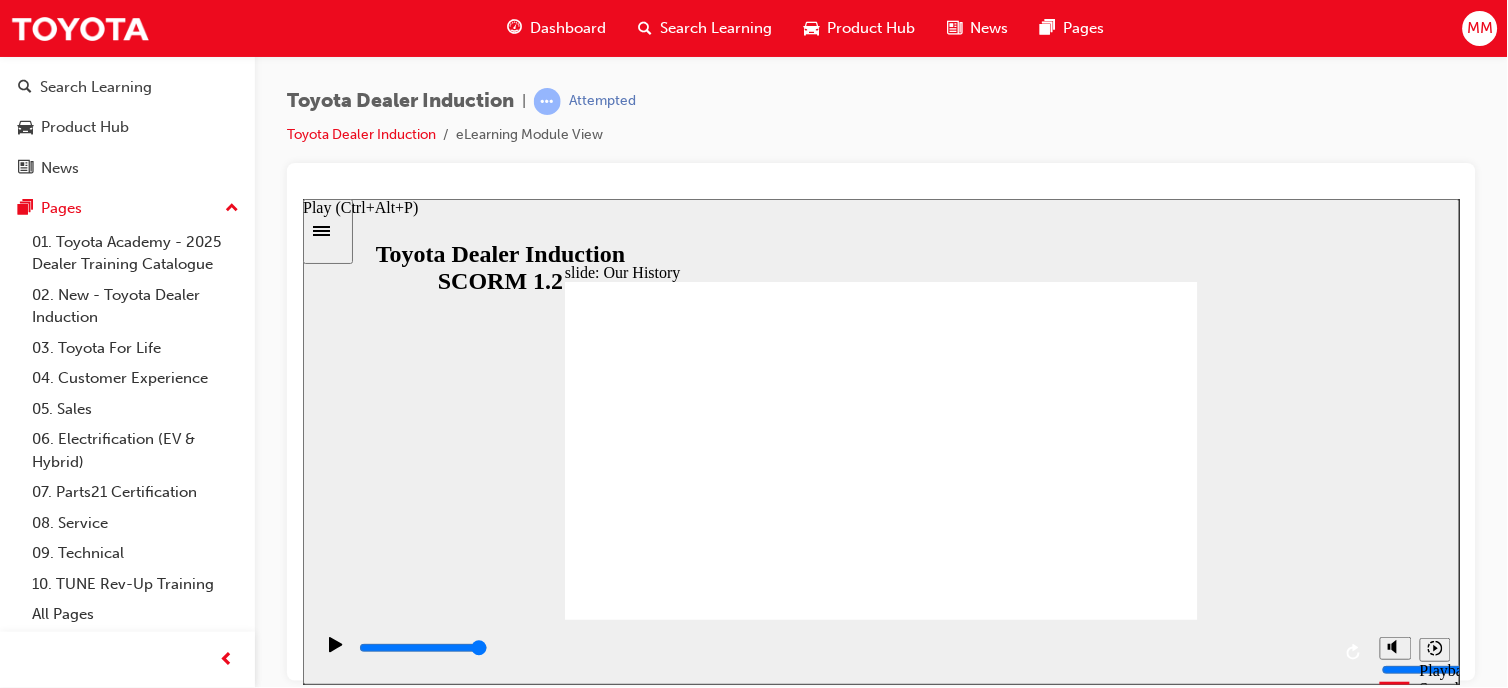 click at bounding box center (335, 653) 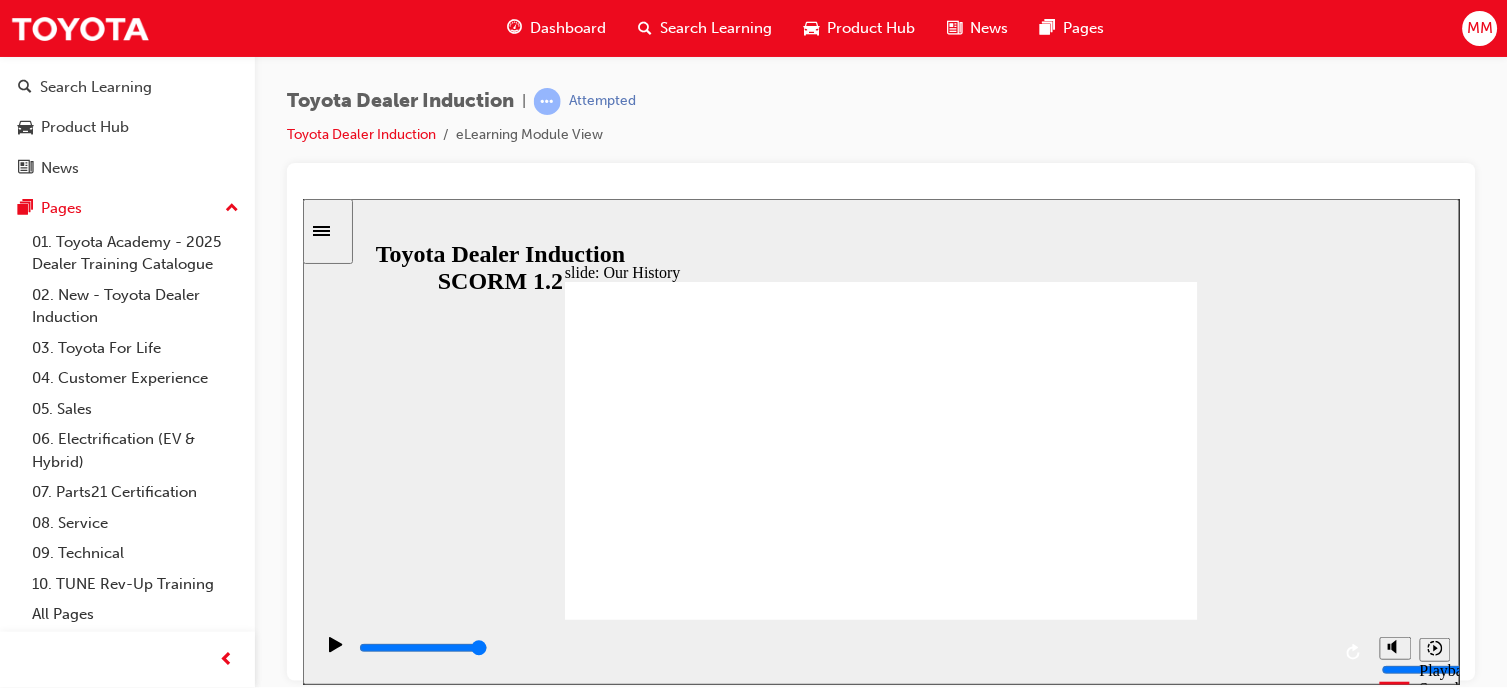 click at bounding box center [876, 2593] 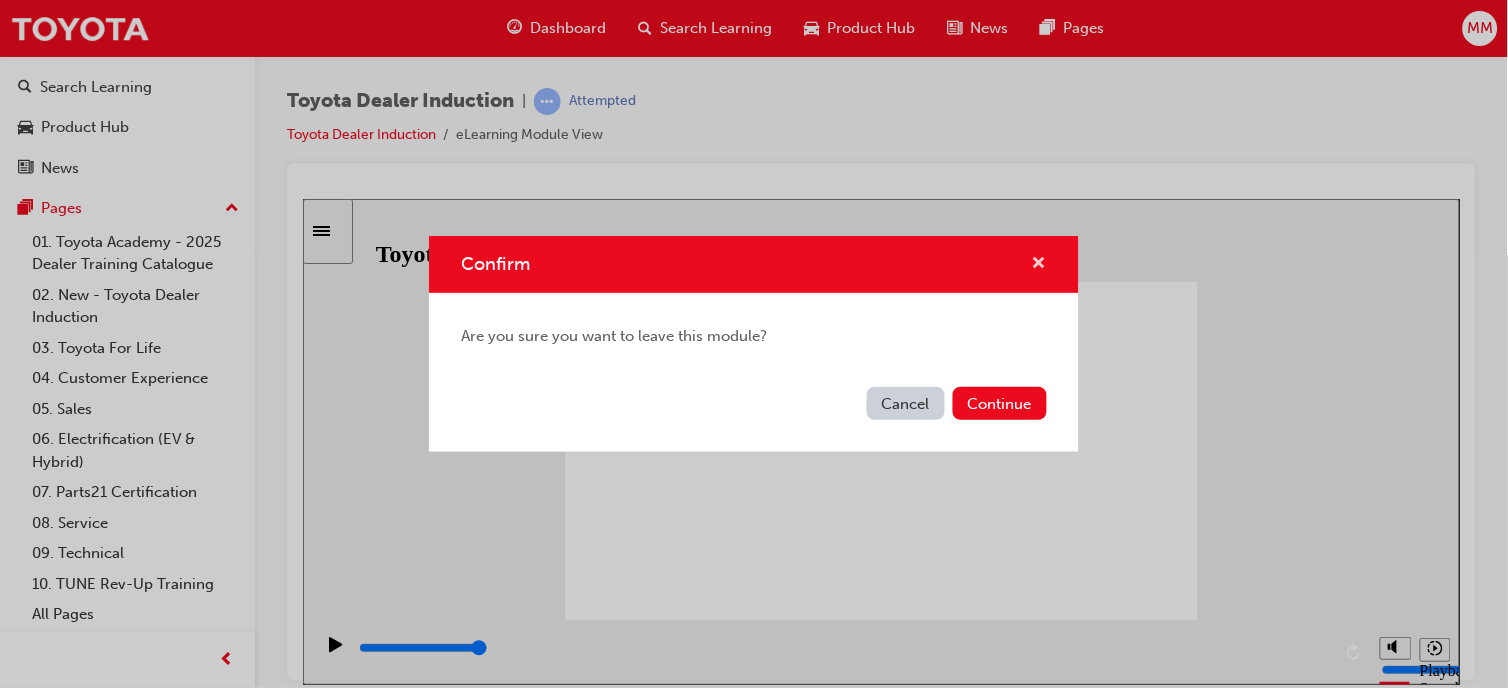click at bounding box center [1039, 265] 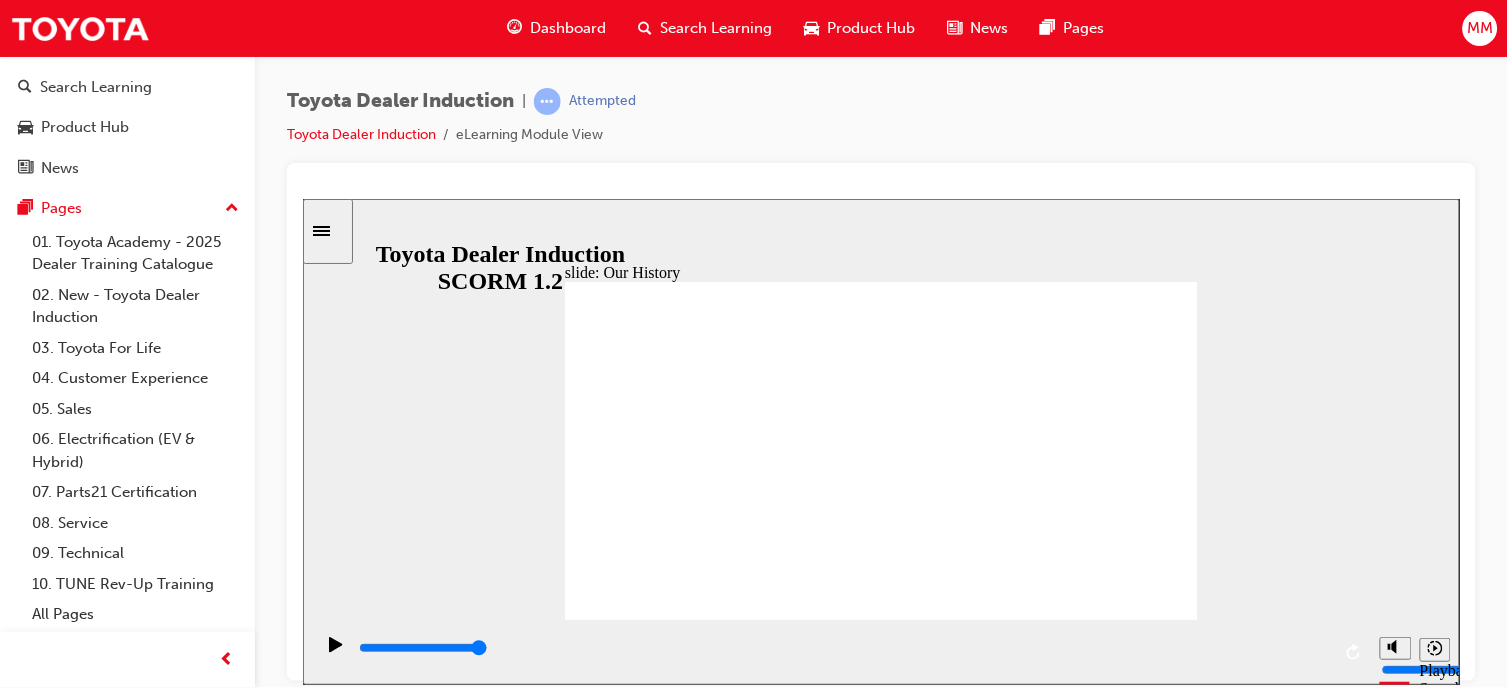 drag, startPoint x: 1126, startPoint y: 449, endPoint x: 1015, endPoint y: 468, distance: 112.61439 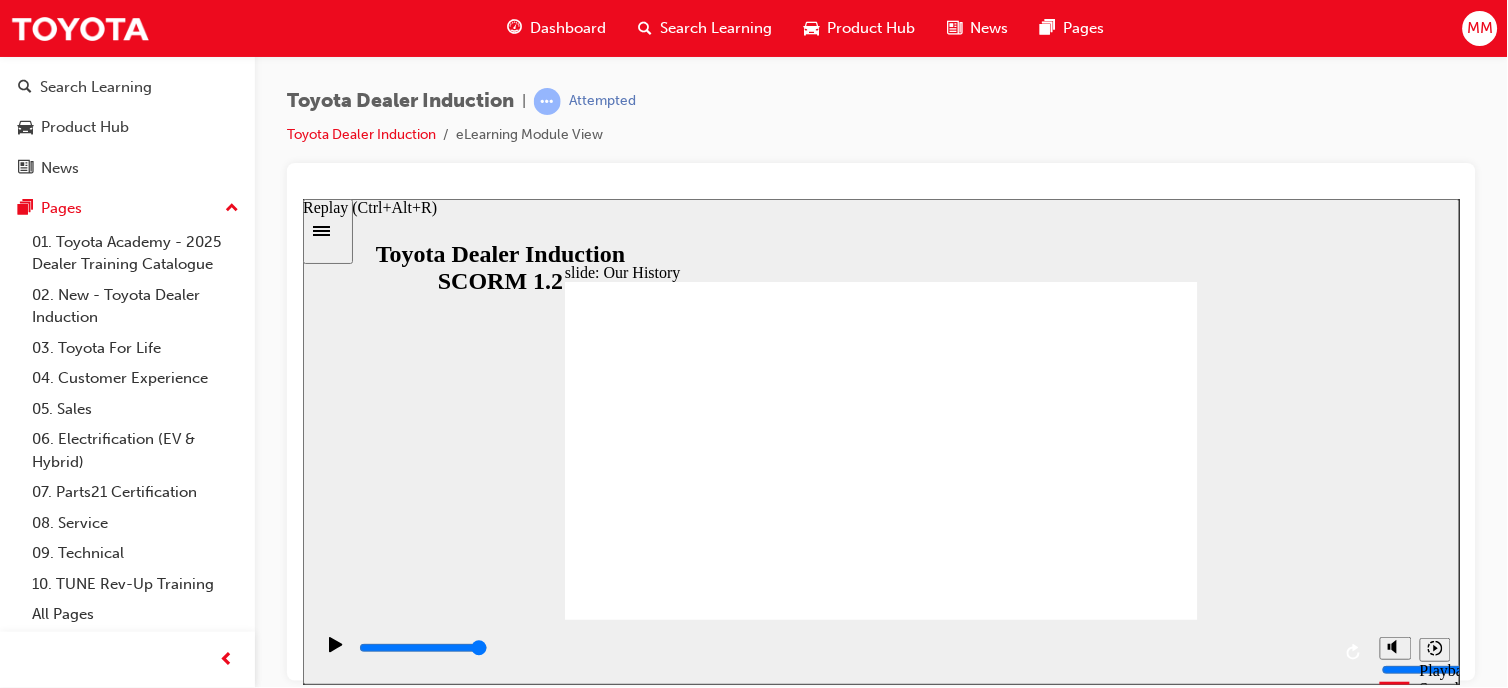 click 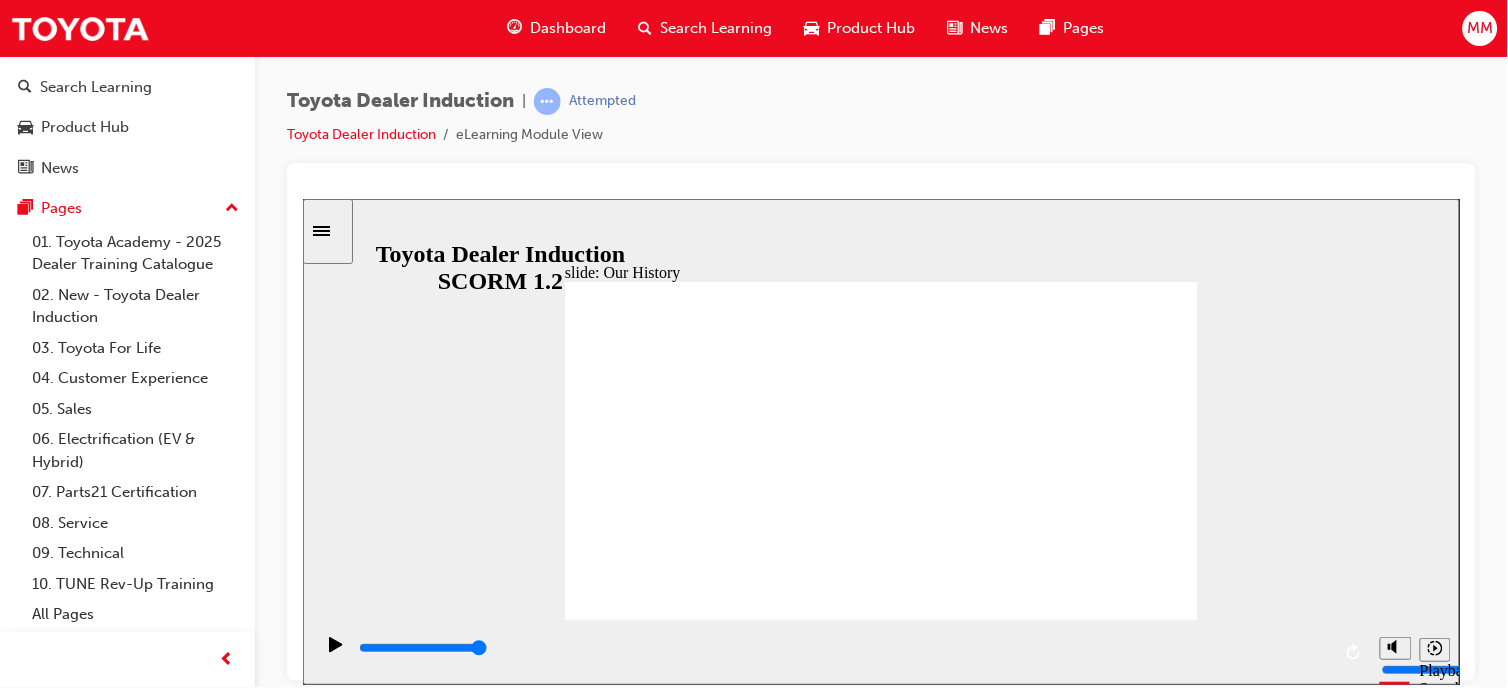 click on "All Pages" at bounding box center (135, 614) 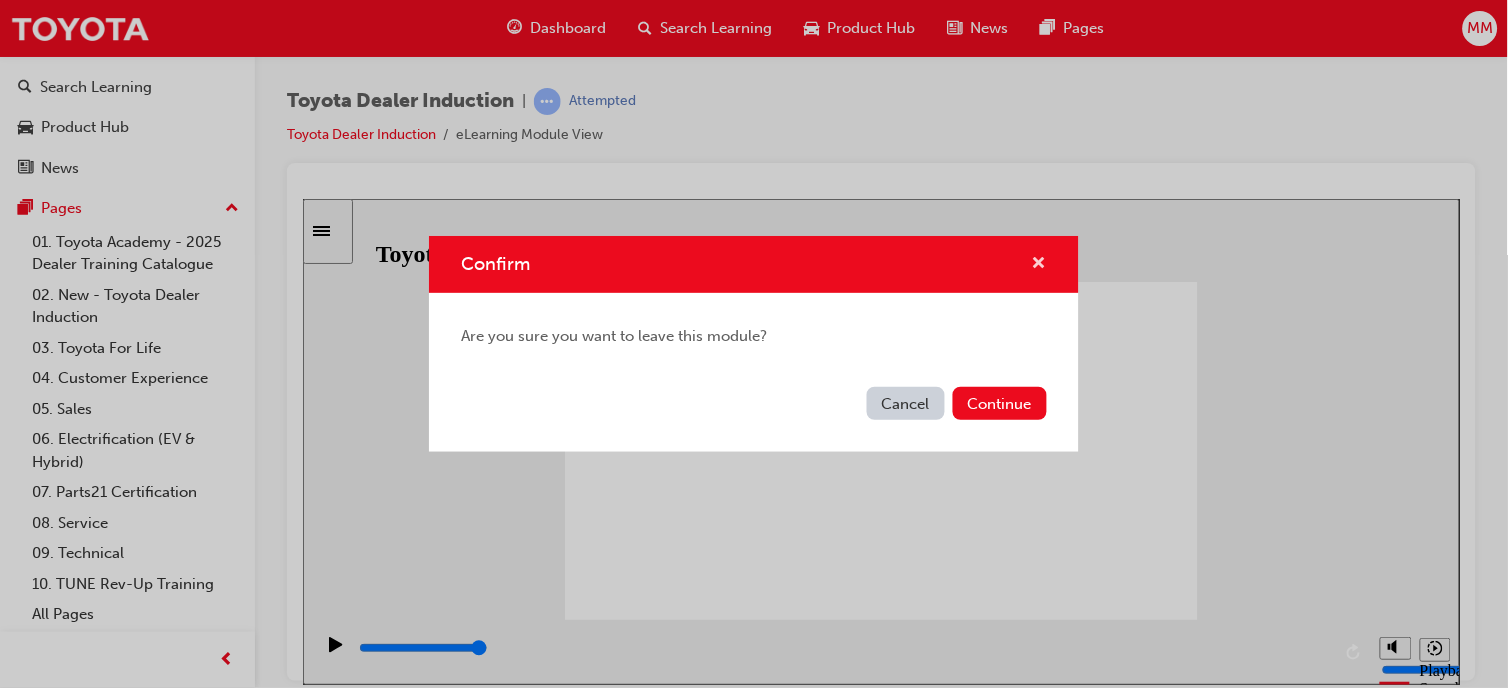 click at bounding box center [1039, 265] 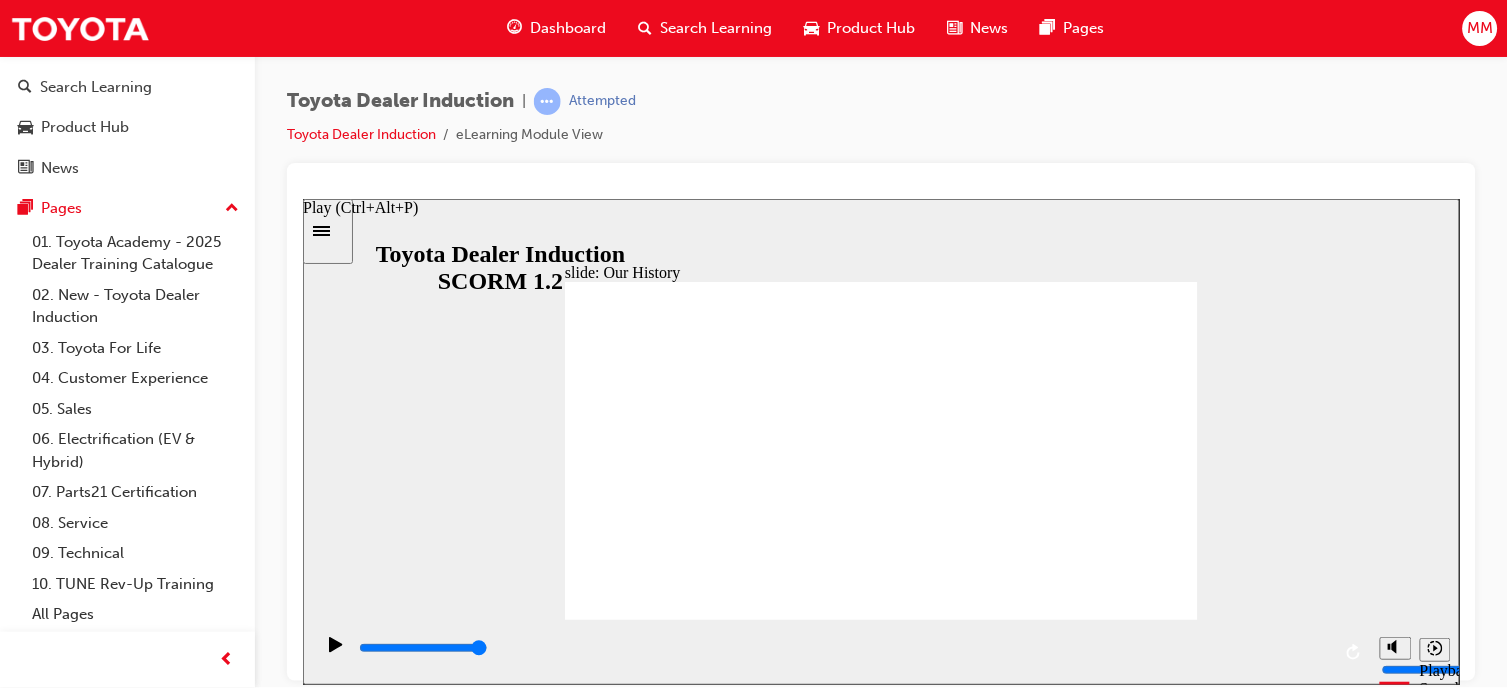 click at bounding box center [335, 653] 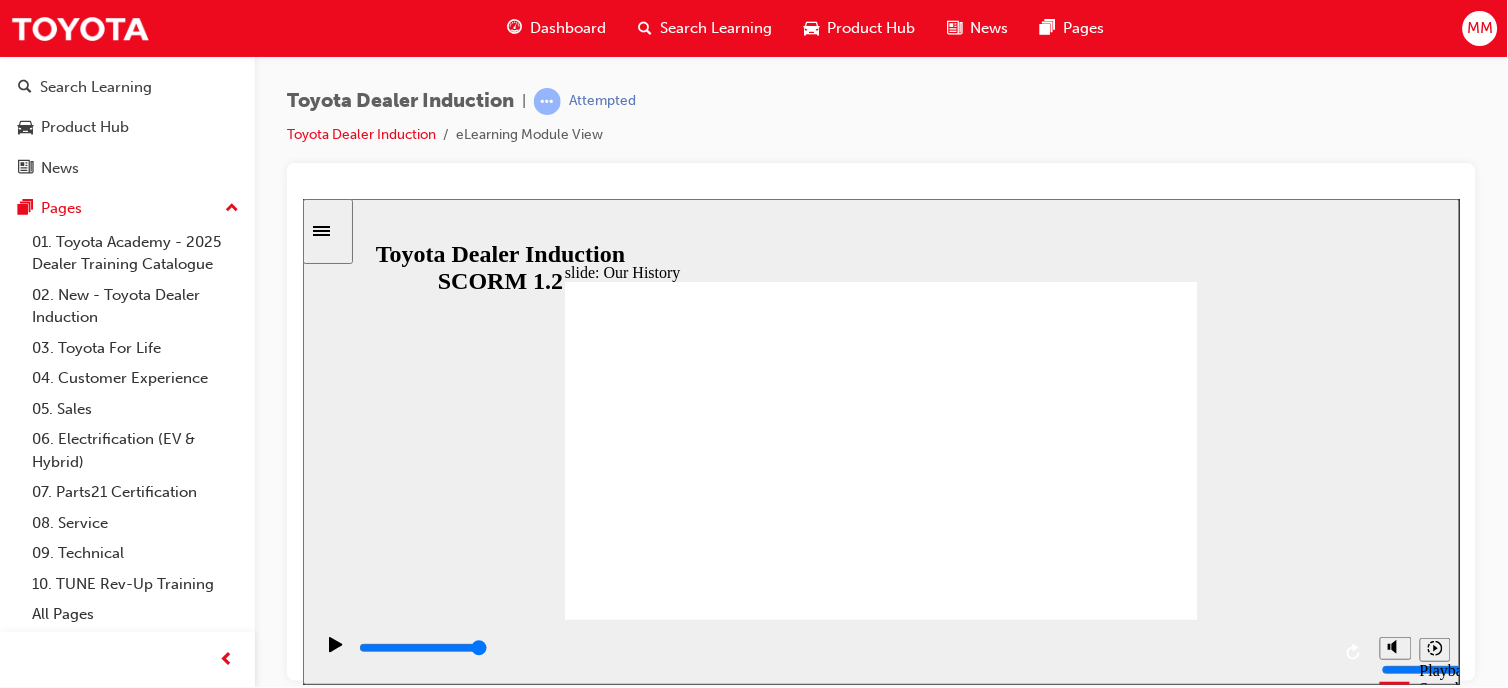 click 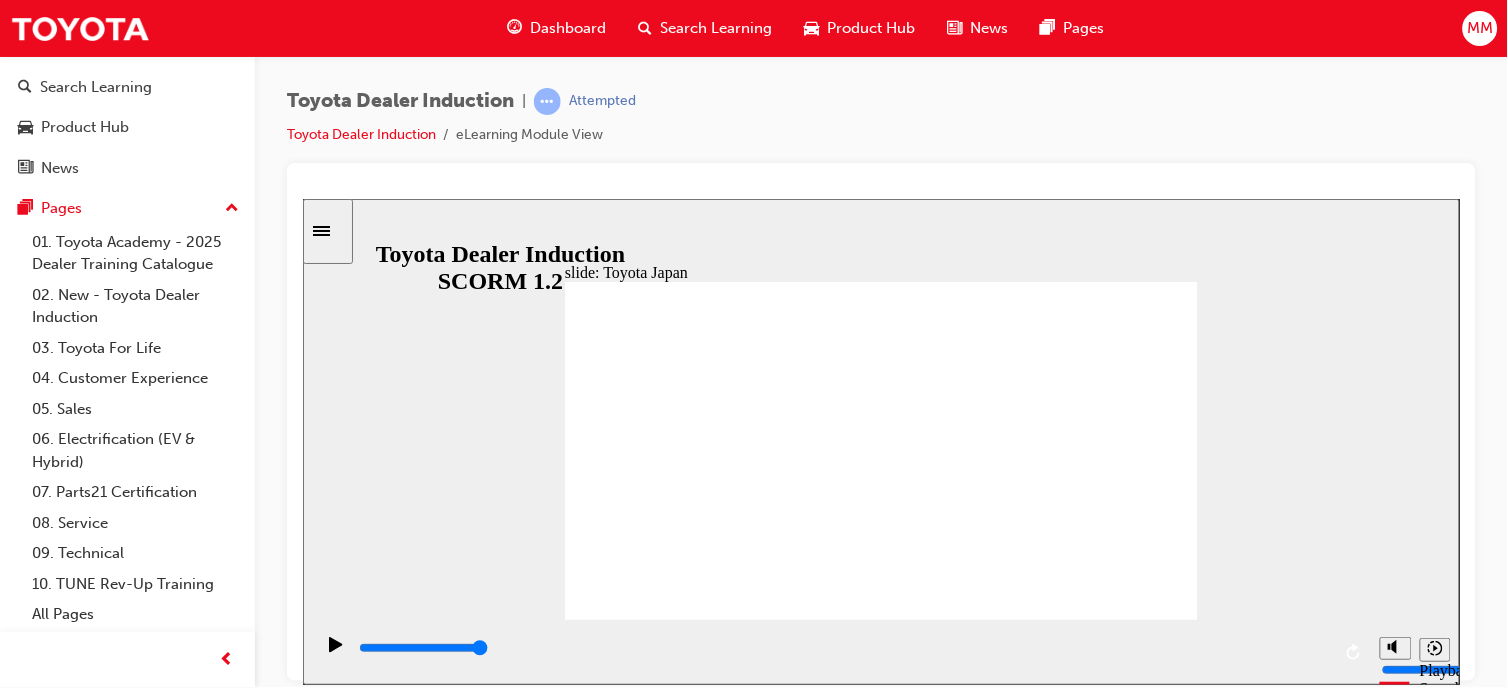 click 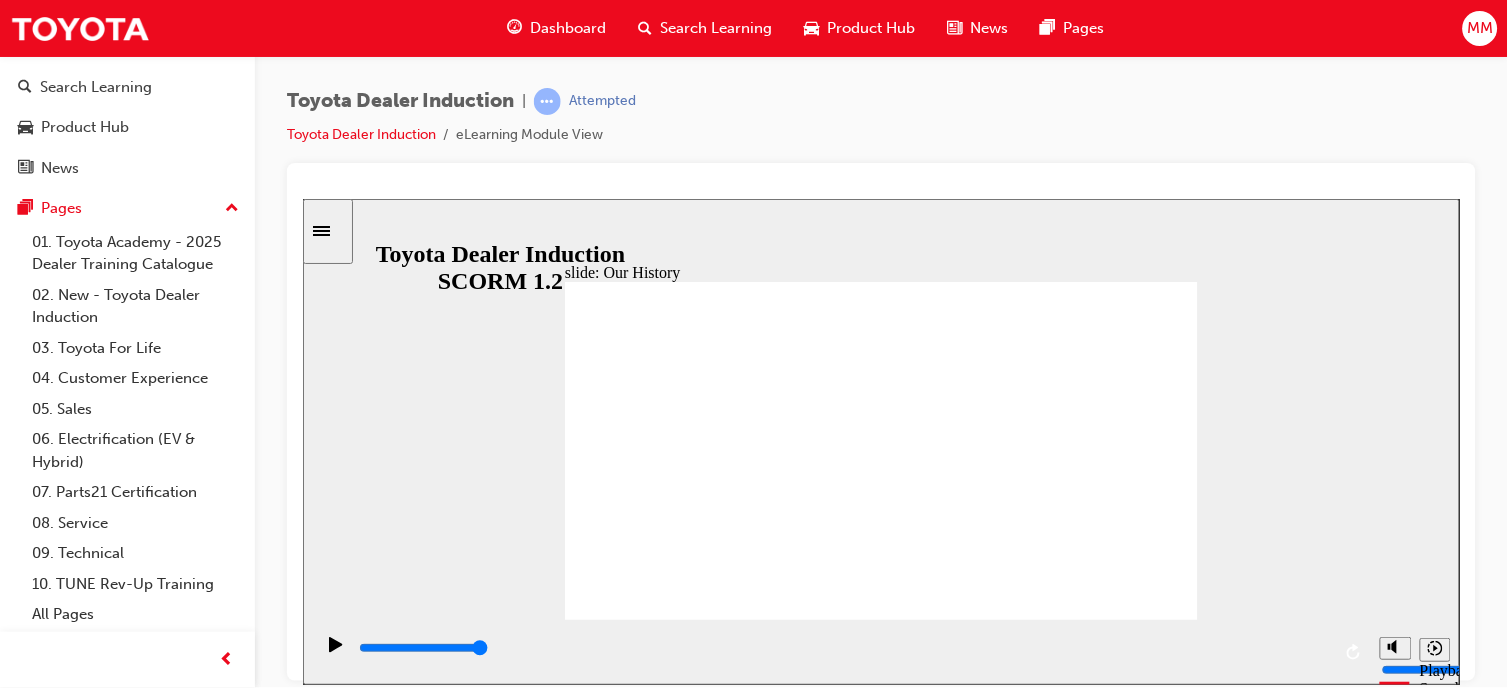 type on "8300" 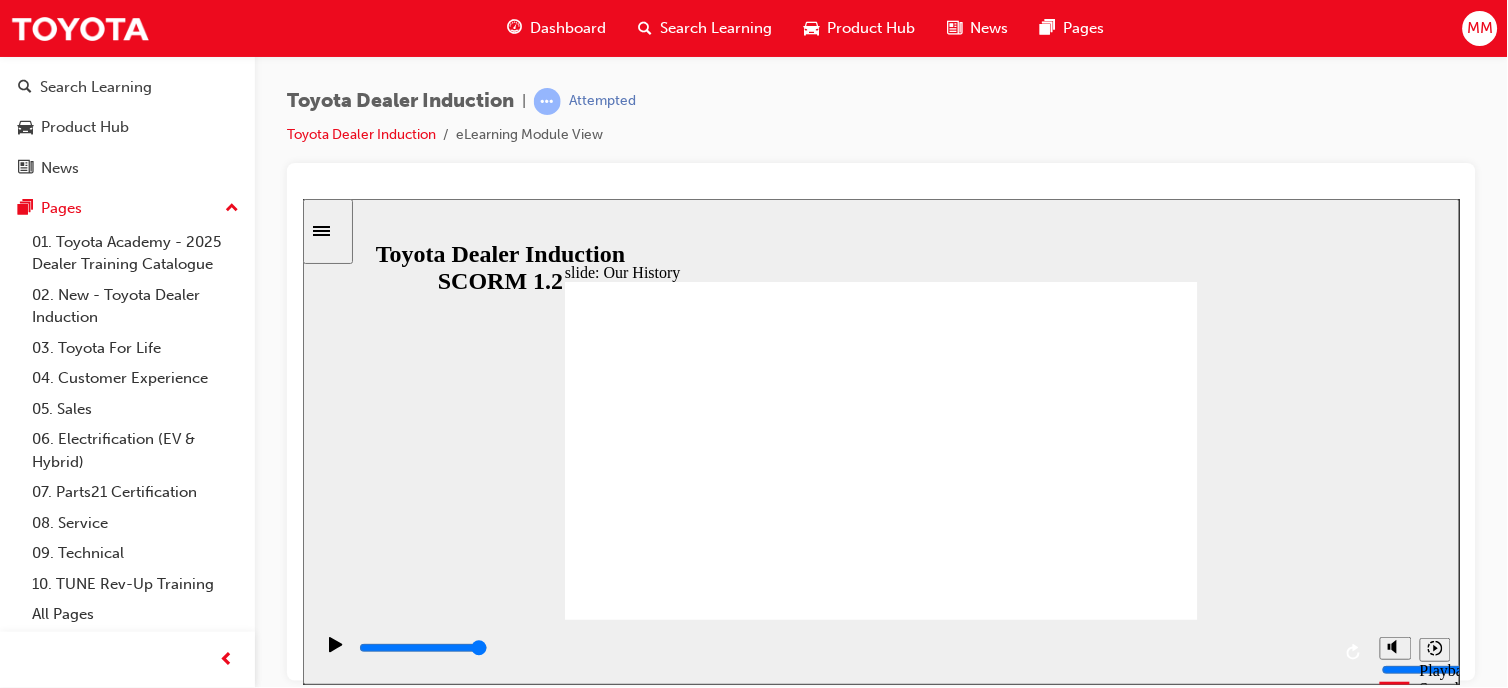 click 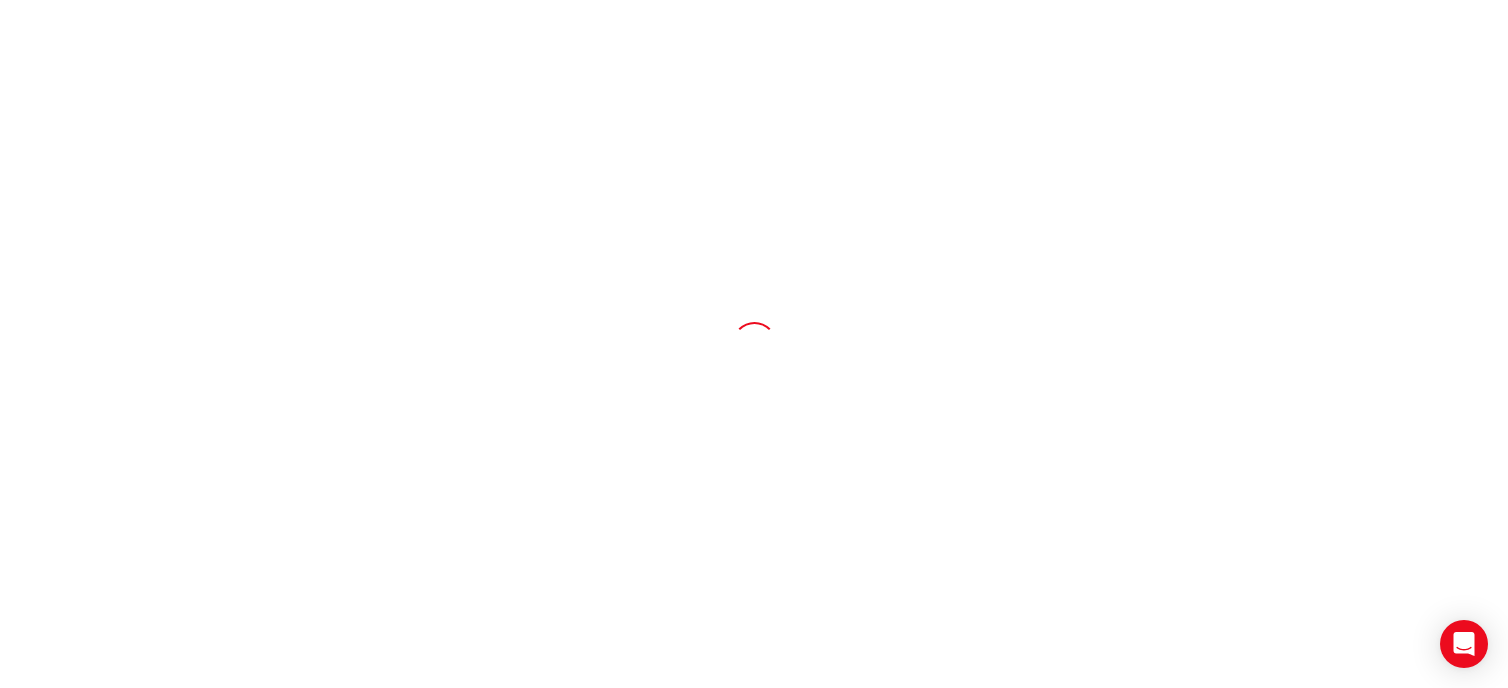 scroll, scrollTop: 0, scrollLeft: 0, axis: both 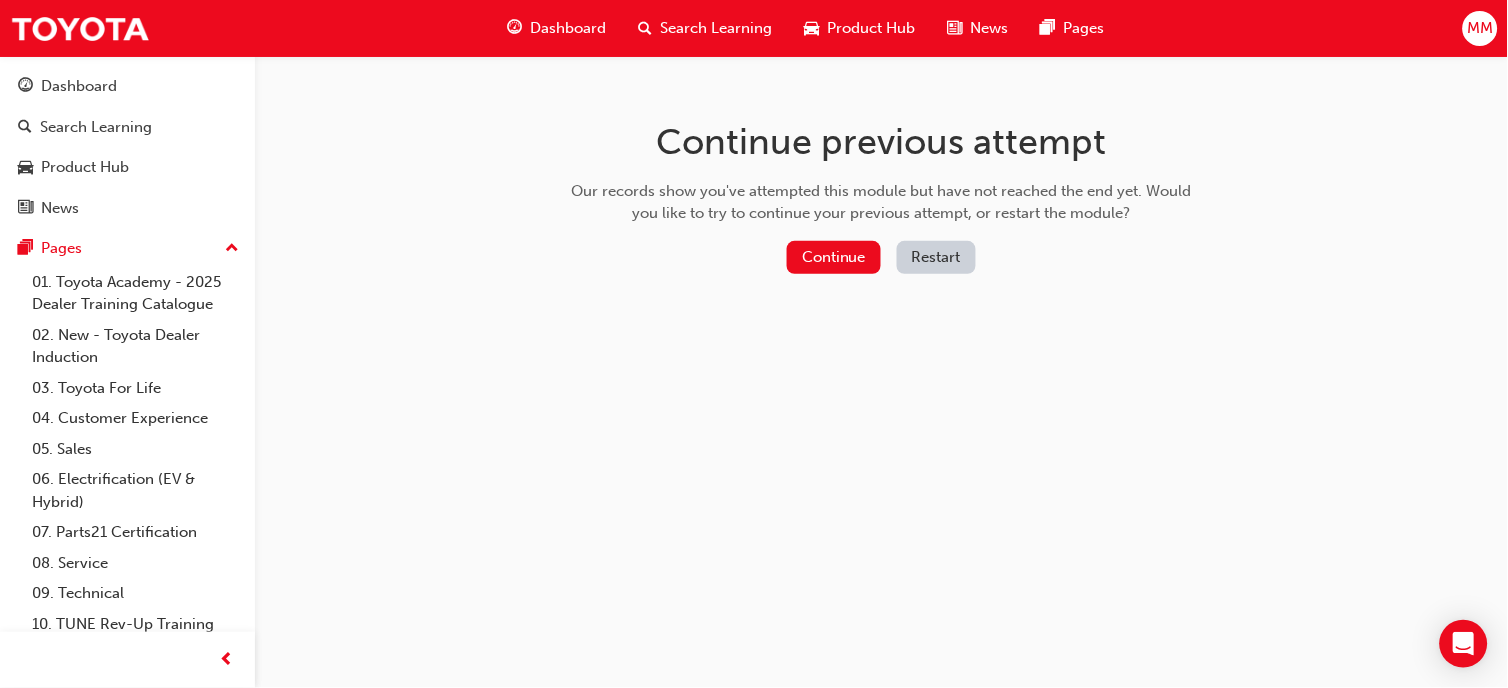 click on "Continue" at bounding box center [834, 257] 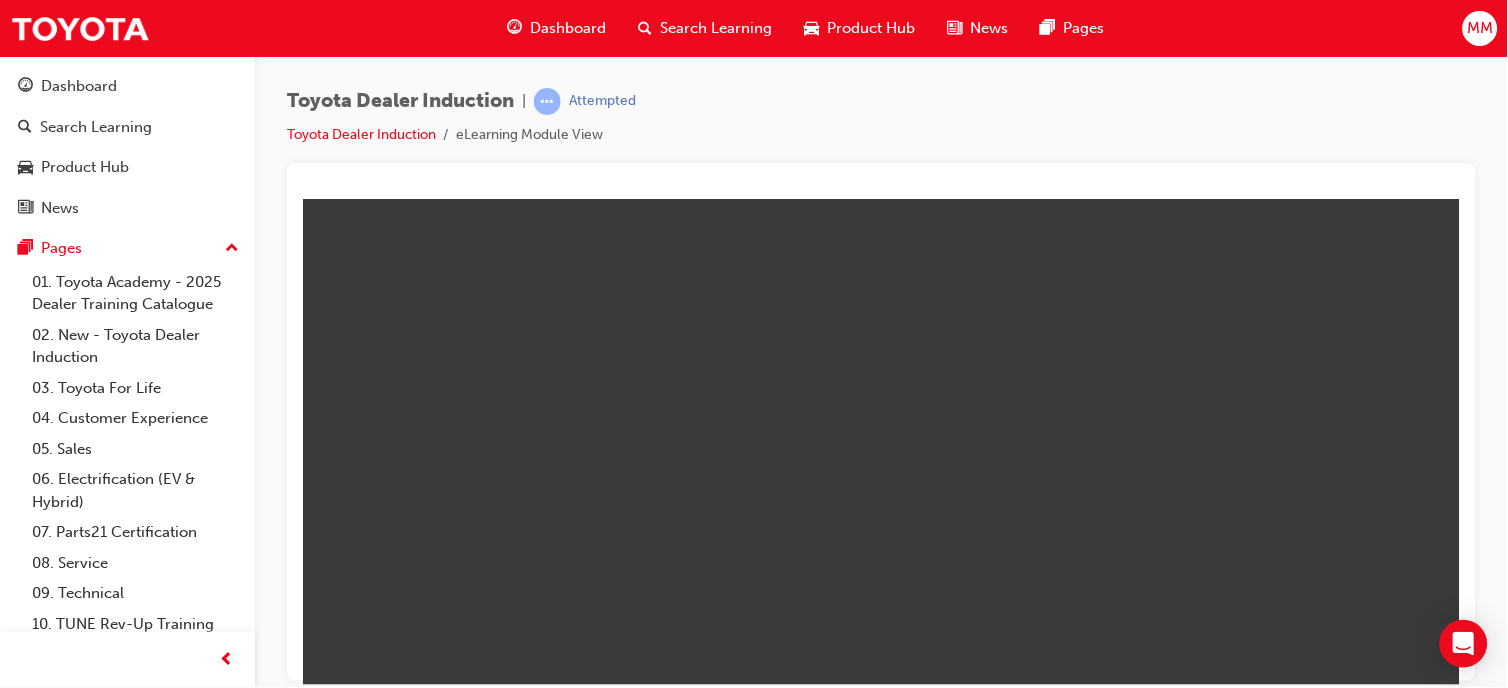 scroll, scrollTop: 0, scrollLeft: 0, axis: both 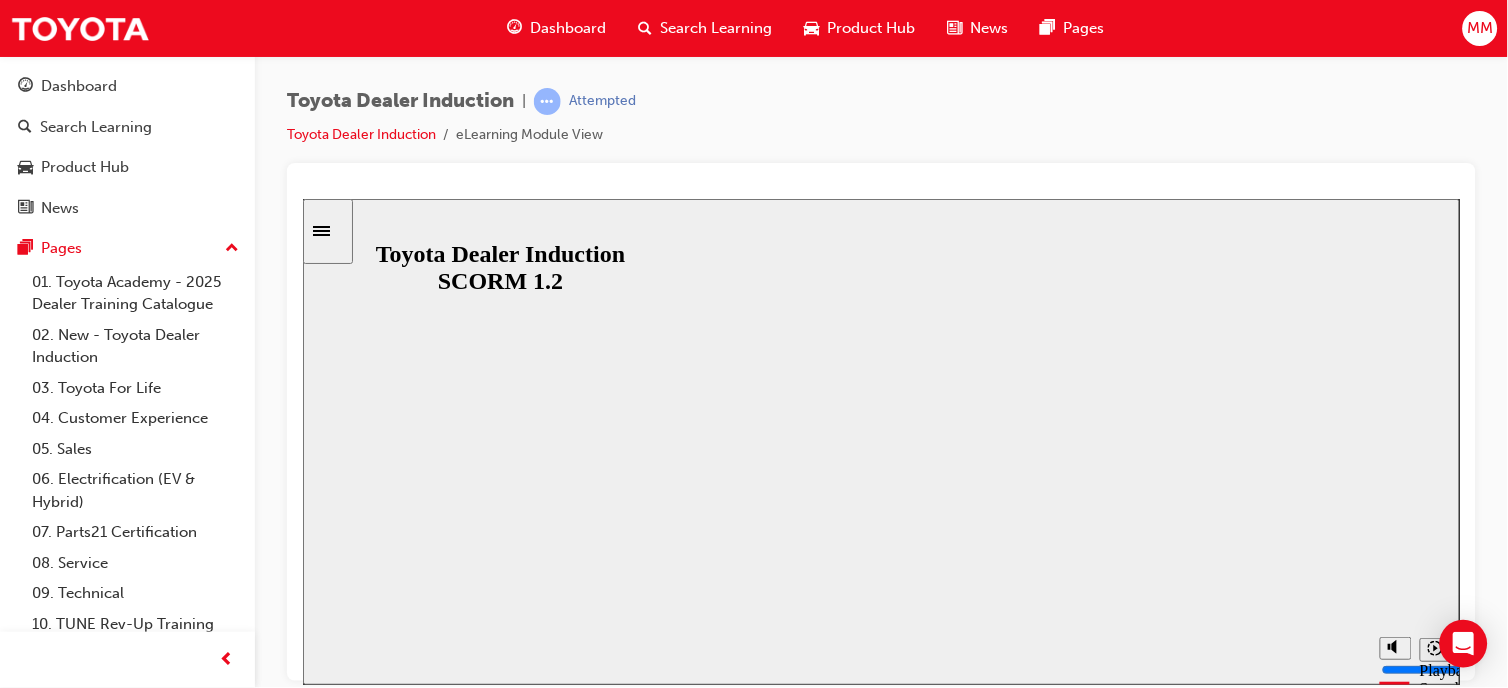 click on "Resume" at bounding box center (340, 1406) 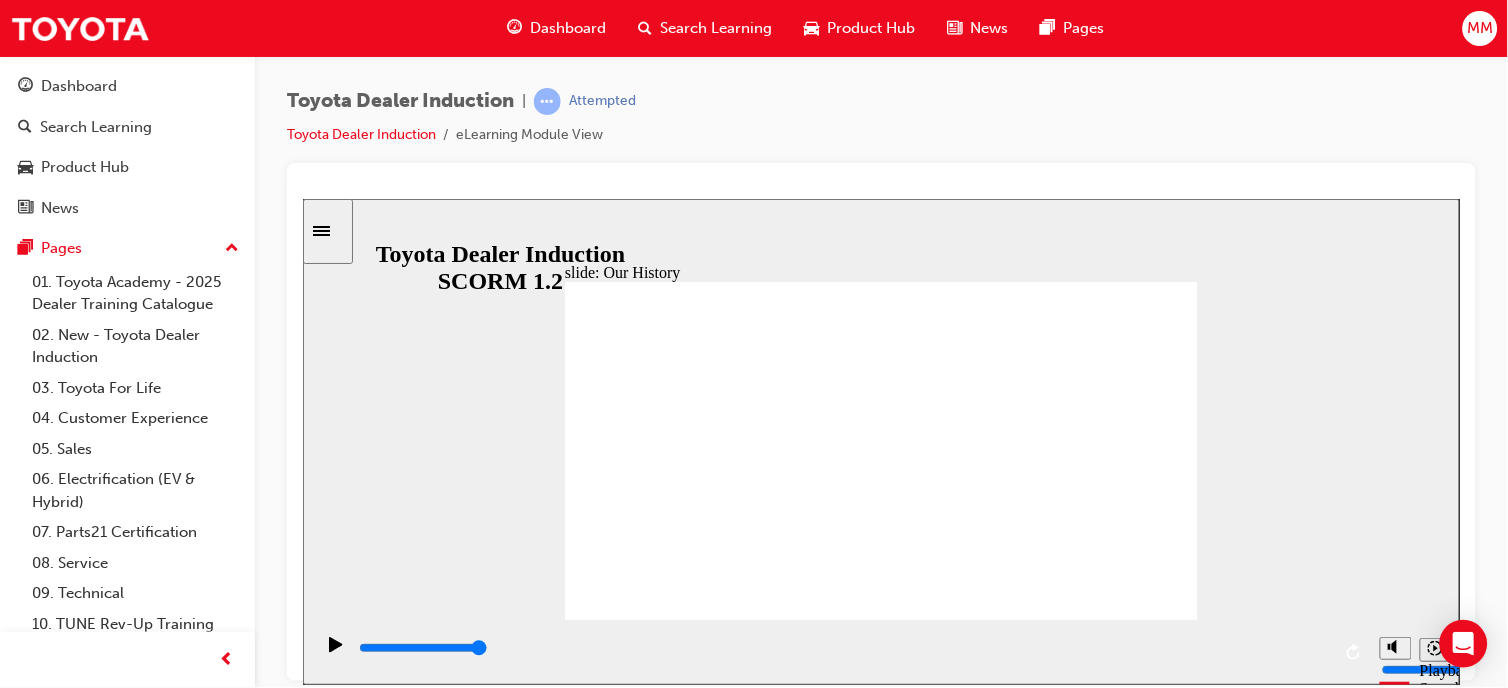 click 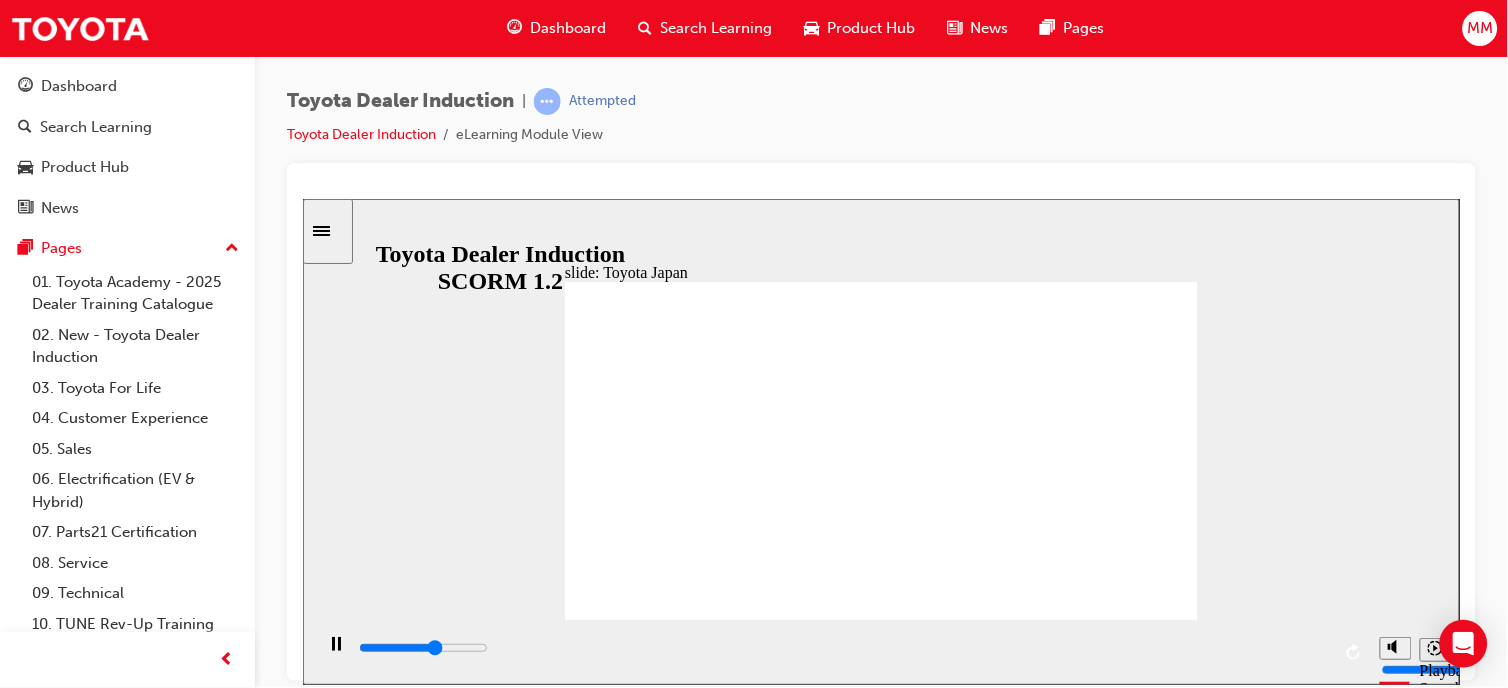click 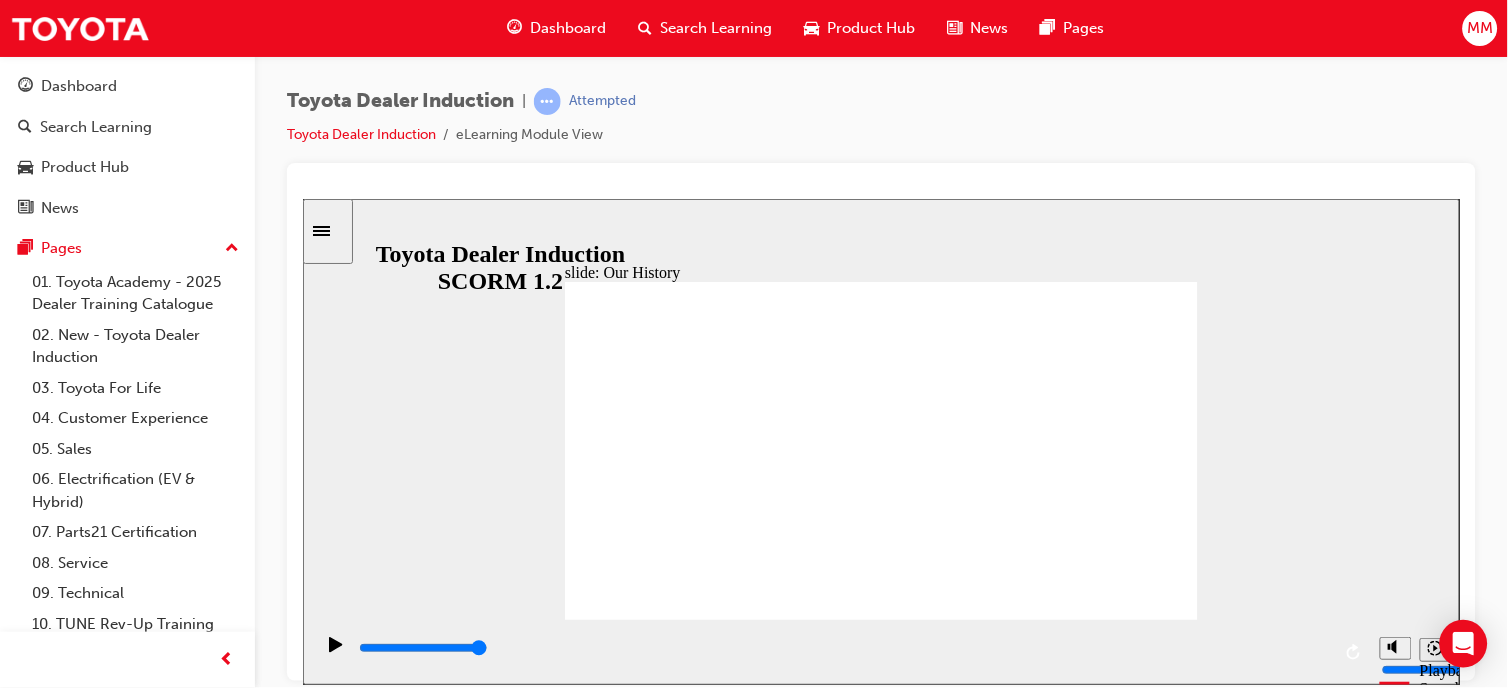 click 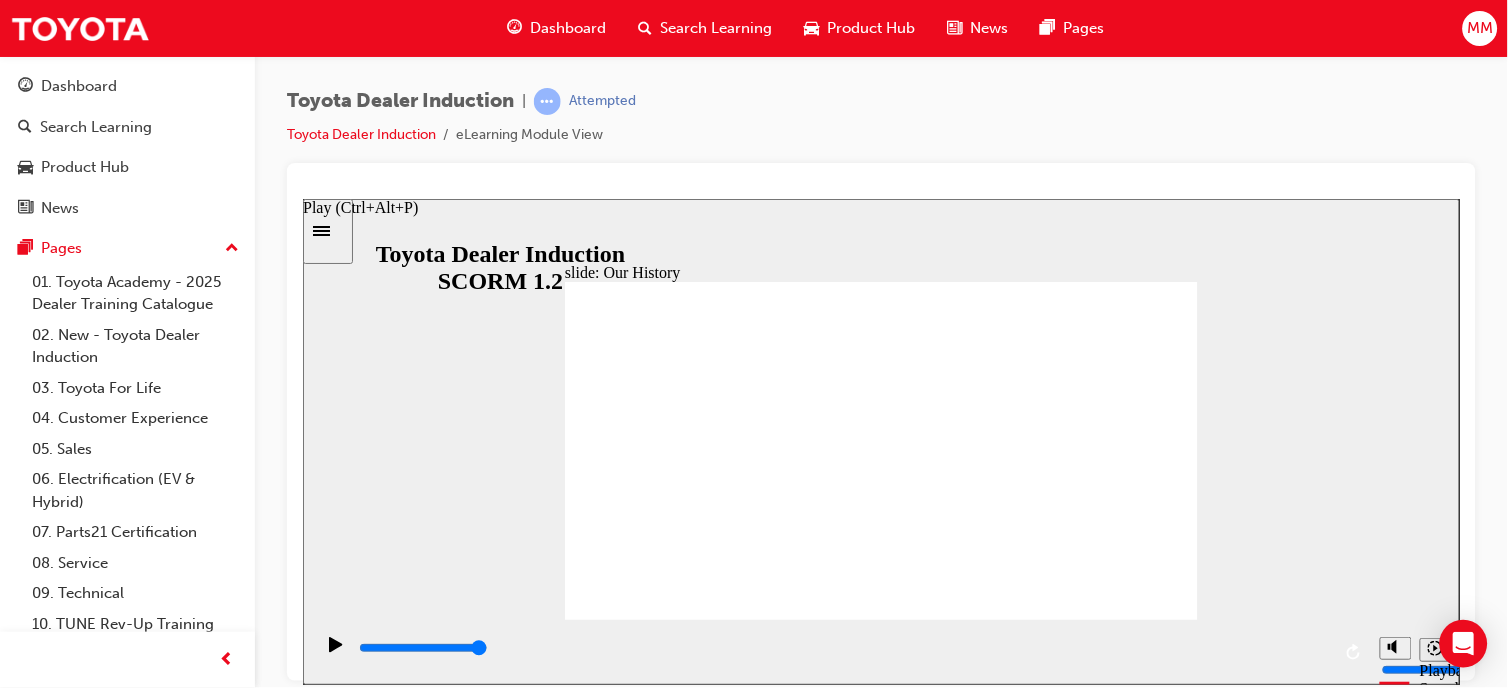 click 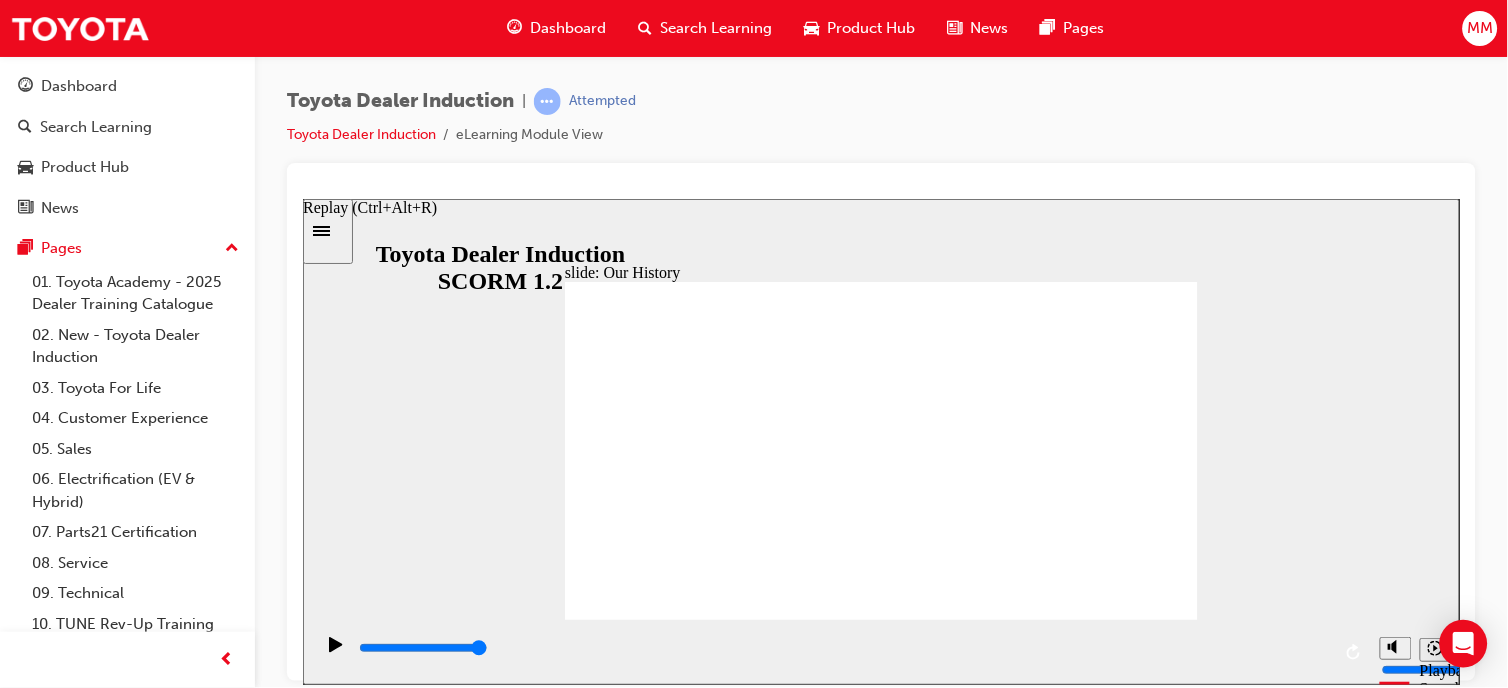 click 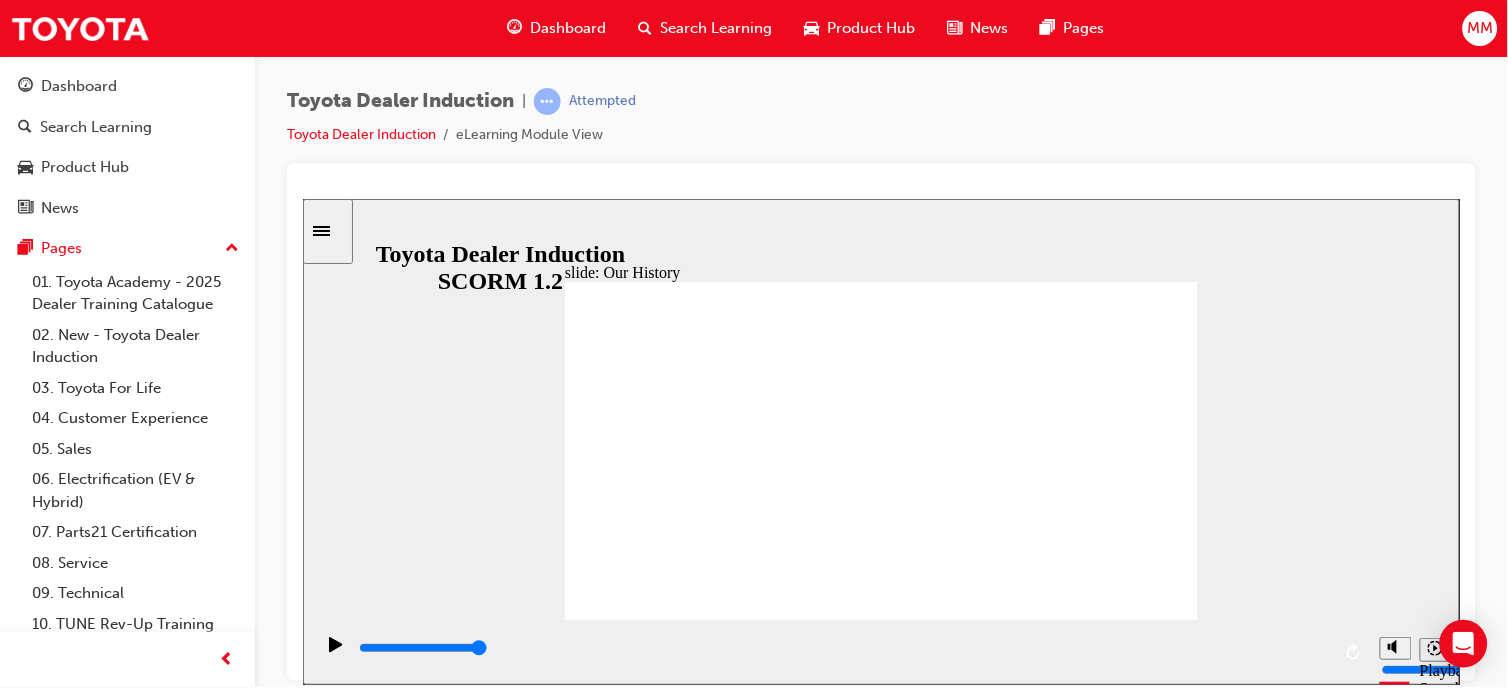 drag, startPoint x: 613, startPoint y: 553, endPoint x: 1071, endPoint y: 629, distance: 464.26285 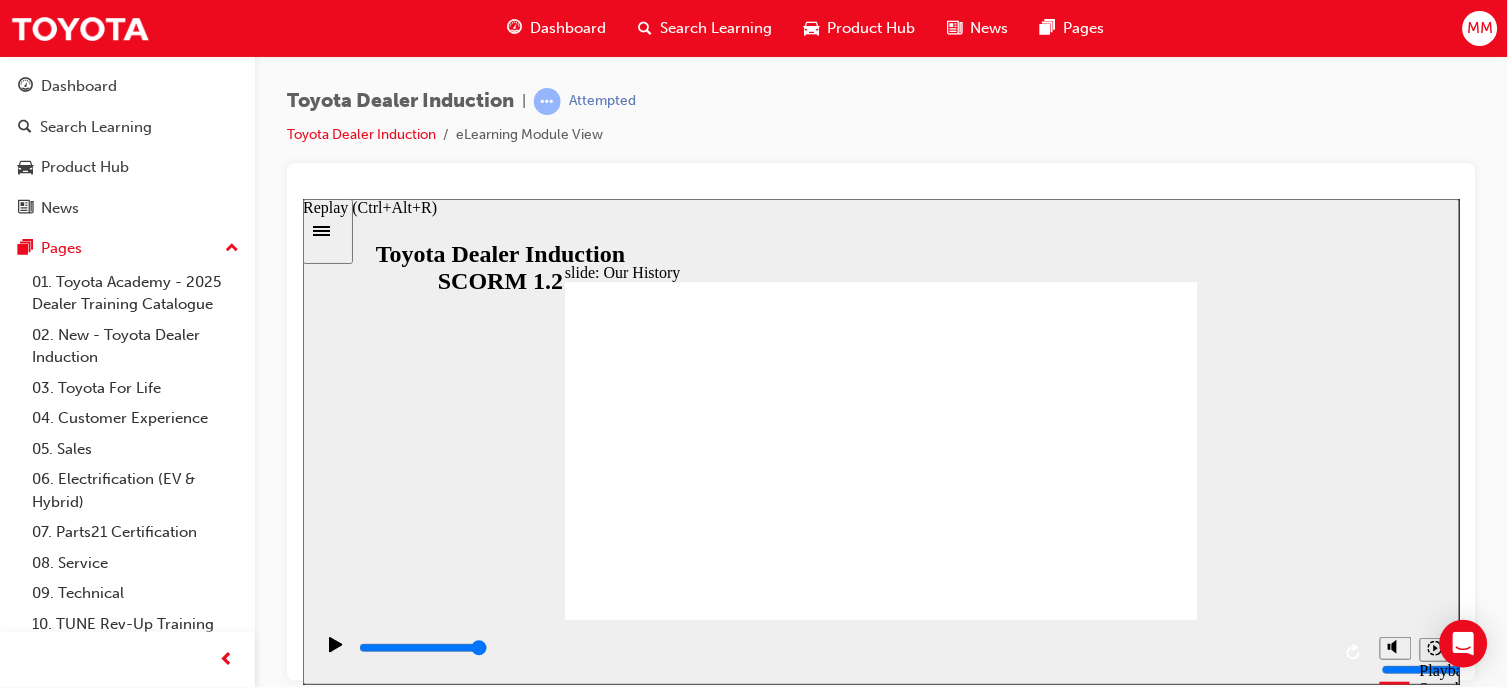 click 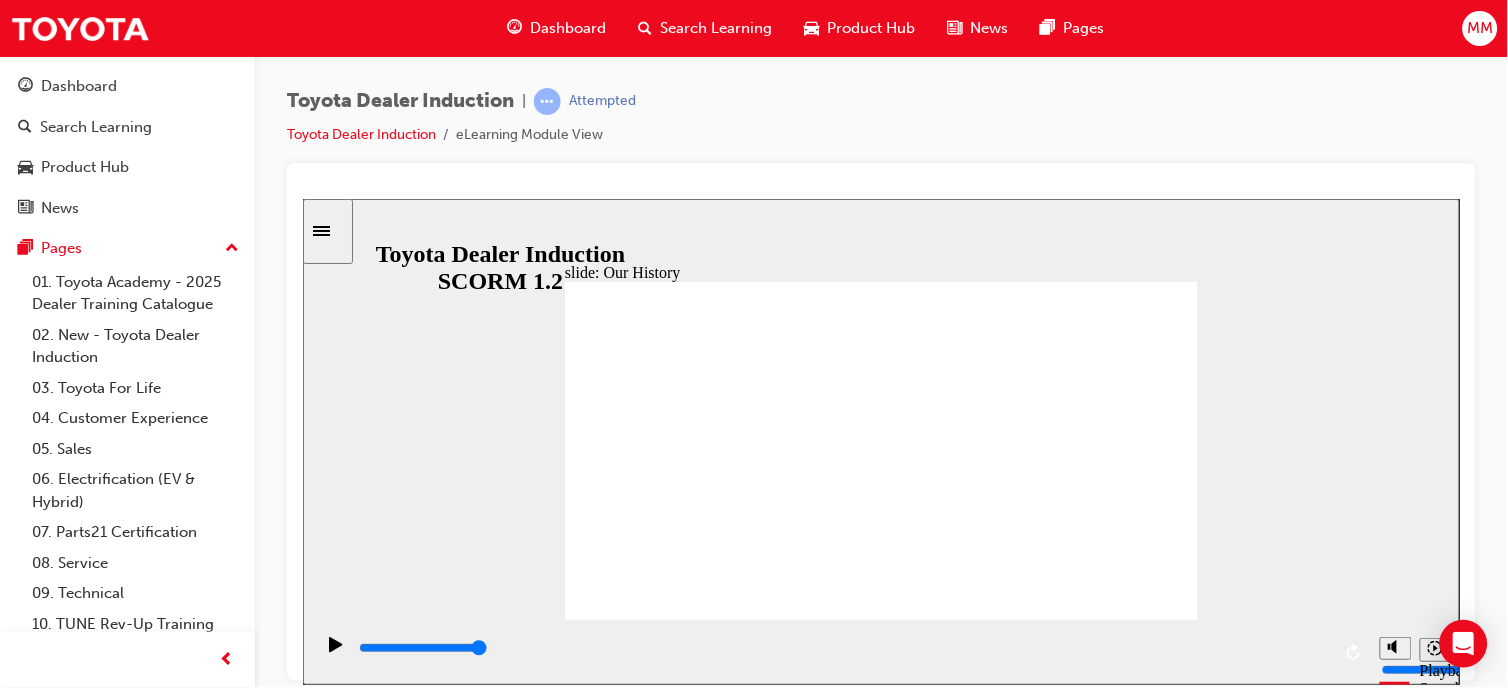 click 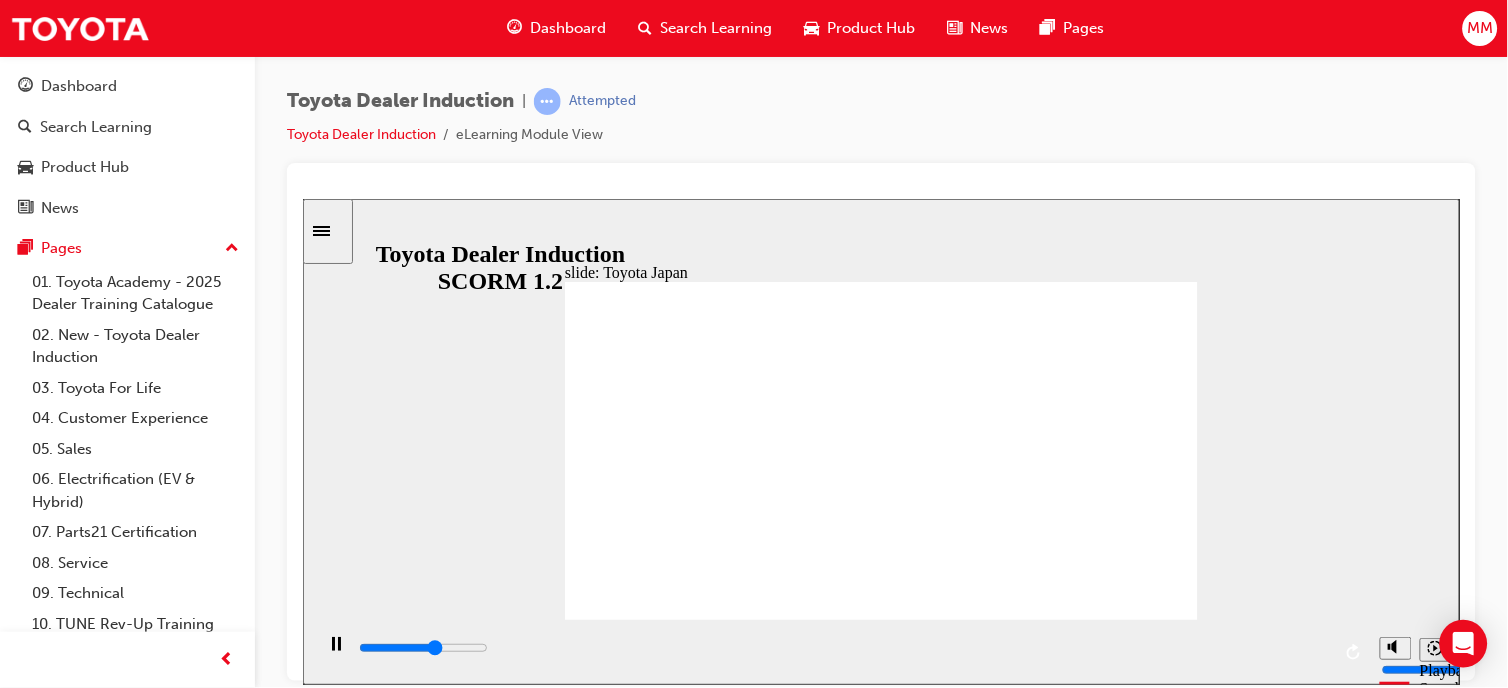 click 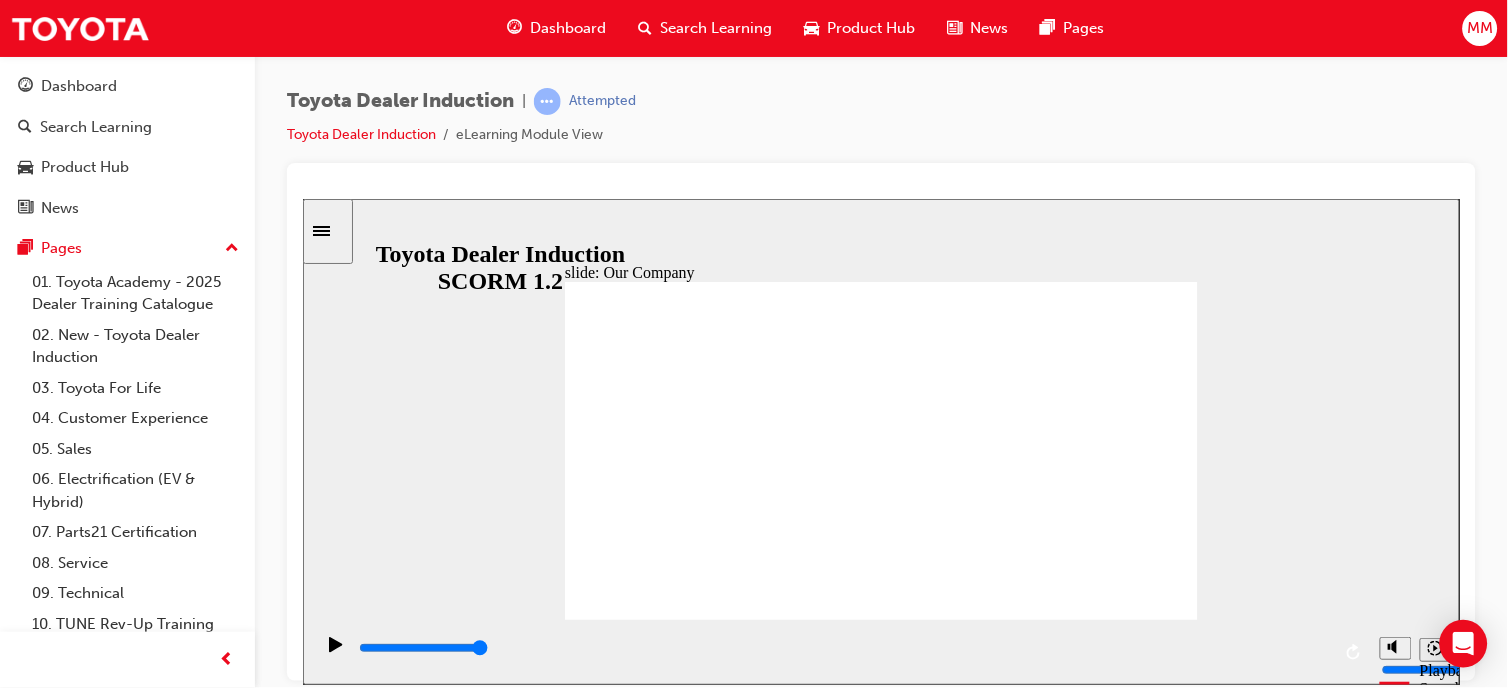 click 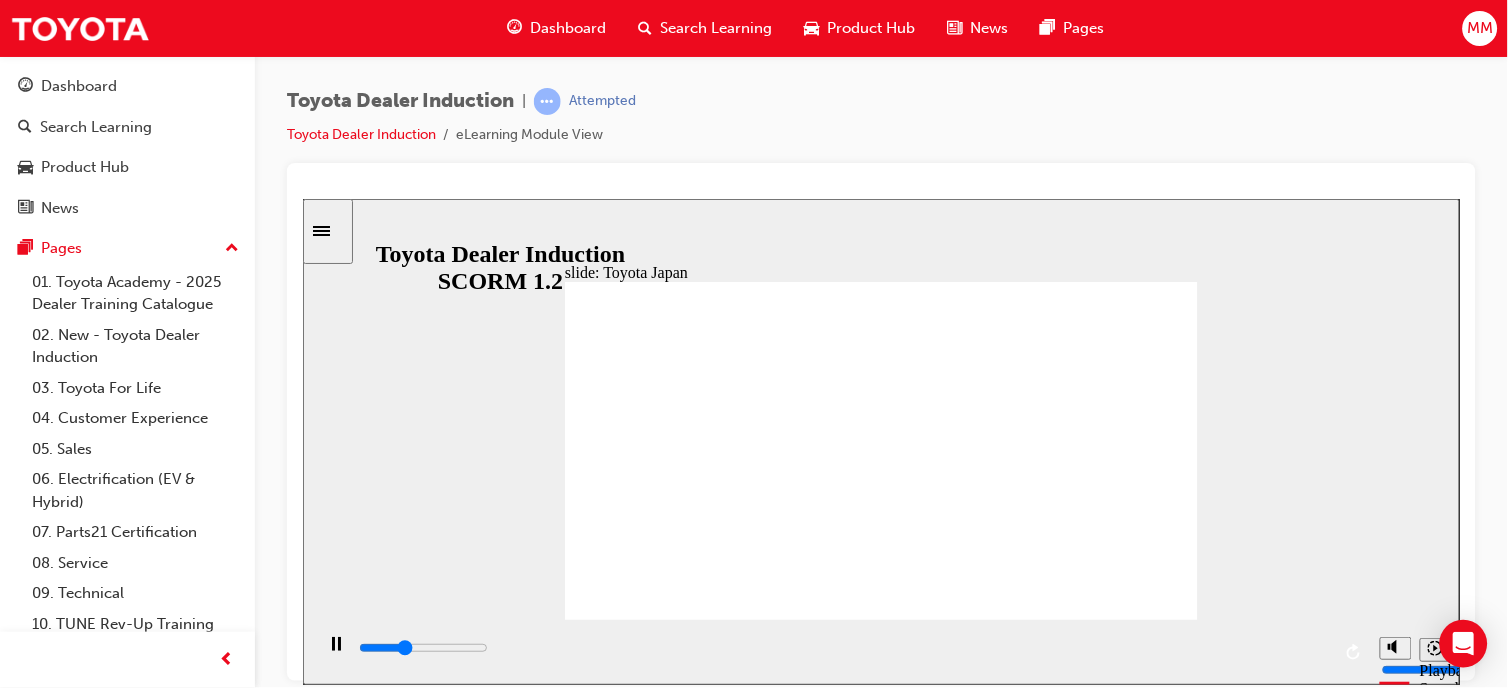 click 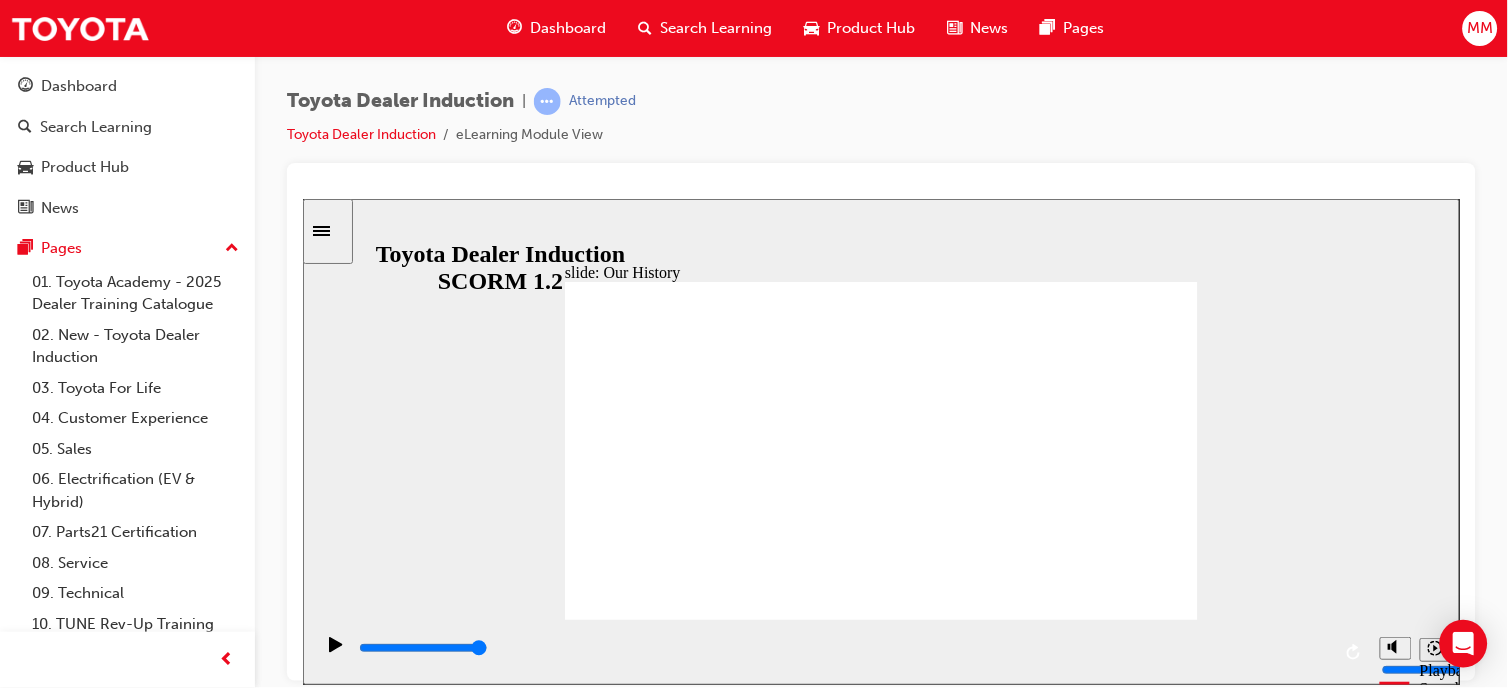 click 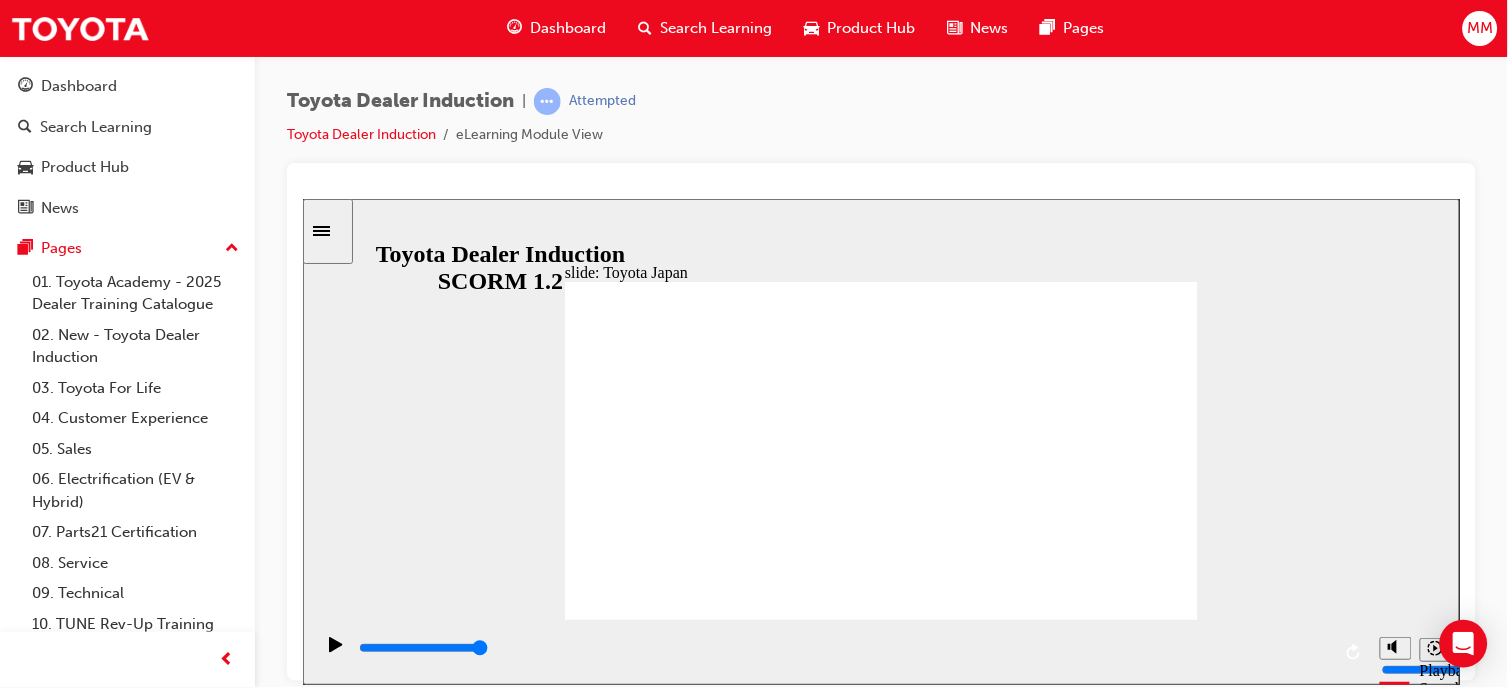 click 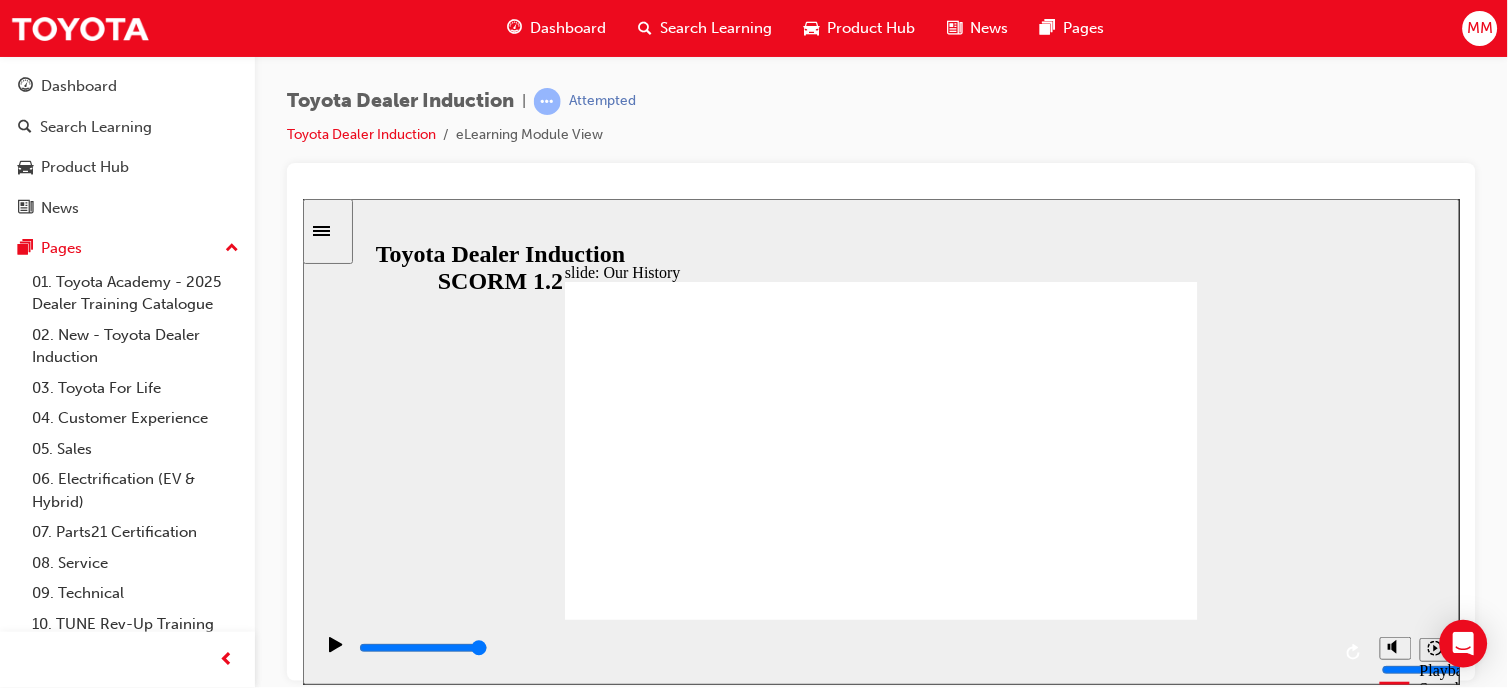 click at bounding box center [876, 2593] 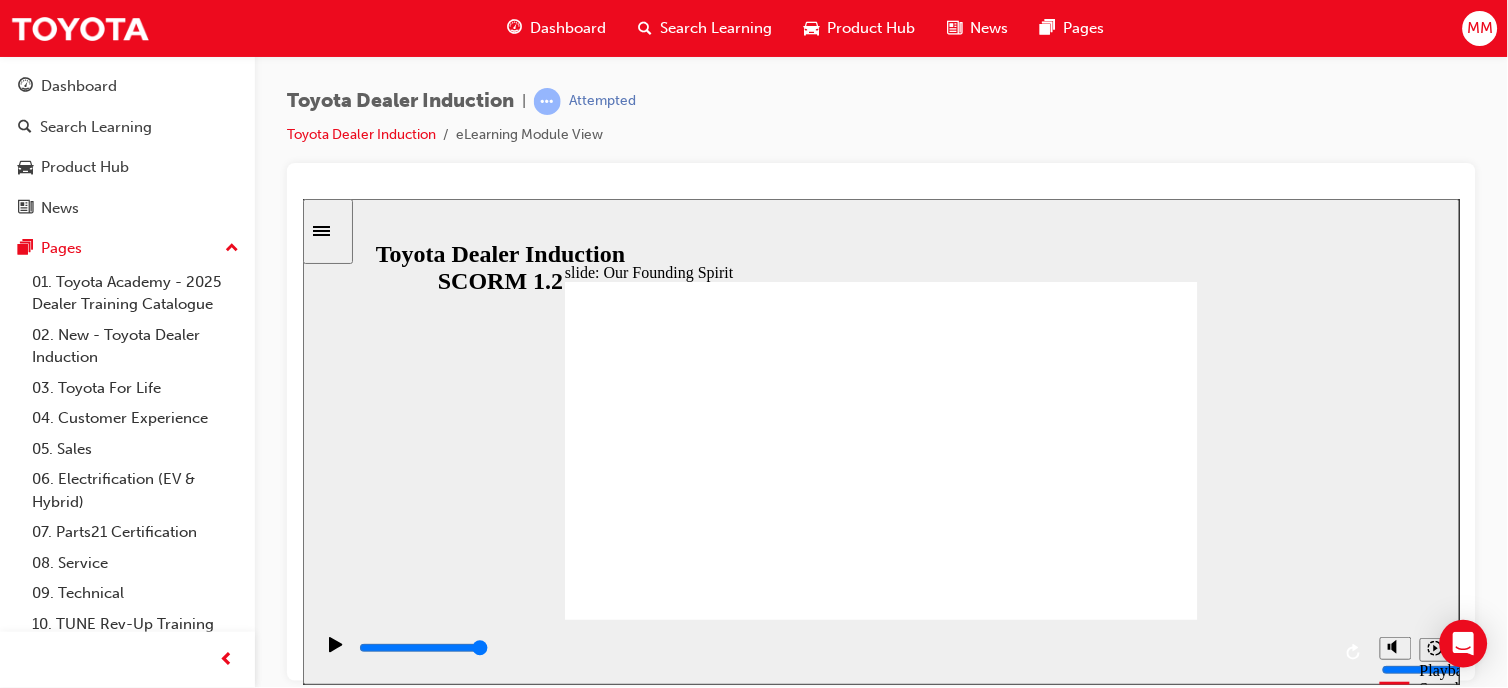 click 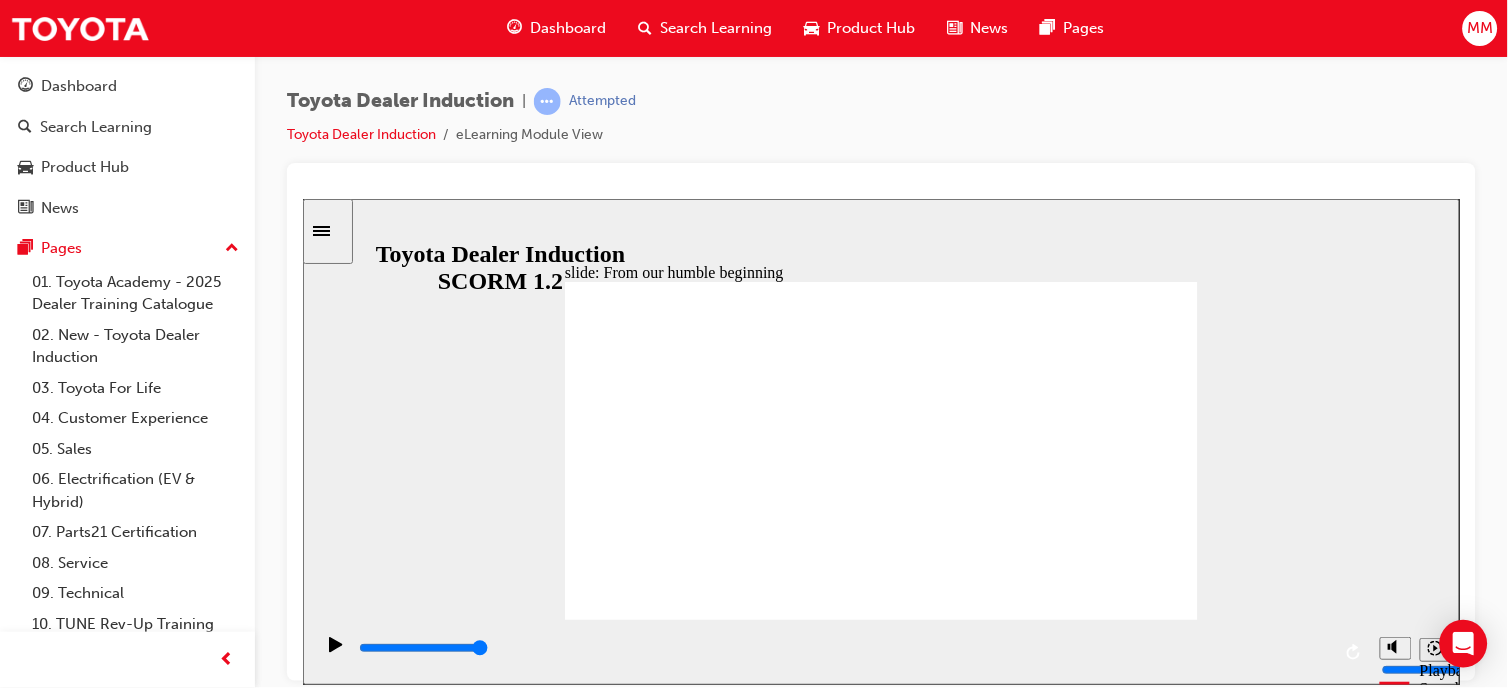 click 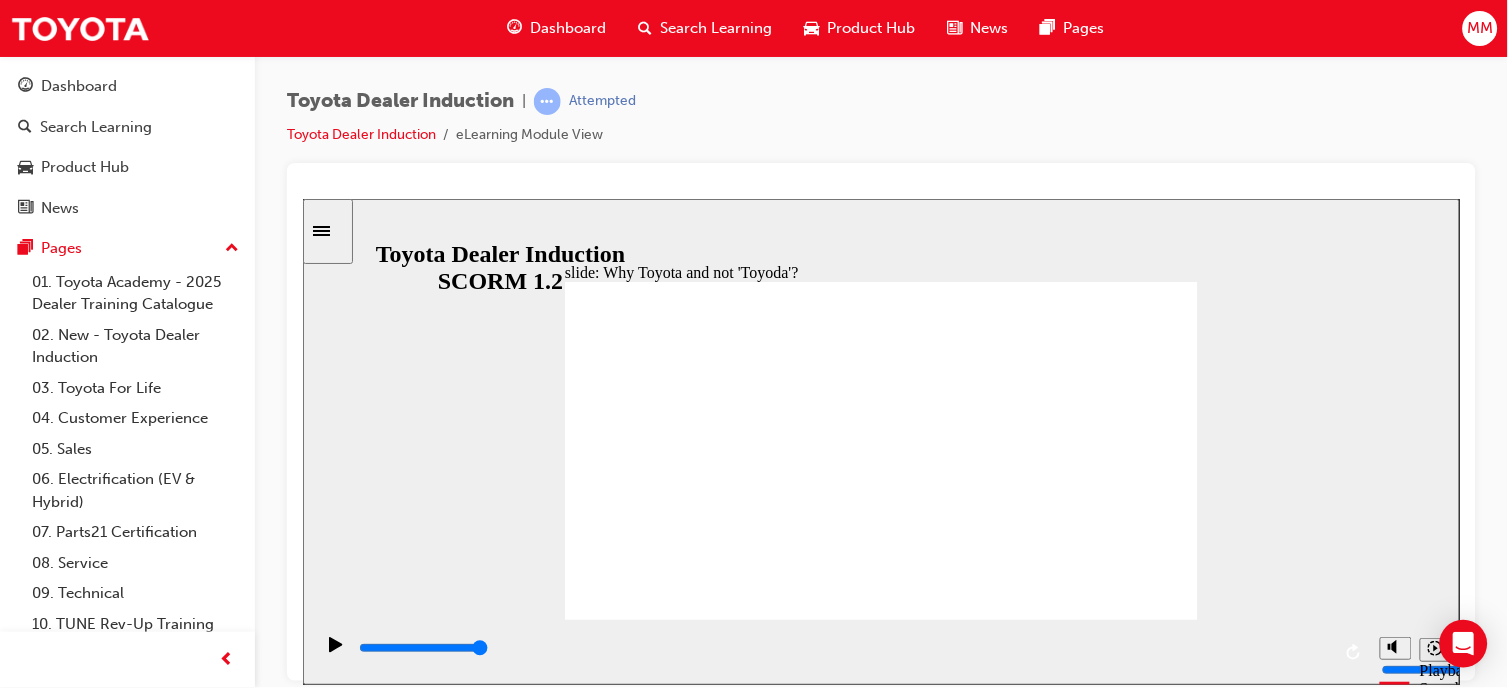 click 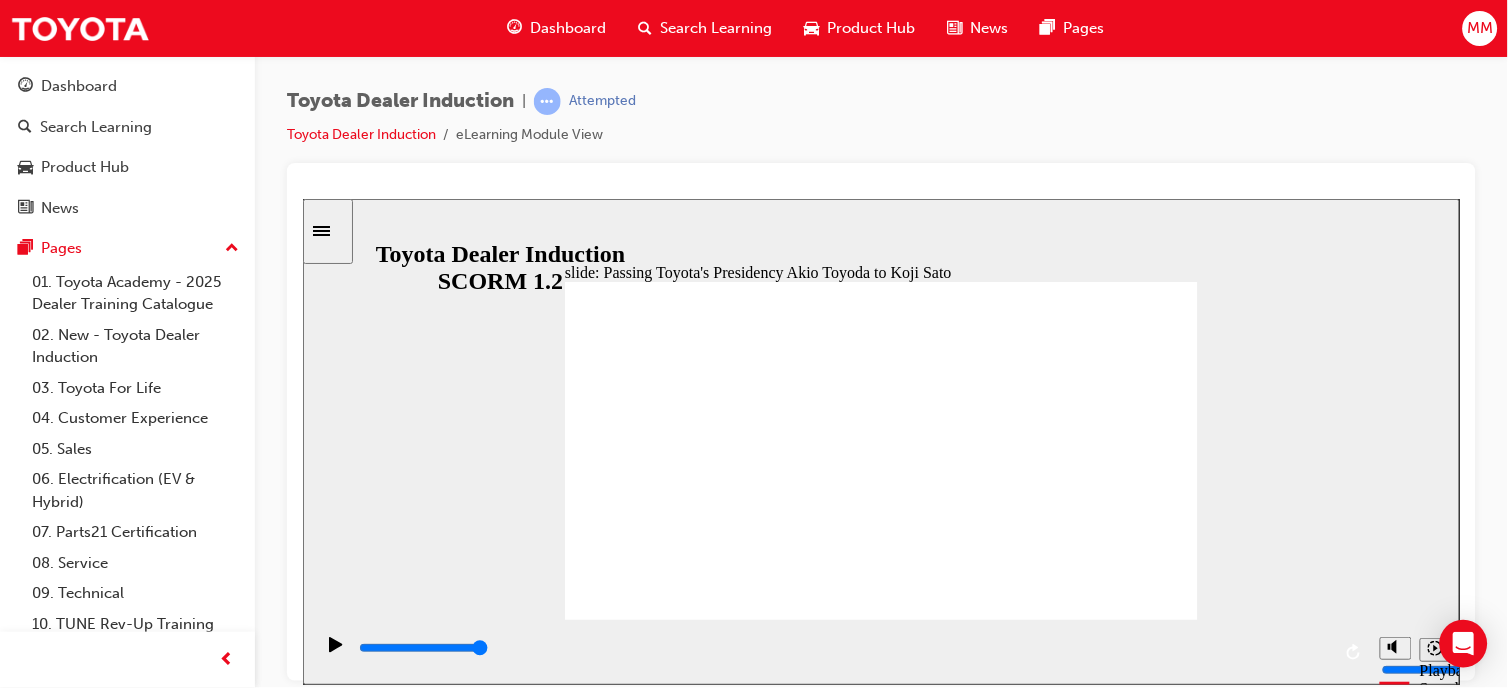 click 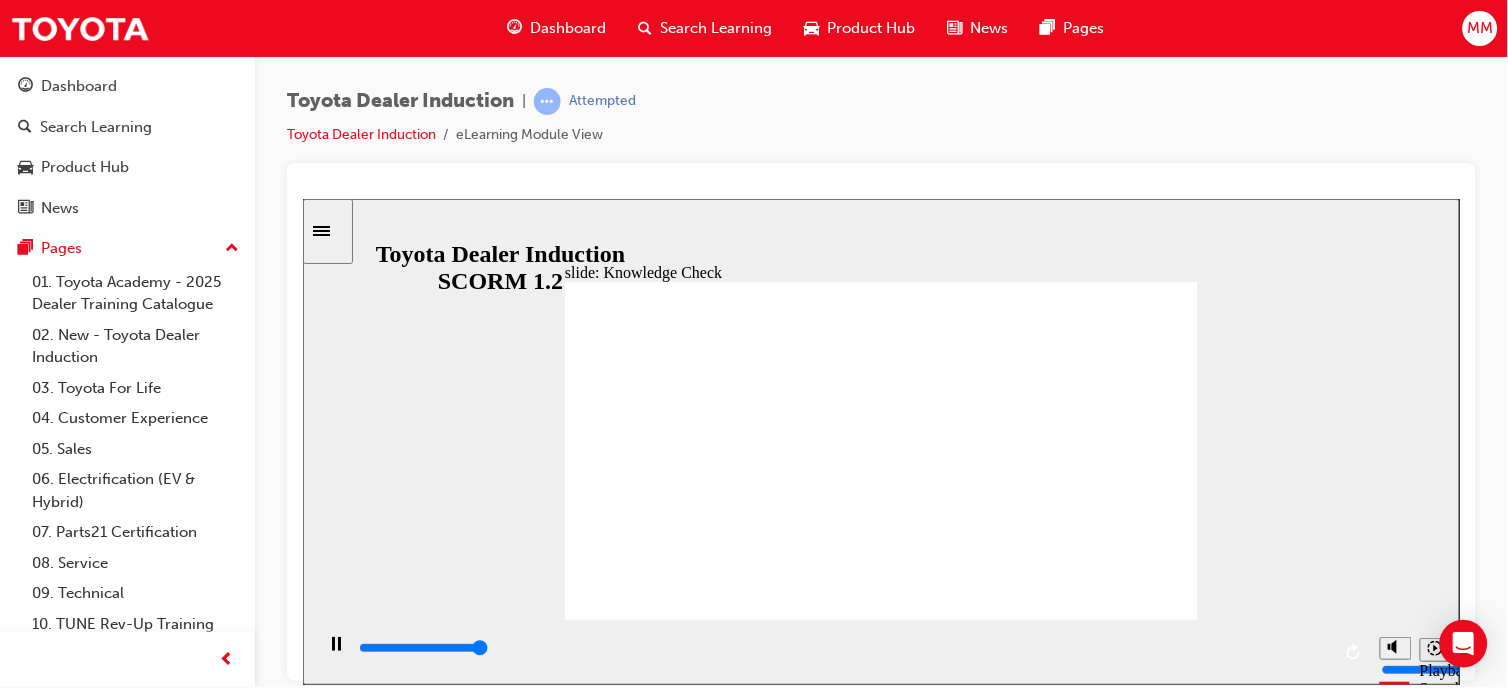 type on "5000" 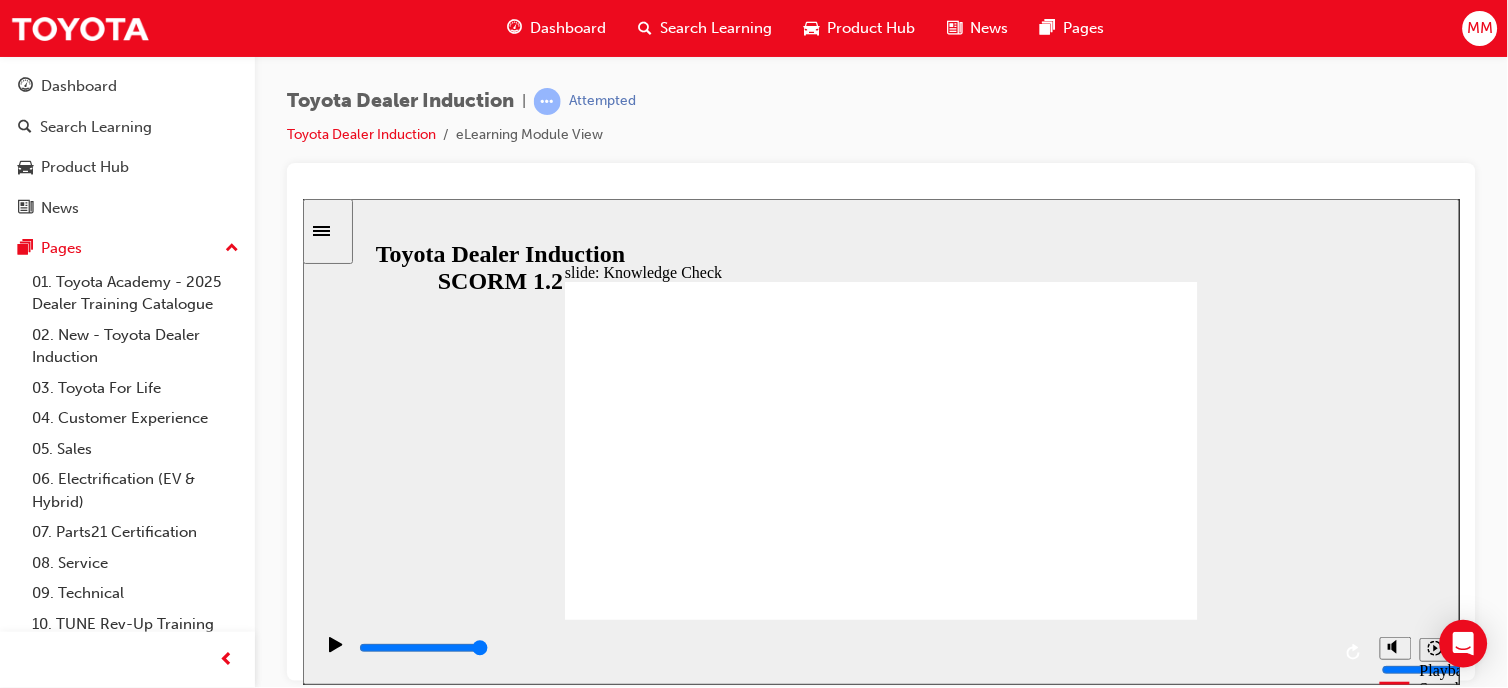 radio on "false" 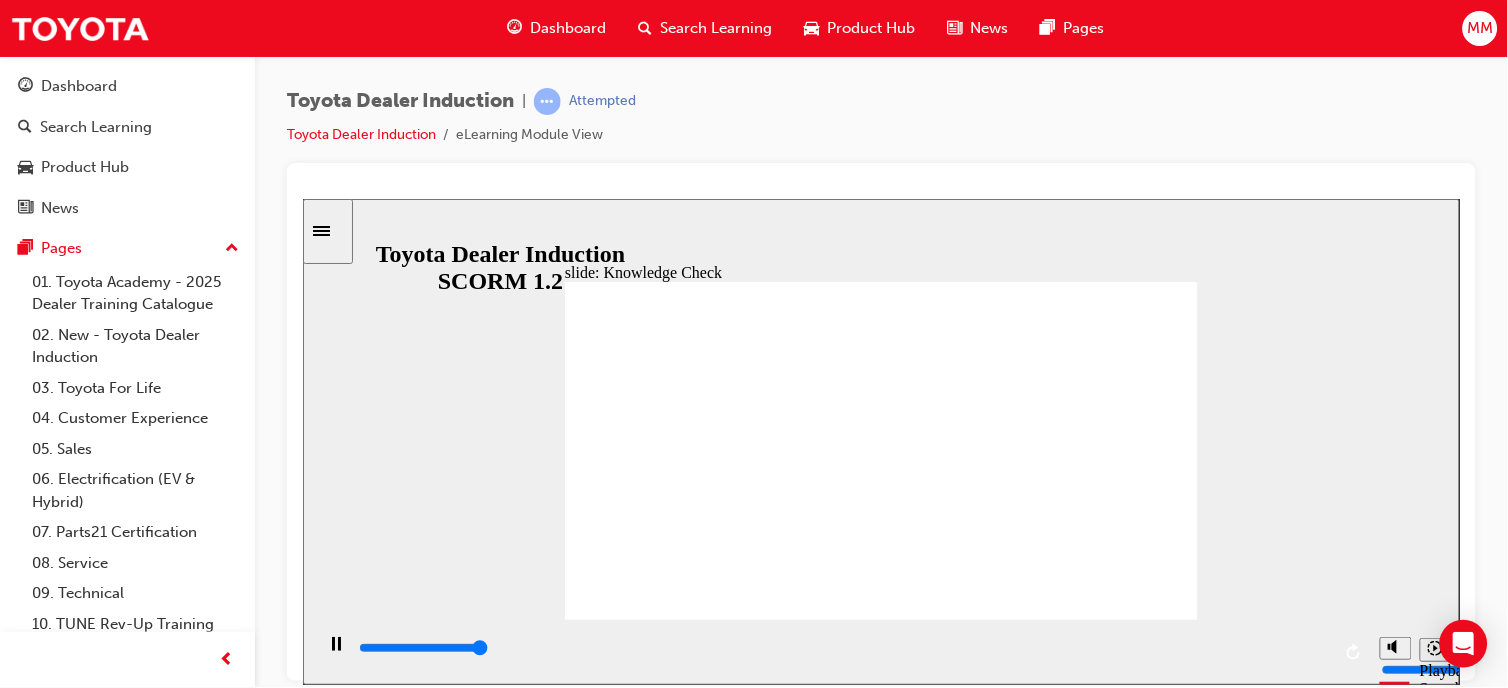 type on "5000" 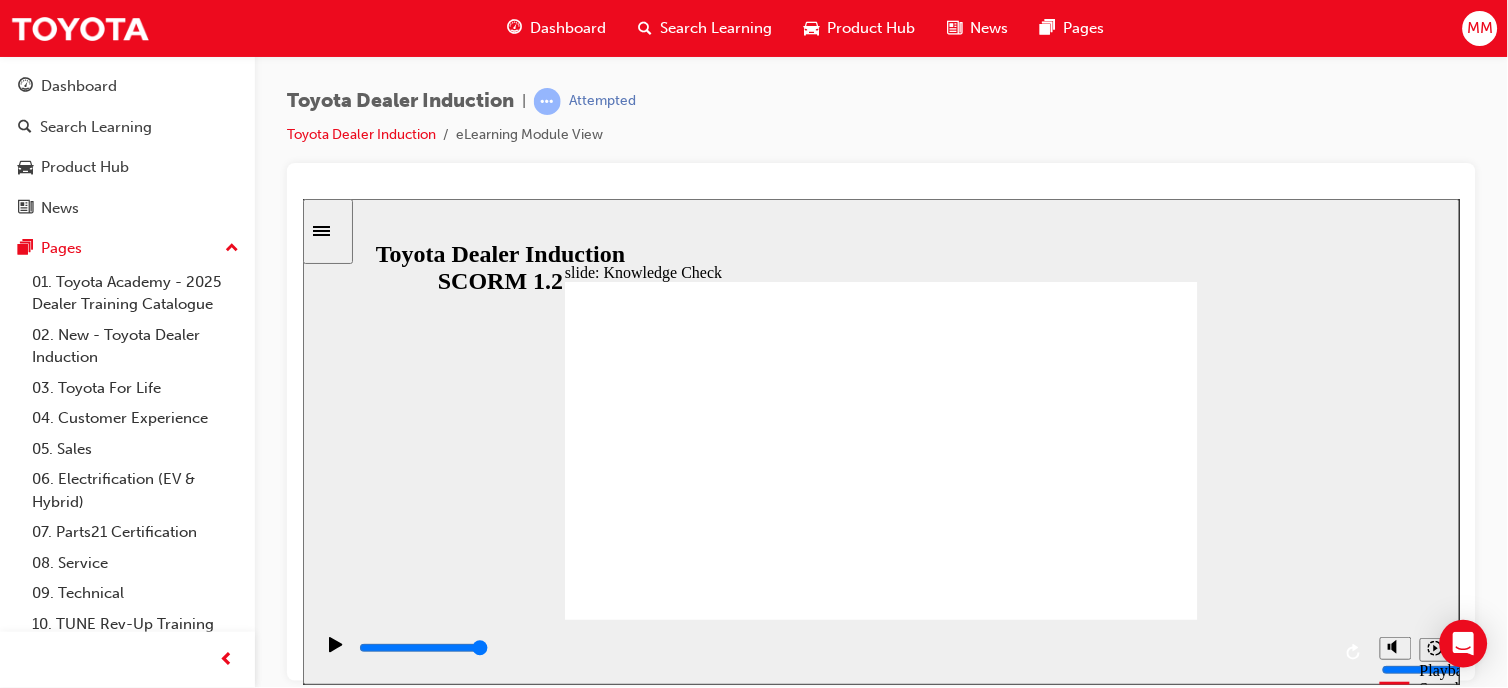 radio on "true" 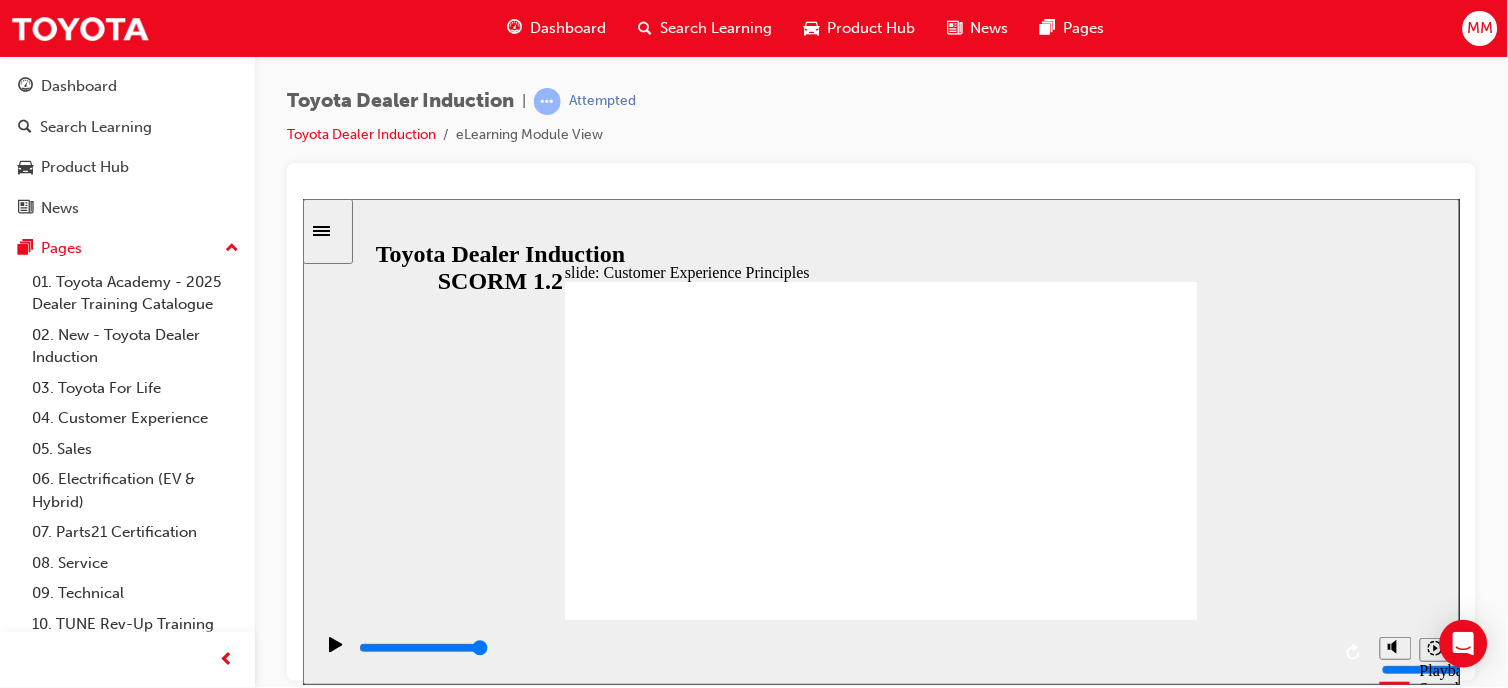 click 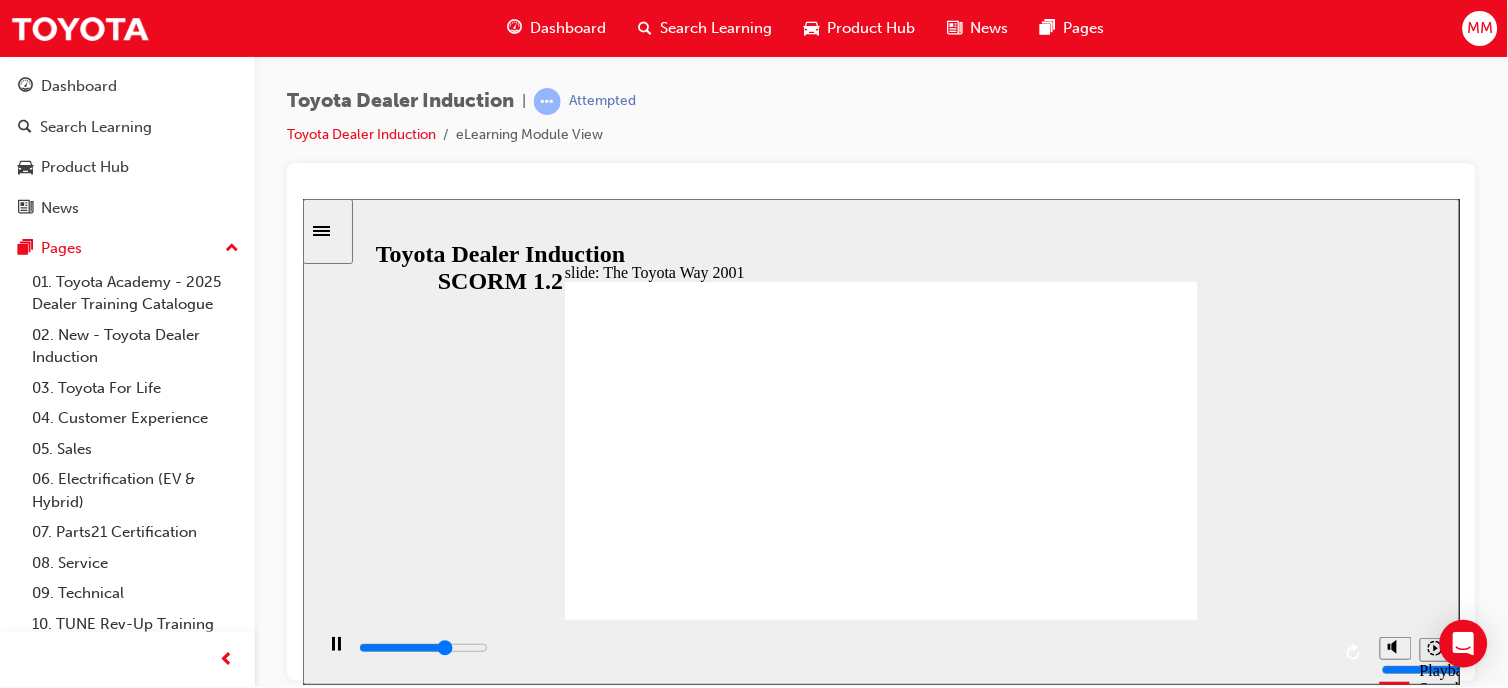 click 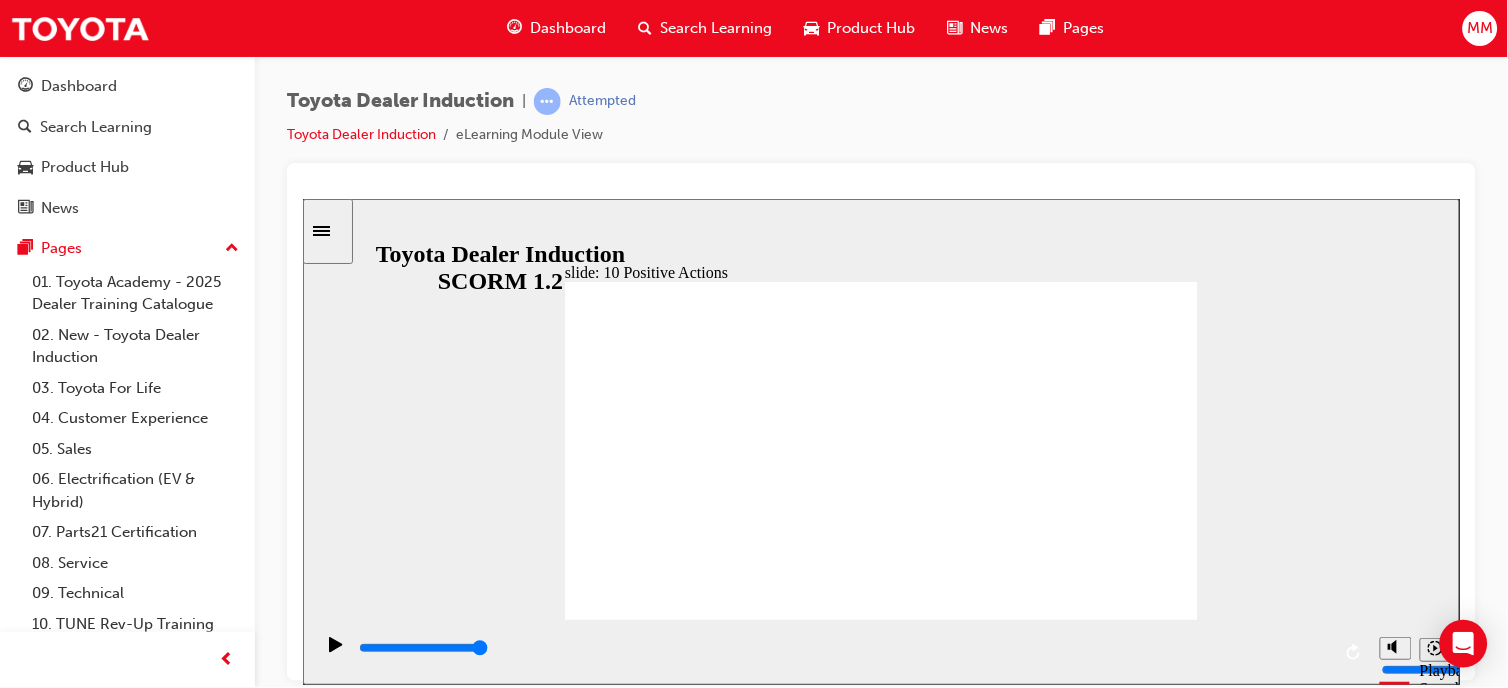 click 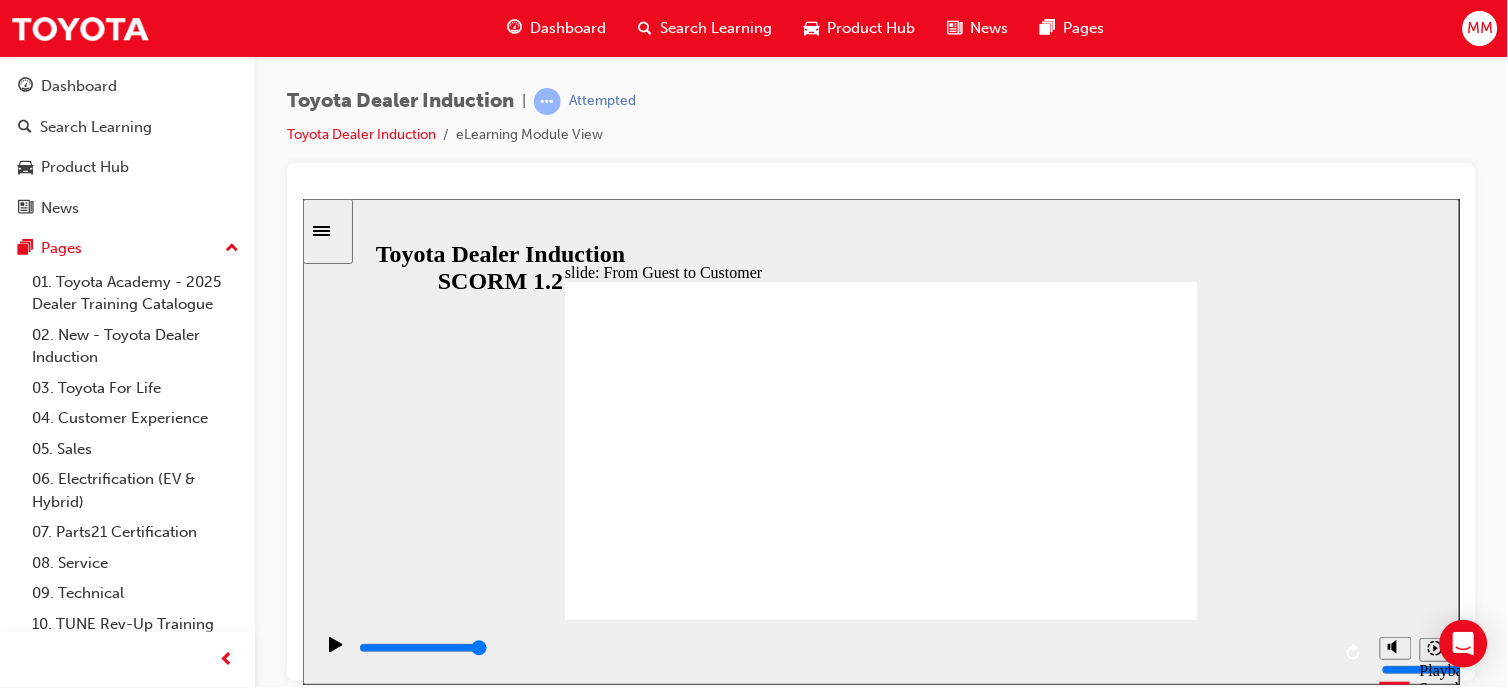 click 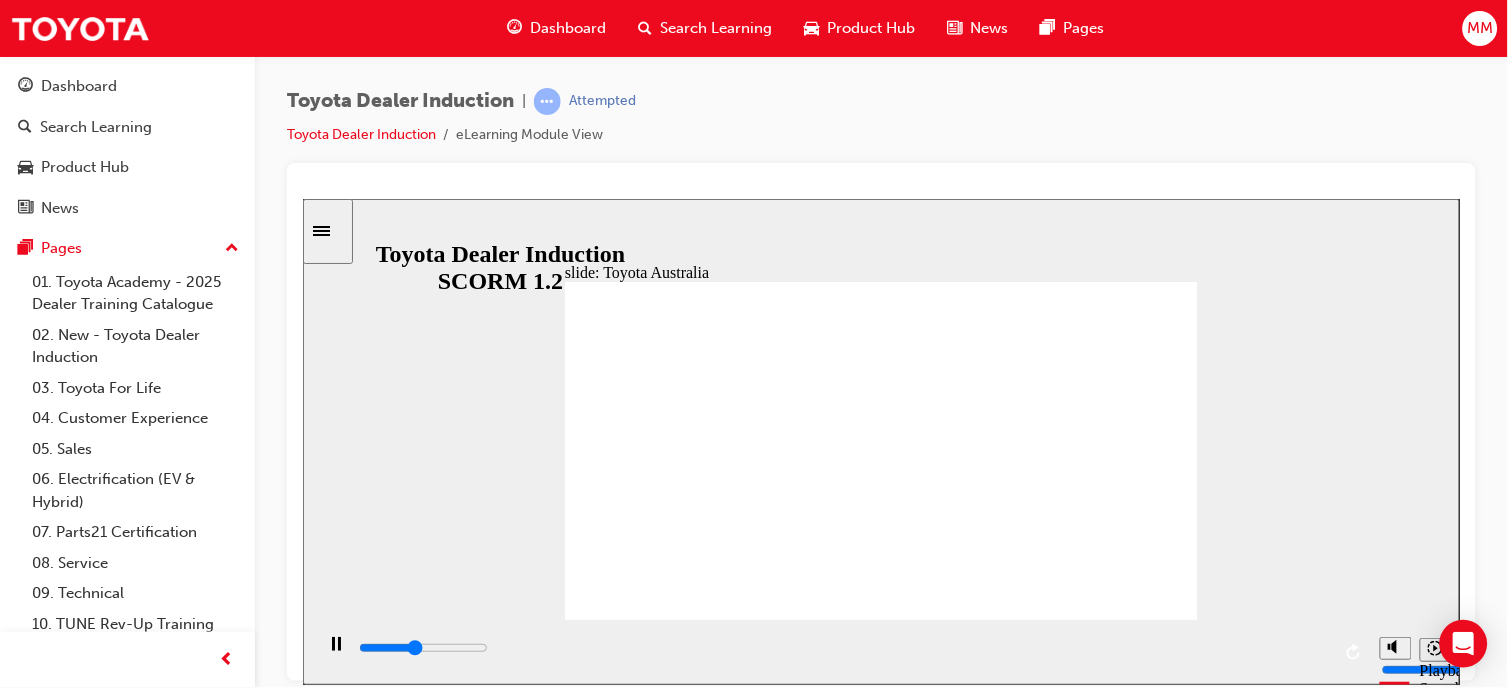 click 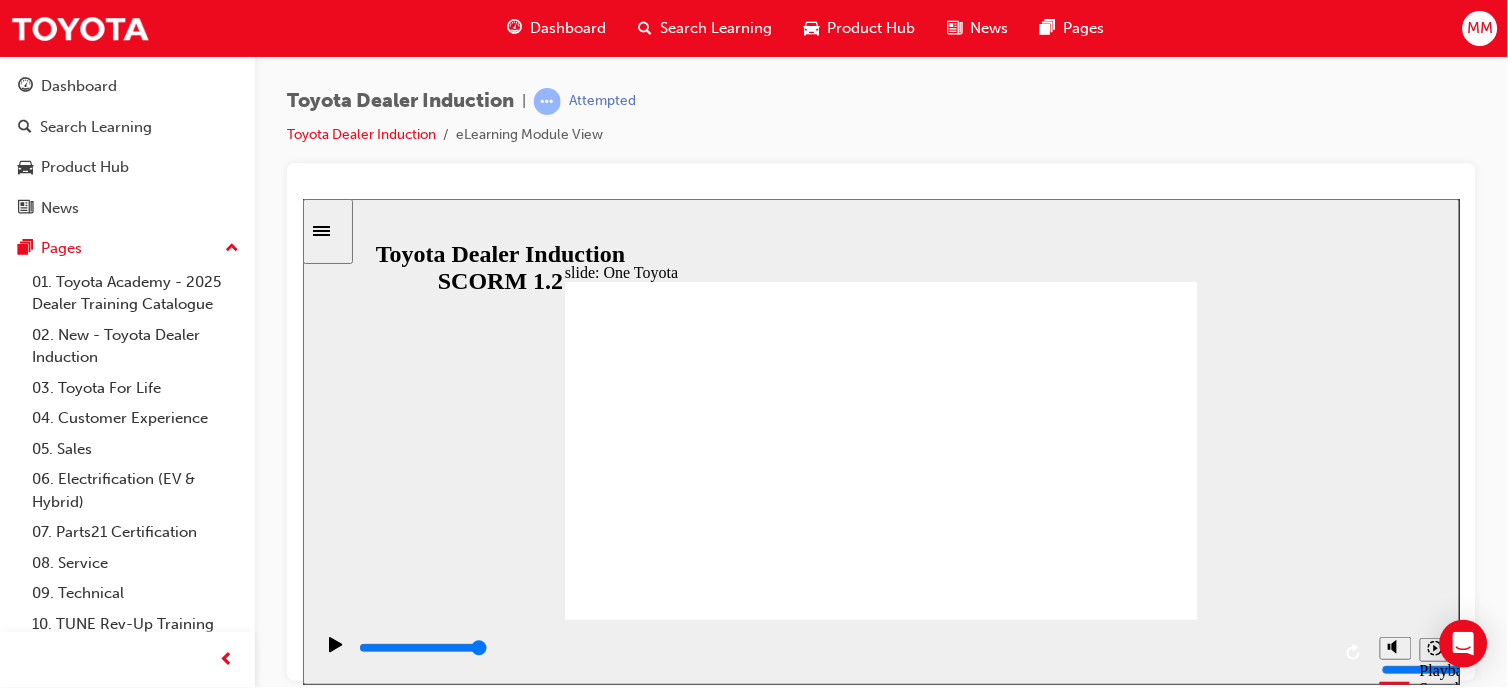 click 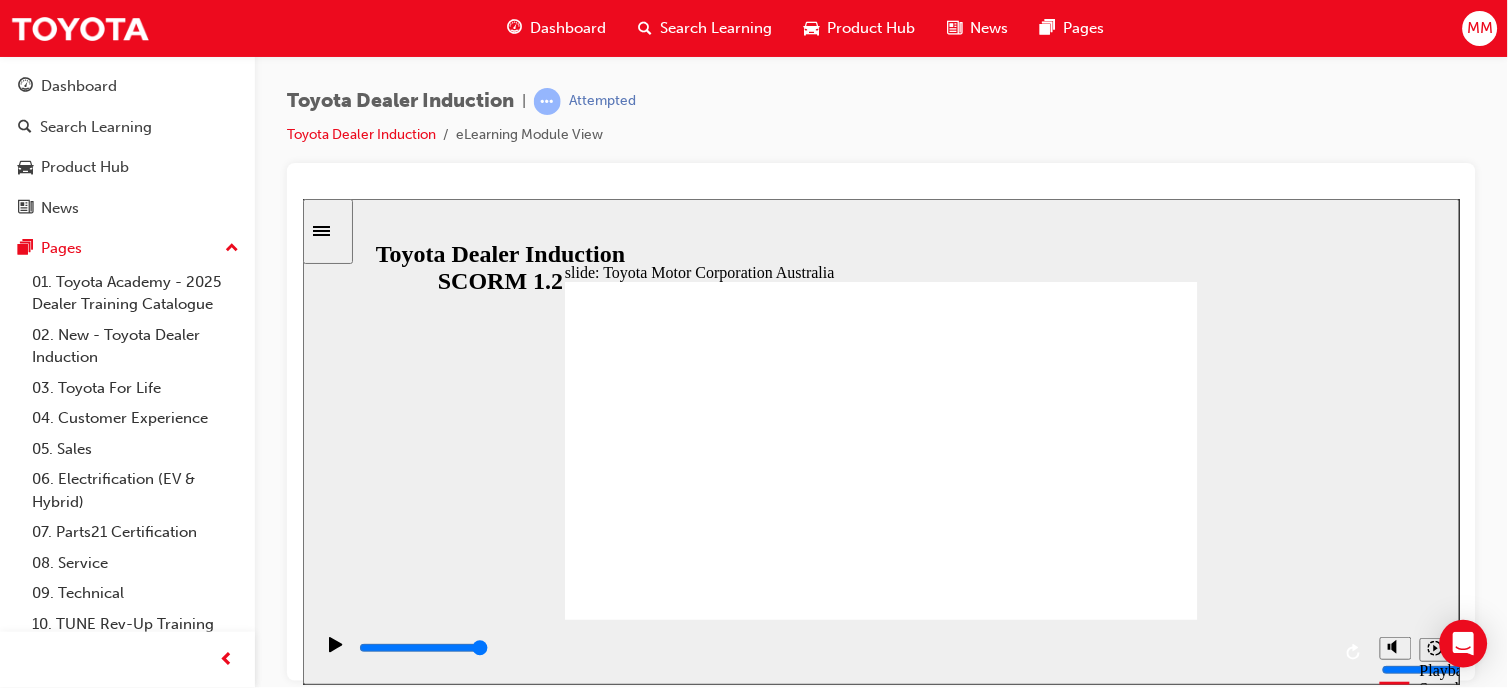 click 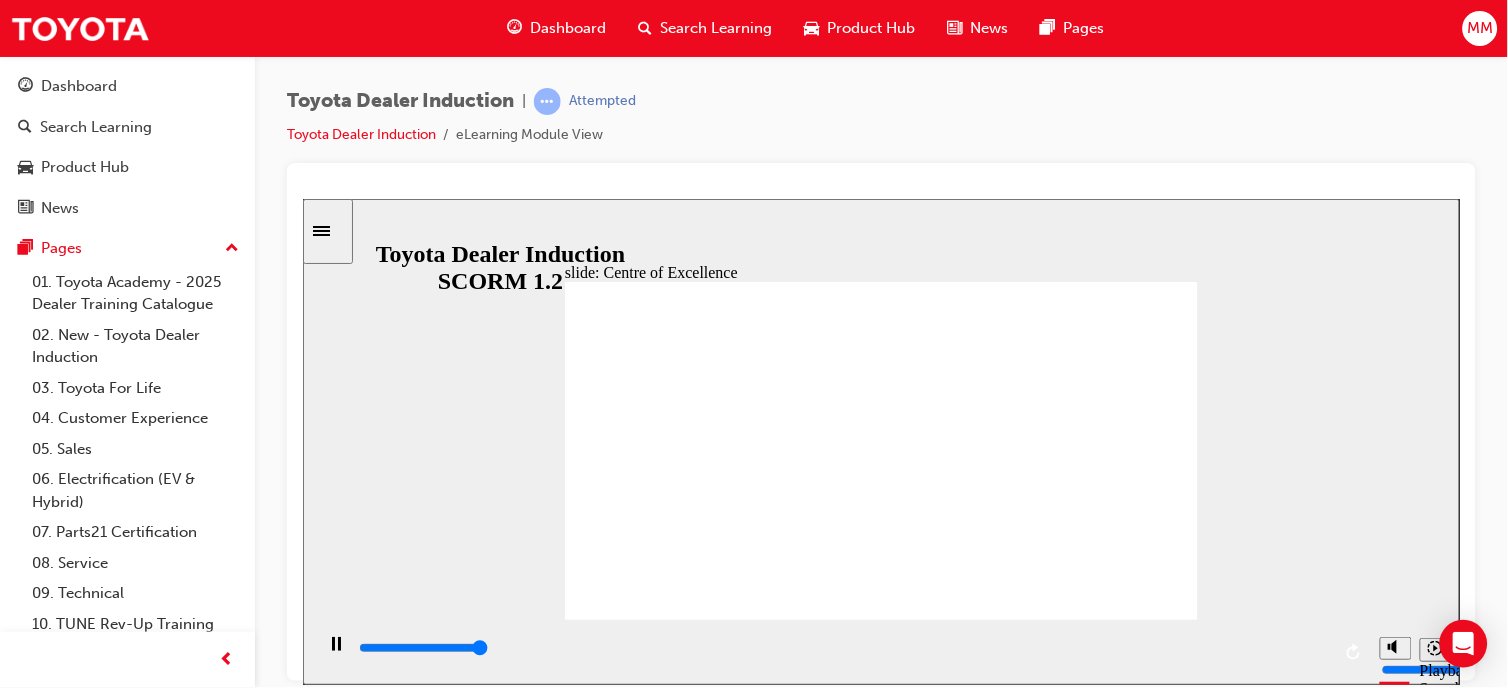 type on "15300" 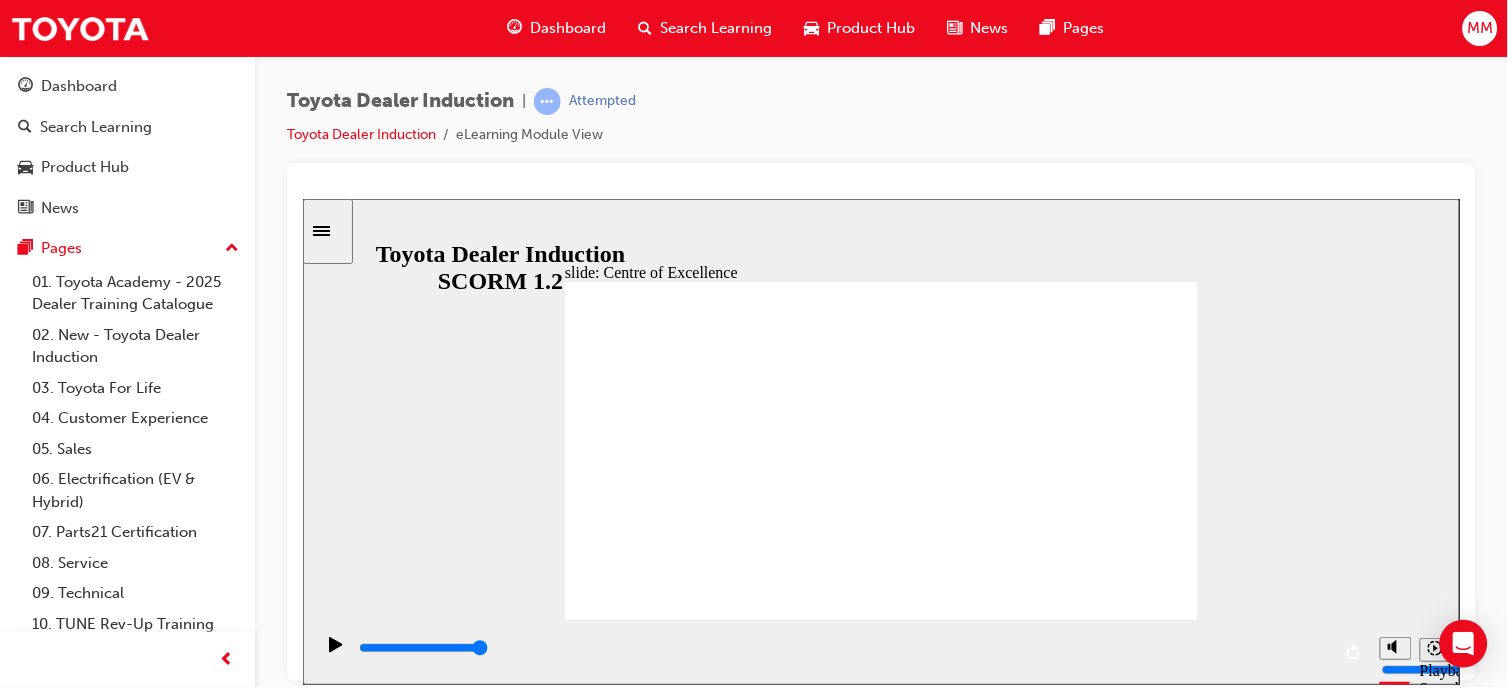 click 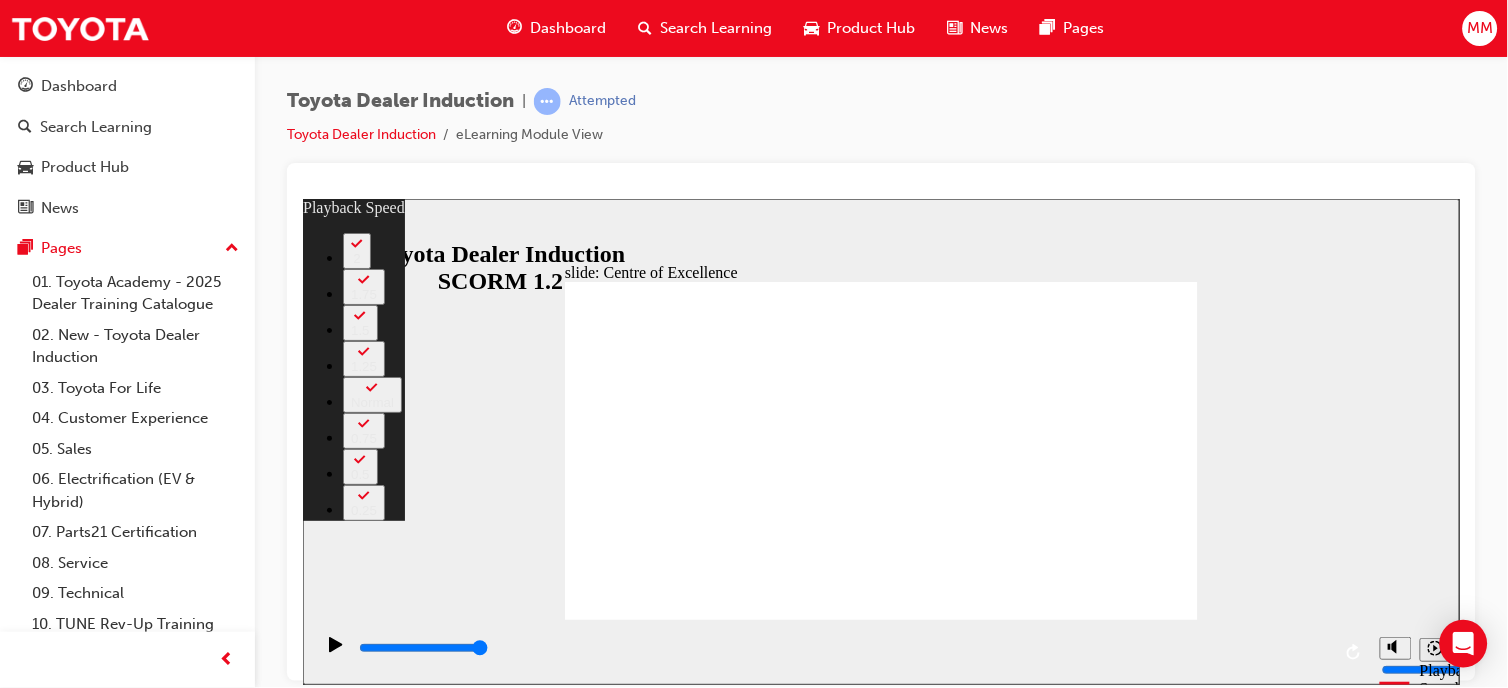 click 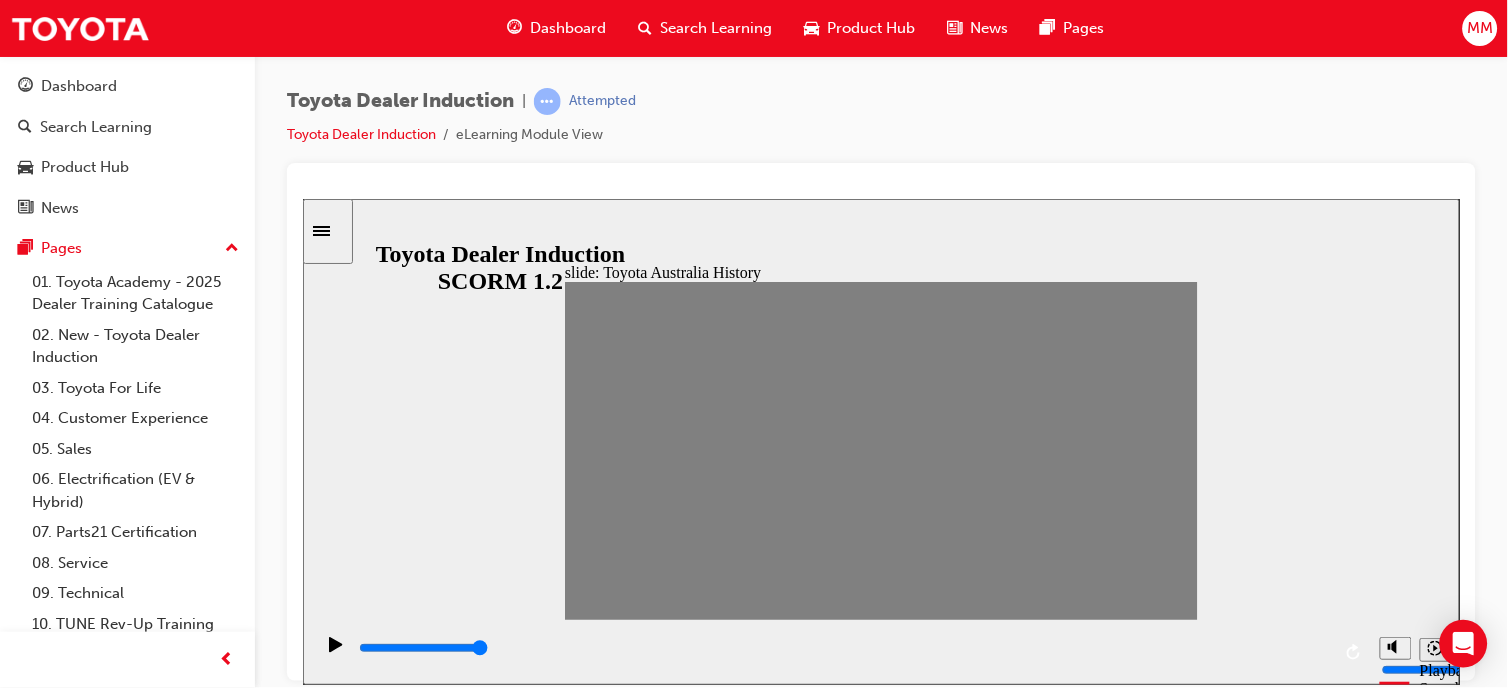 drag, startPoint x: 594, startPoint y: 457, endPoint x: 605, endPoint y: 453, distance: 11.7046995 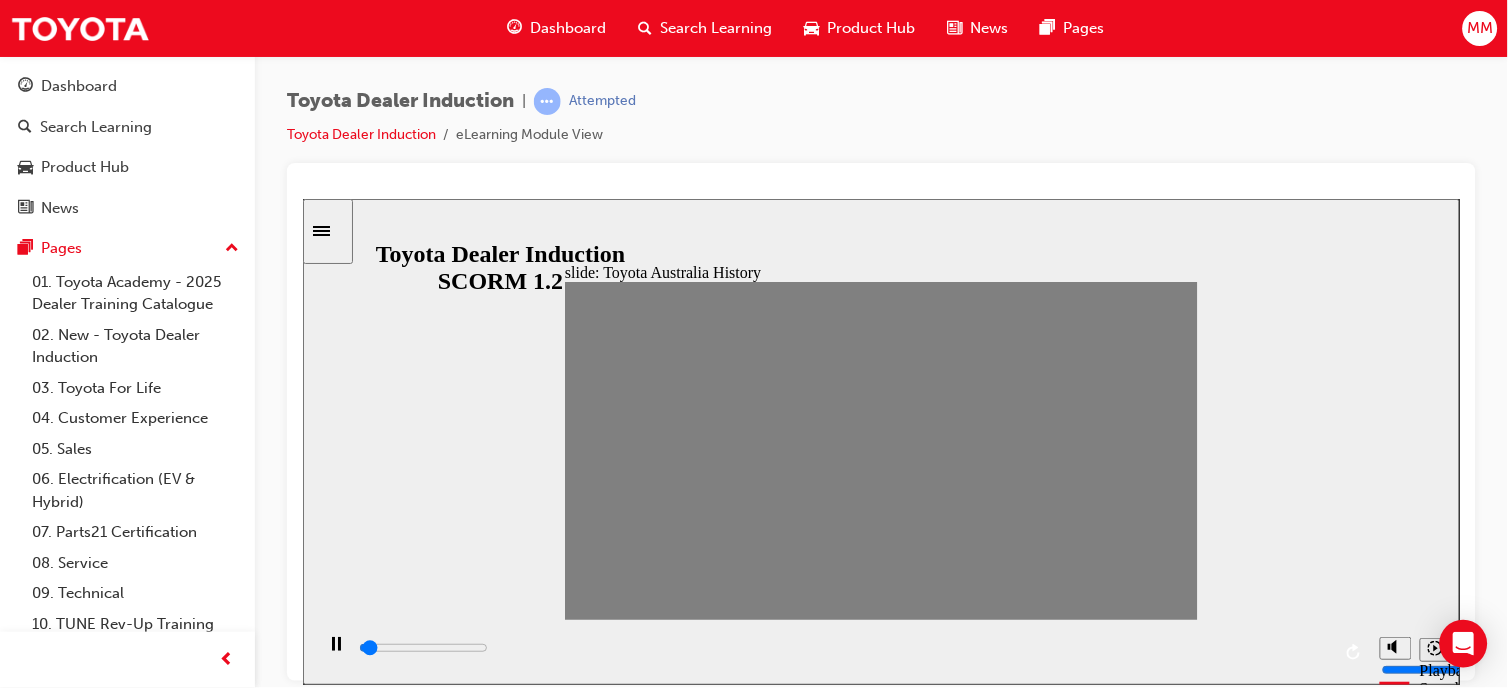 drag, startPoint x: 586, startPoint y: 450, endPoint x: 607, endPoint y: 457, distance: 22.135944 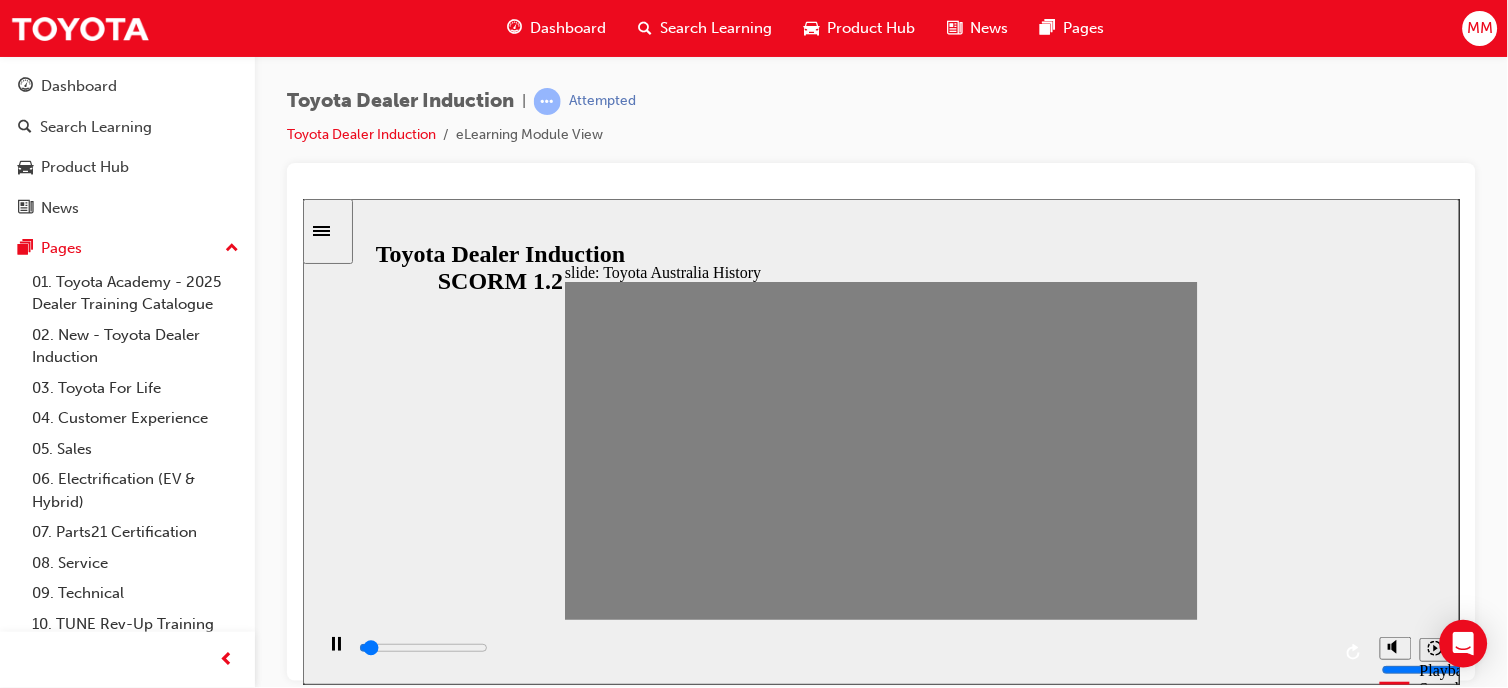 drag, startPoint x: 607, startPoint y: 457, endPoint x: 1174, endPoint y: 447, distance: 567.0882 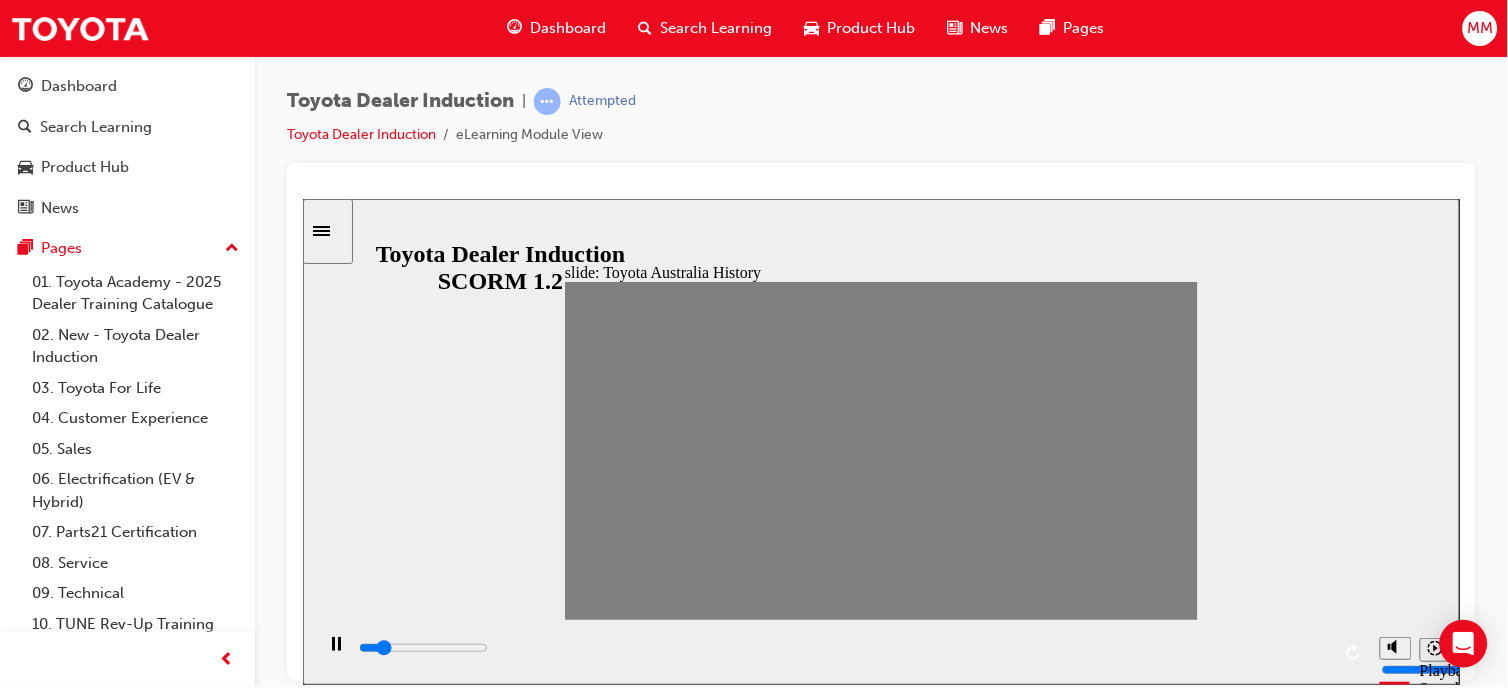 click 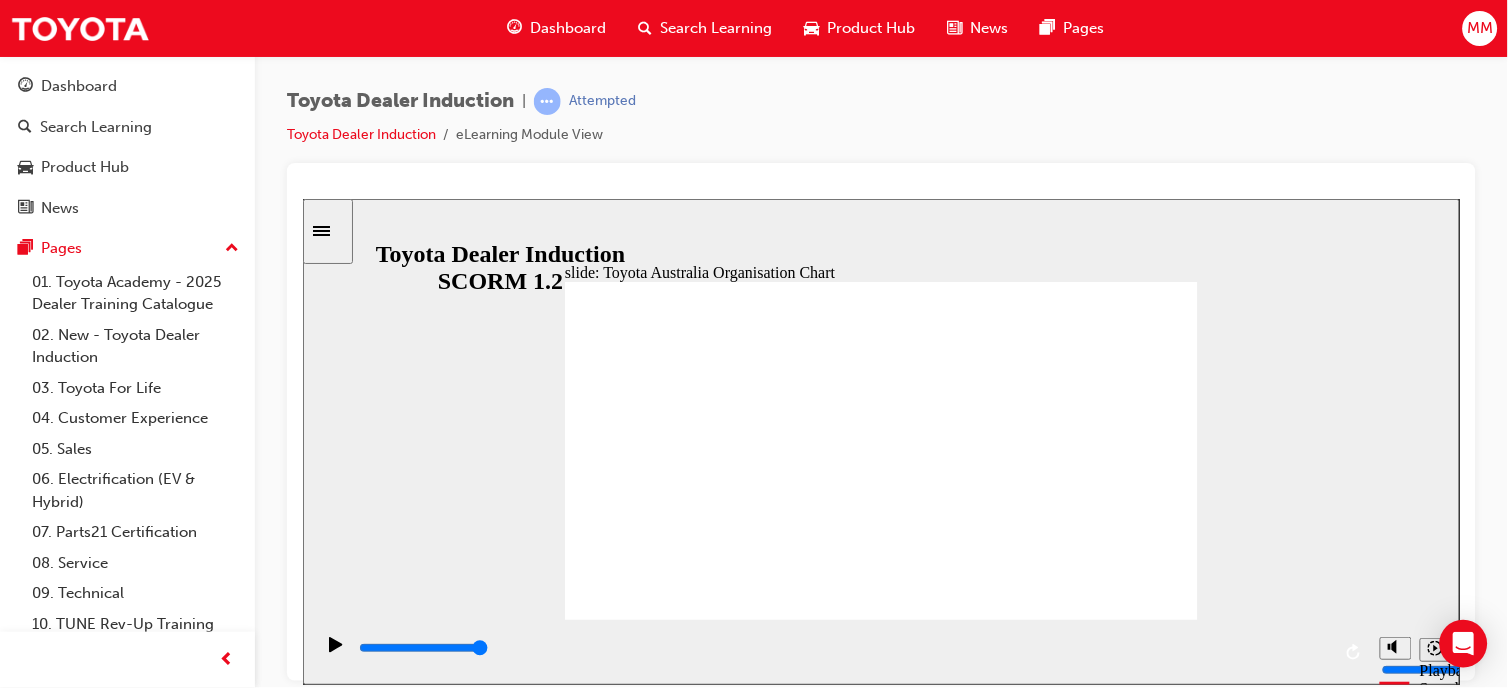 click 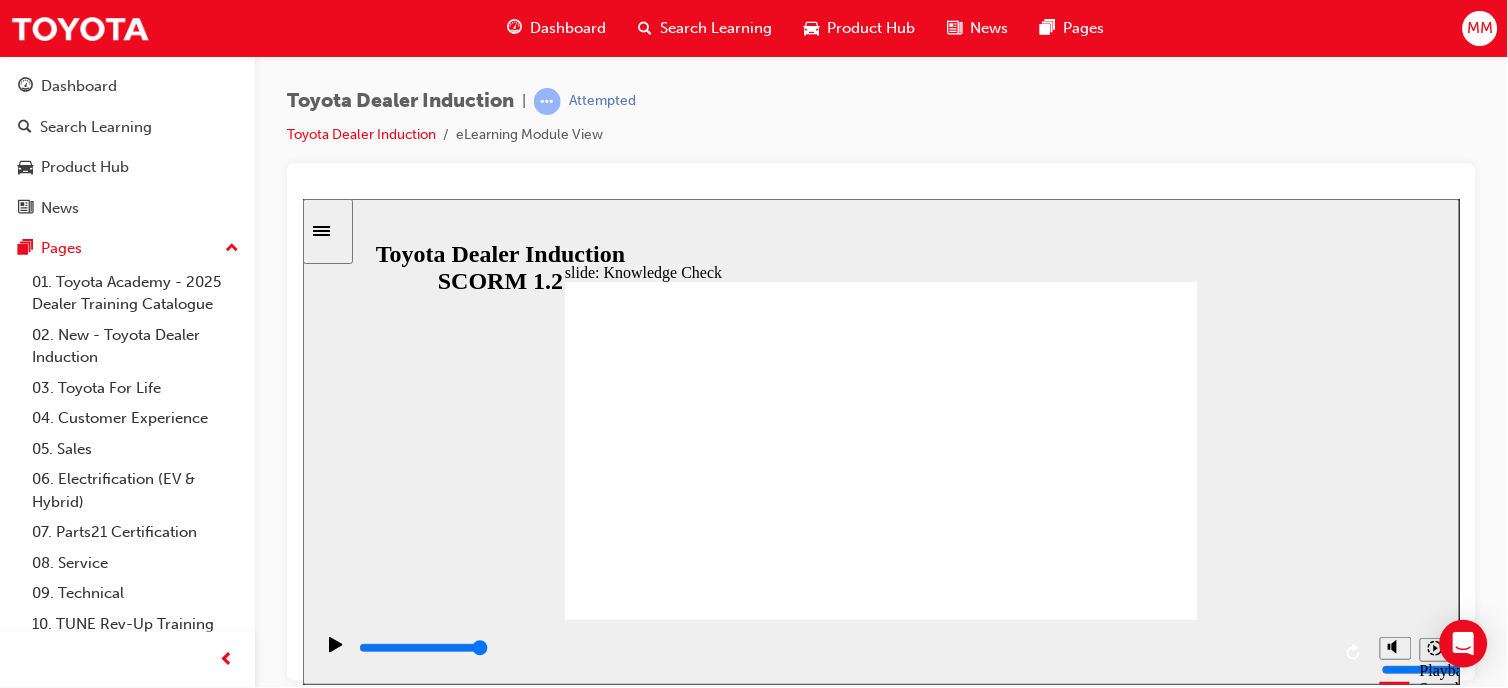 click 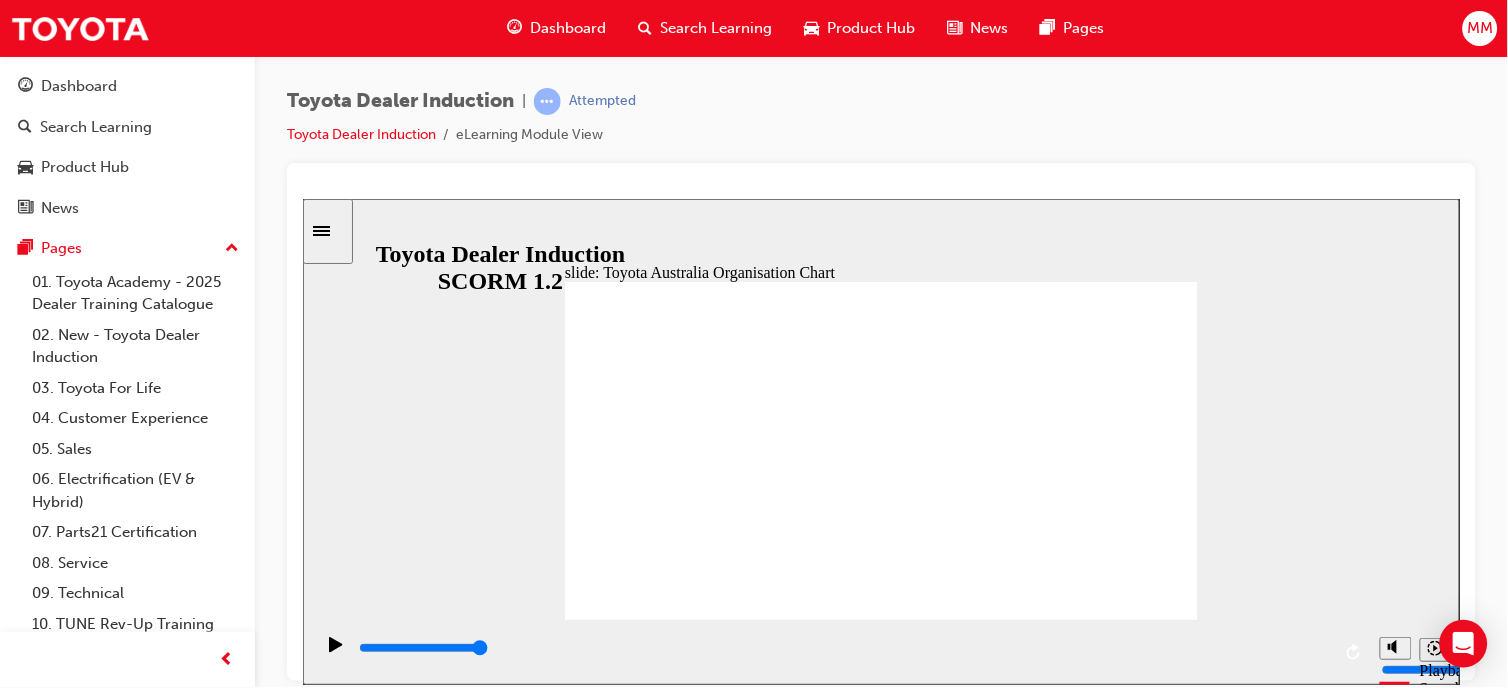 click at bounding box center [880, 1181] 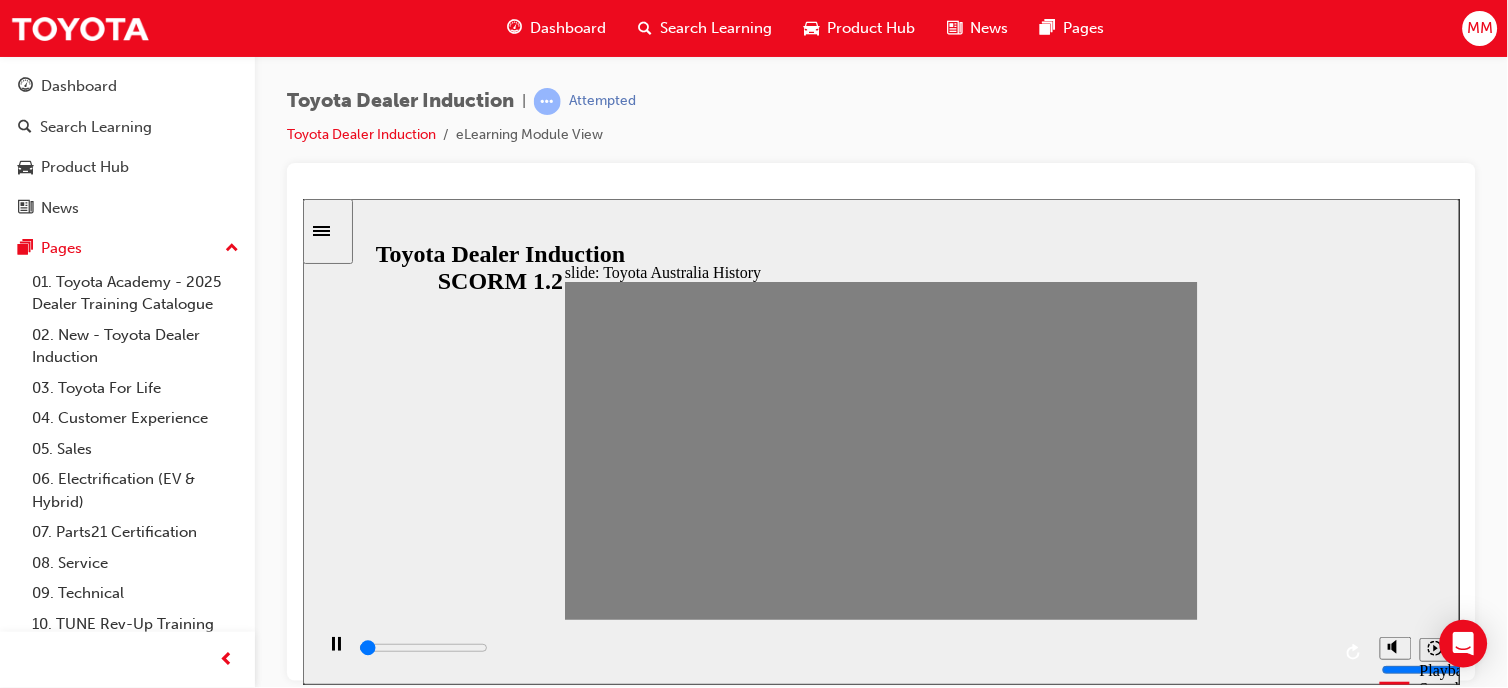 drag, startPoint x: 1170, startPoint y: 452, endPoint x: 699, endPoint y: 508, distance: 474.3174 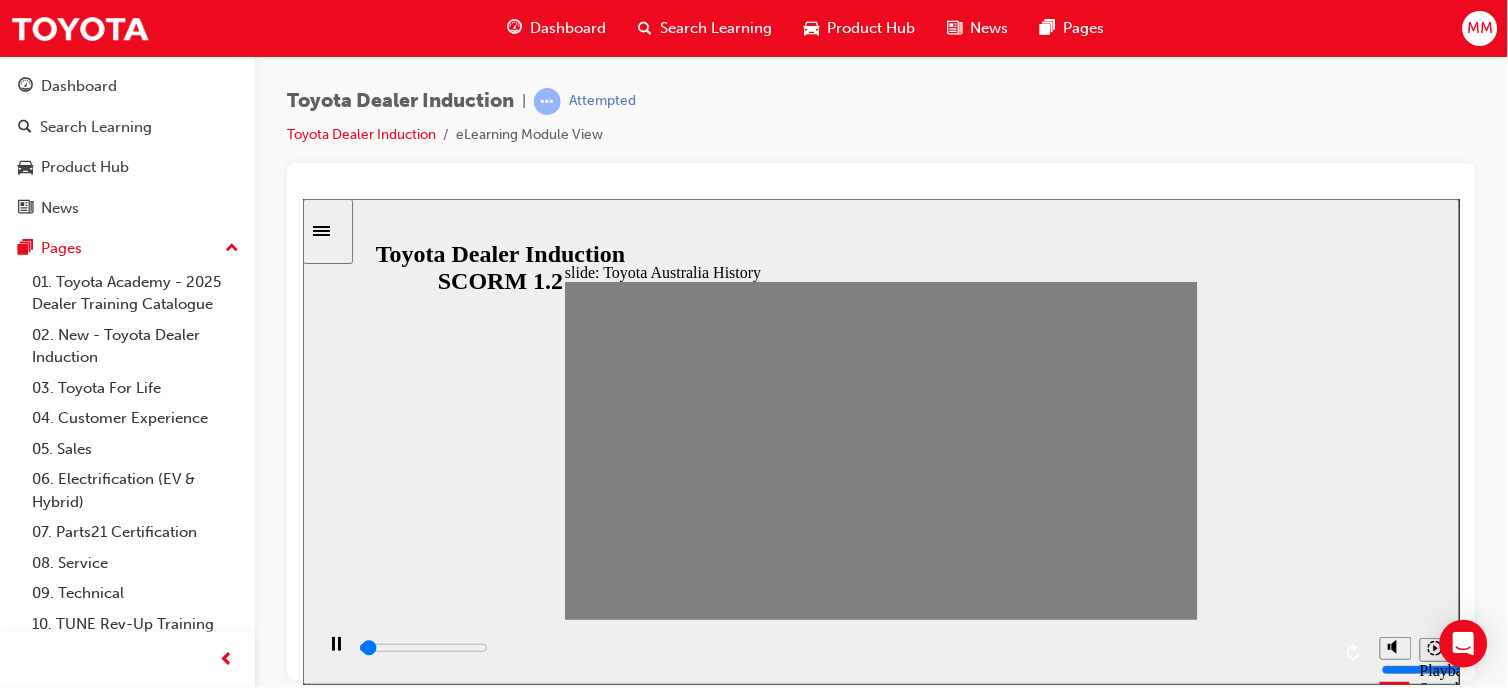 click 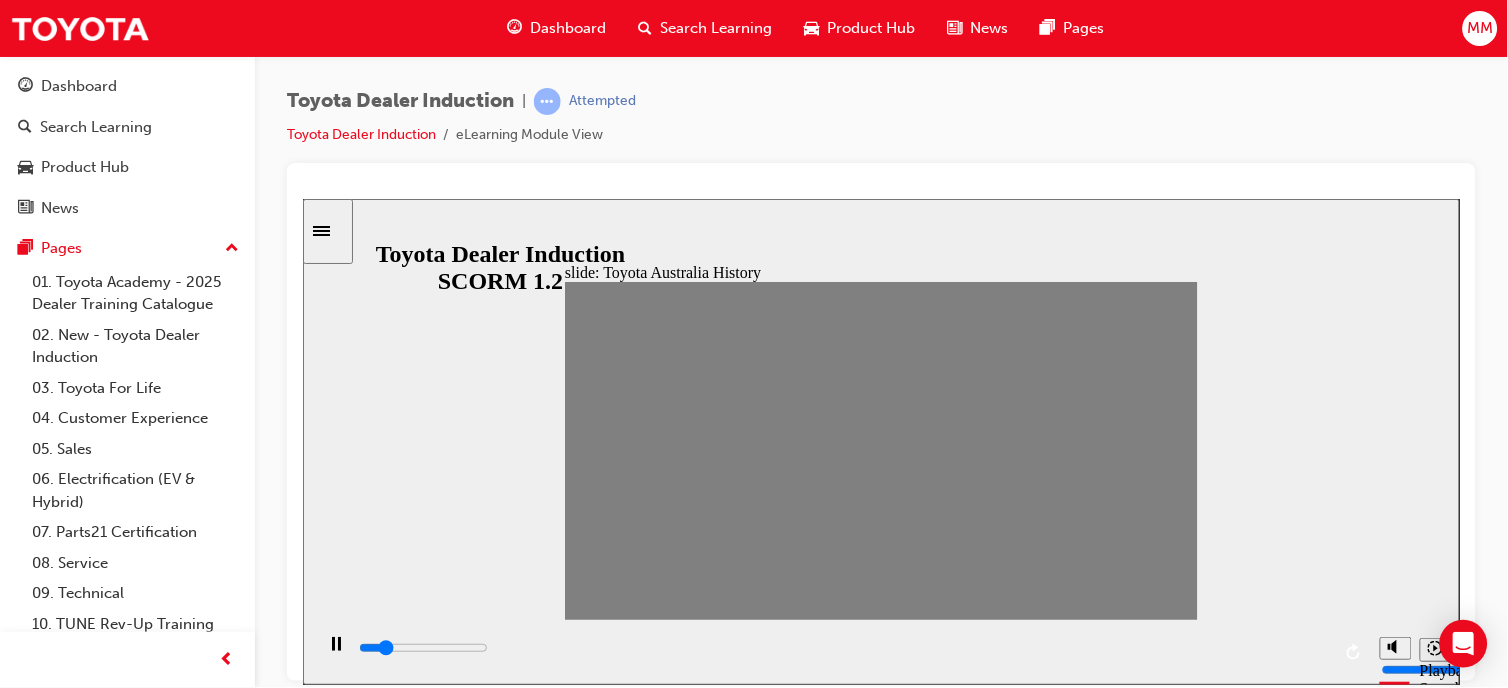 drag, startPoint x: 654, startPoint y: 497, endPoint x: 612, endPoint y: 461, distance: 55.31727 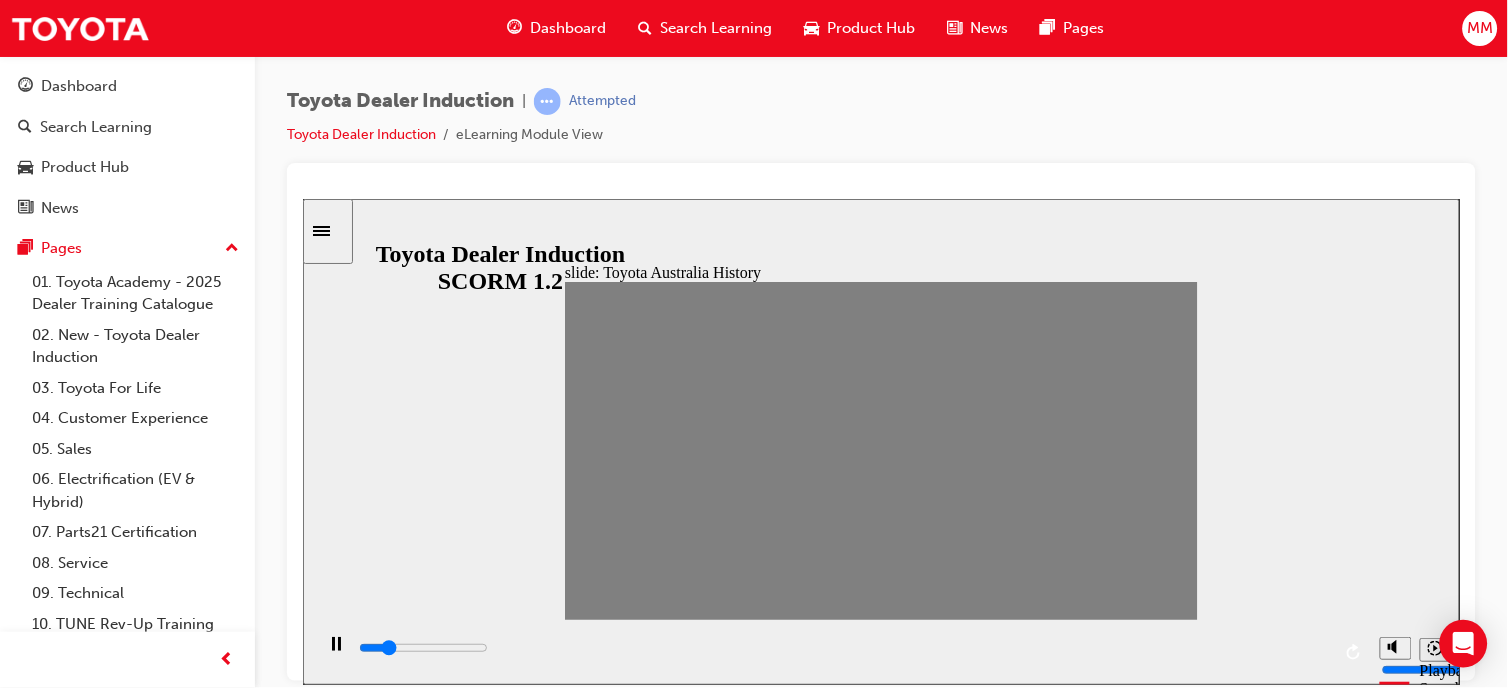 click 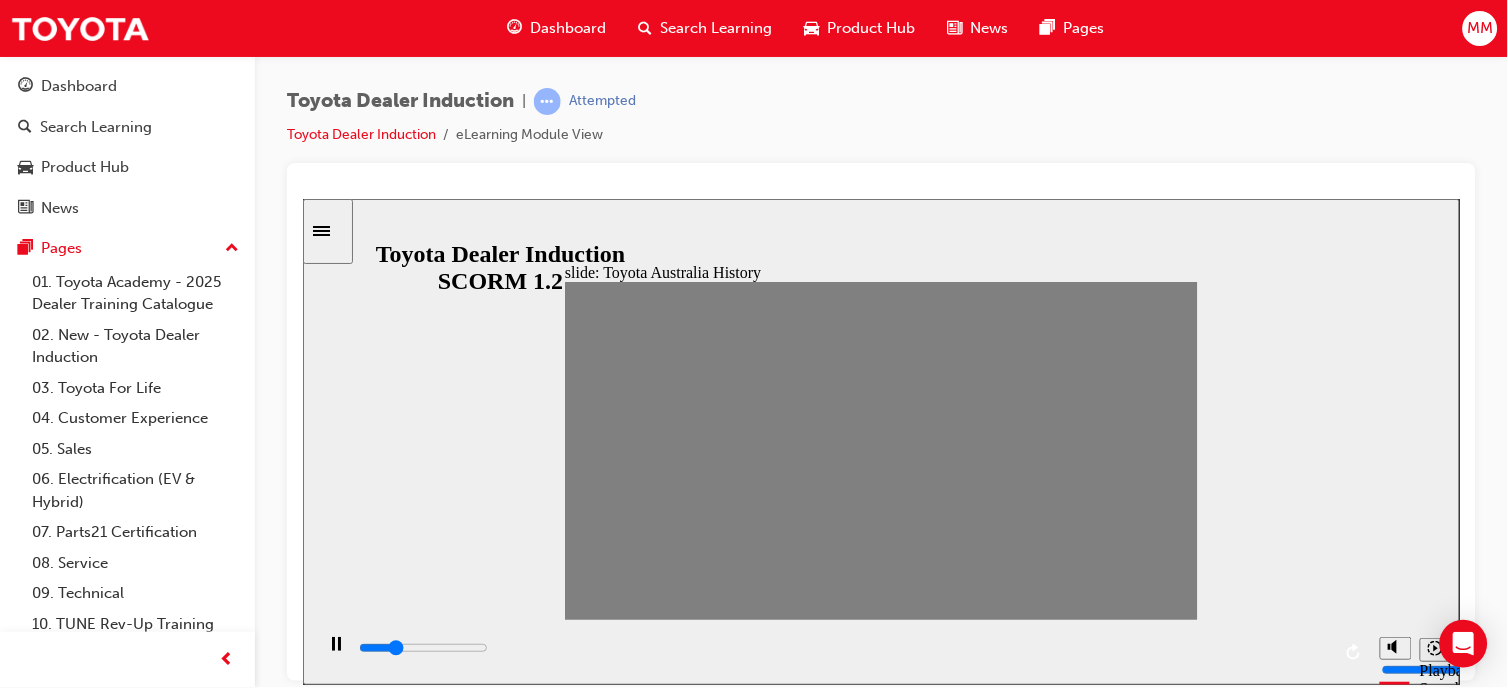 drag, startPoint x: 620, startPoint y: 460, endPoint x: 599, endPoint y: 470, distance: 23.259407 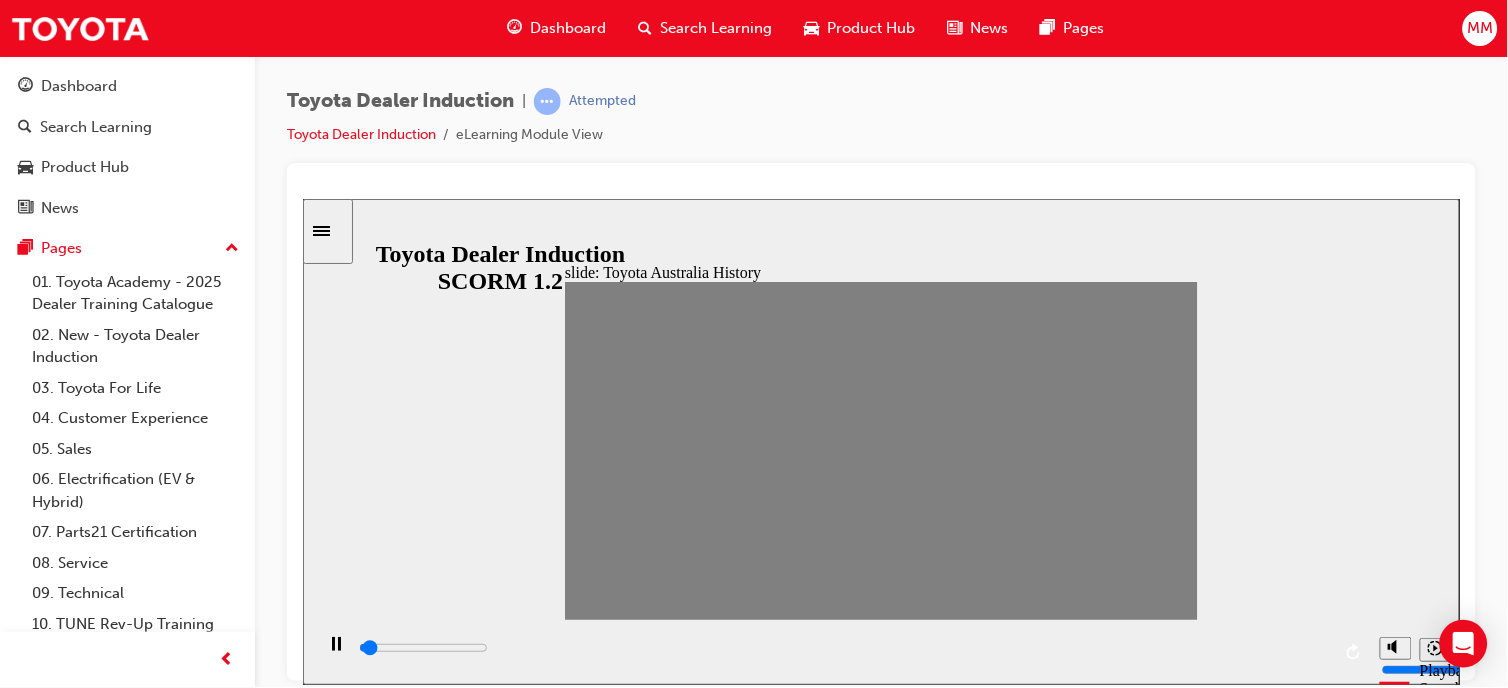 drag, startPoint x: 704, startPoint y: 455, endPoint x: 619, endPoint y: 467, distance: 85.84288 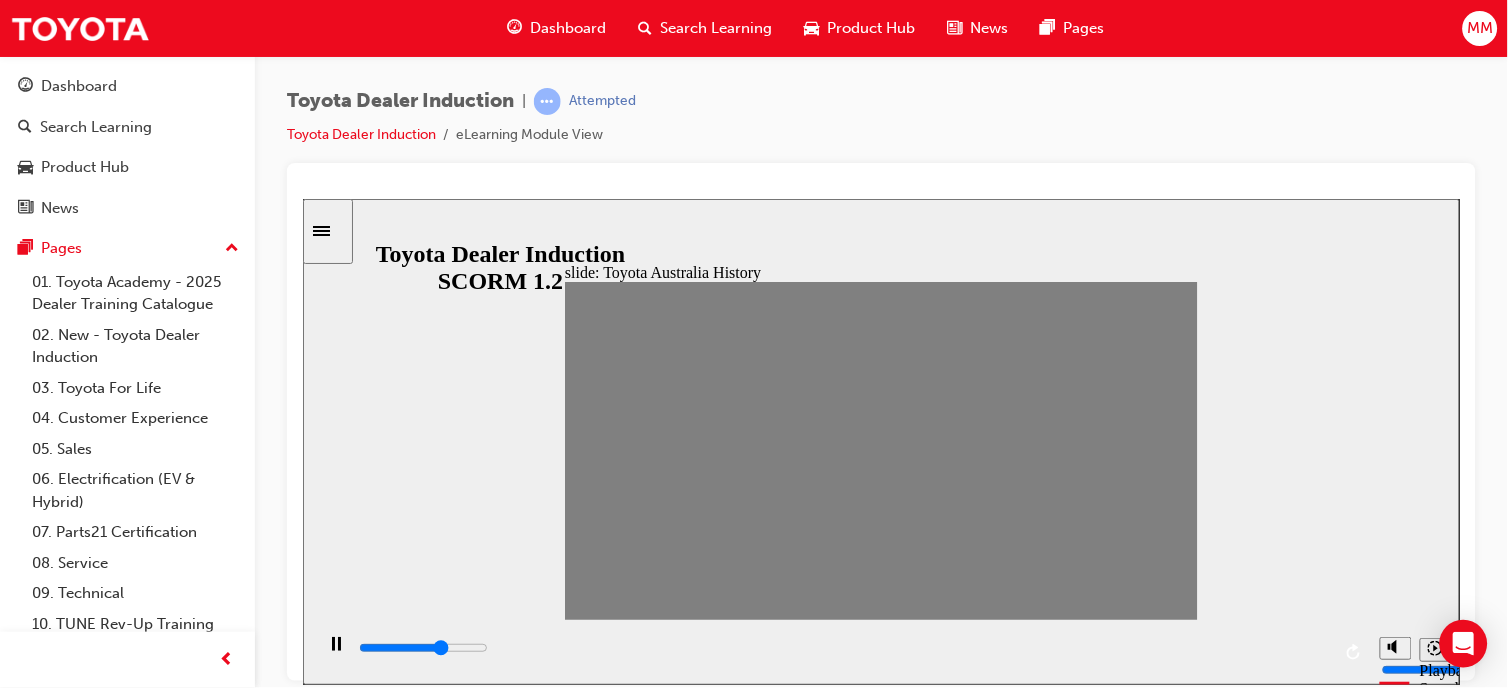click 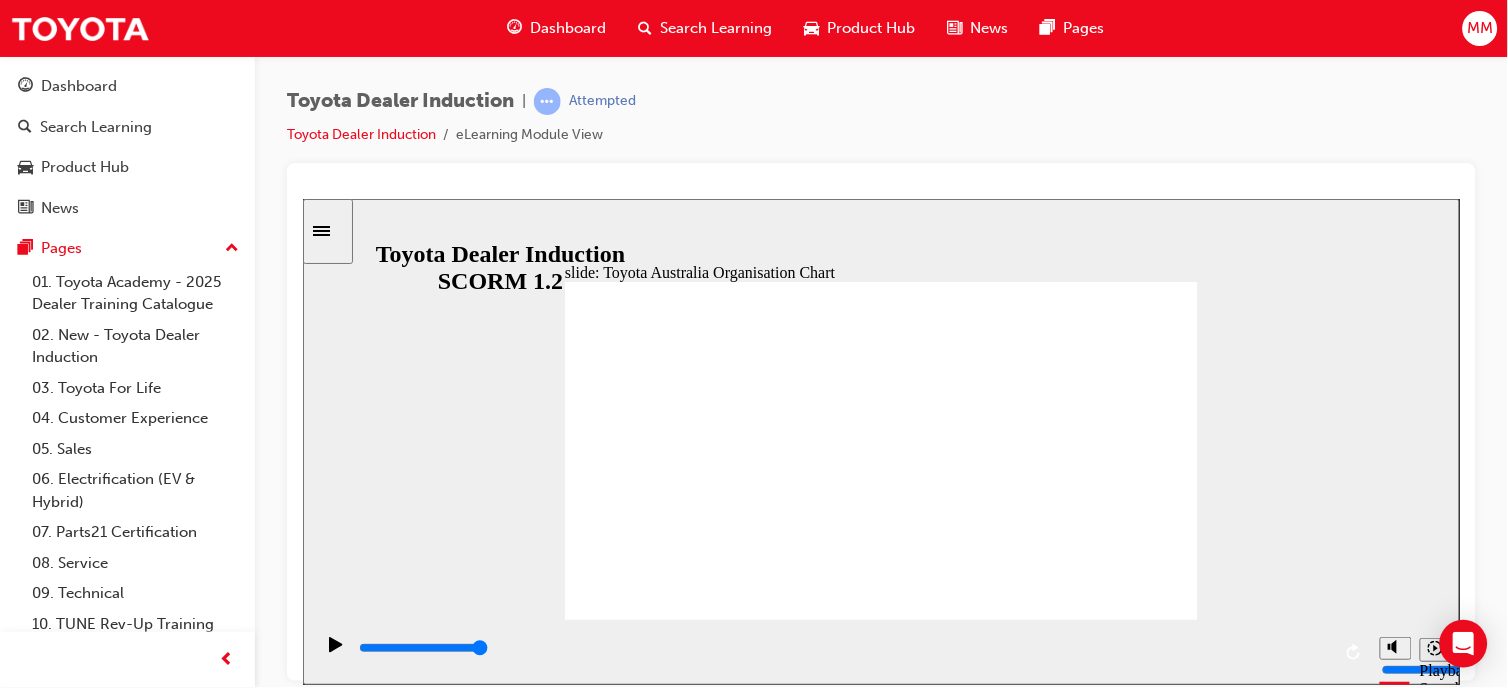 click 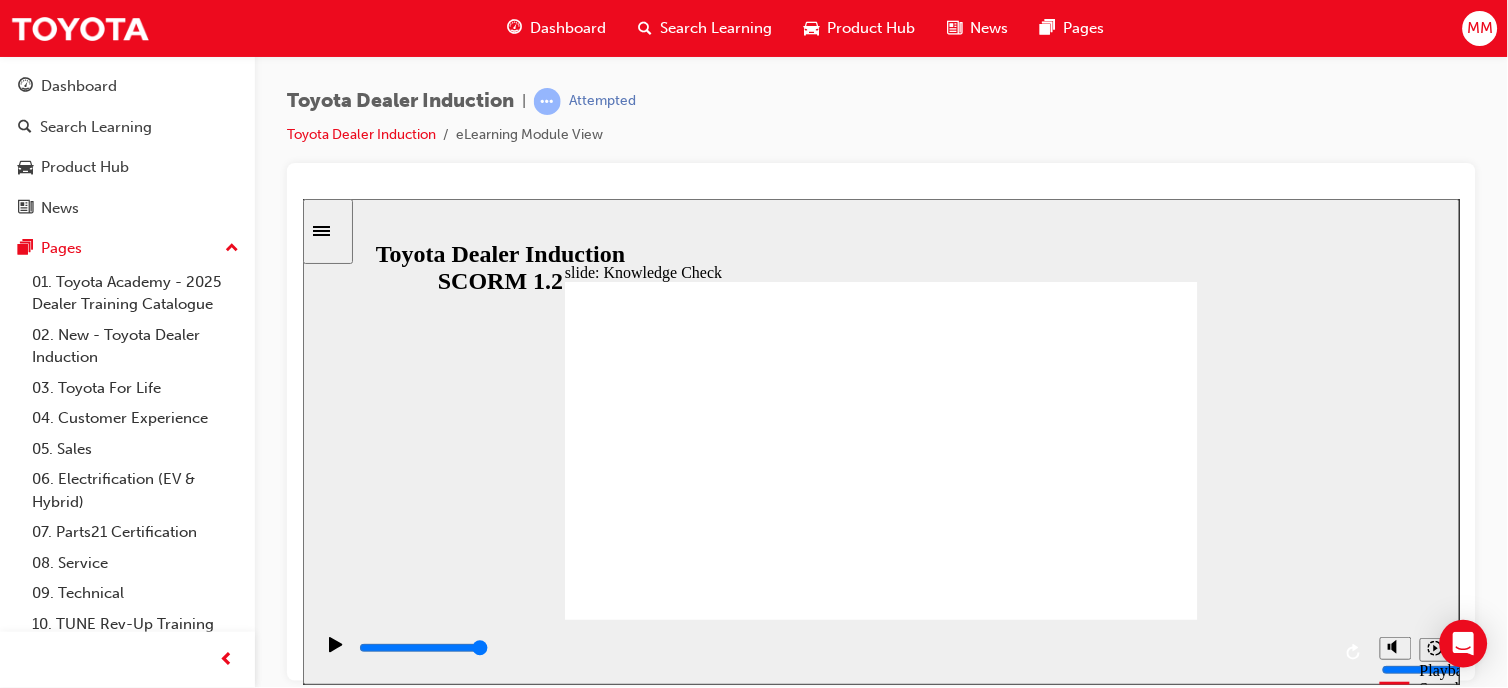 click 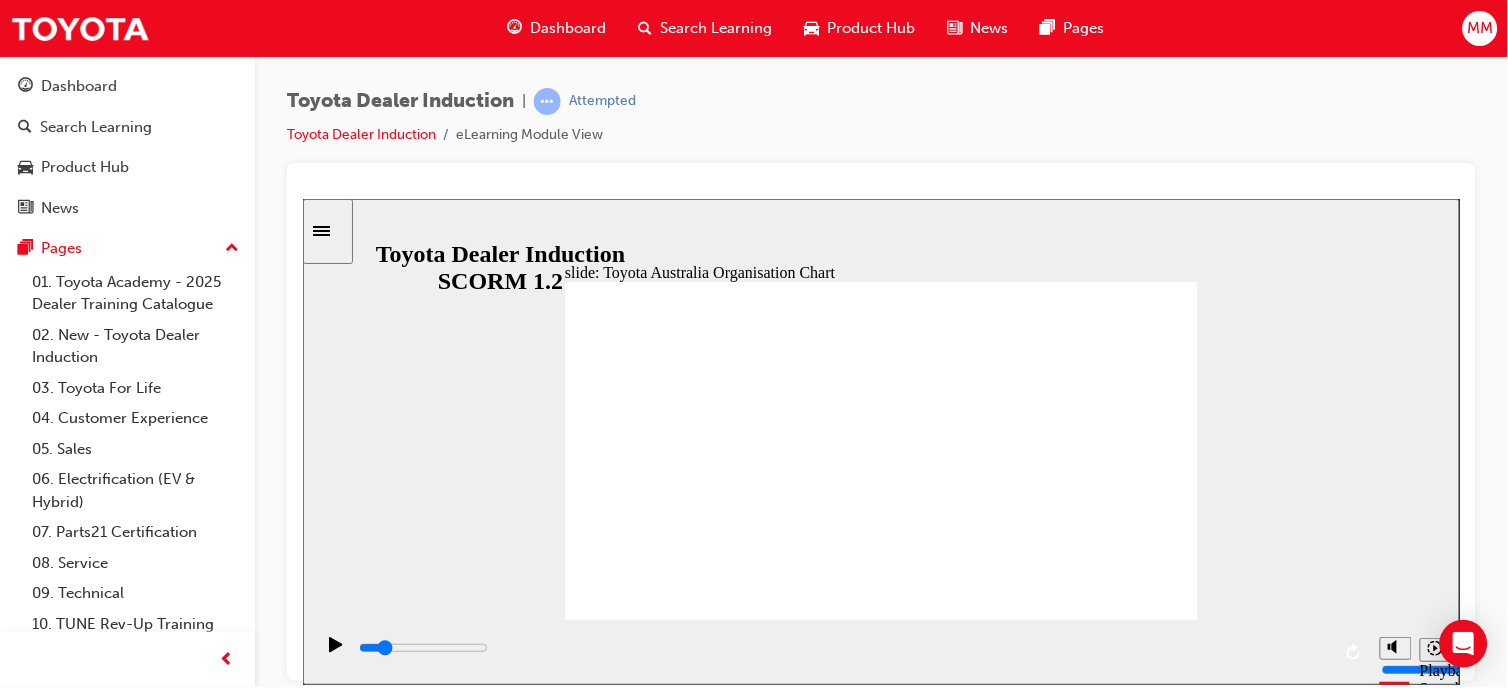 click at bounding box center [880, 1181] 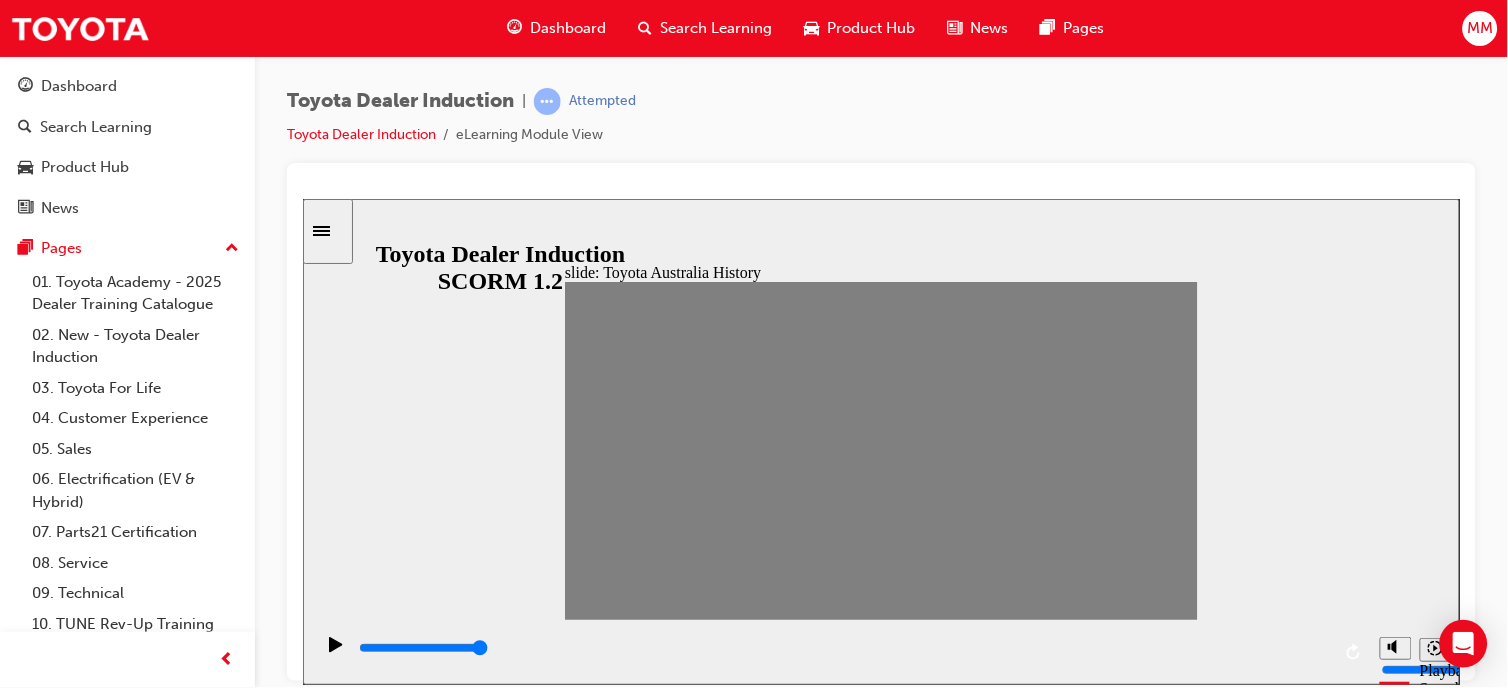 click 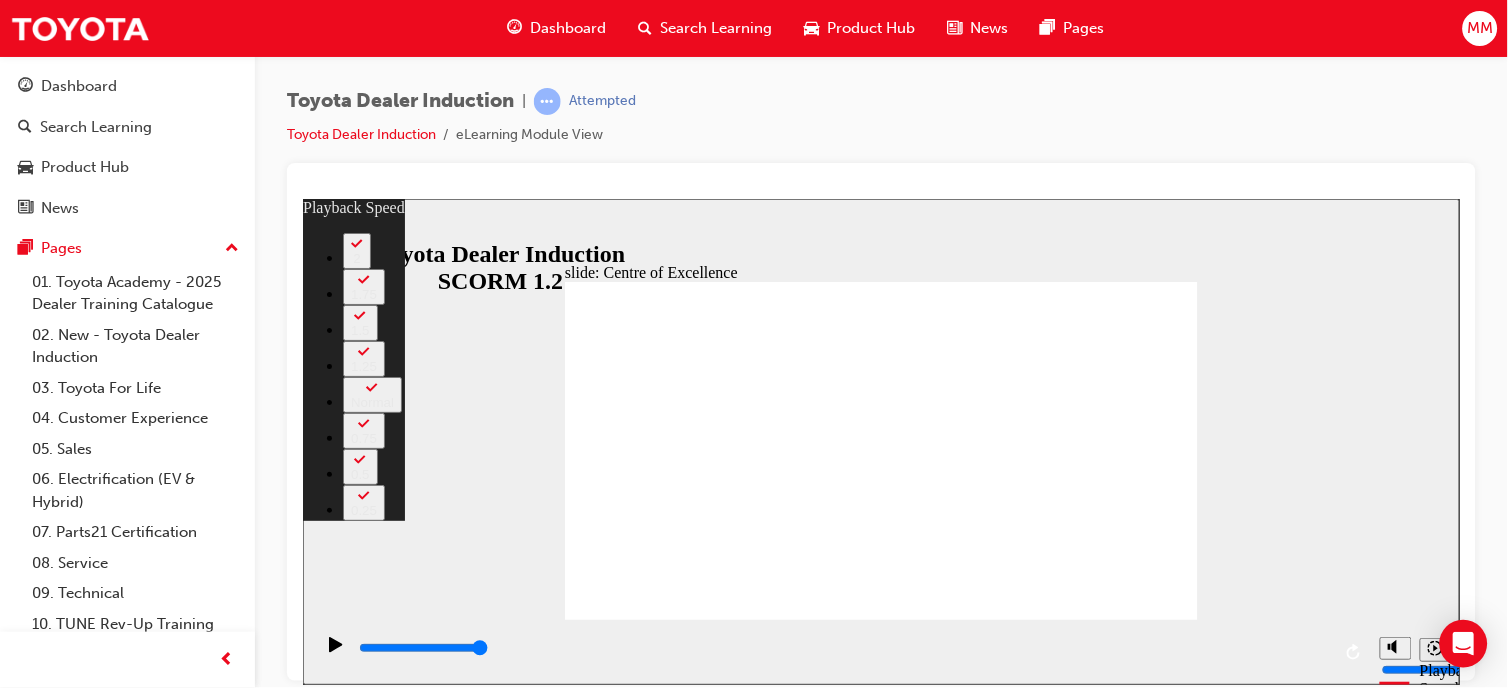click 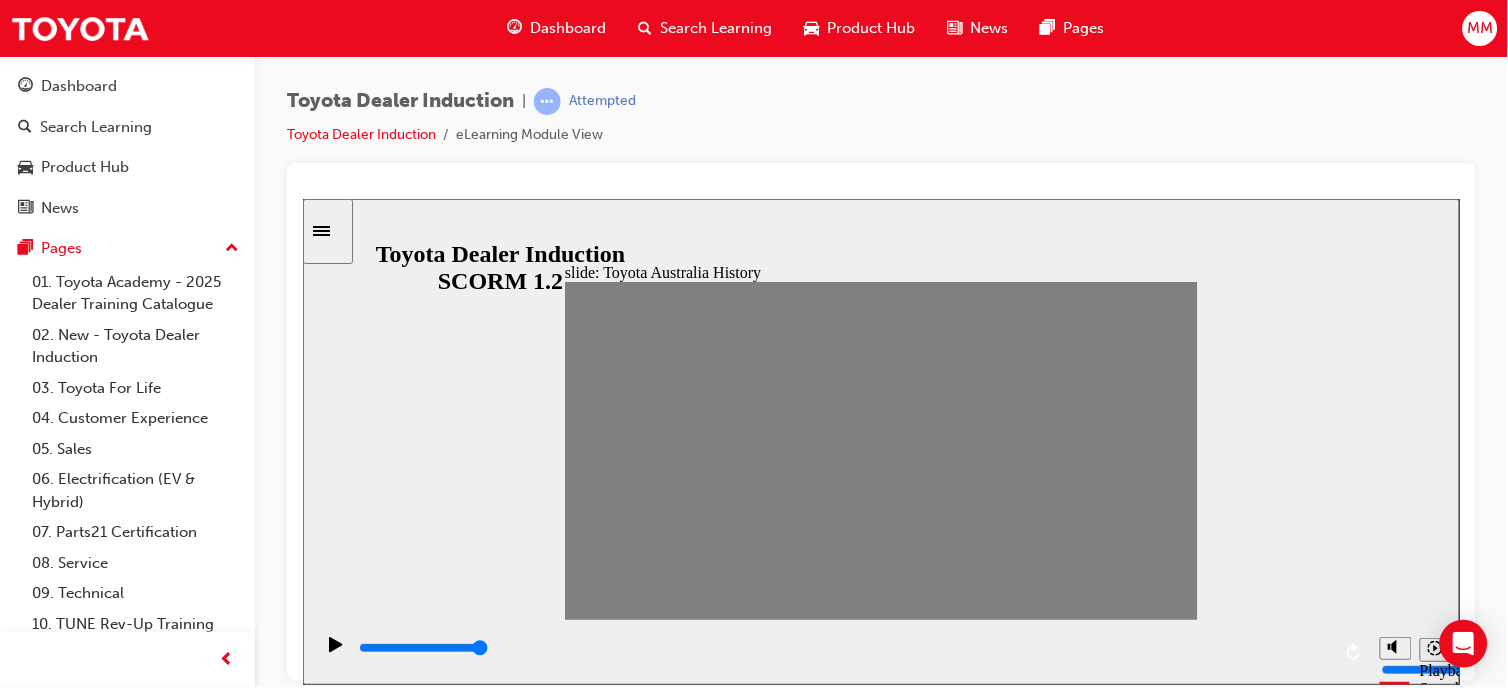 click 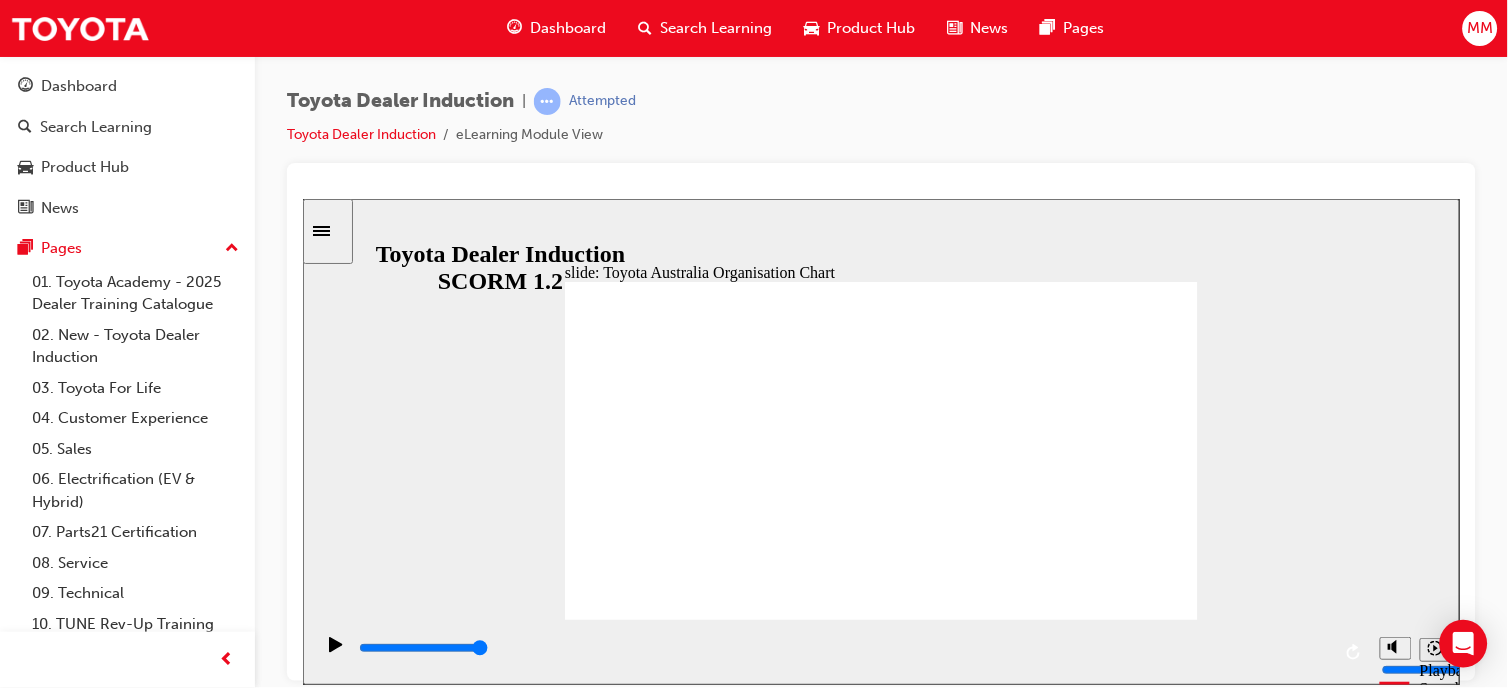 click 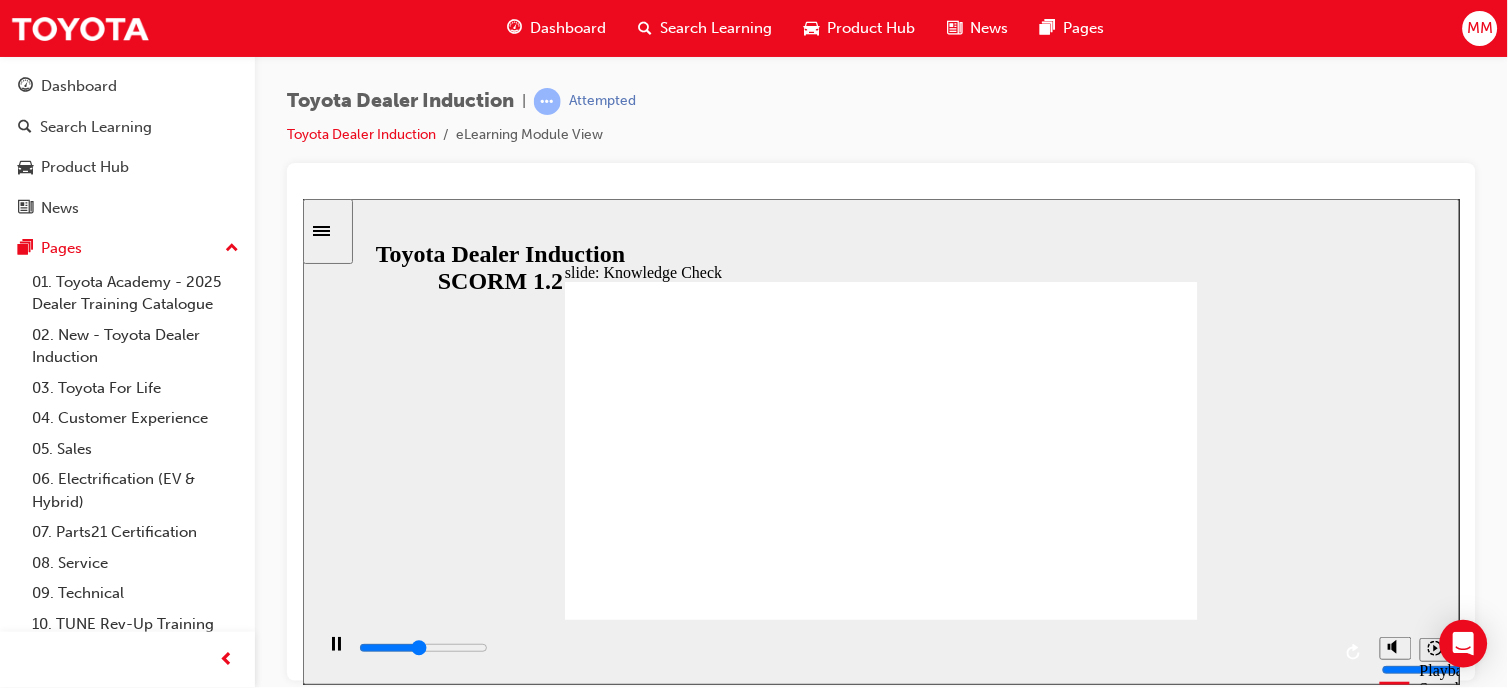 type on "2400" 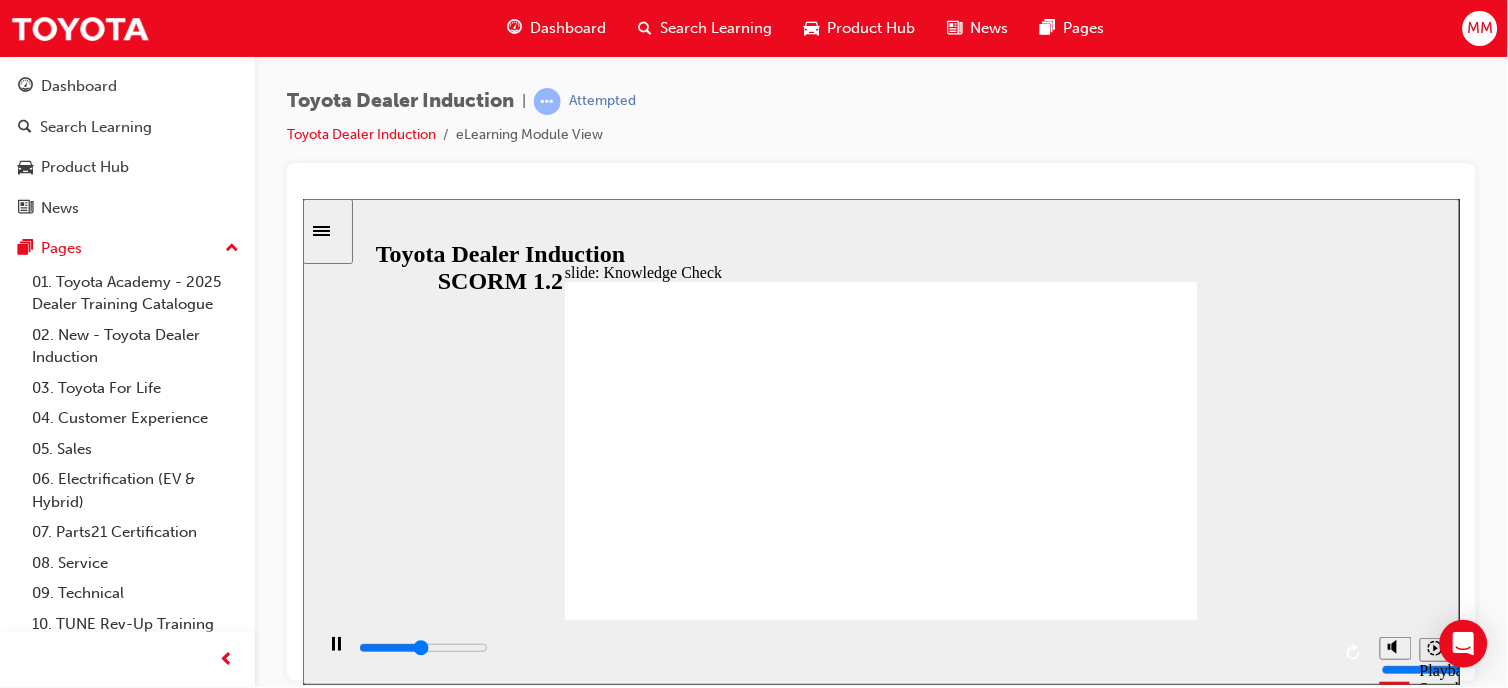 radio on "true" 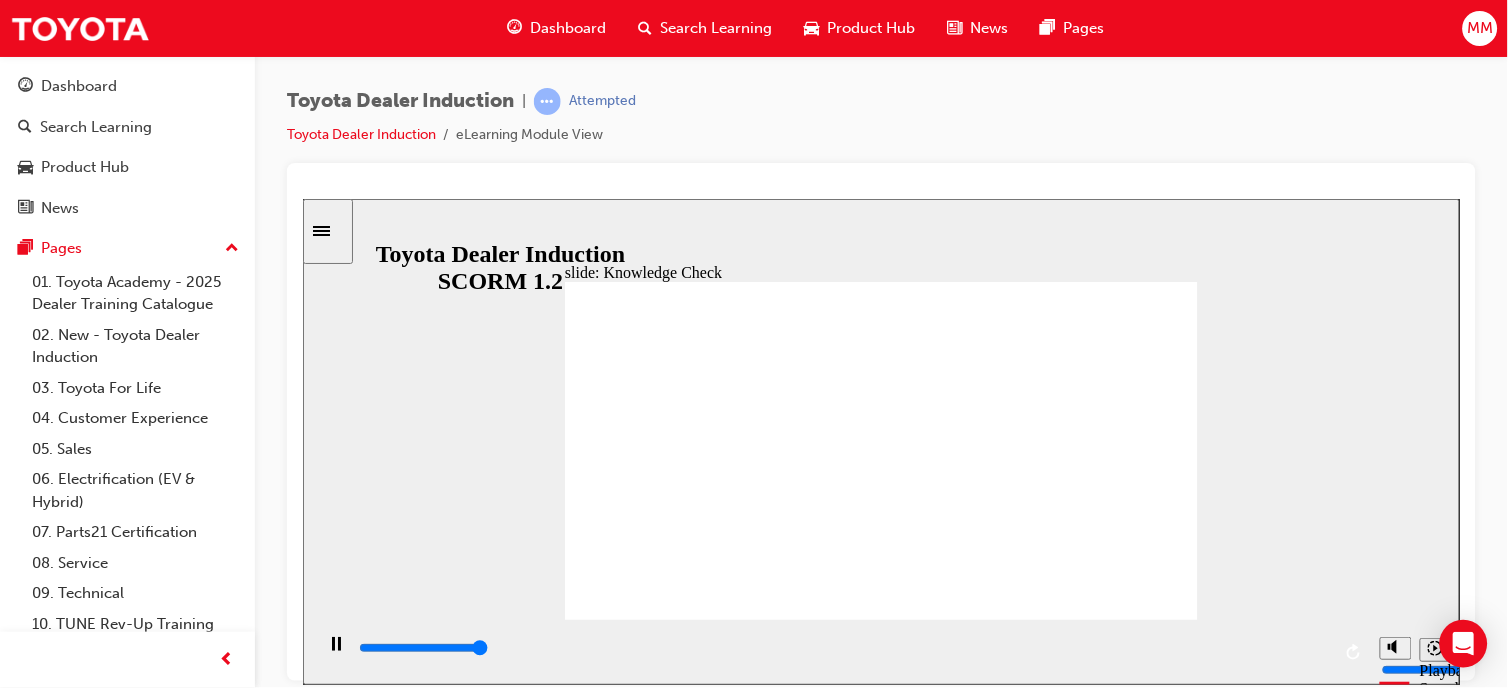click 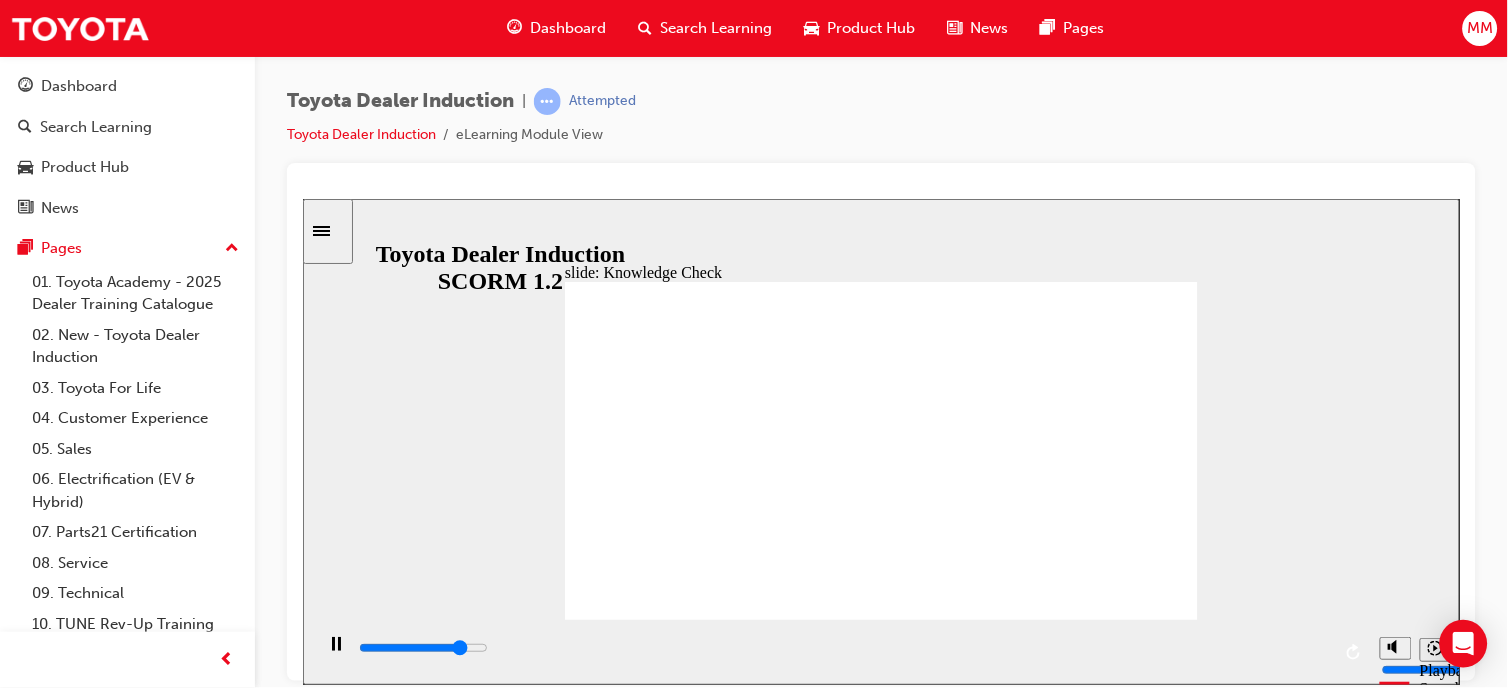 click 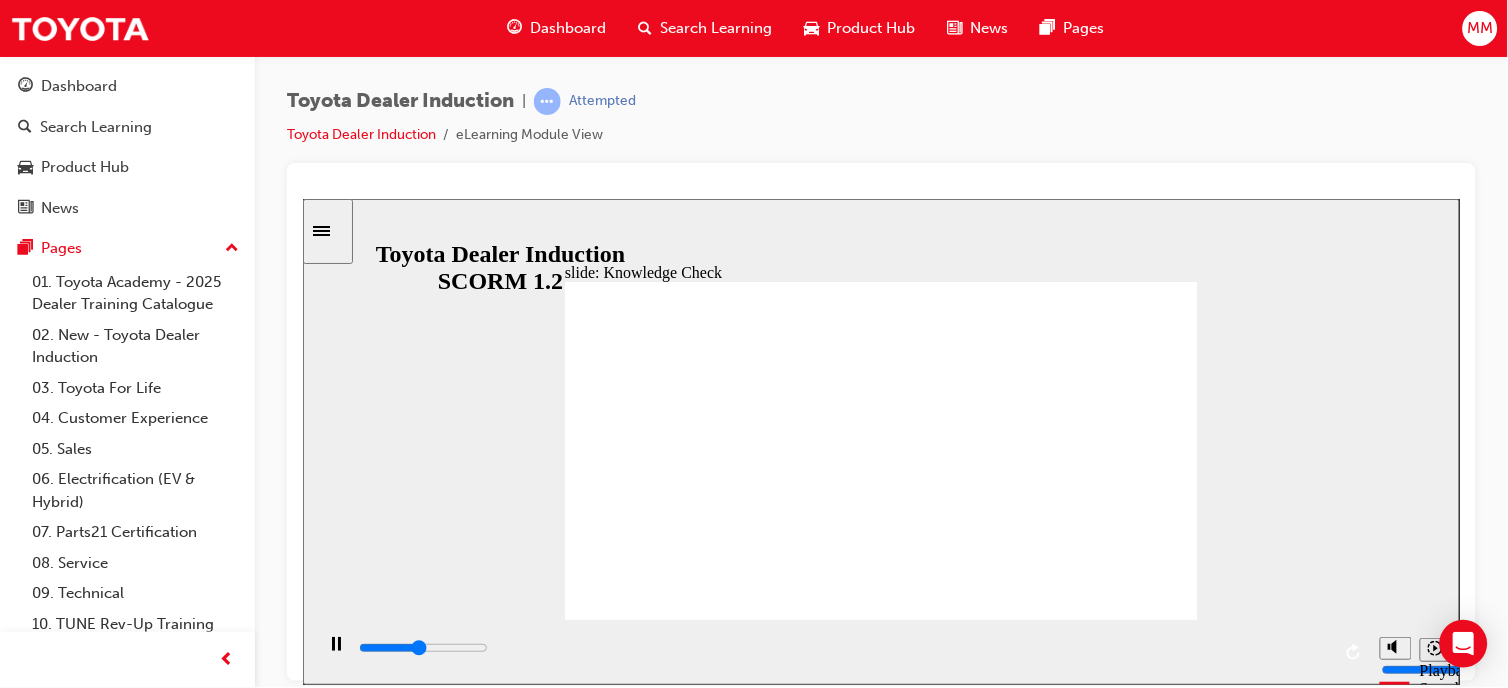 type on "2300" 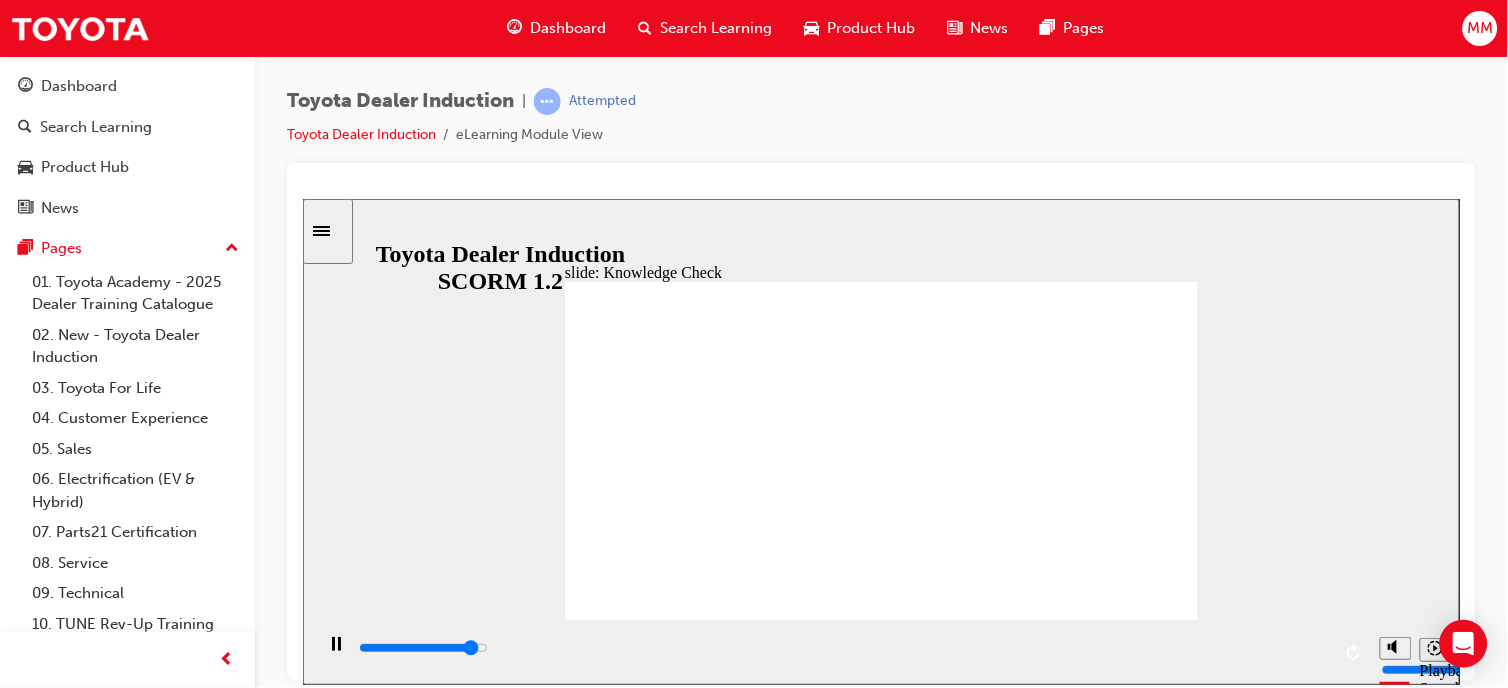 click 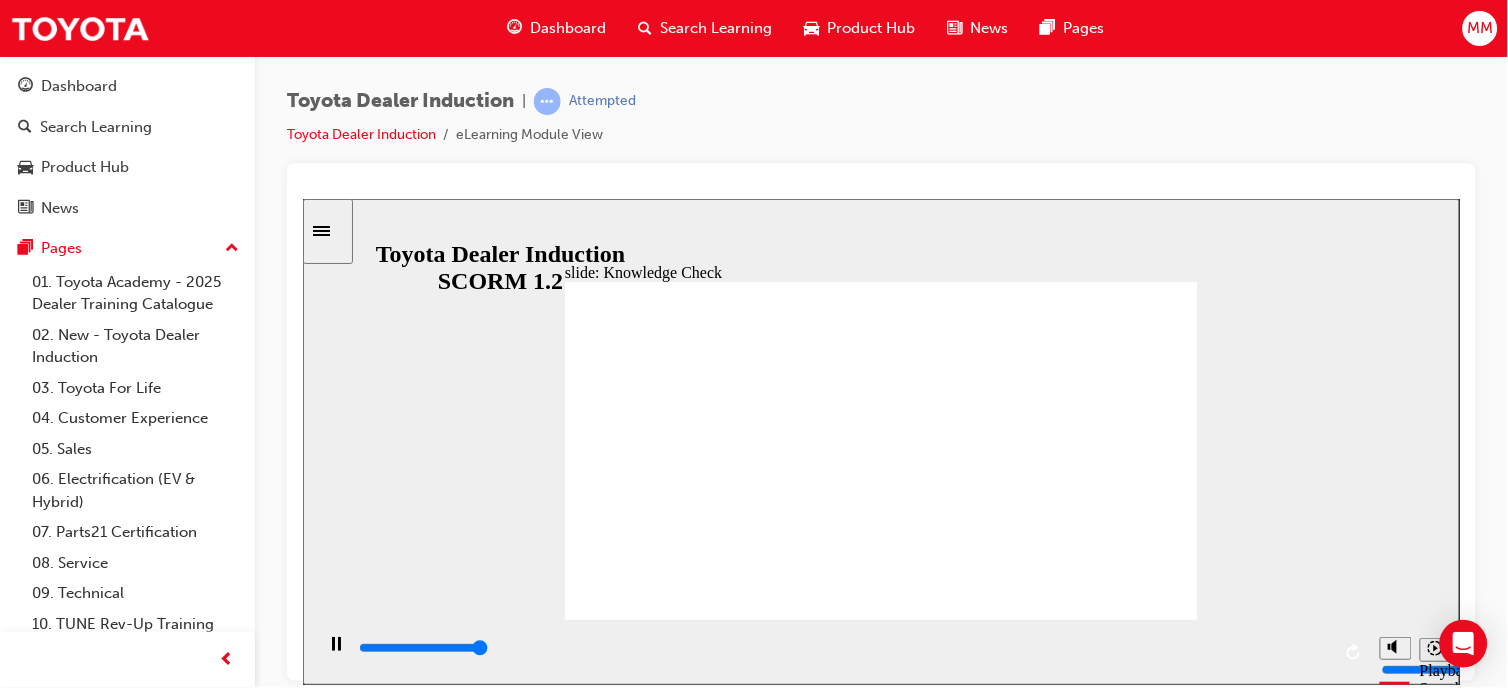 type on "5000" 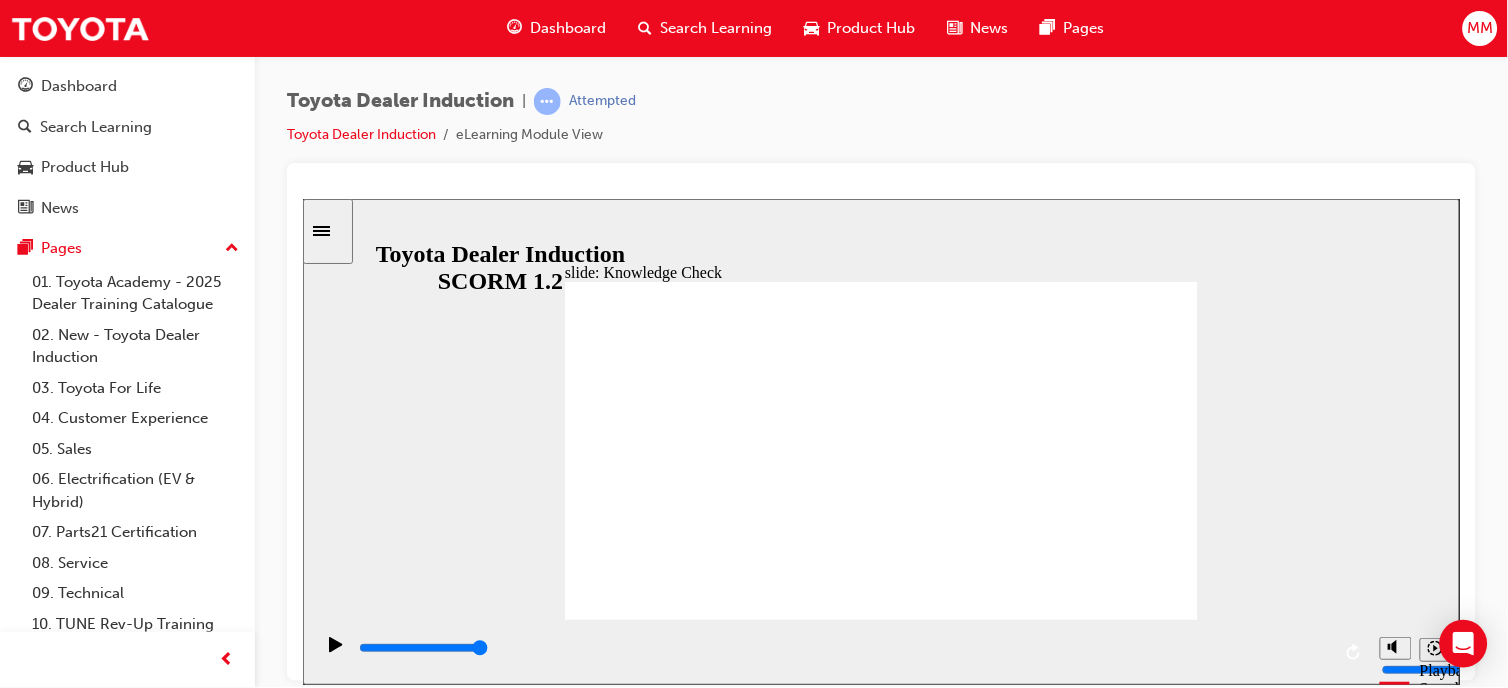 radio on "true" 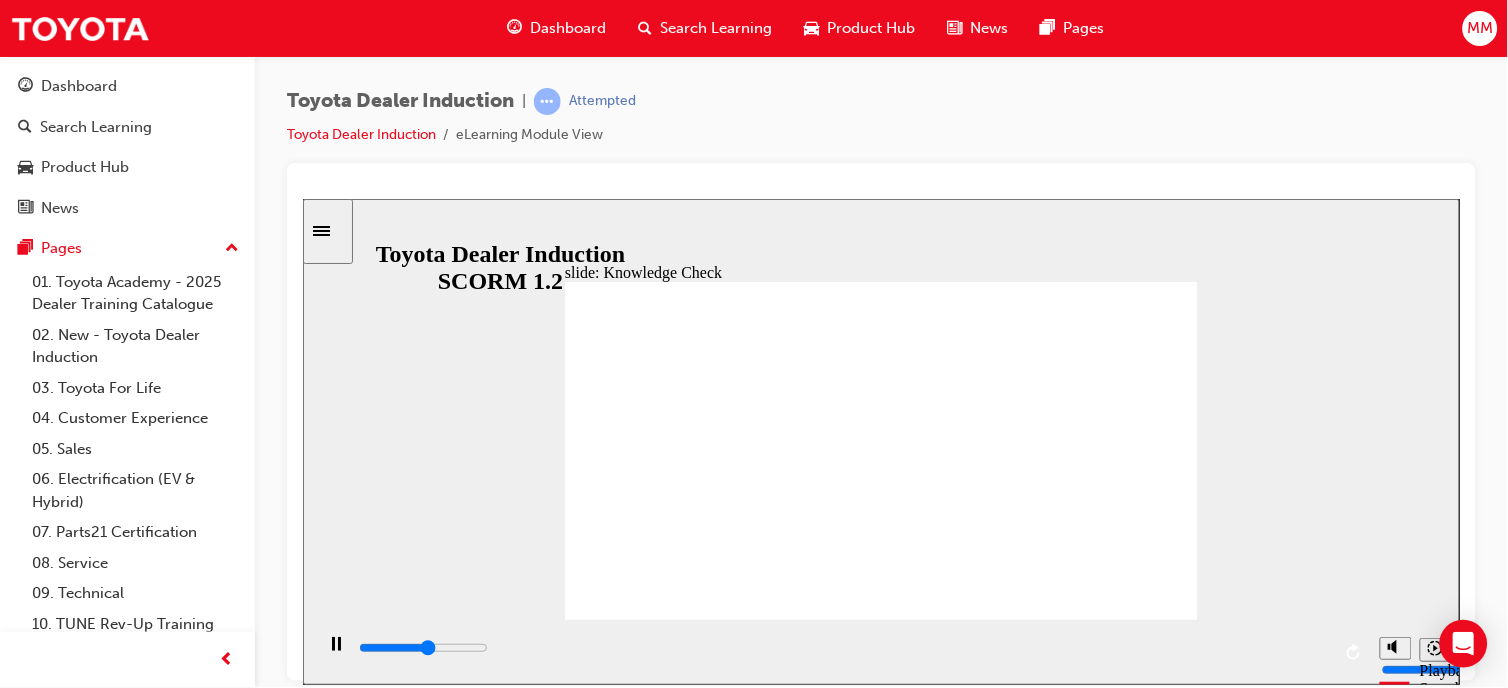 type on "2700" 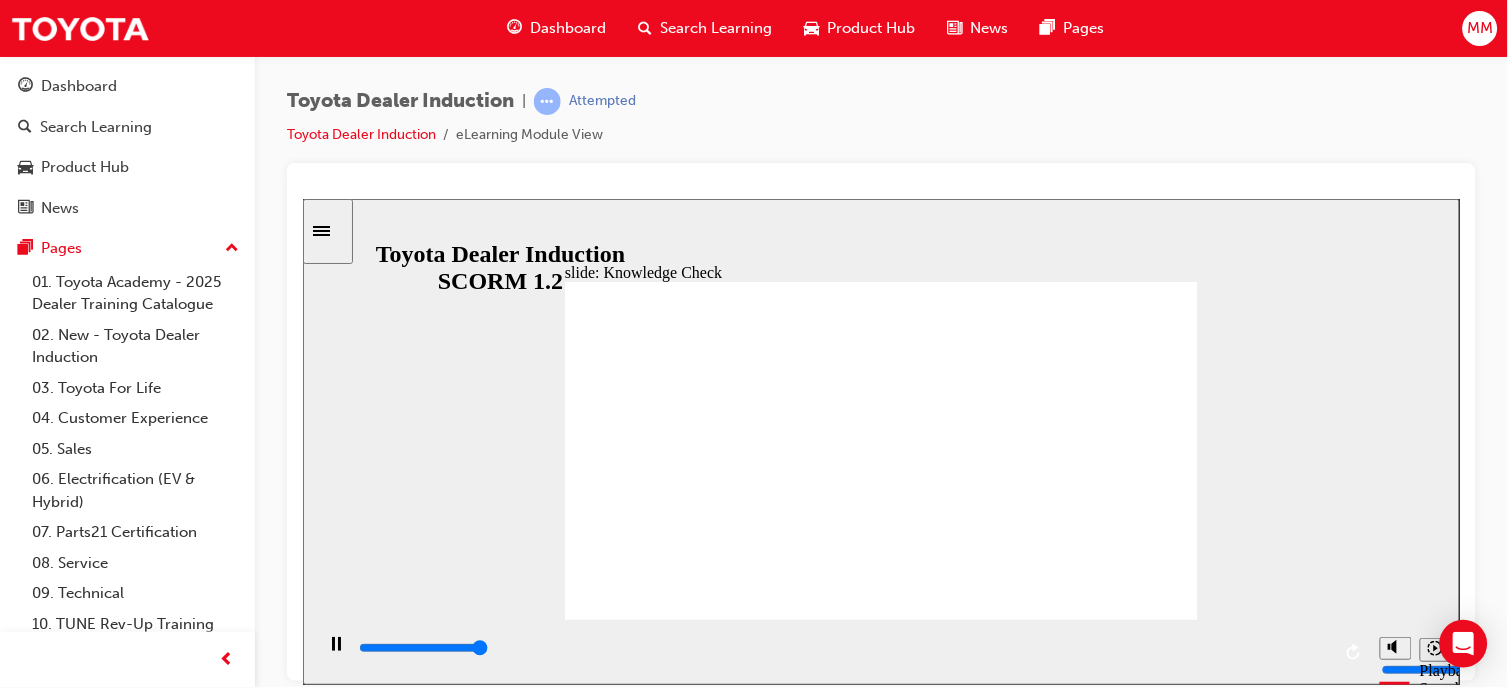 click 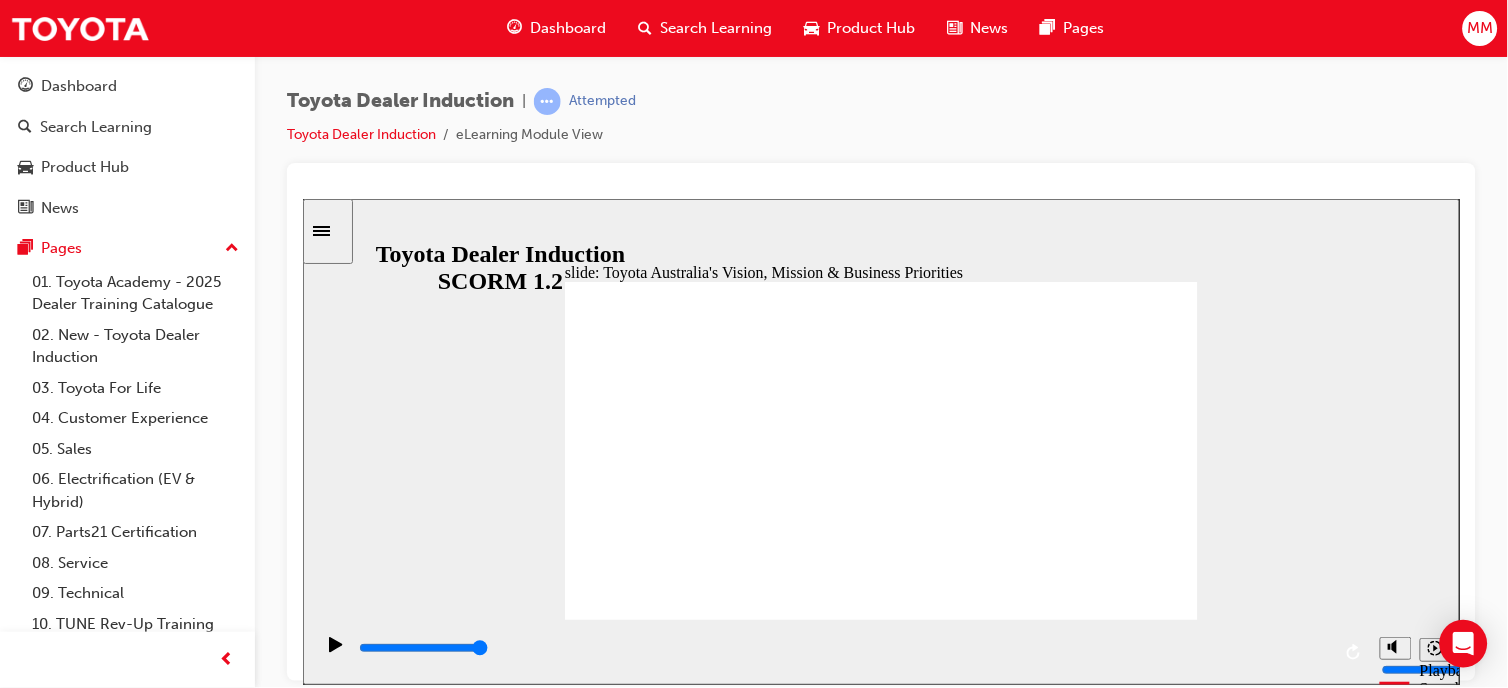click 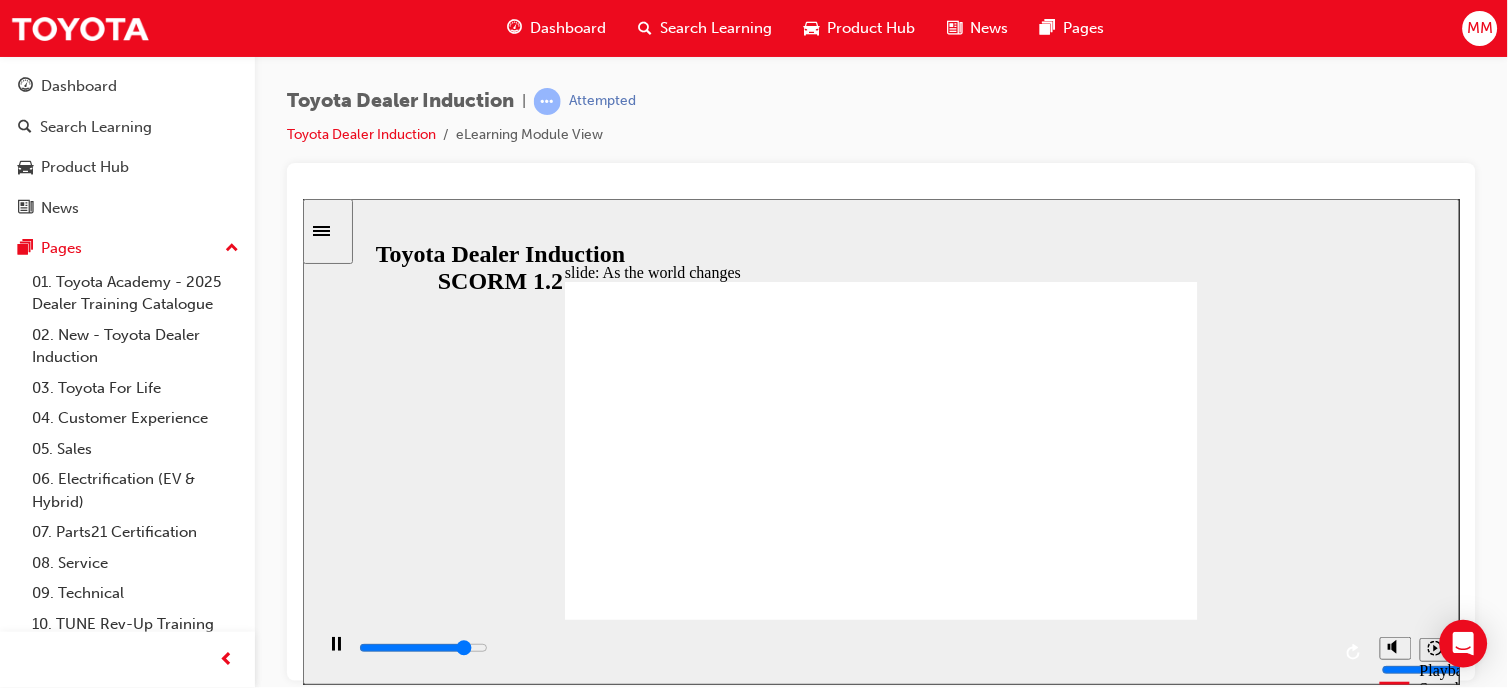click 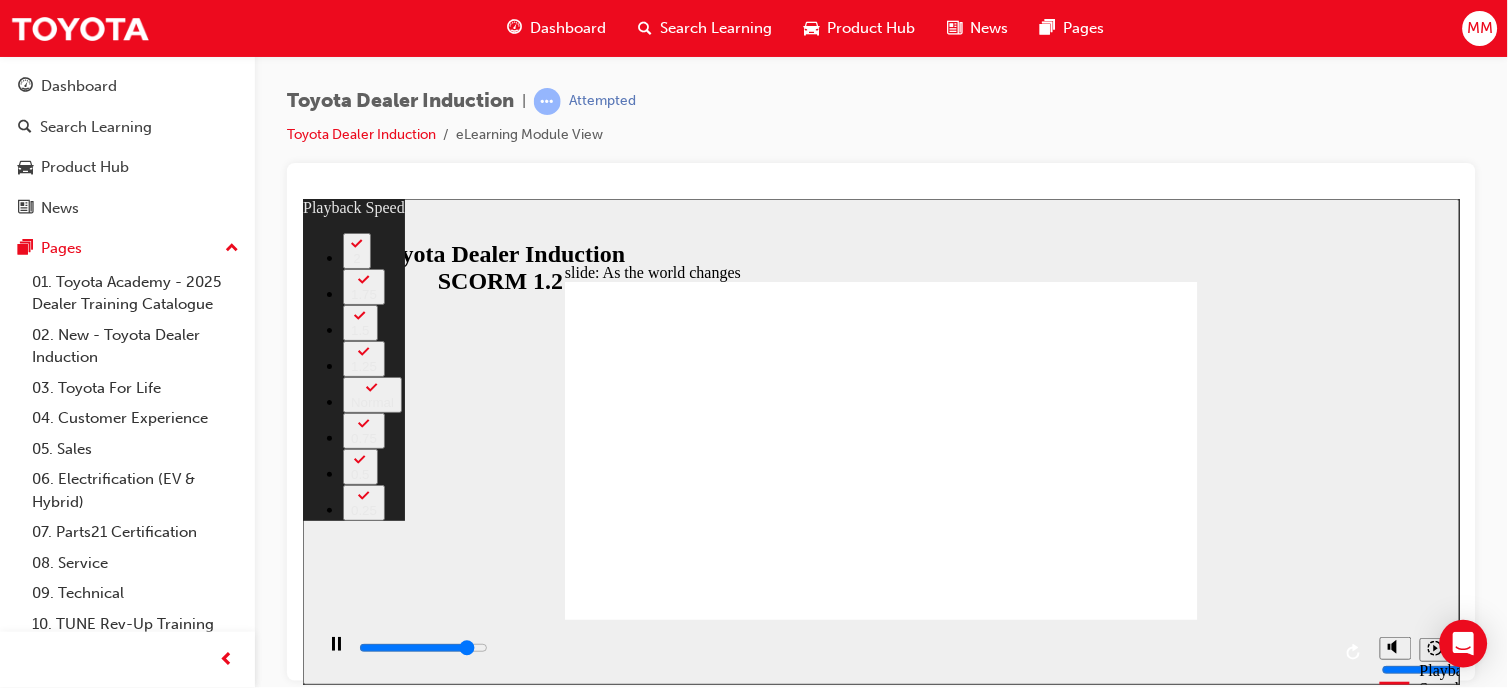 type on "8200" 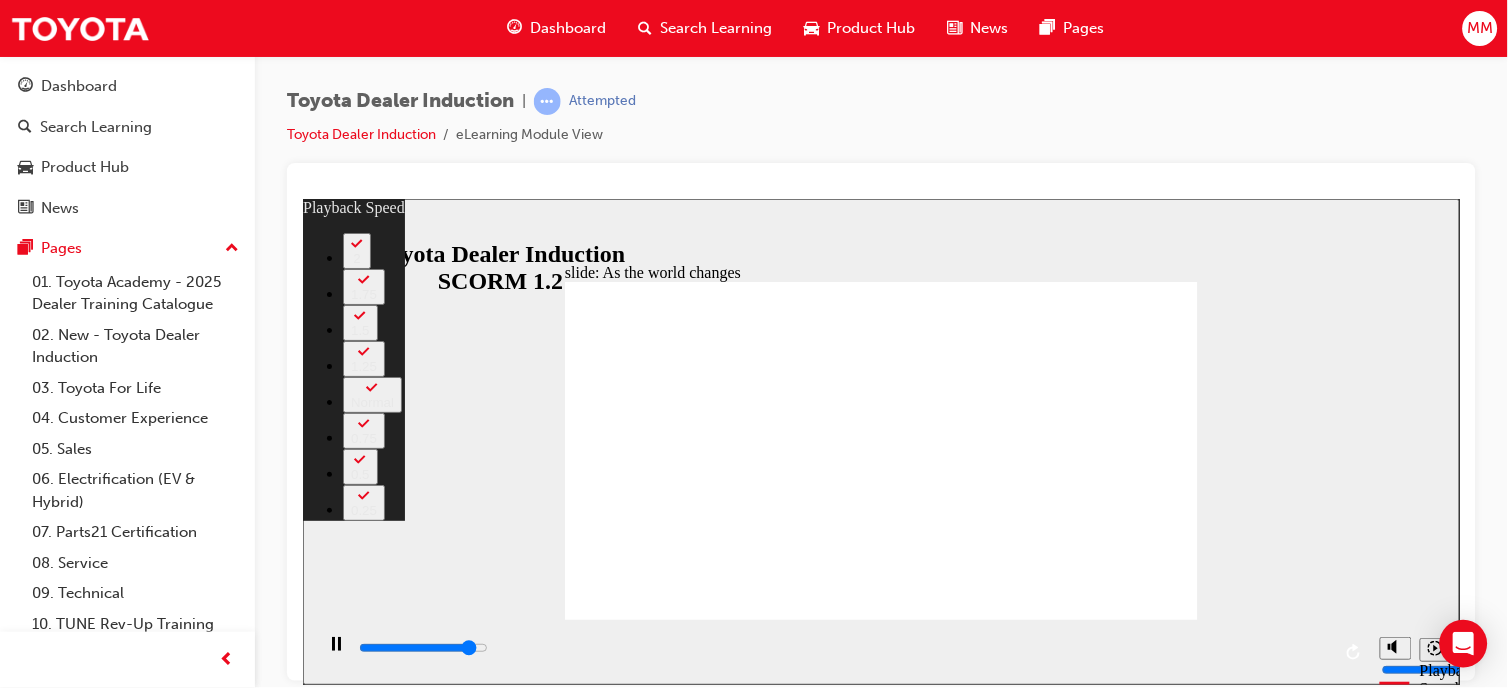 type on "8400" 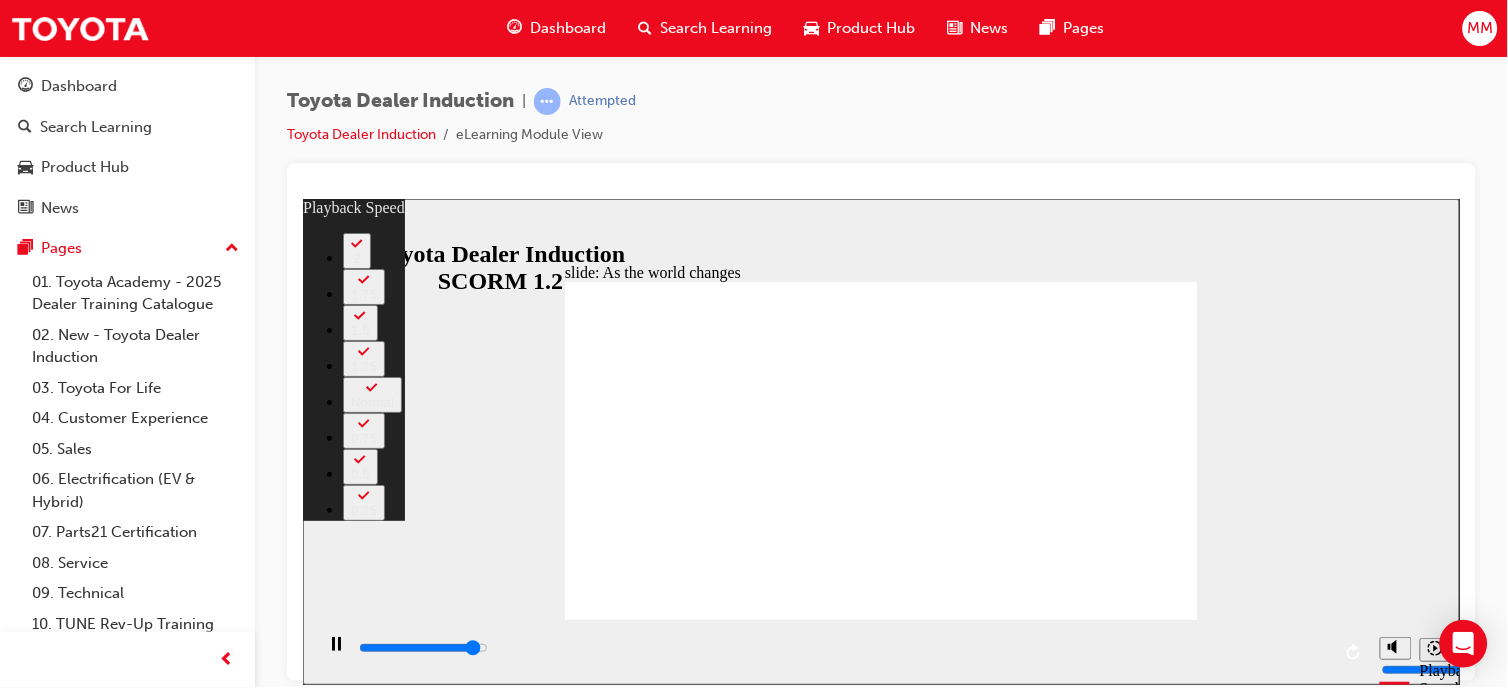 type on "8700" 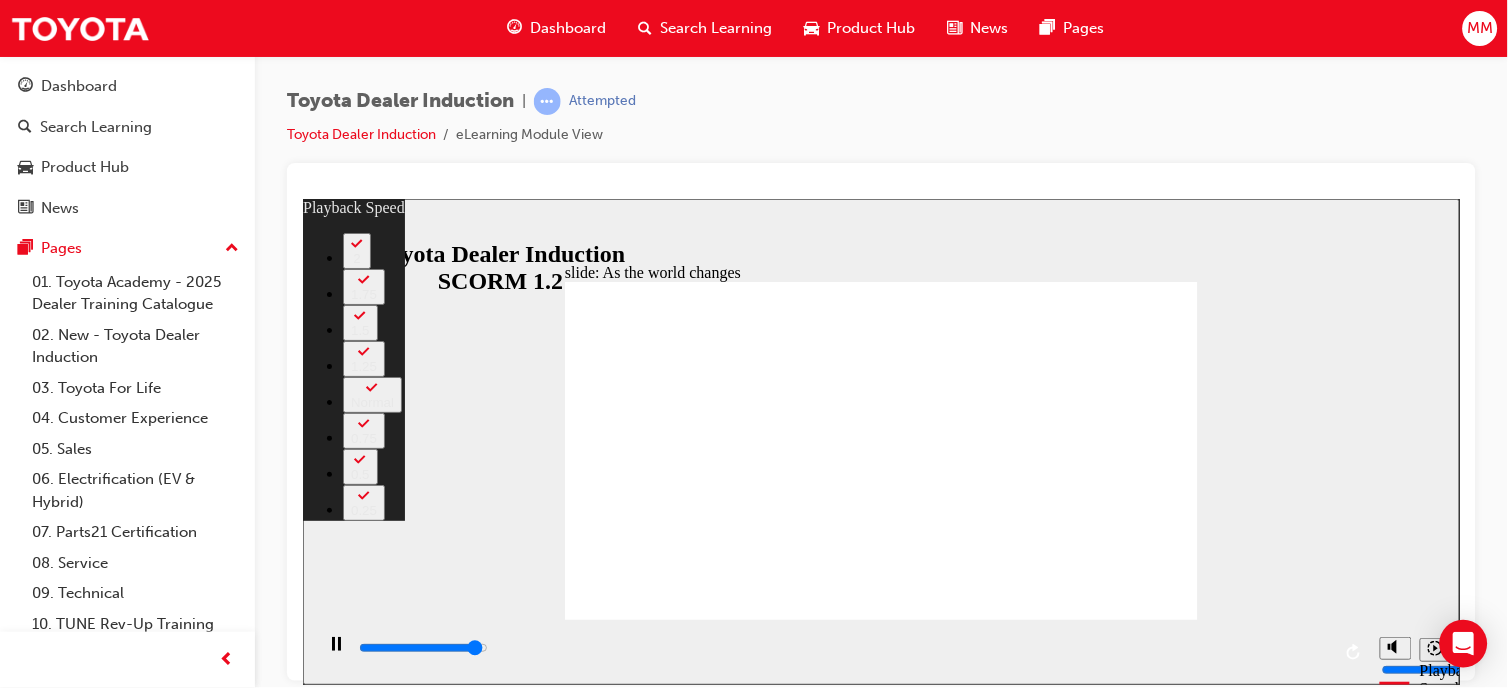 type on "8900" 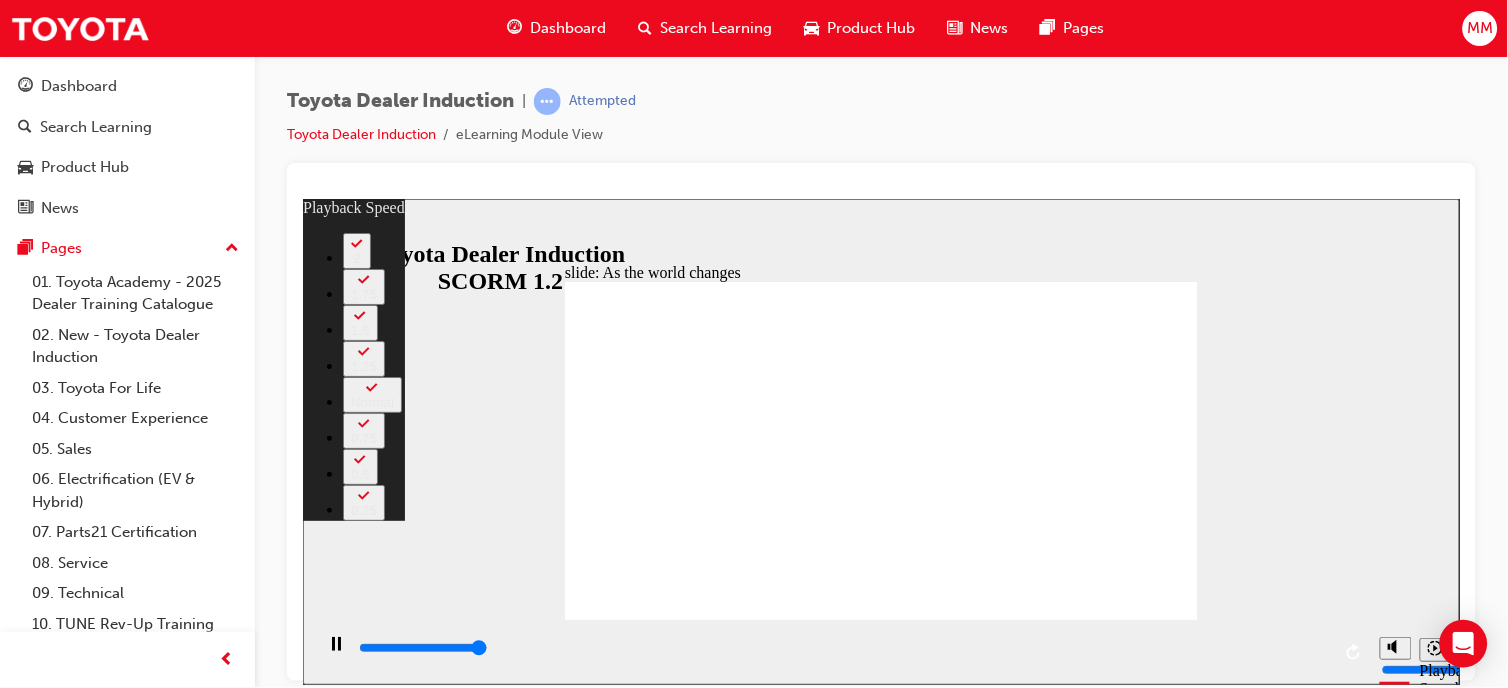 type on "9200" 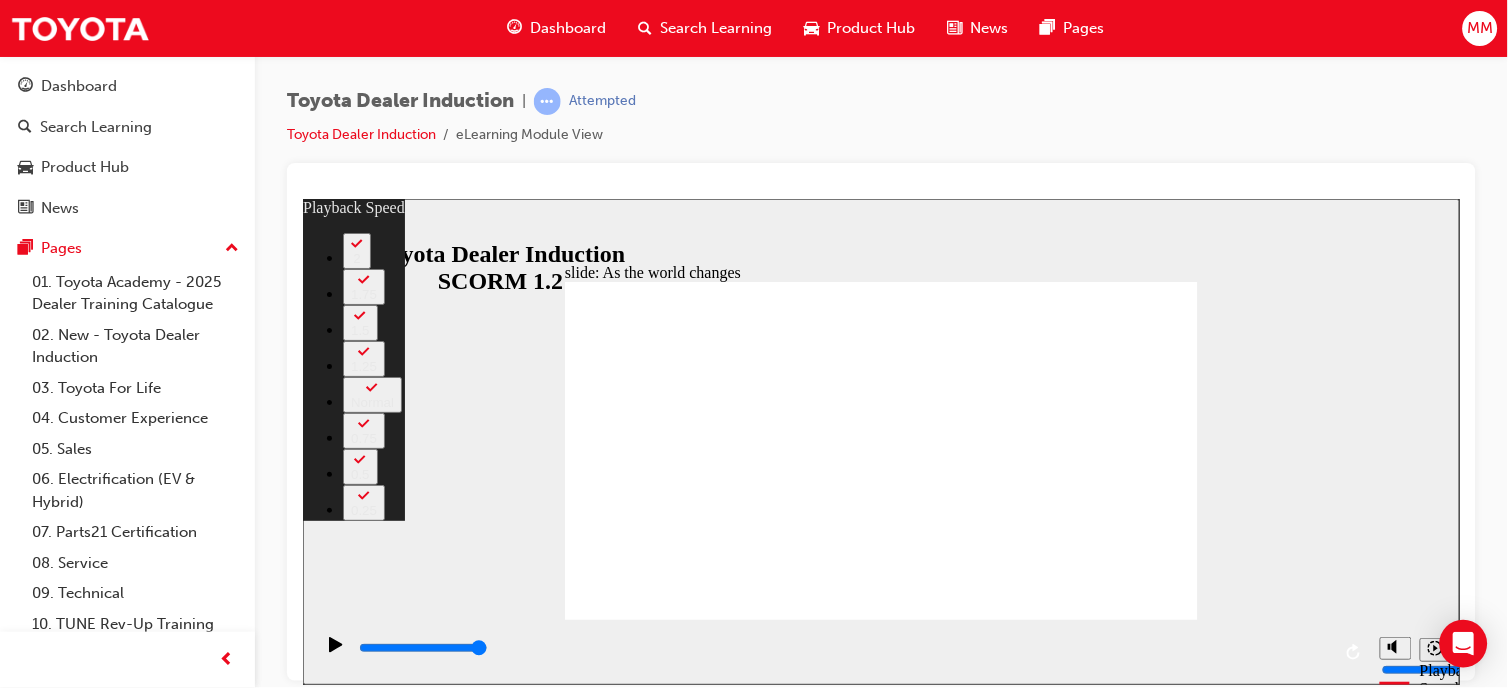 click 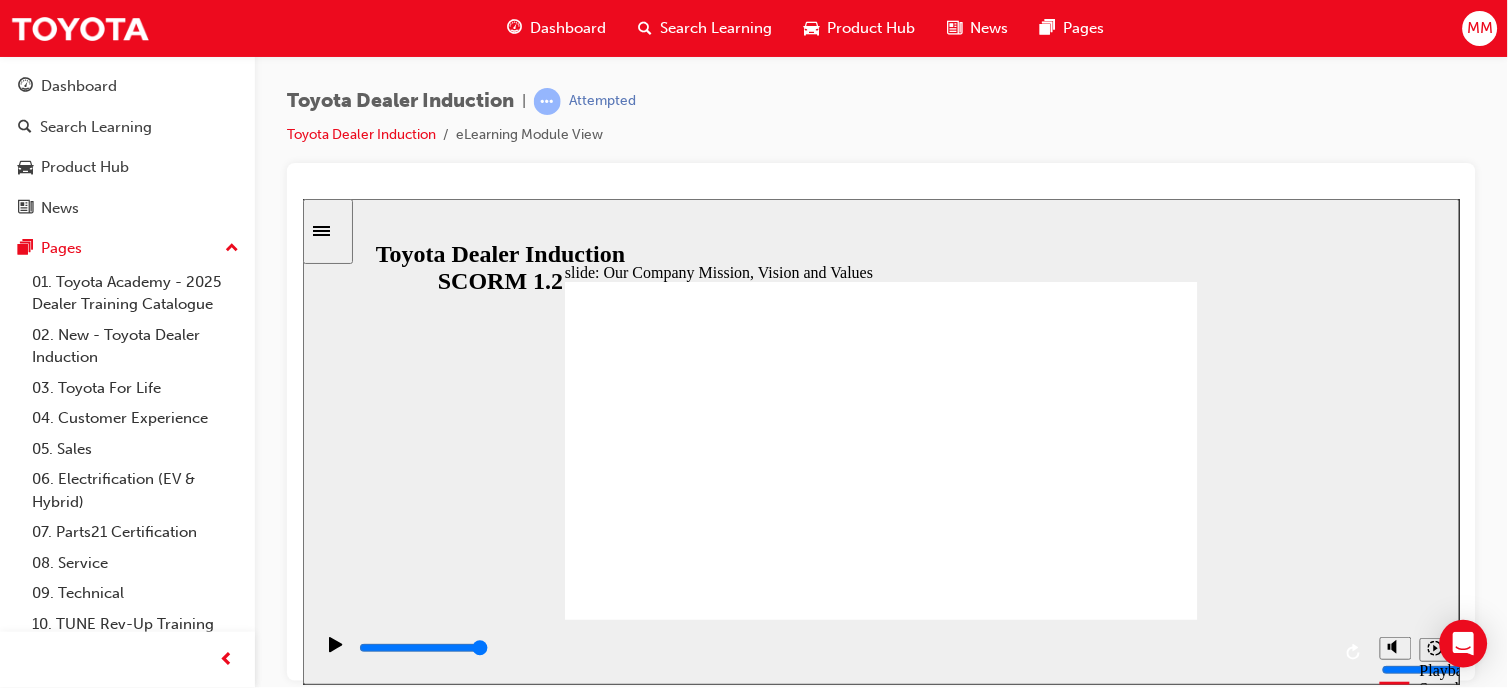 click 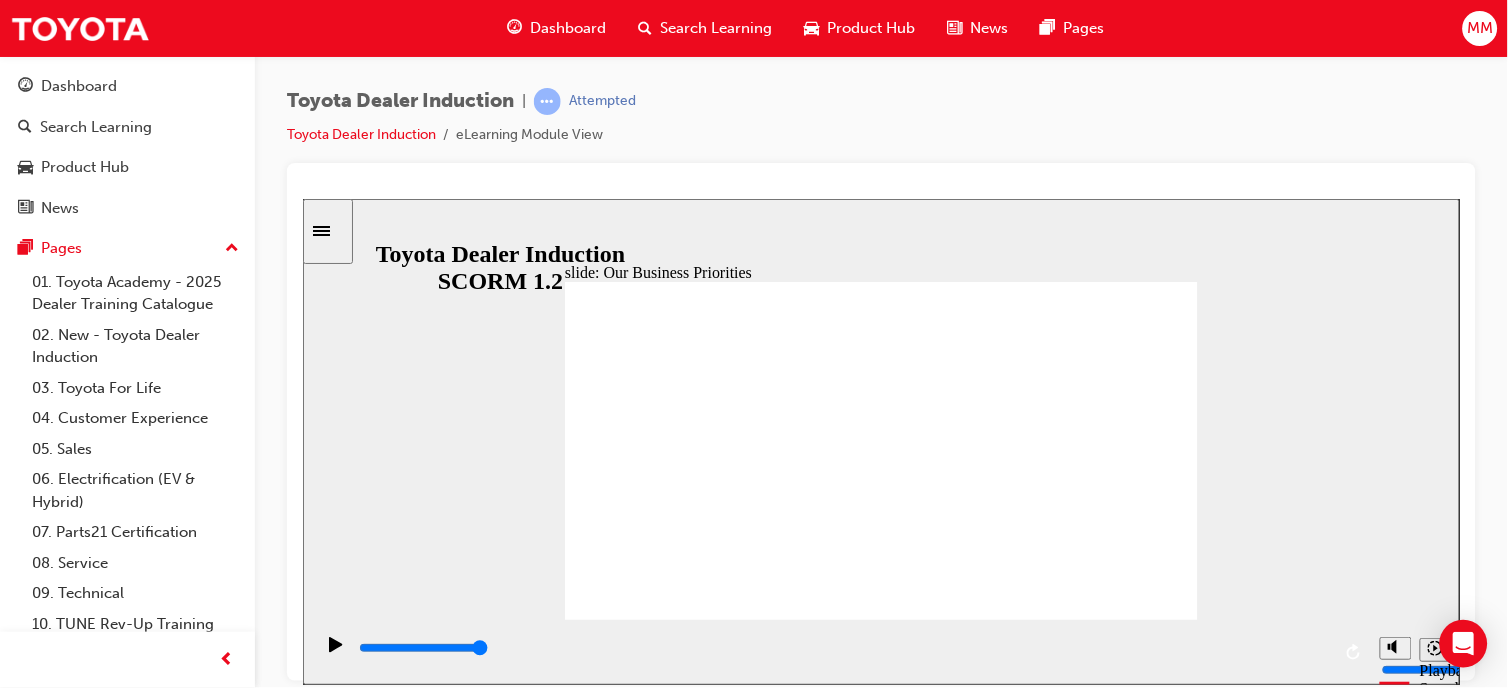 click 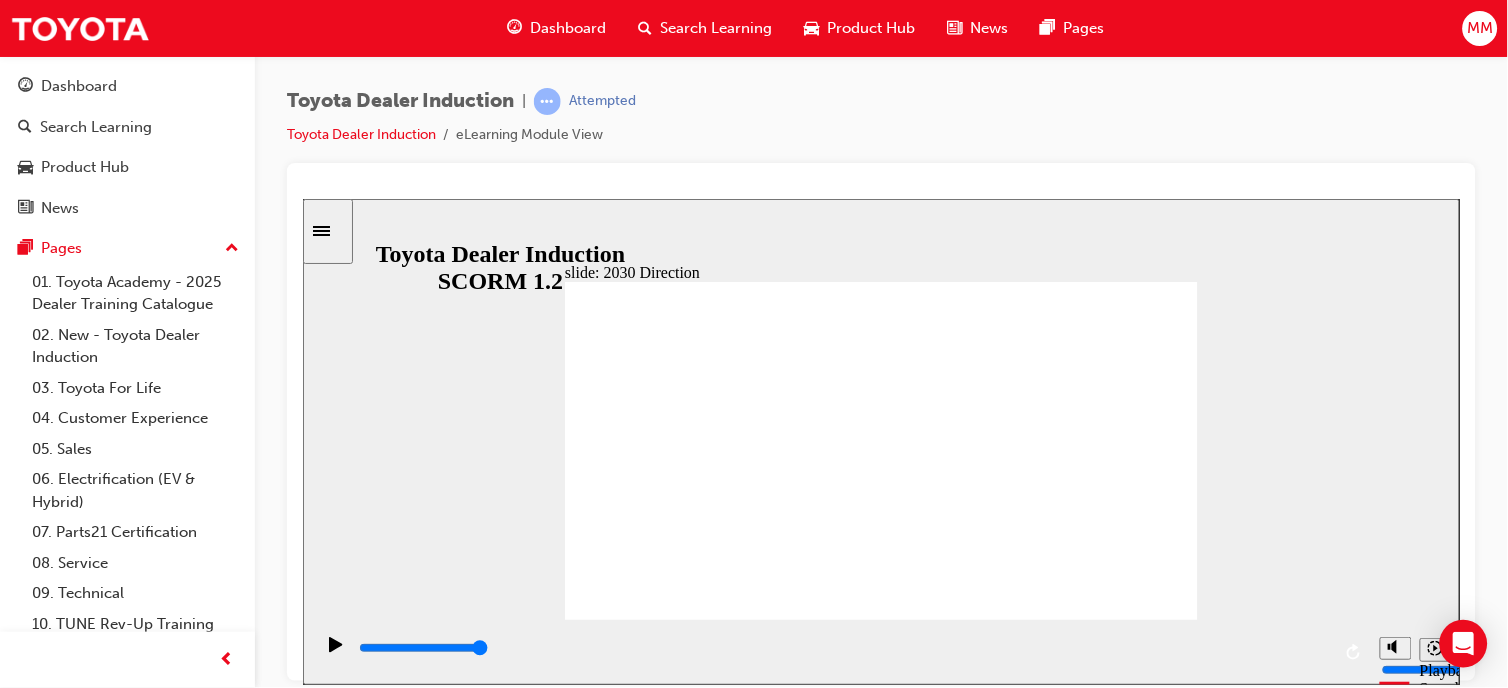 click 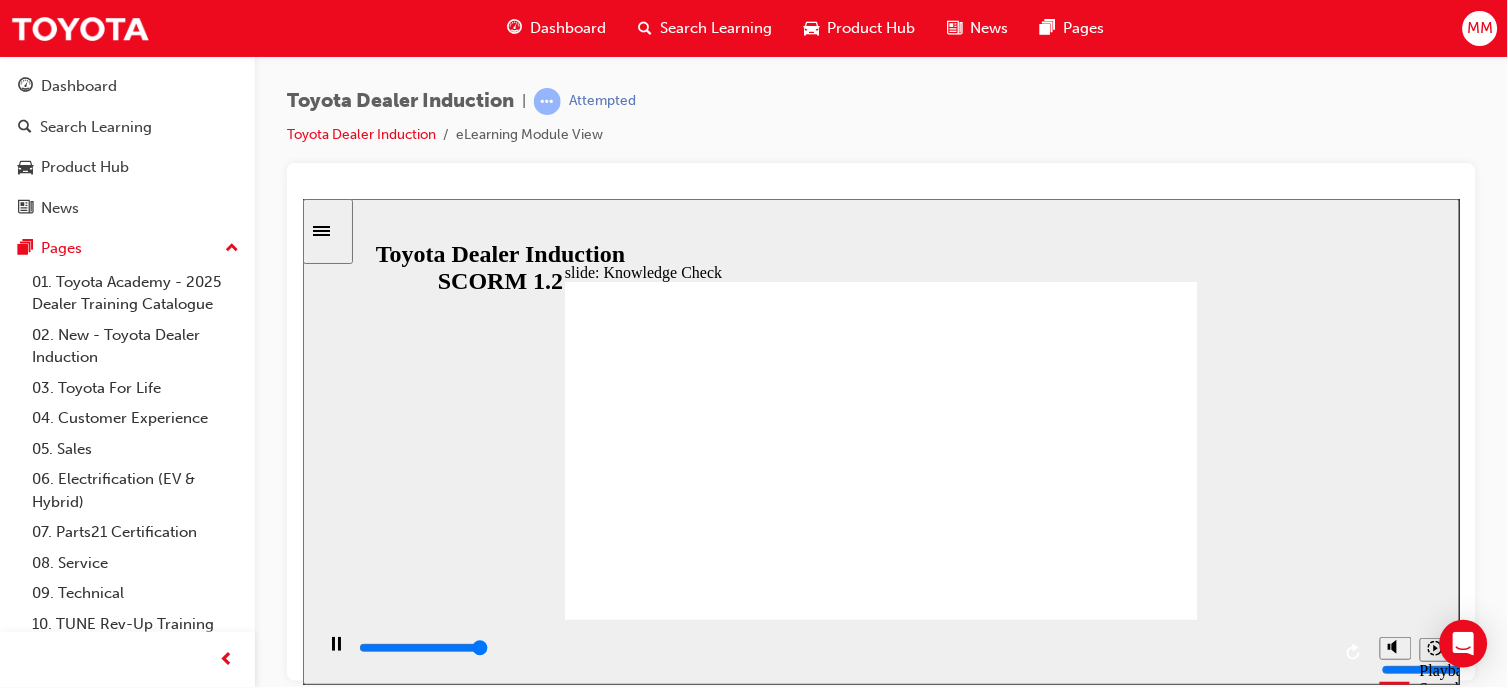 type on "5000" 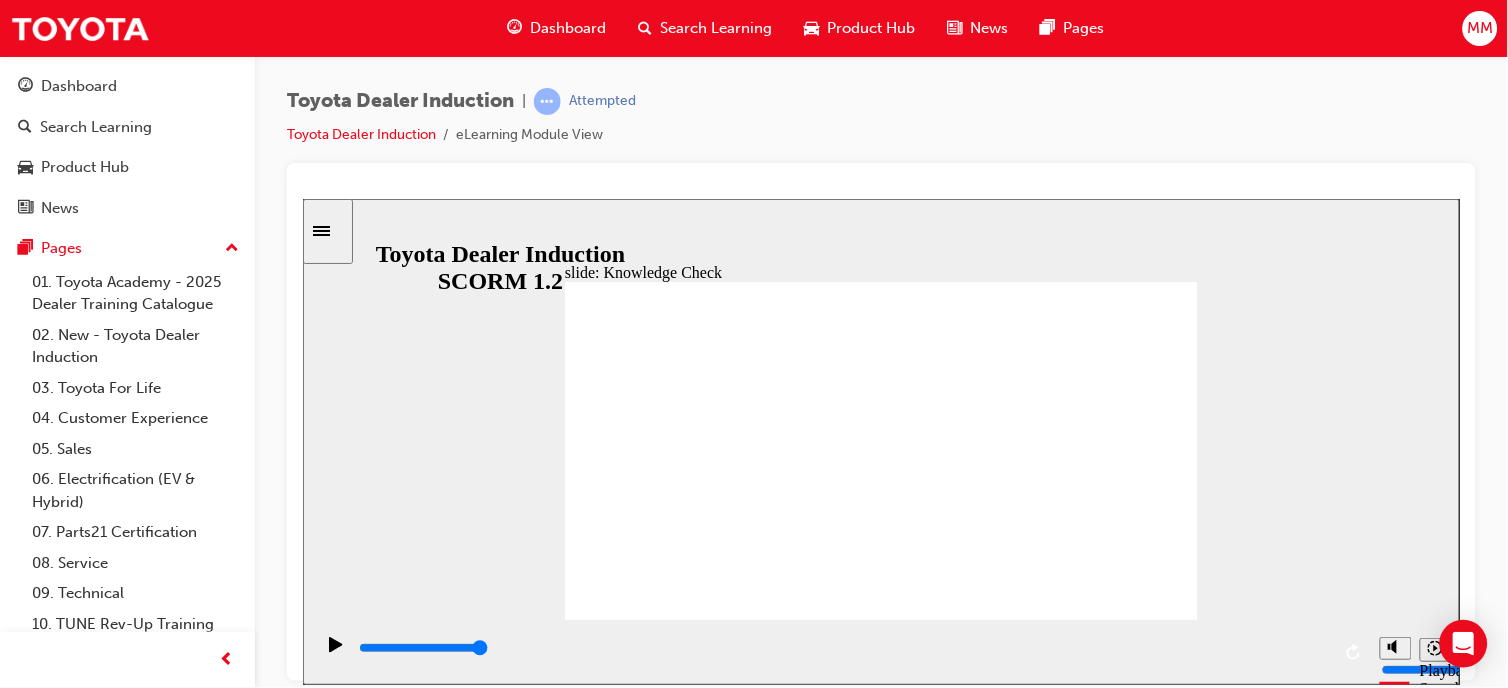 click at bounding box center (662, 1389) 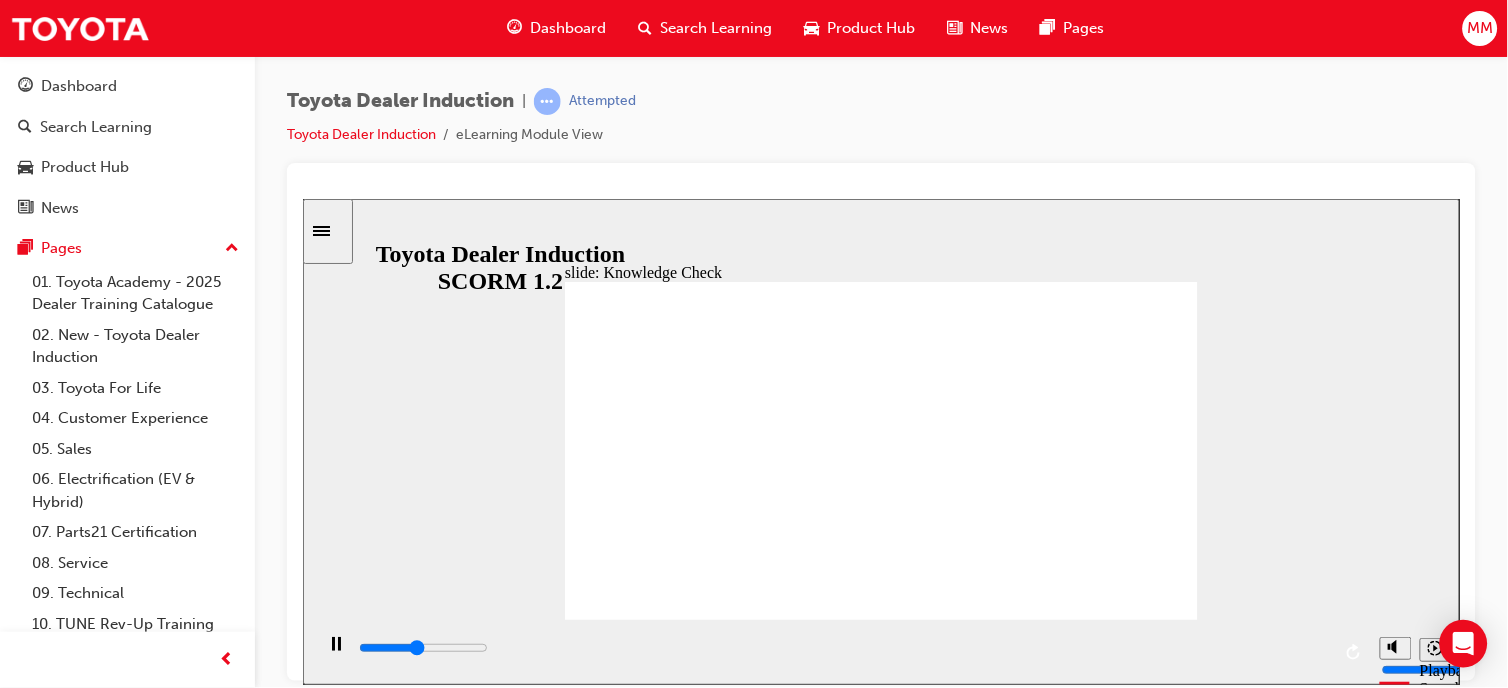 click at bounding box center [662, 1389] 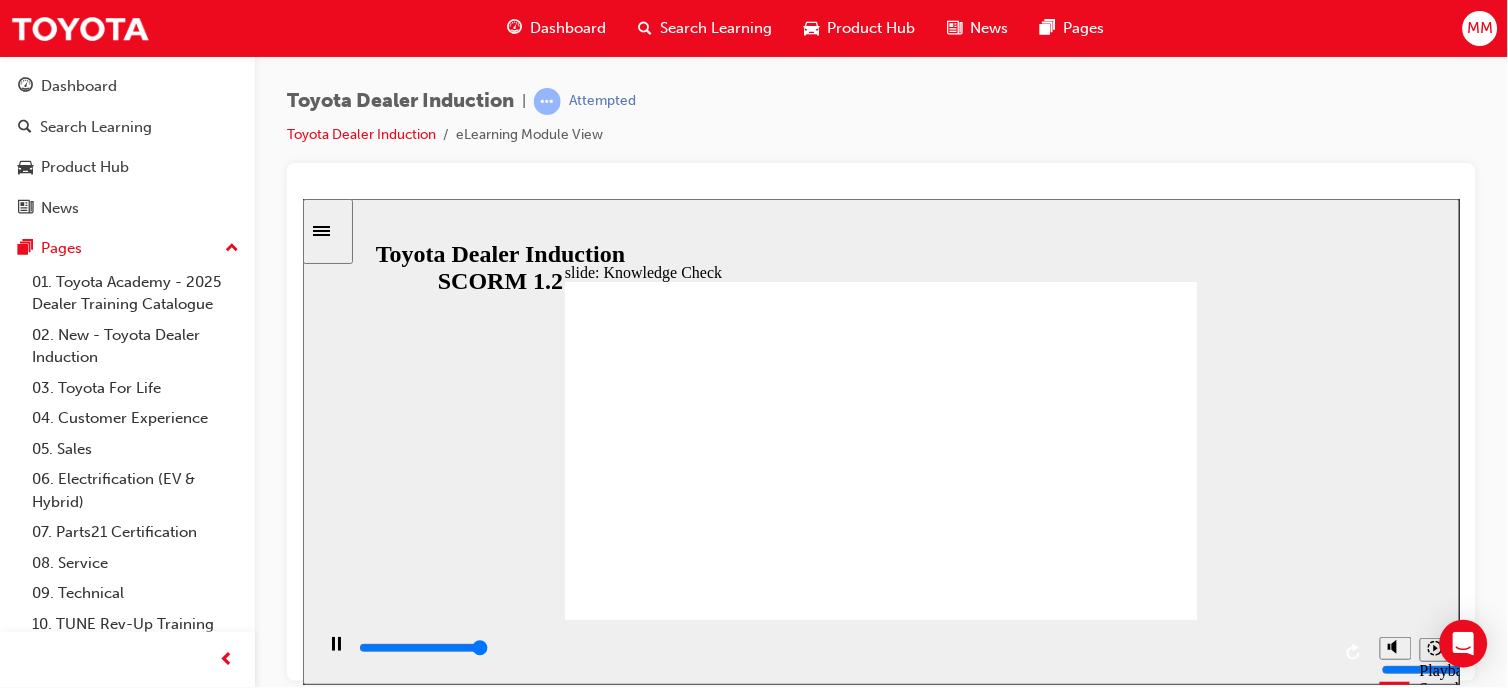 type on "5000" 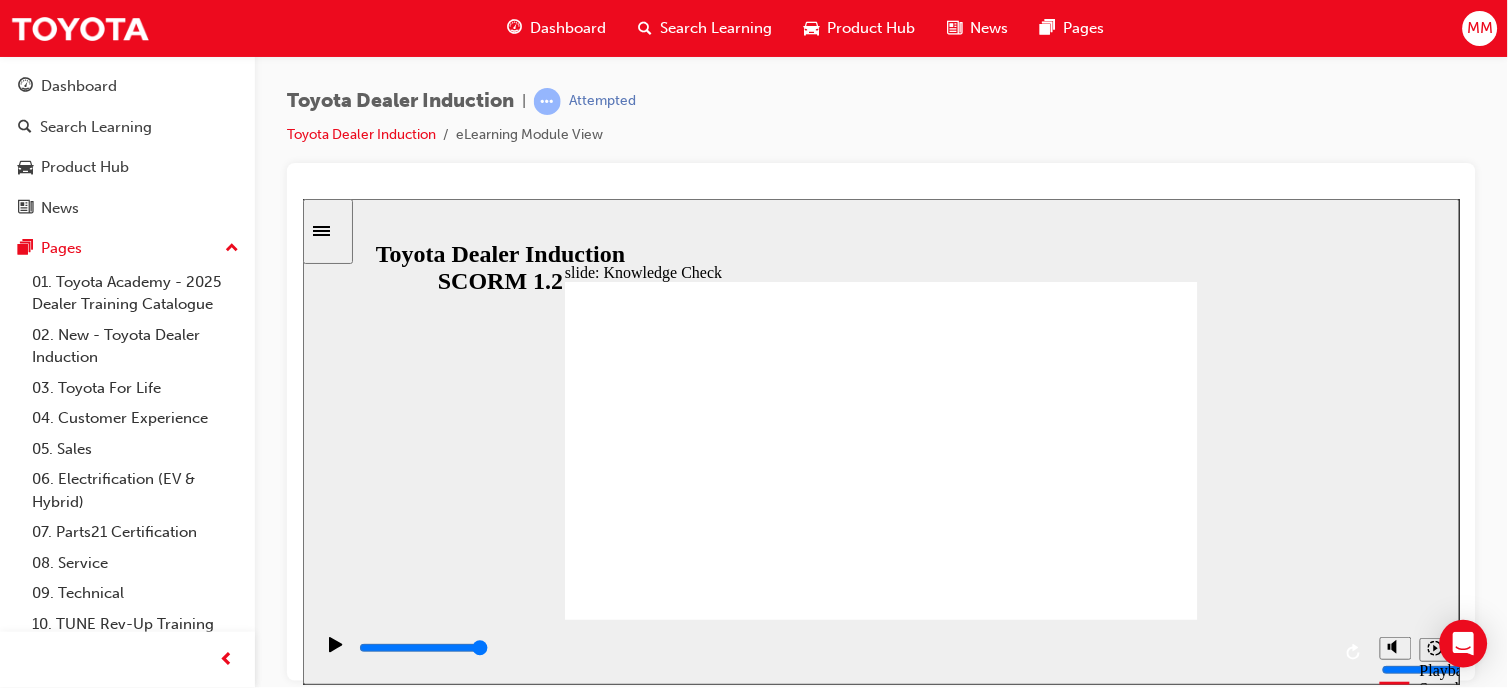 type on "move" 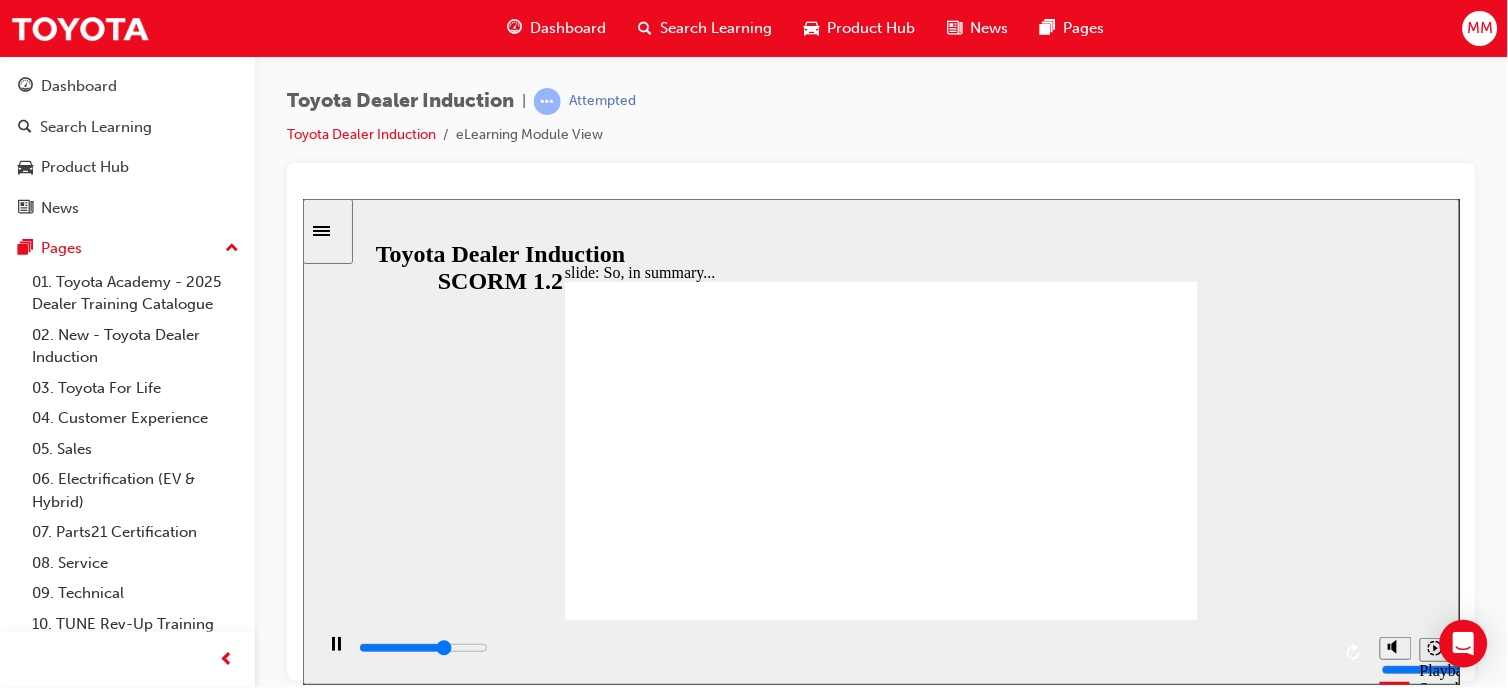 click 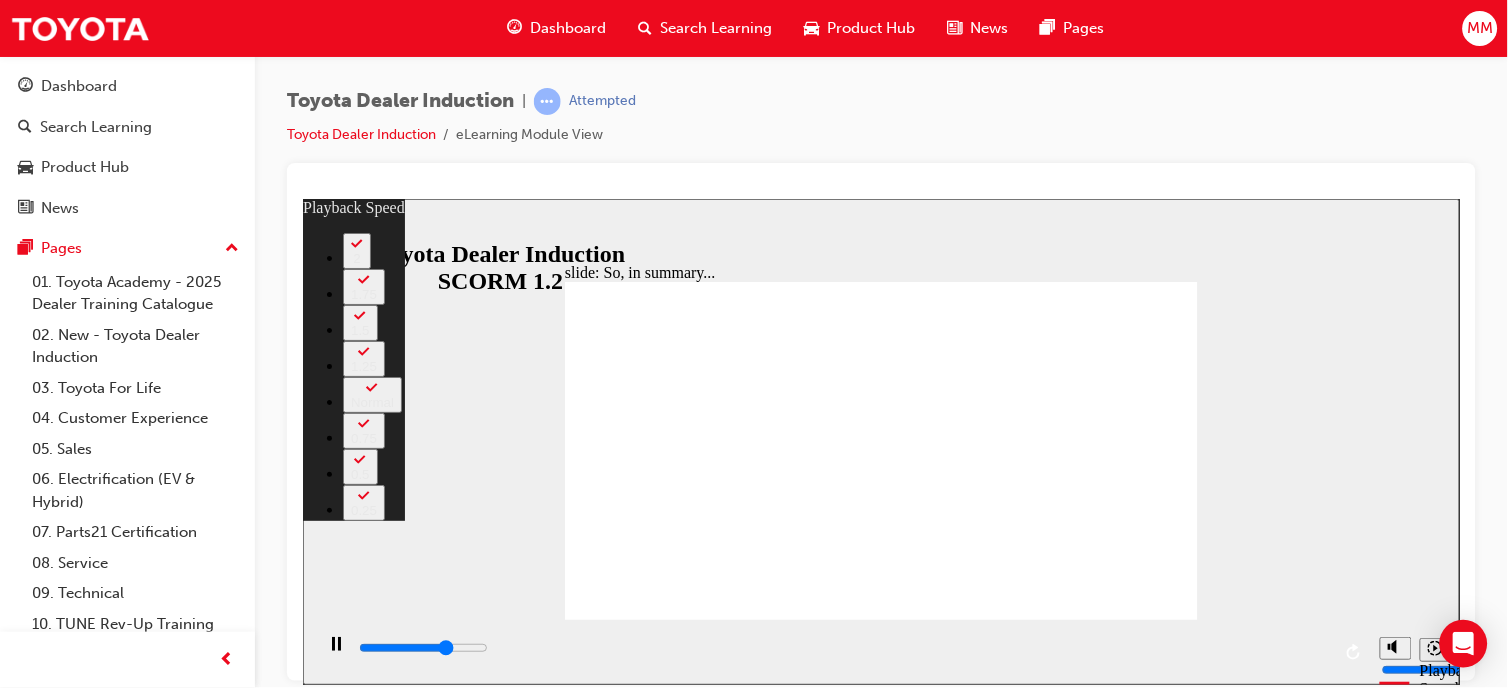 type on "4600" 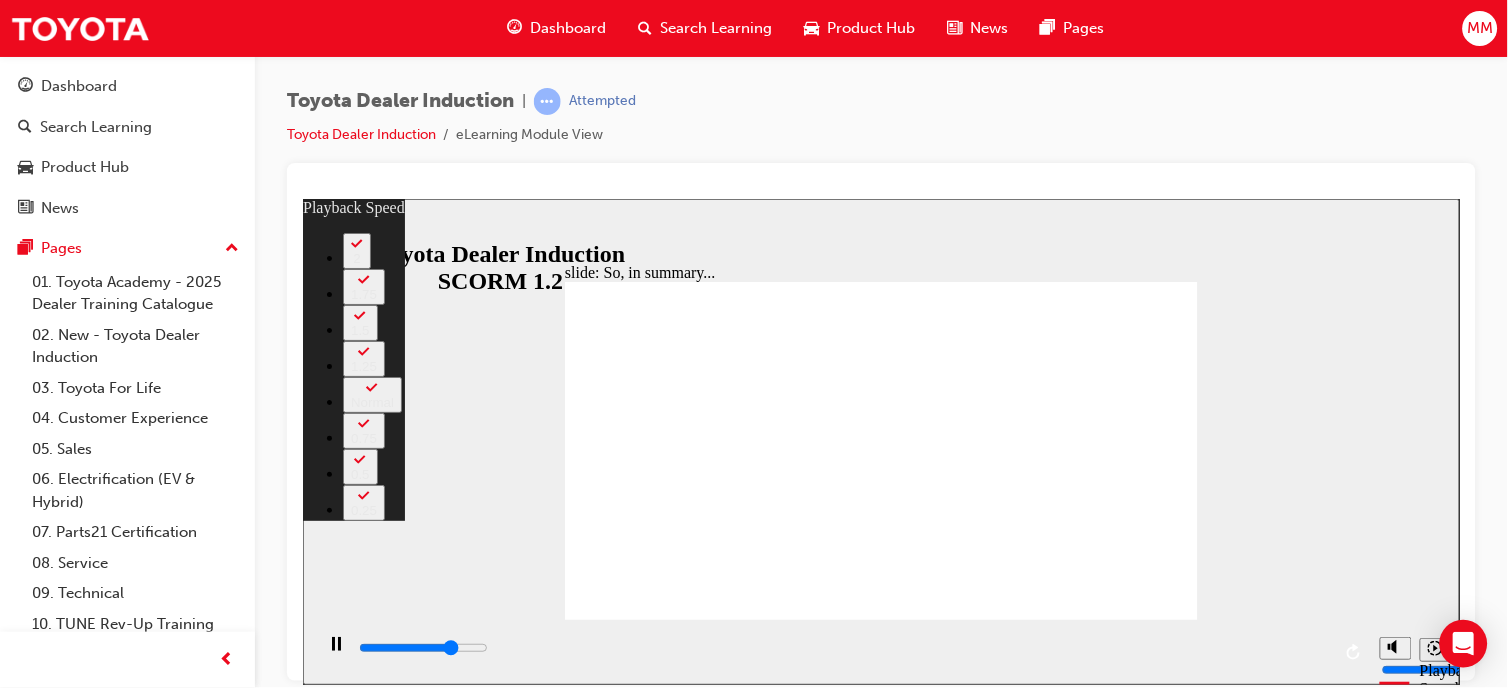 type on "4900" 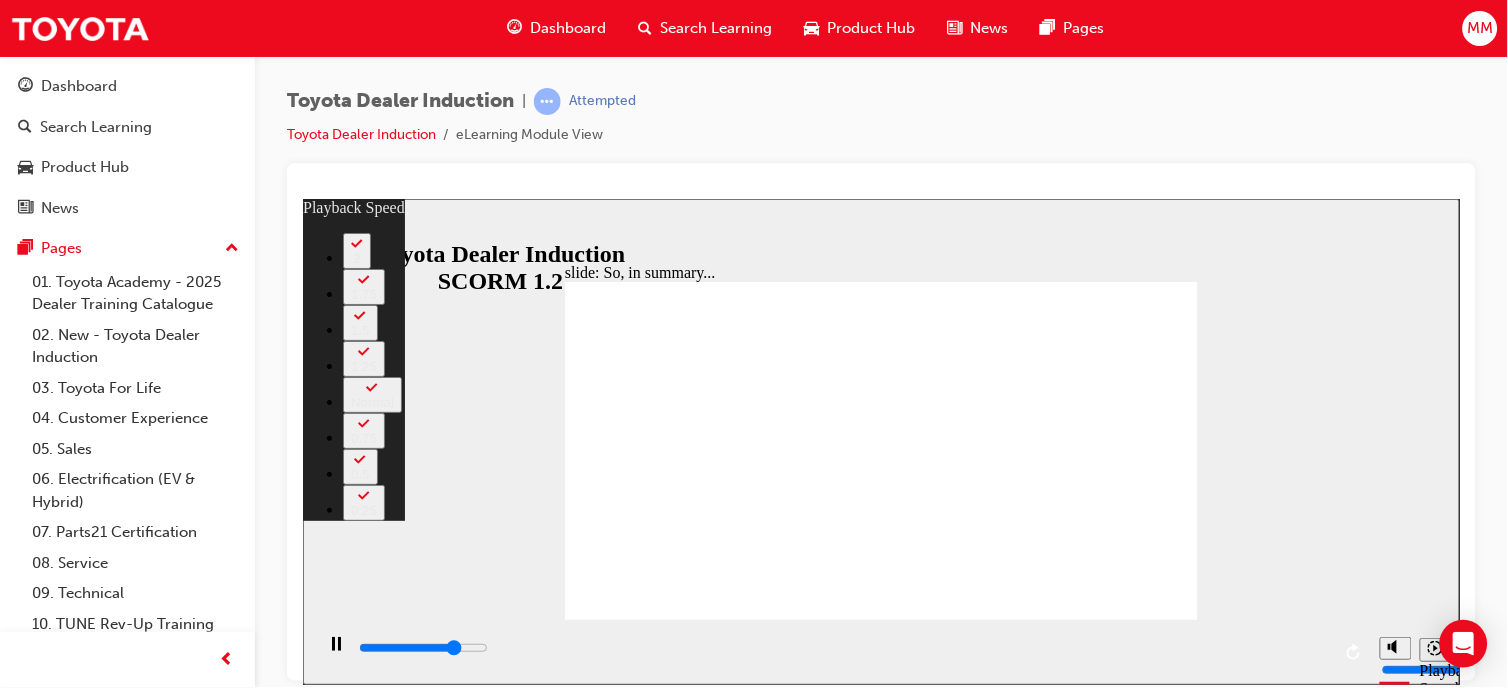 type on "5100" 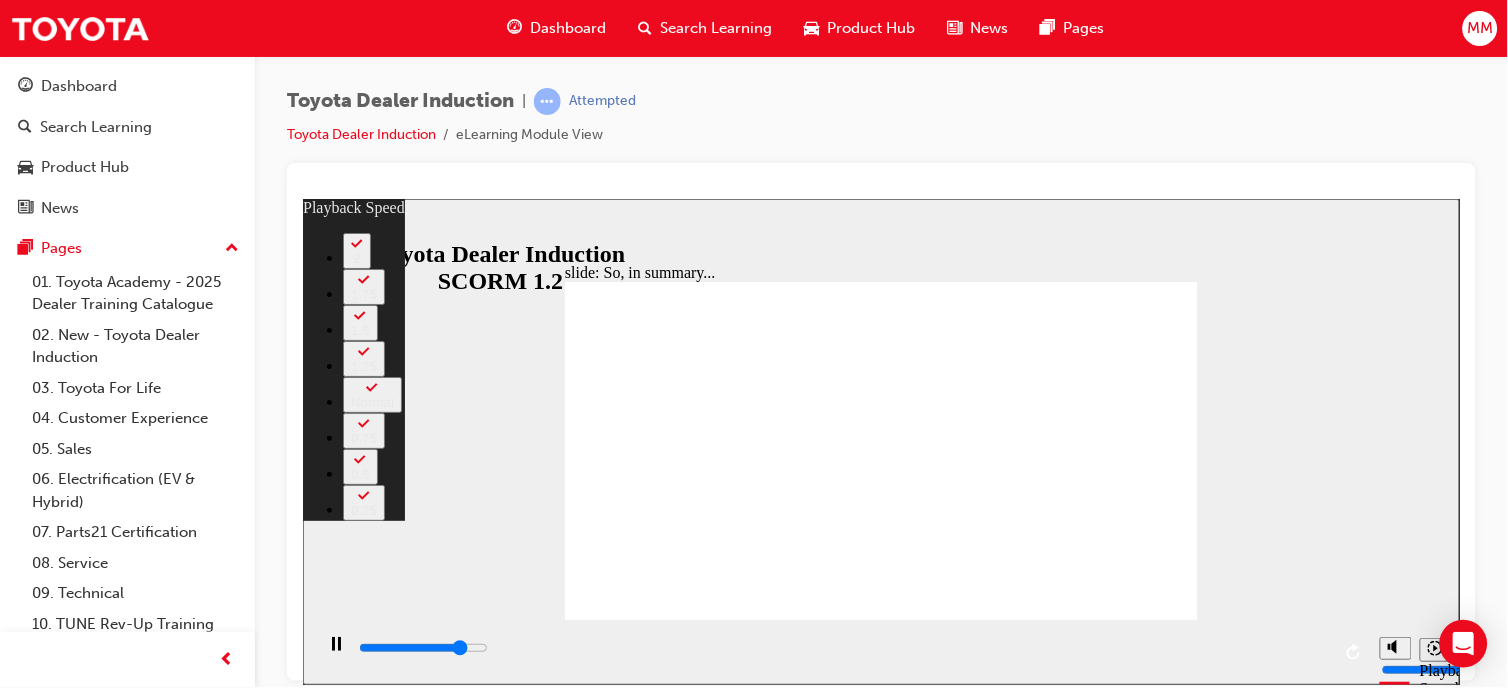 type on "5400" 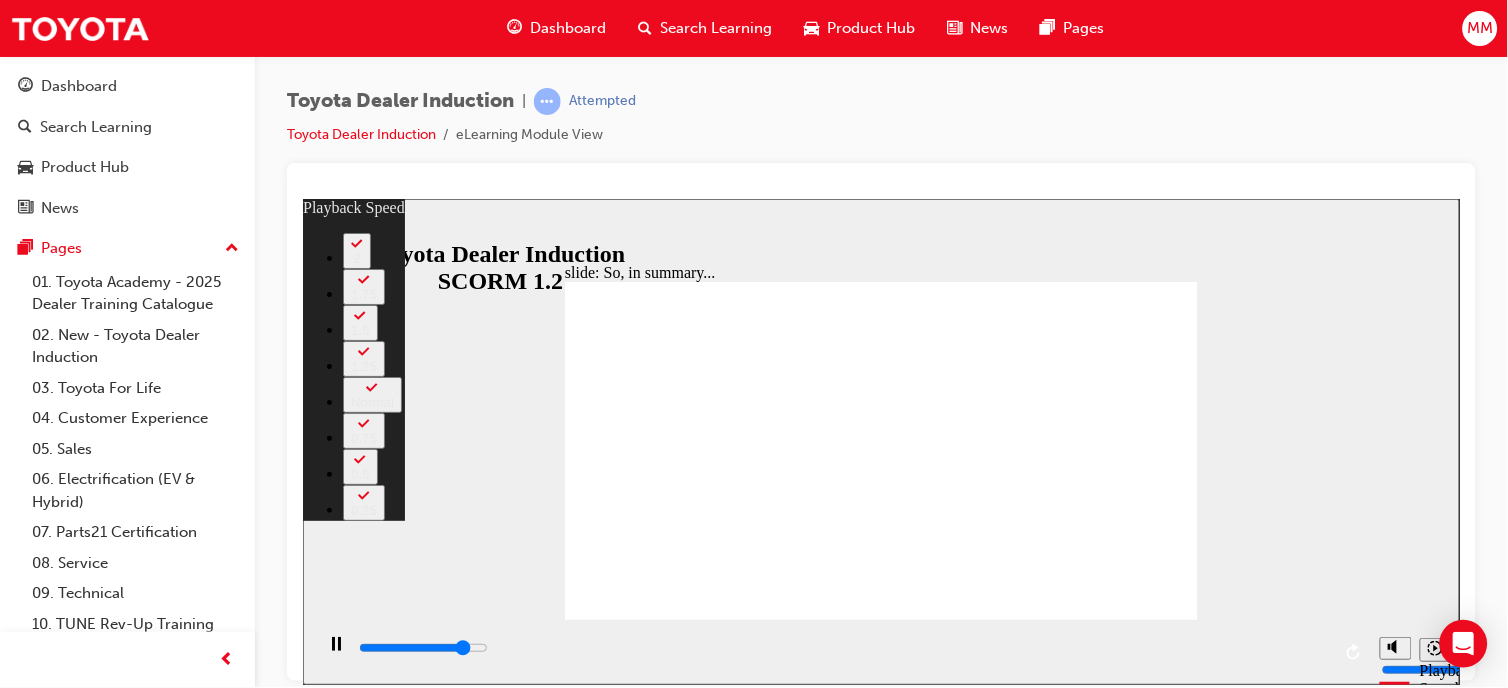 type on "5600" 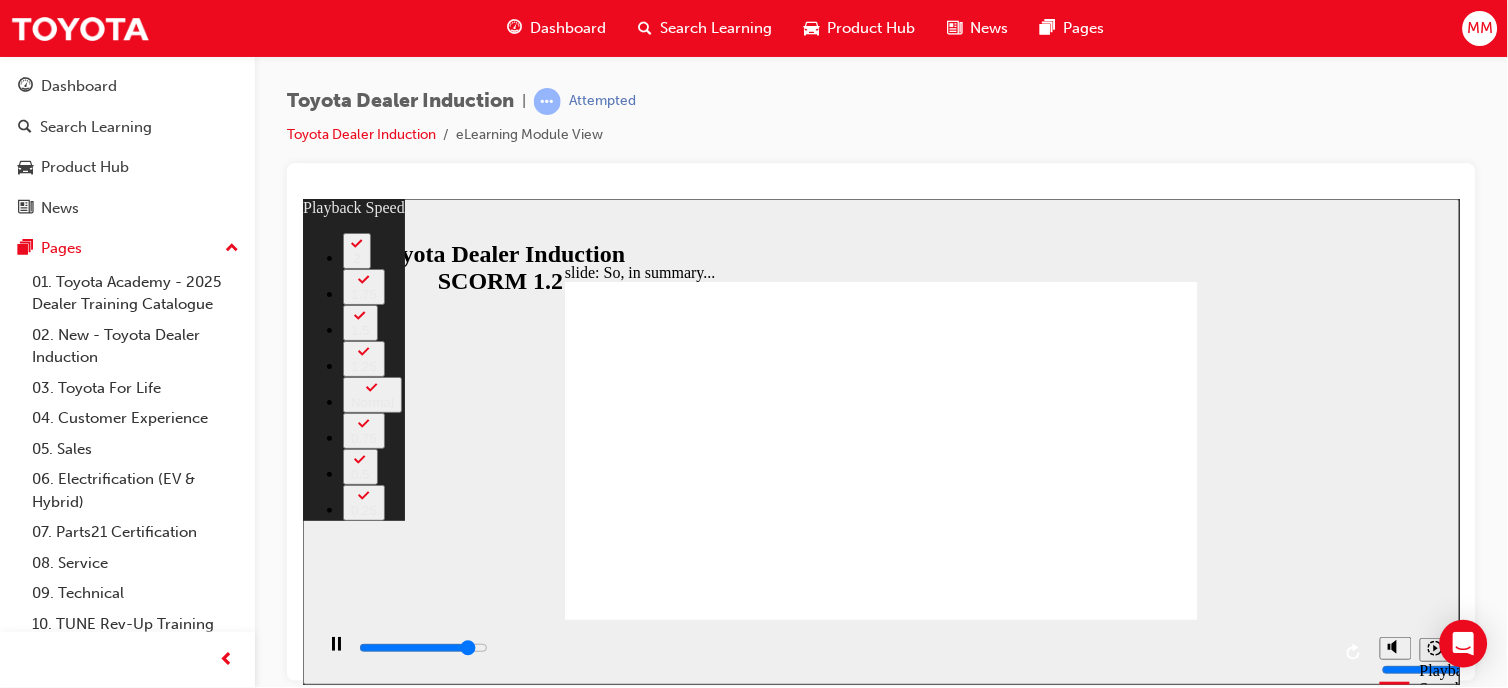 type on "5900" 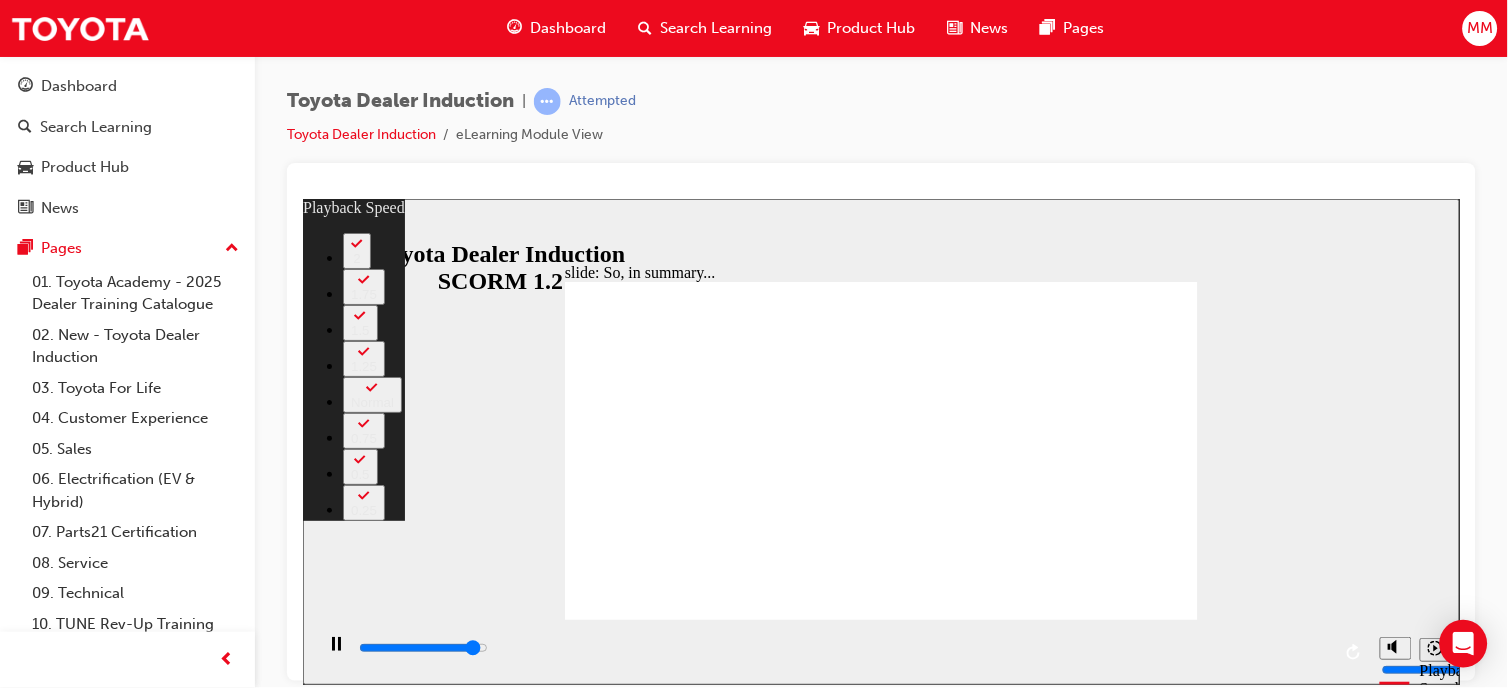 type on "6200" 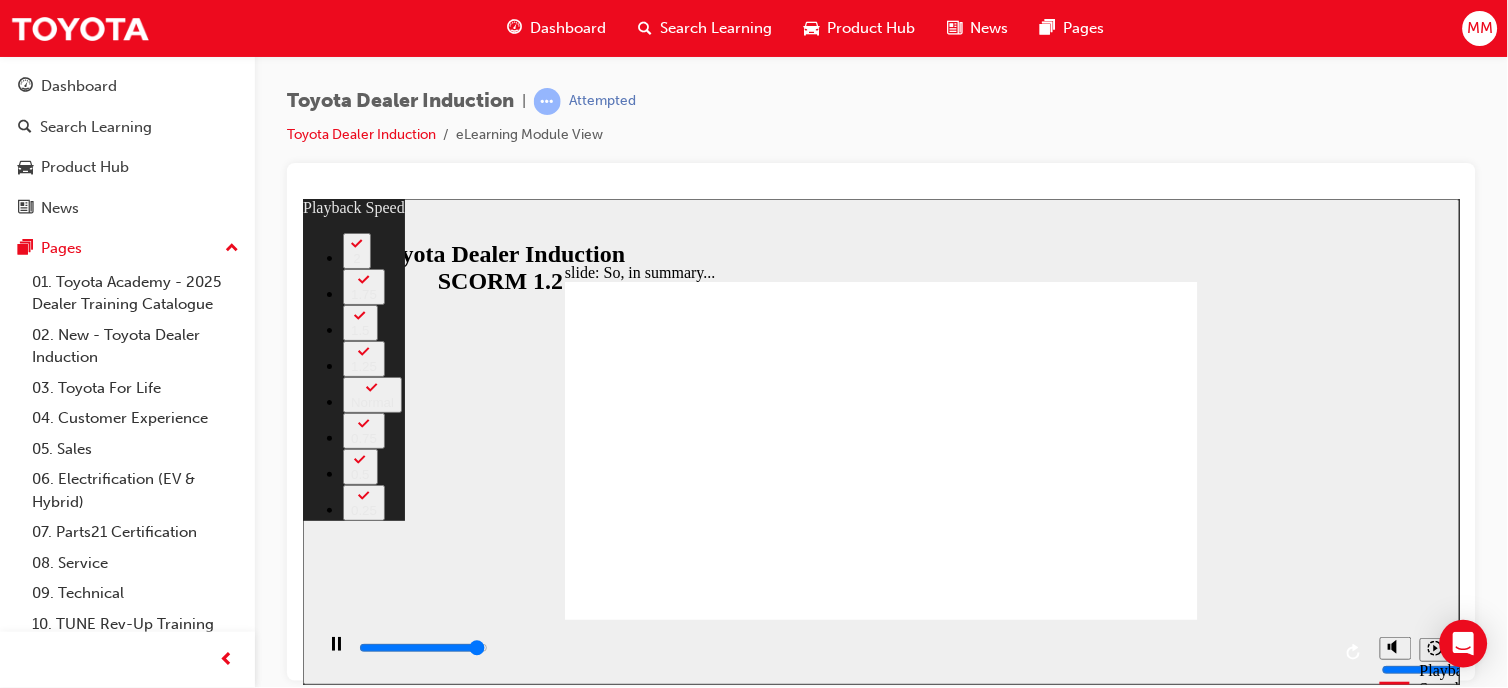 type on "6500" 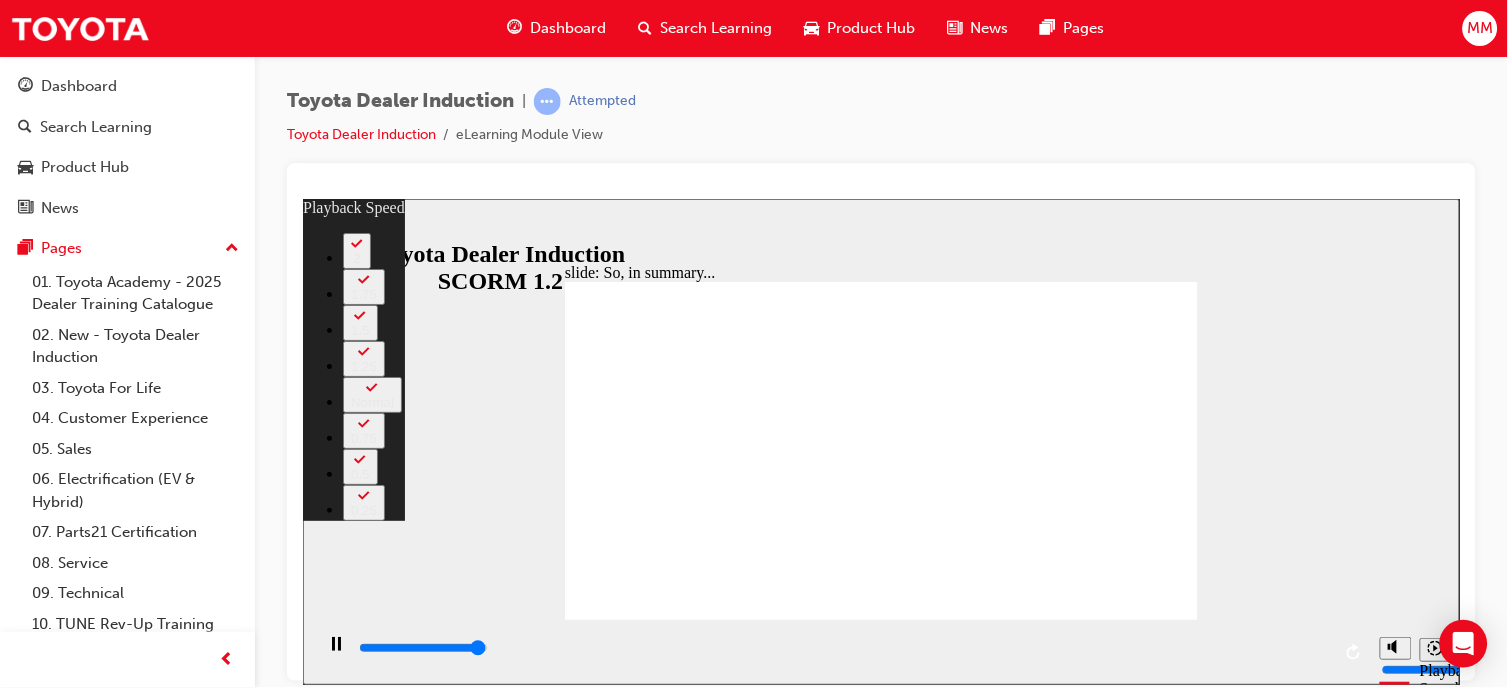 type on "6500" 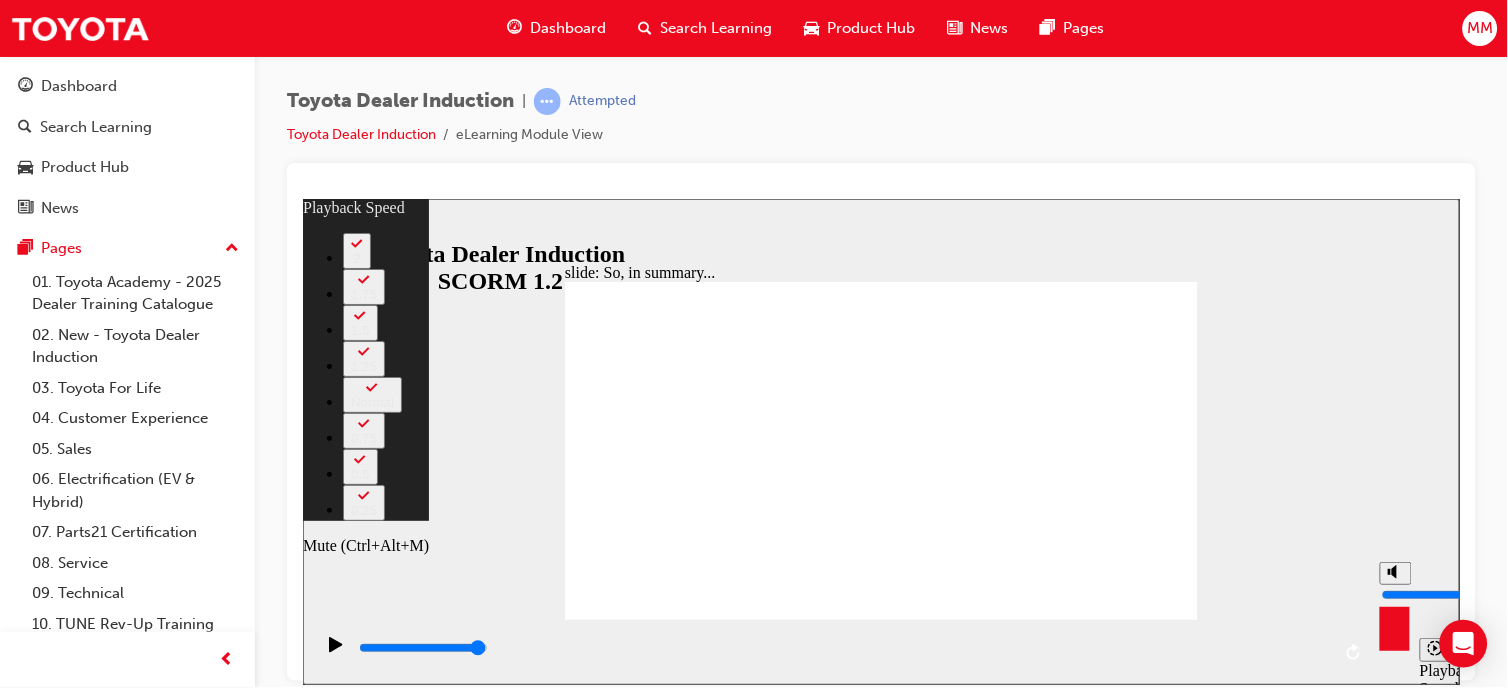 type on "20" 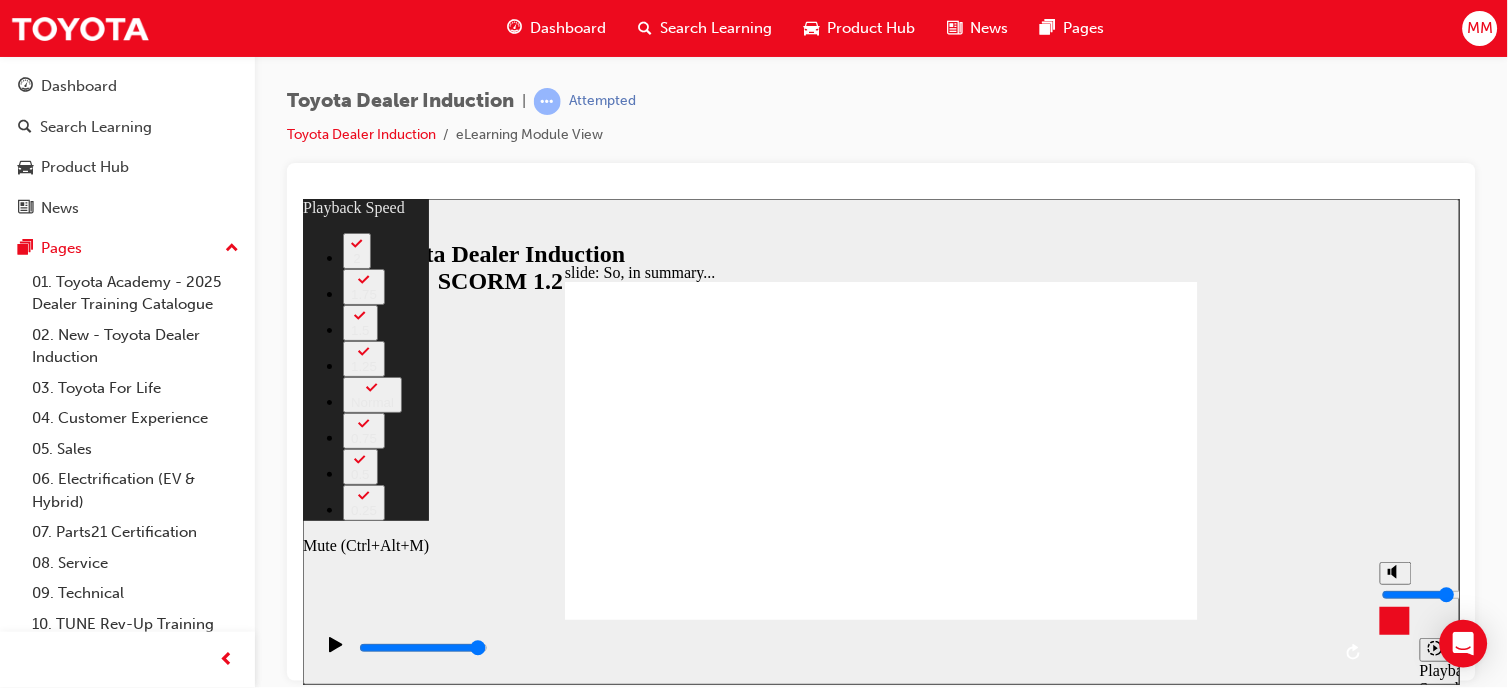 type on "21" 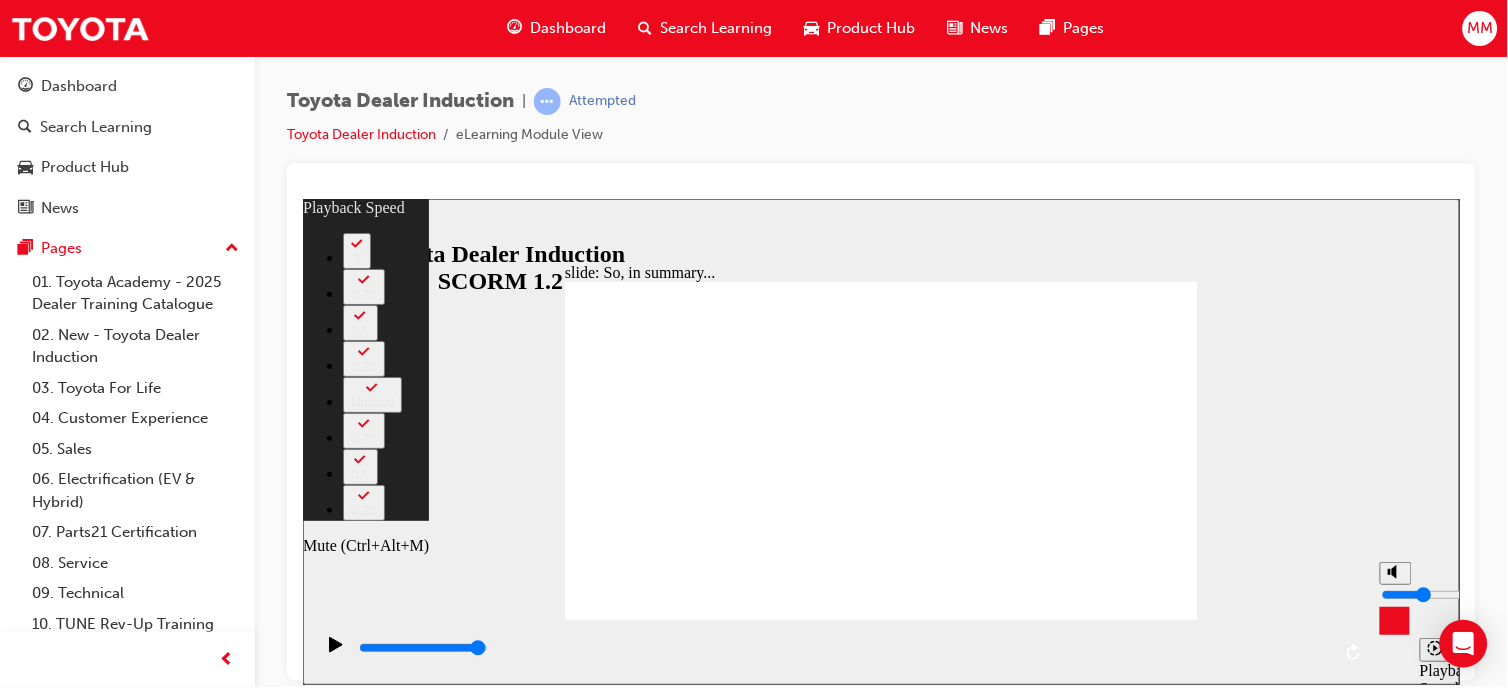 type on "22" 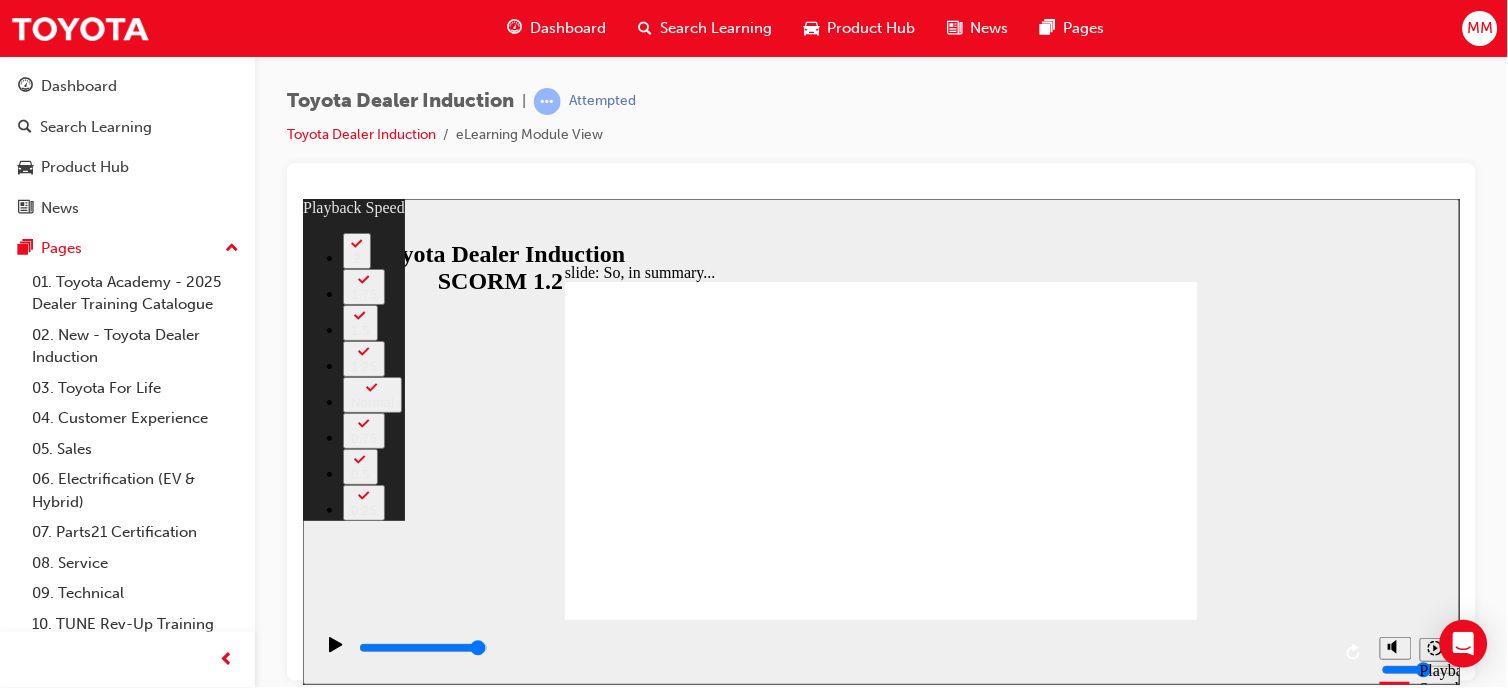 click 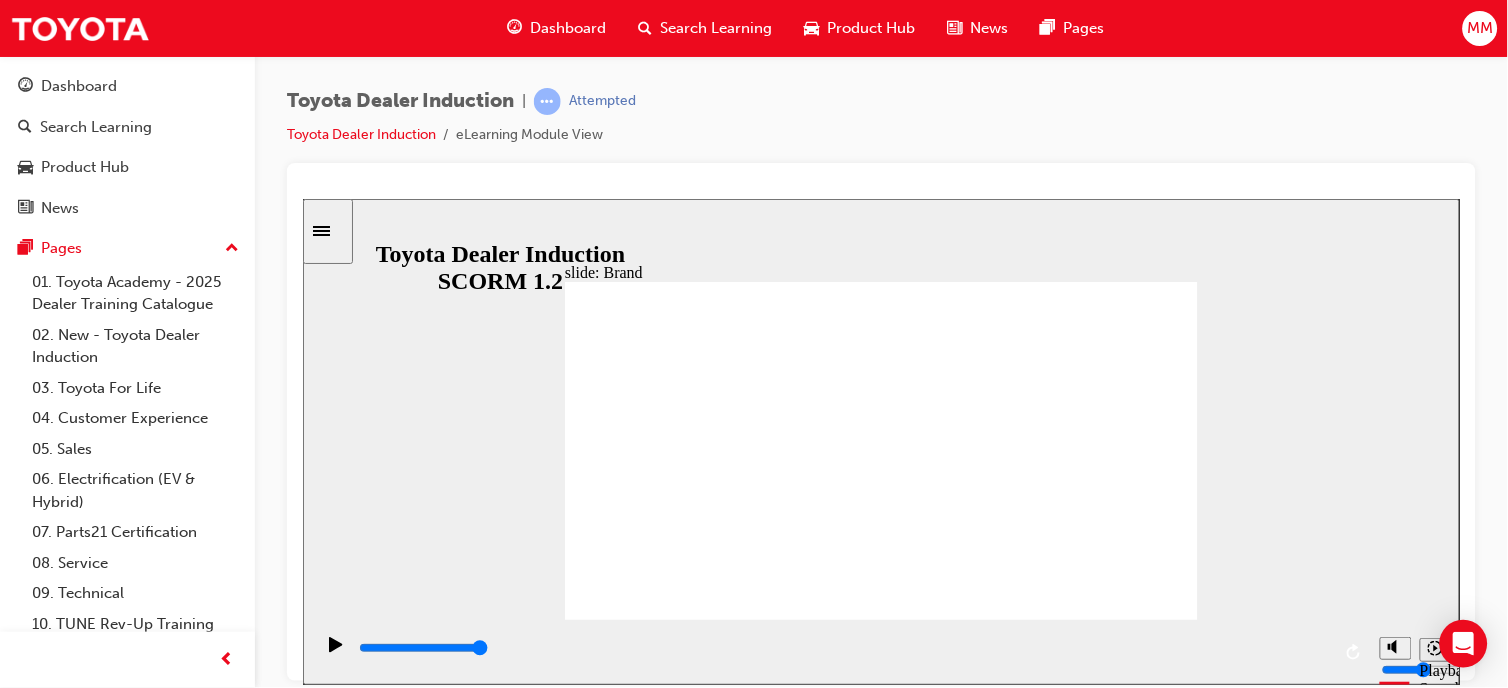 click 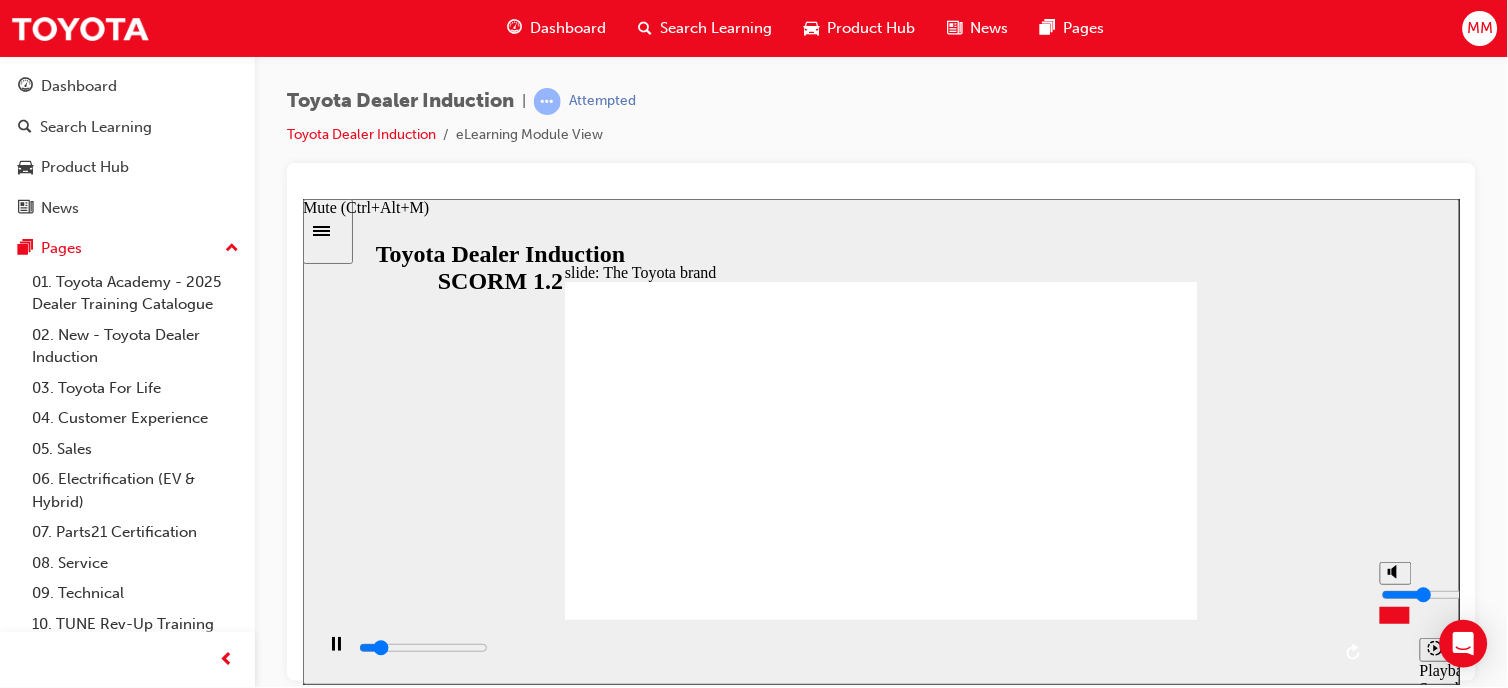 type on "5400" 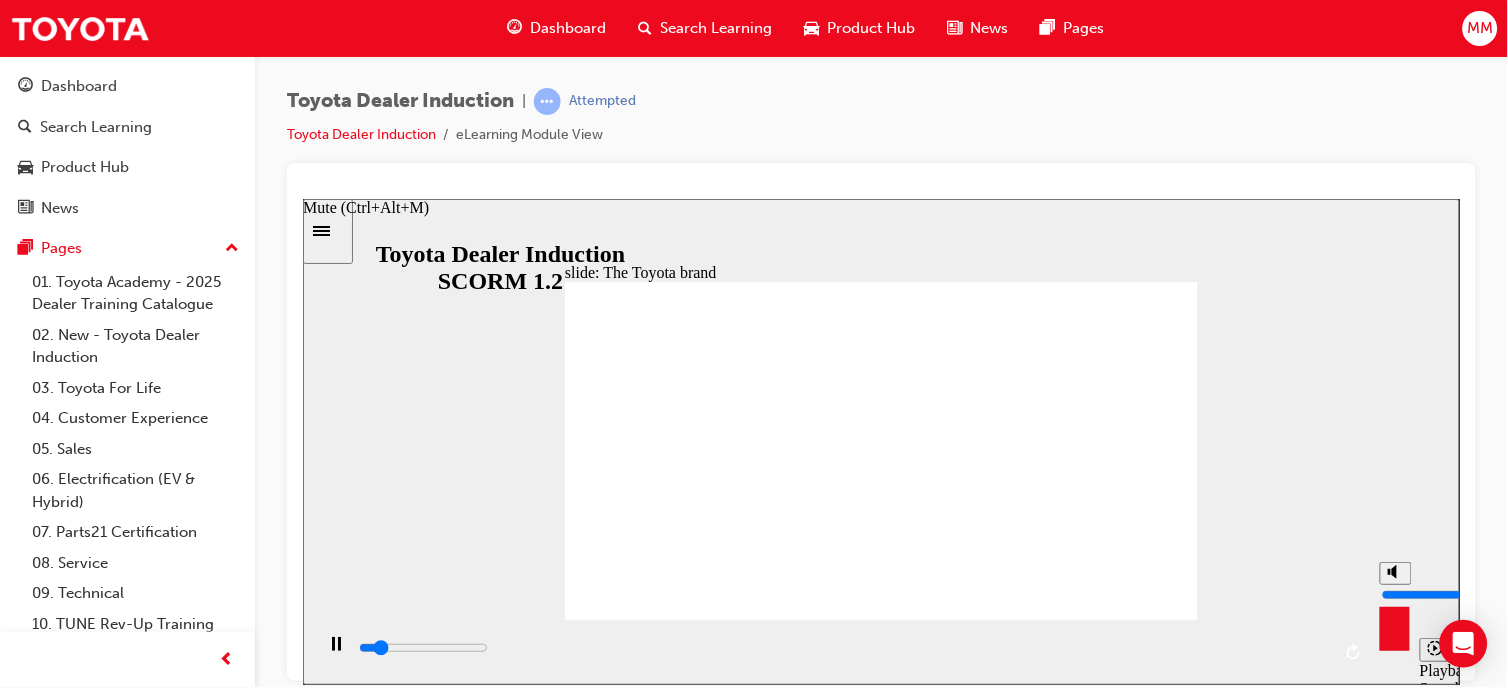 type on "5600" 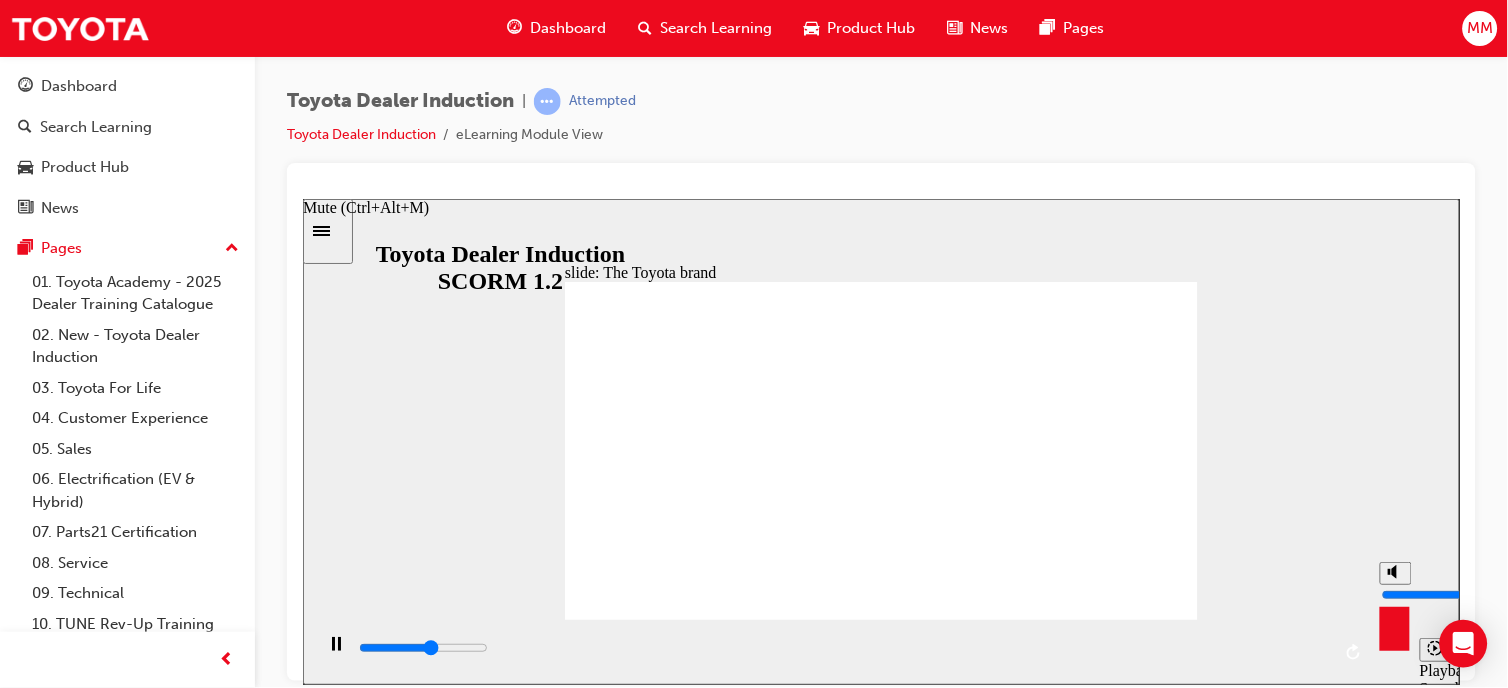 type on "25000" 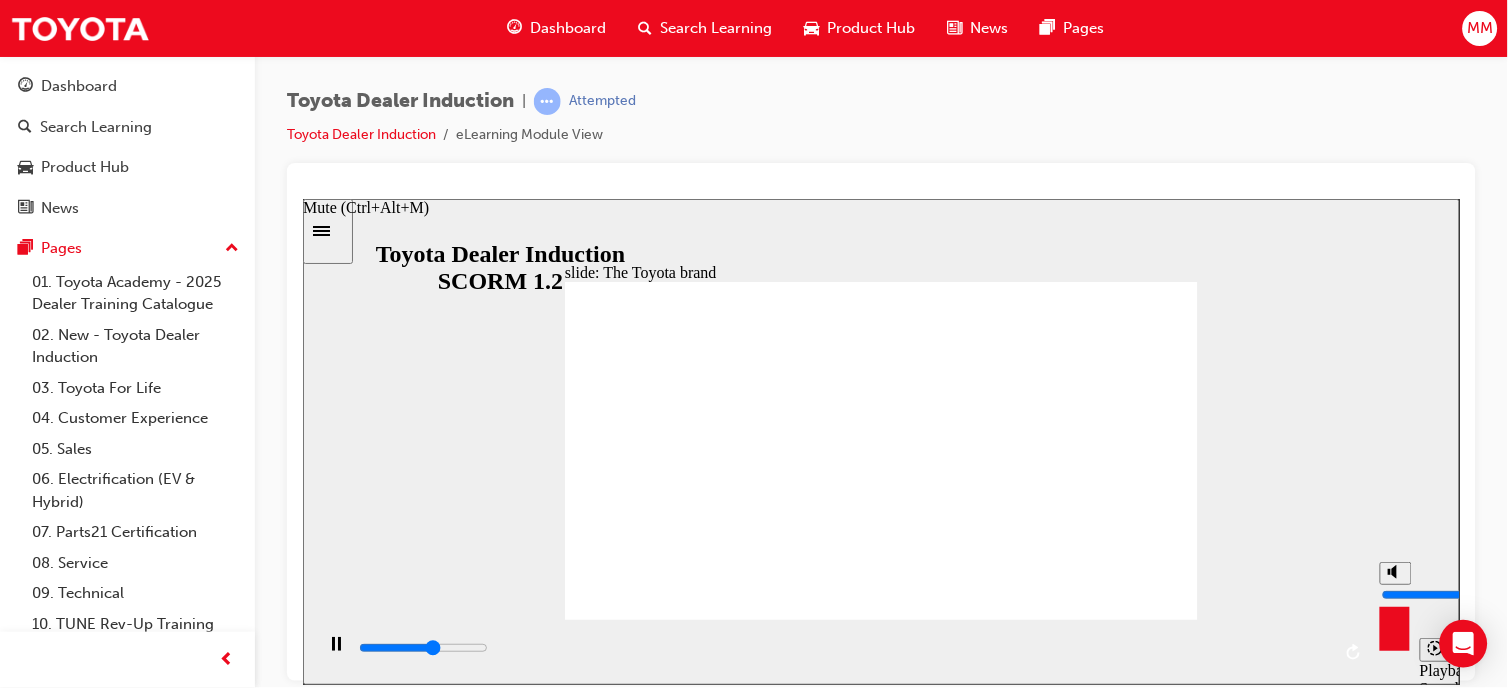 scroll, scrollTop: 0, scrollLeft: 0, axis: both 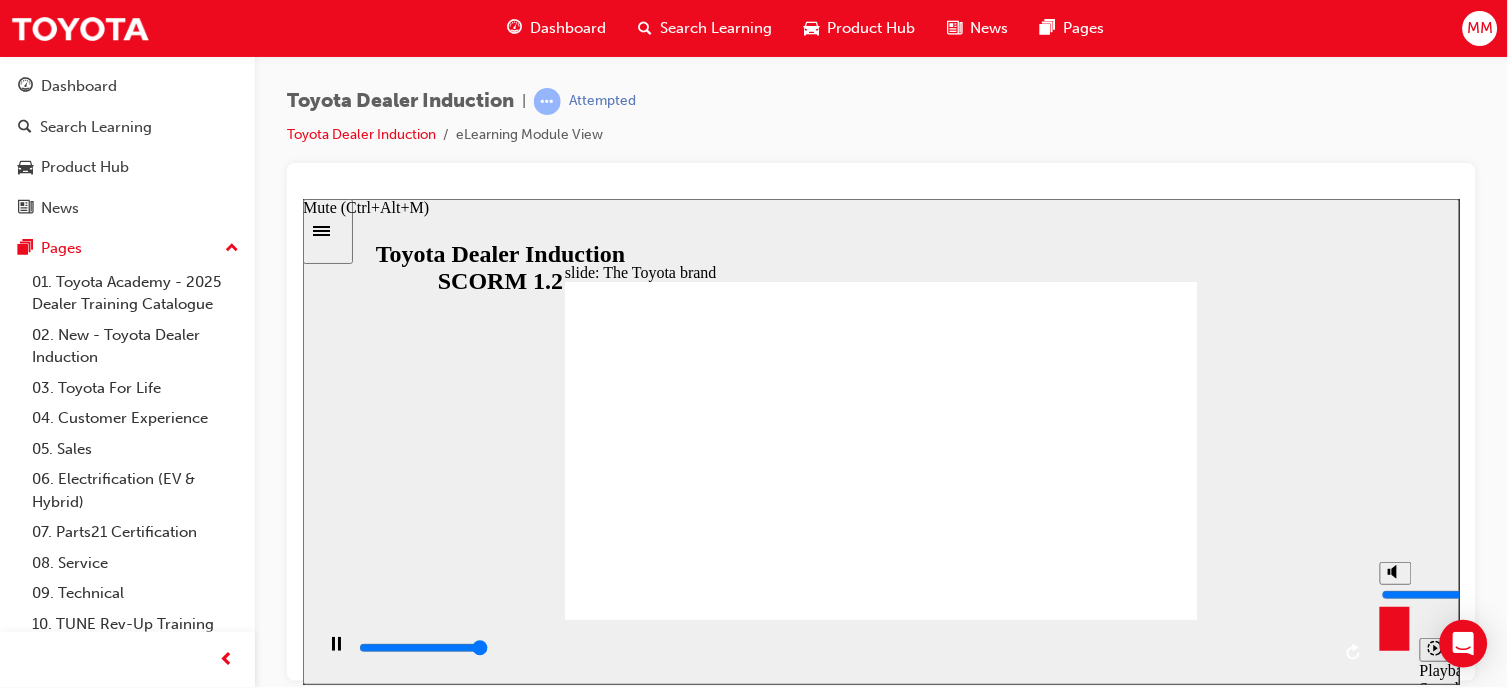 type on "44400" 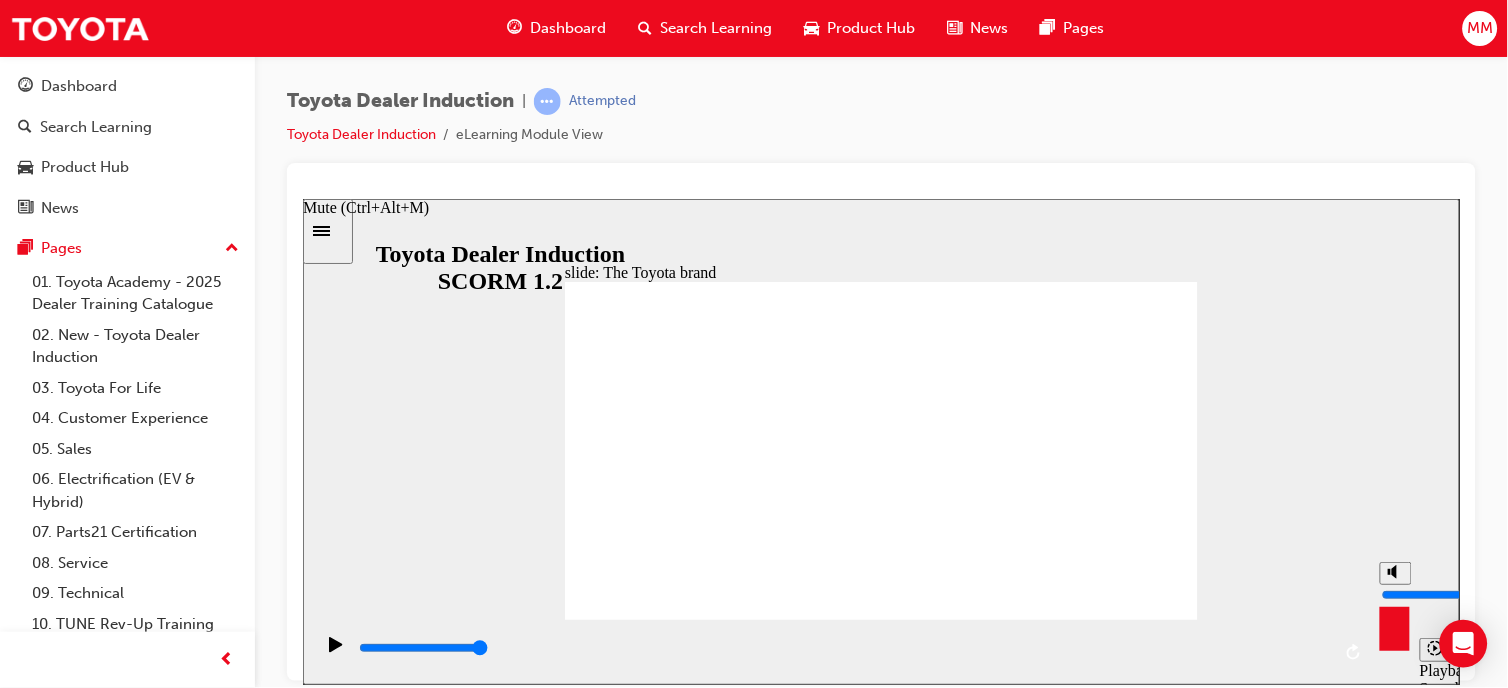 type on "5" 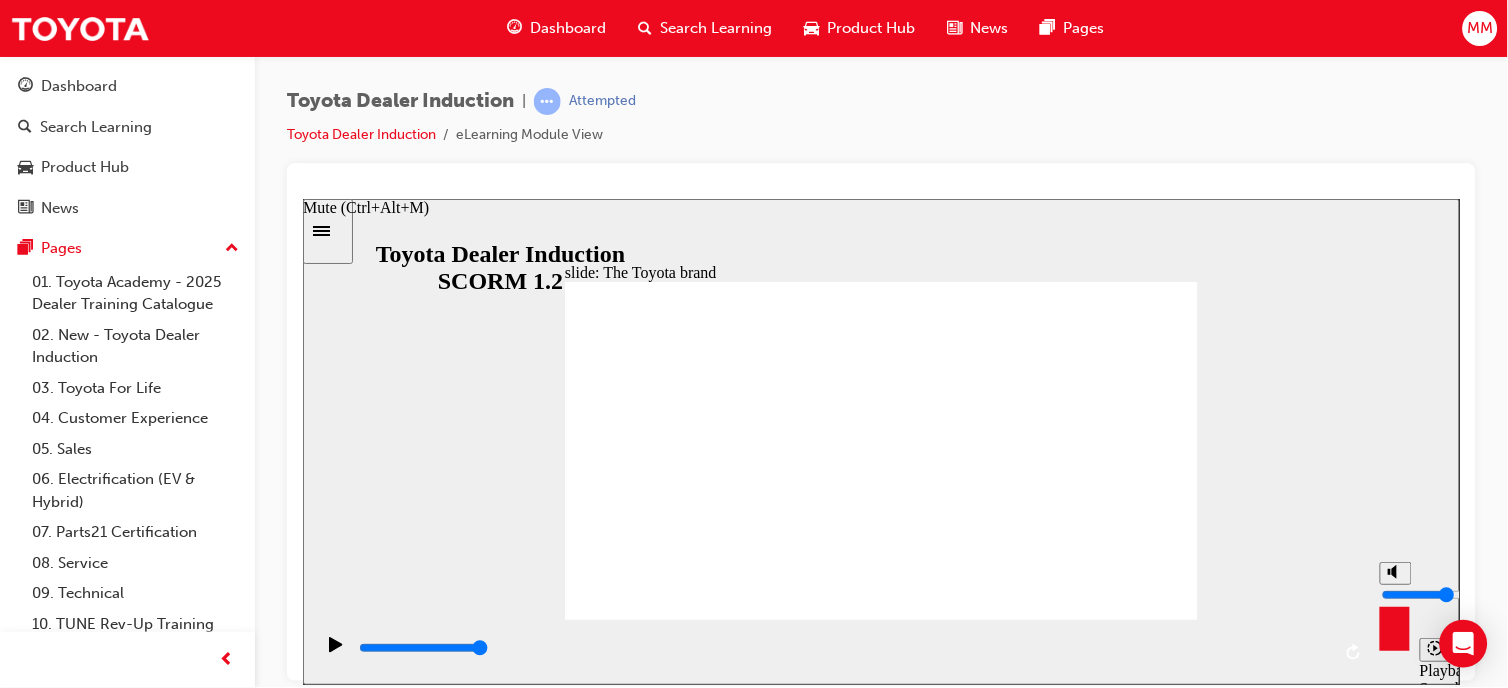 click at bounding box center (1445, 594) 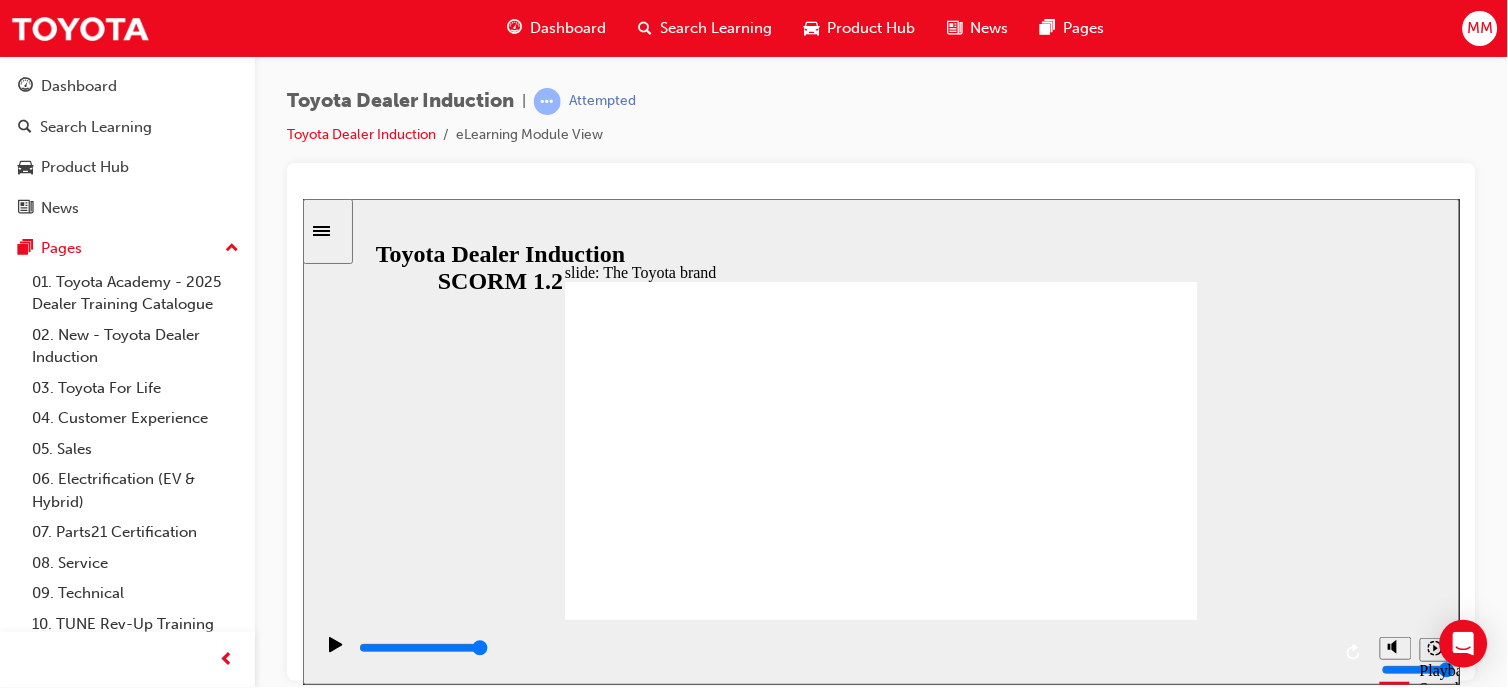 click 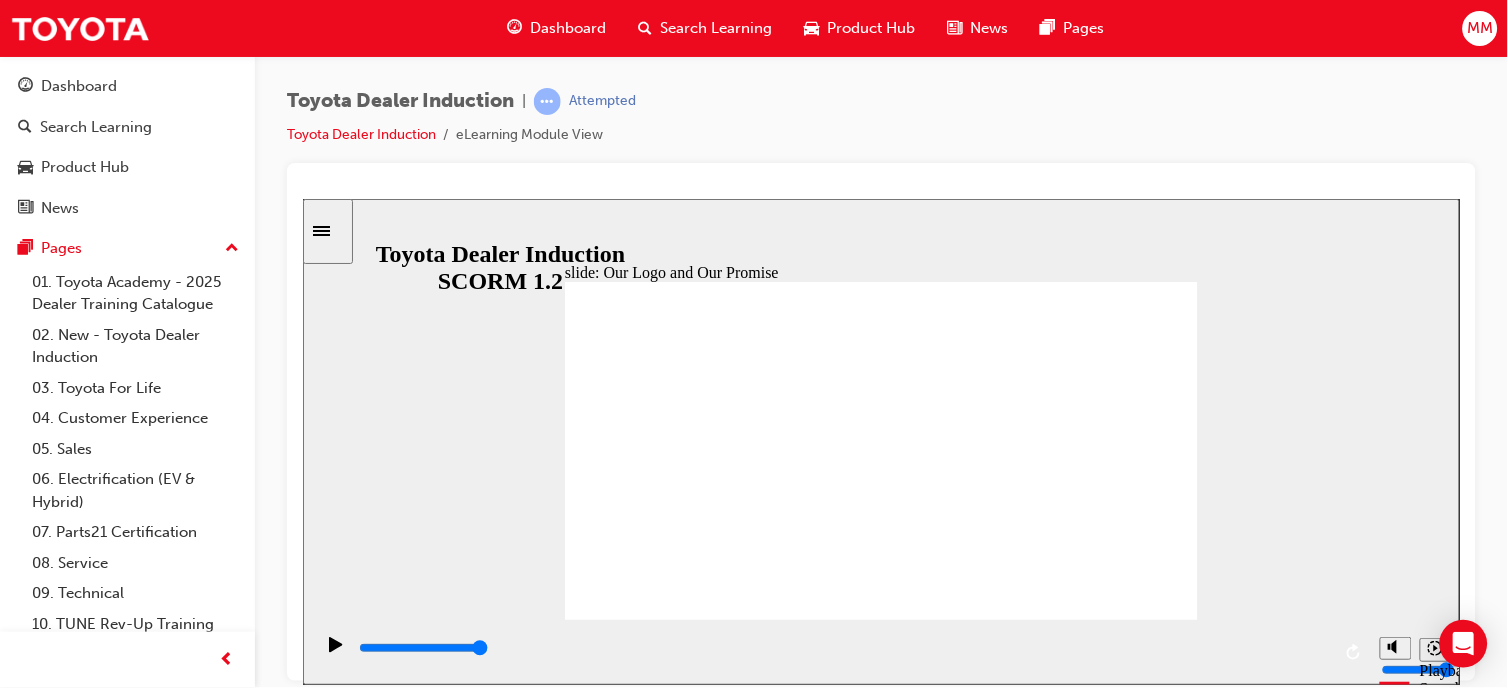 click 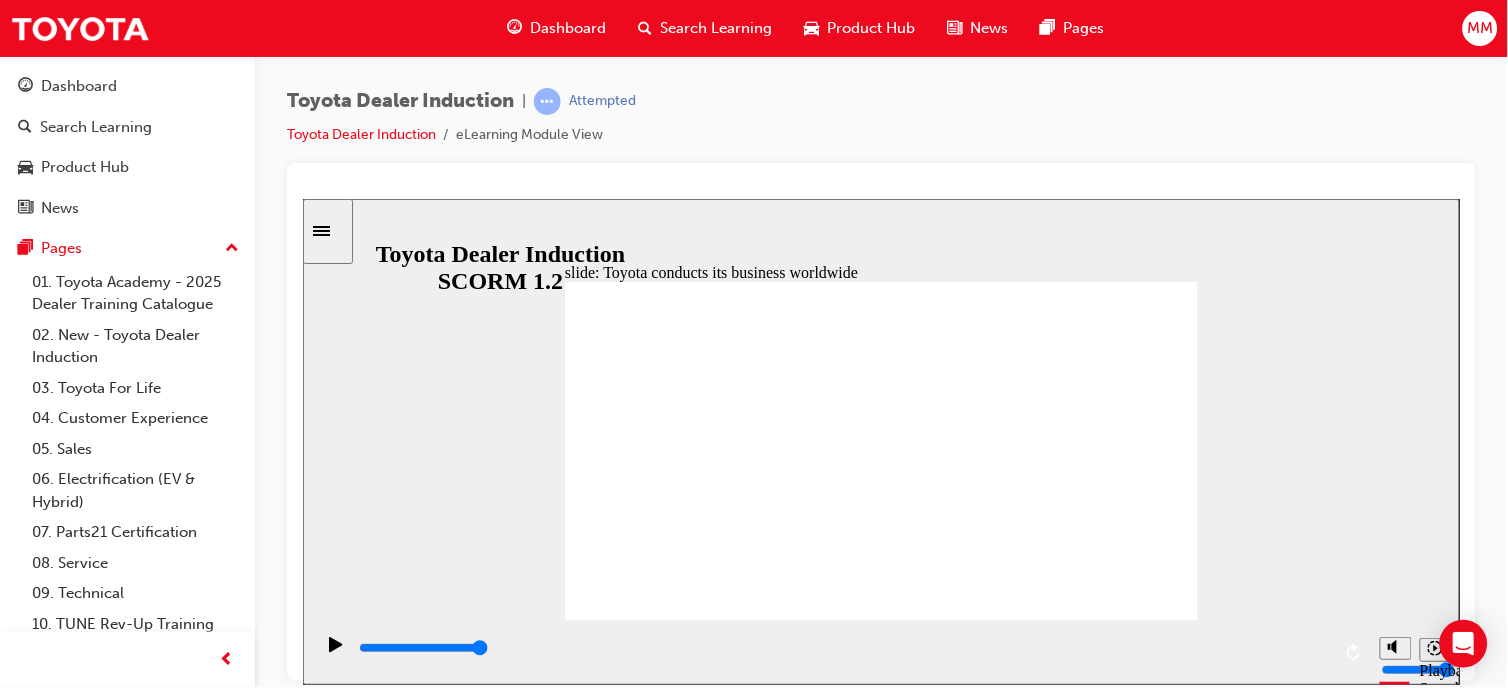 click 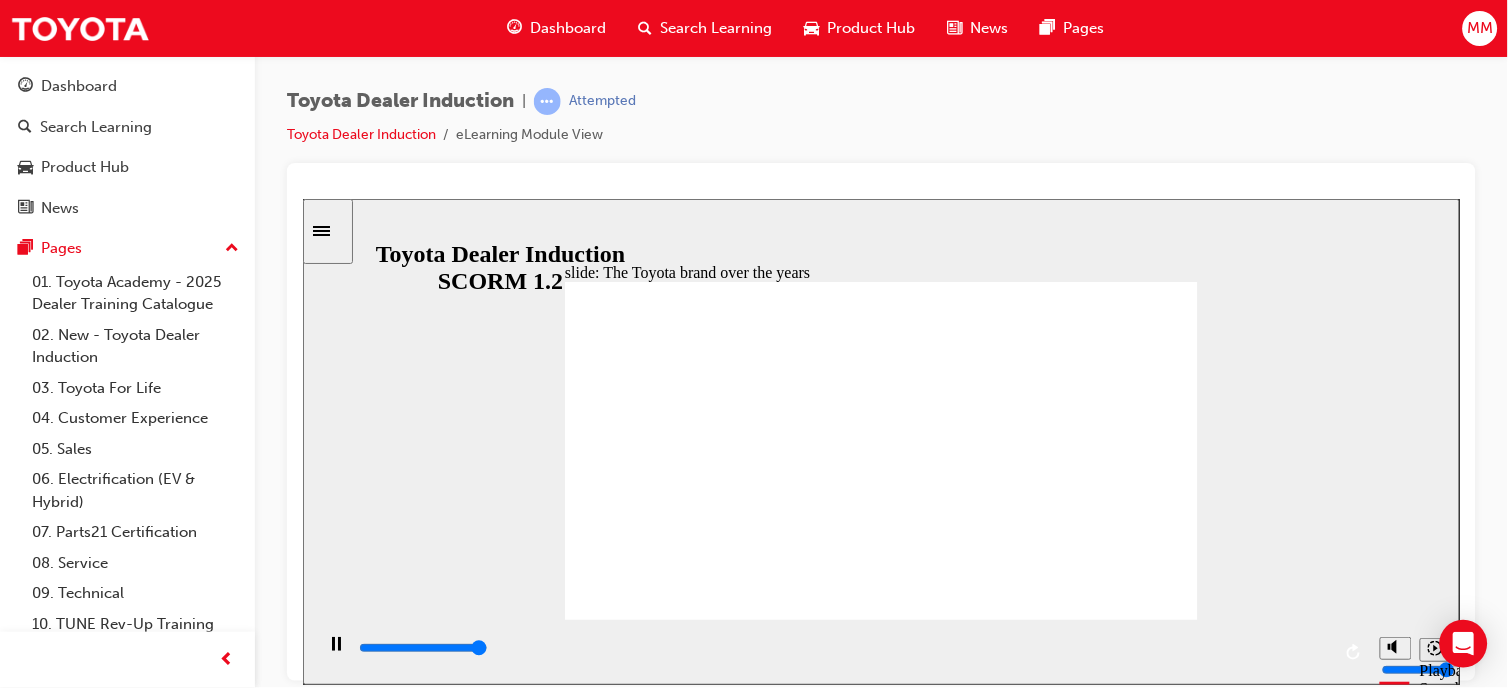 type on "8400" 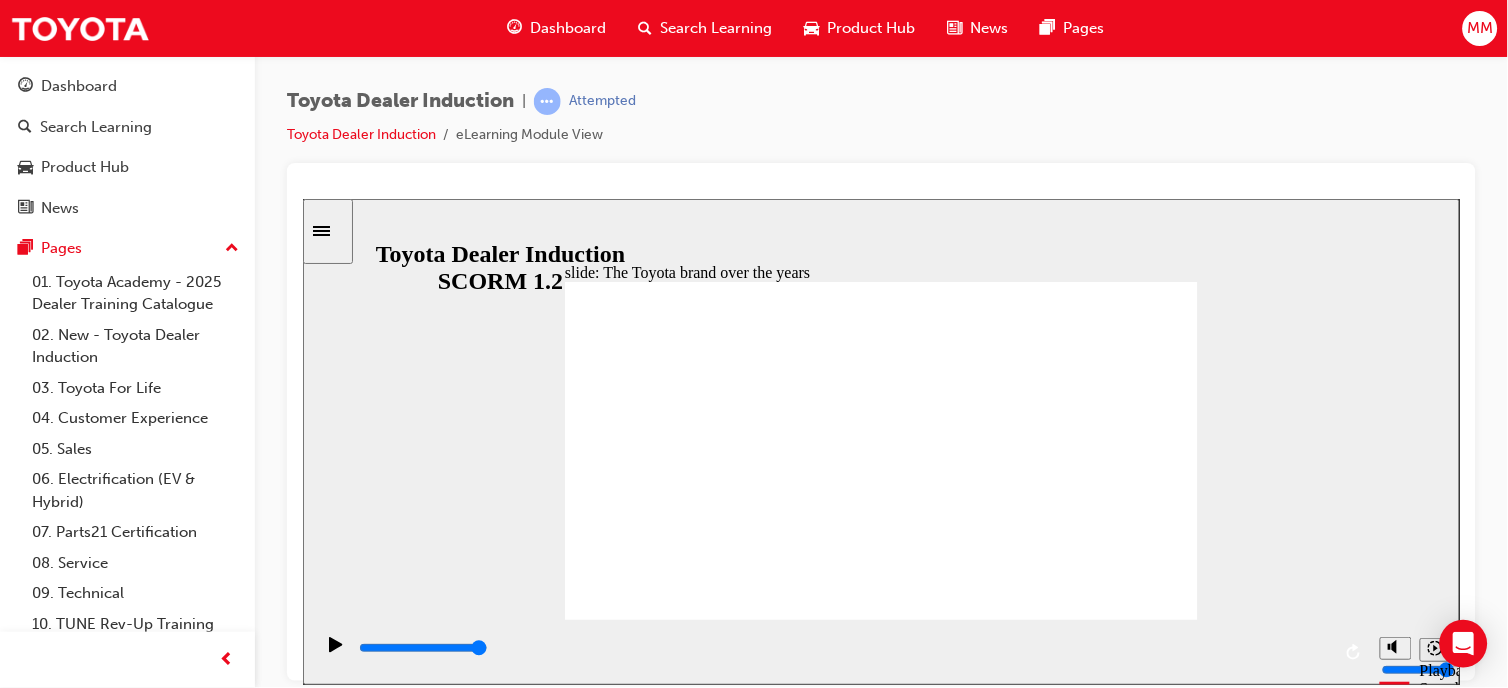 click 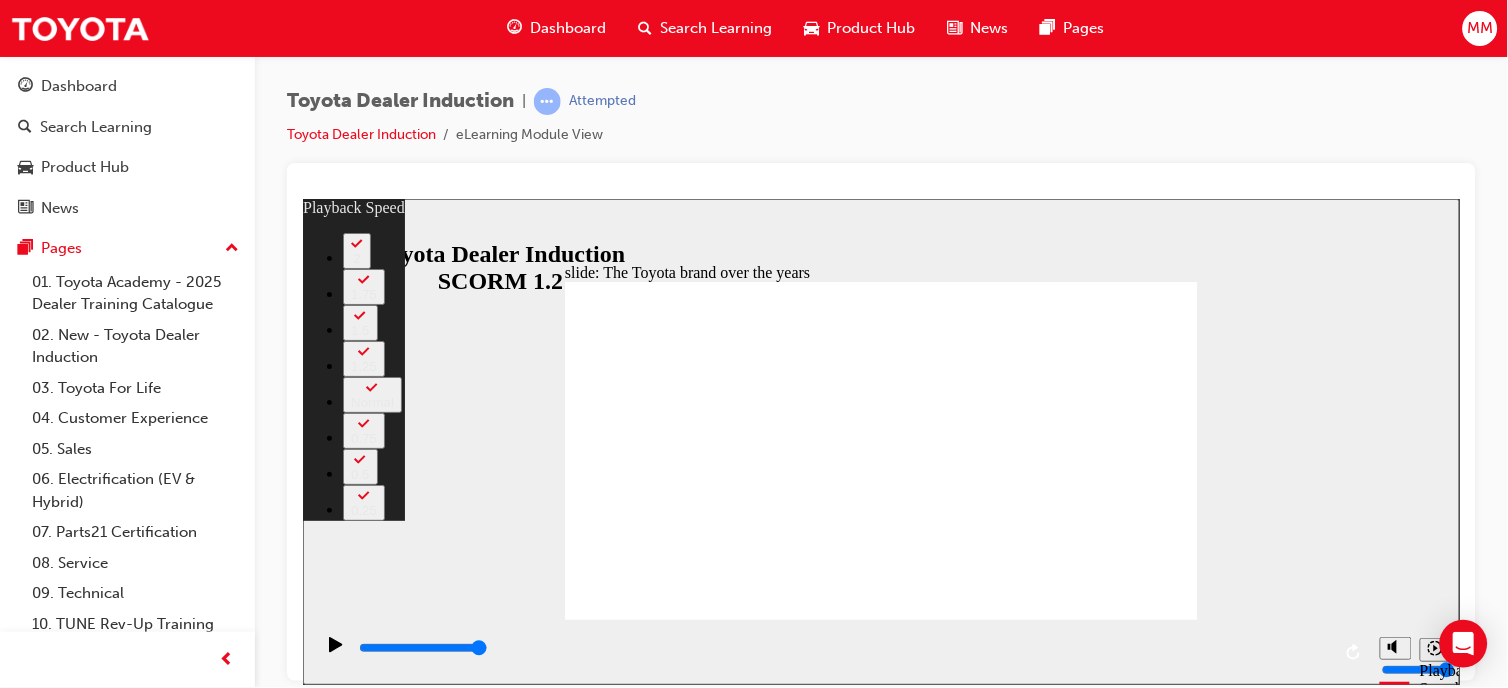 click at bounding box center (717, 1987) 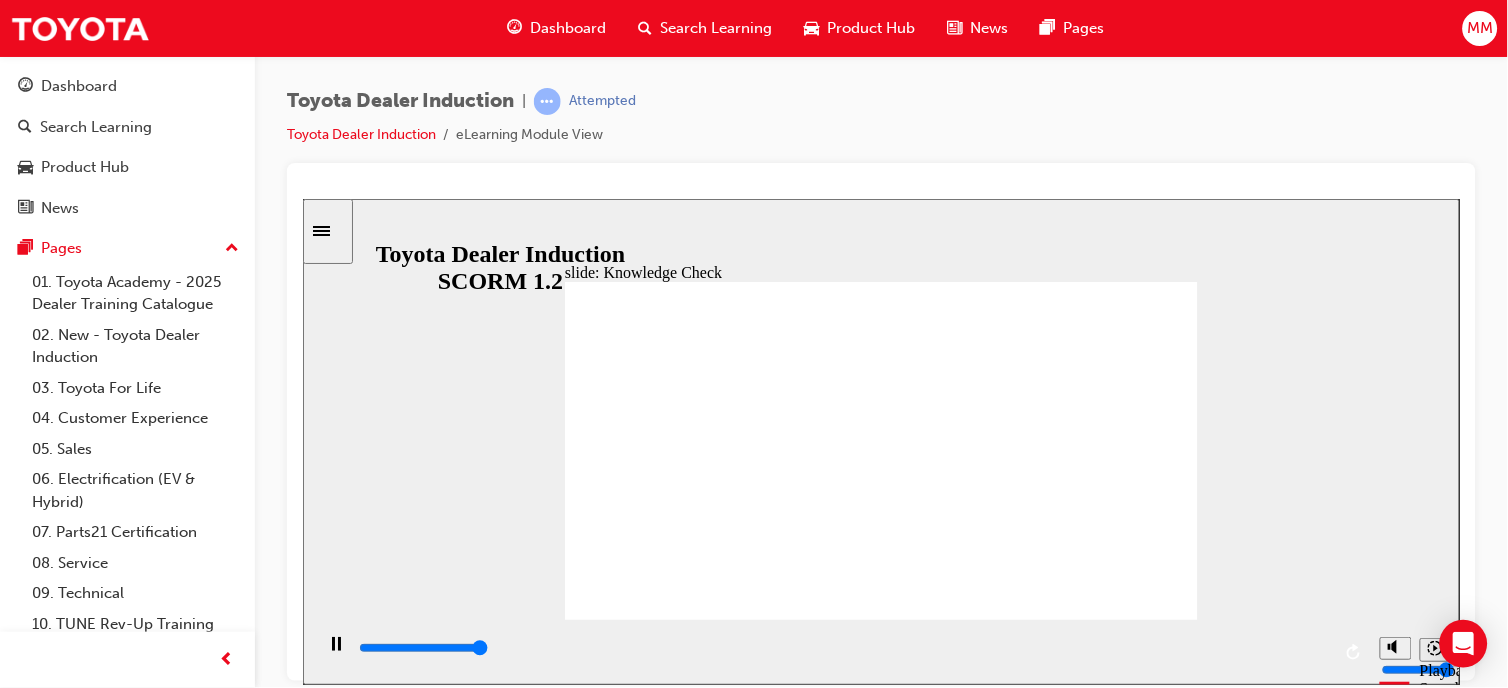 type on "5000" 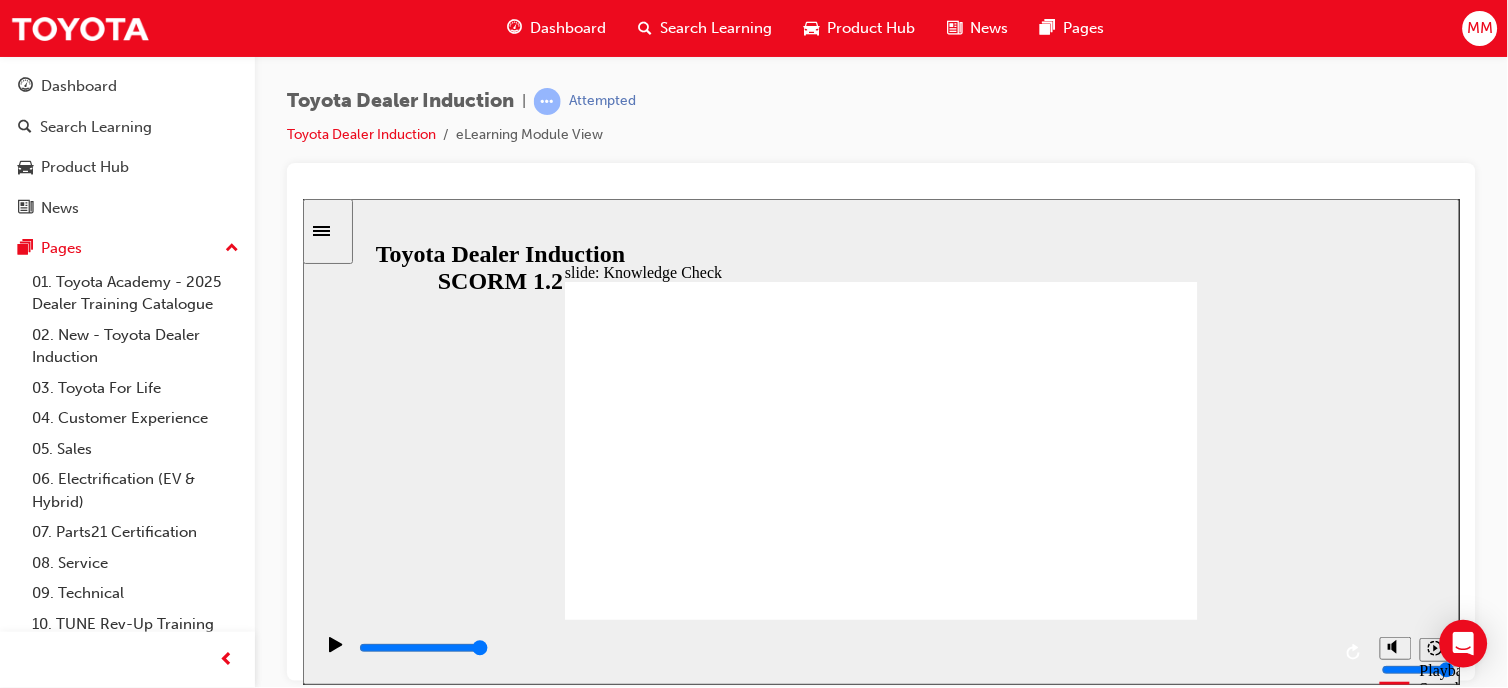 radio on "true" 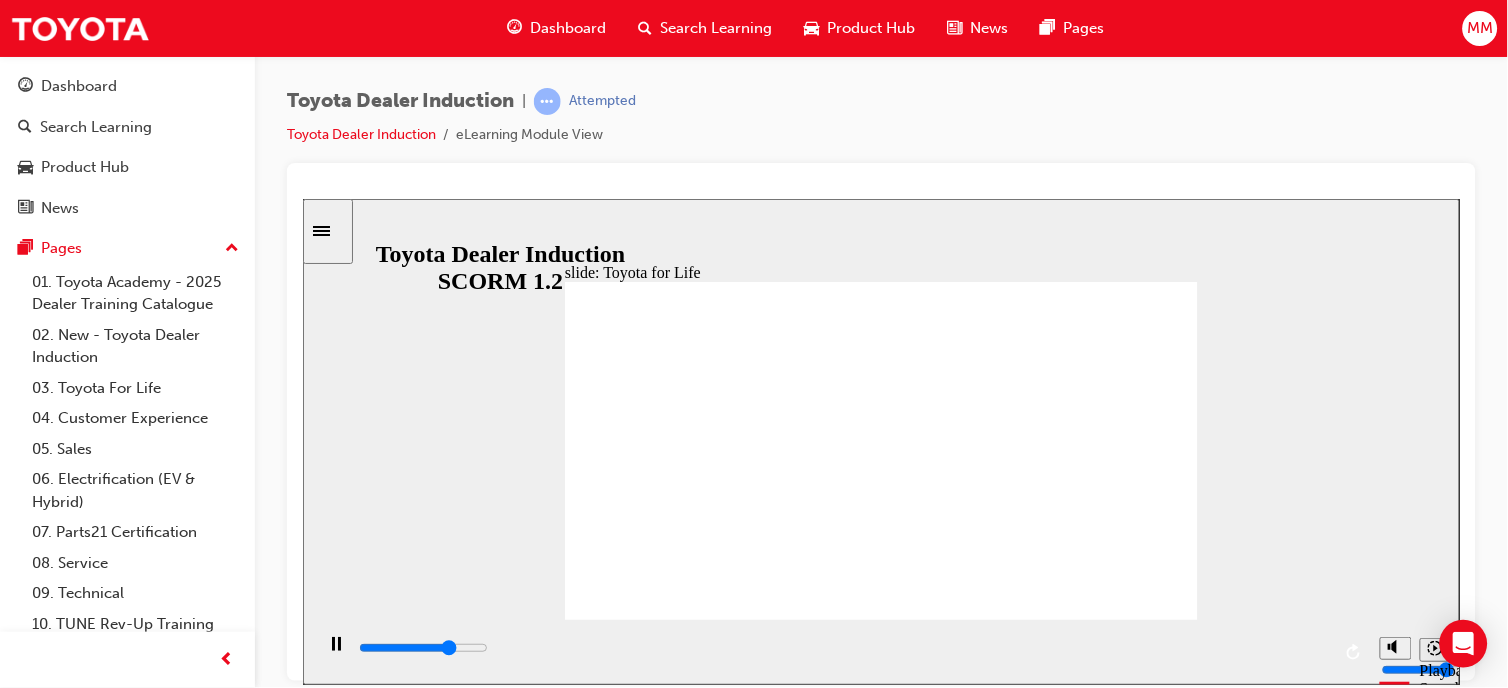 click 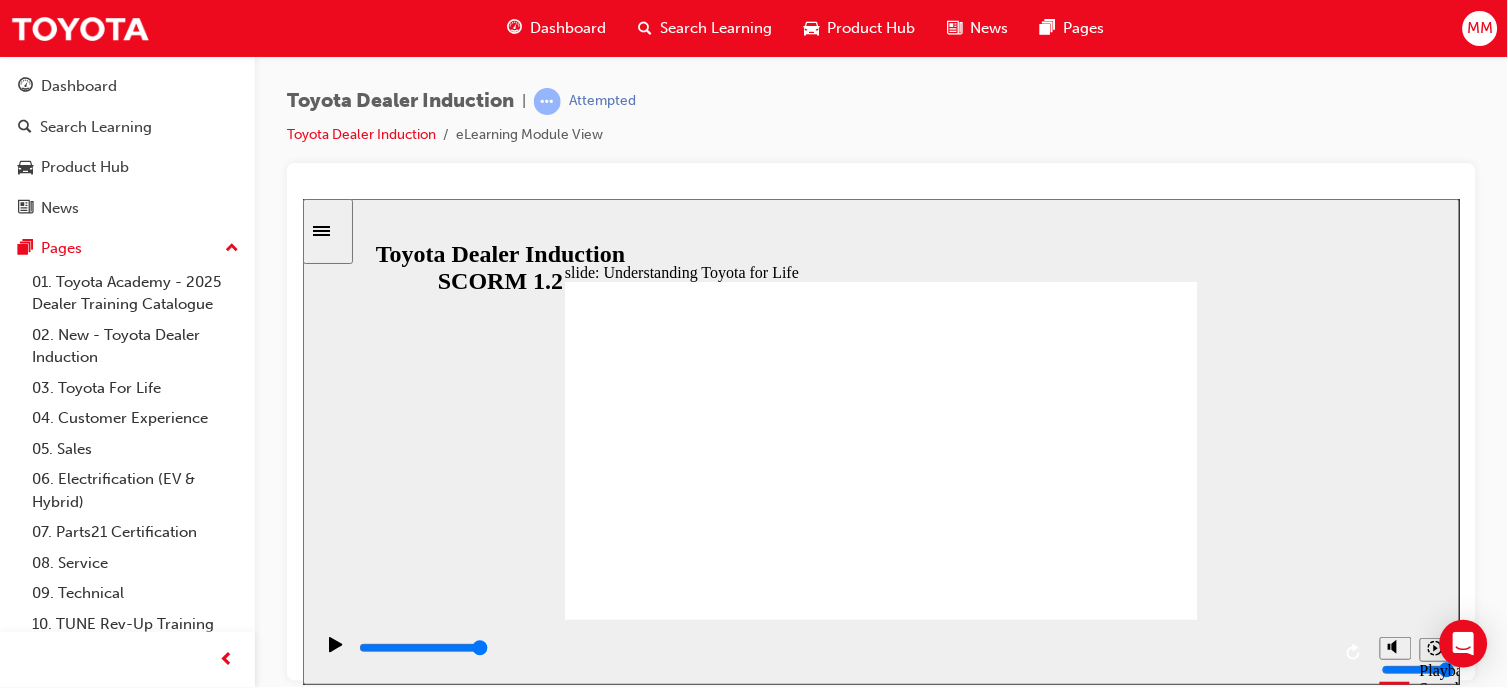 click 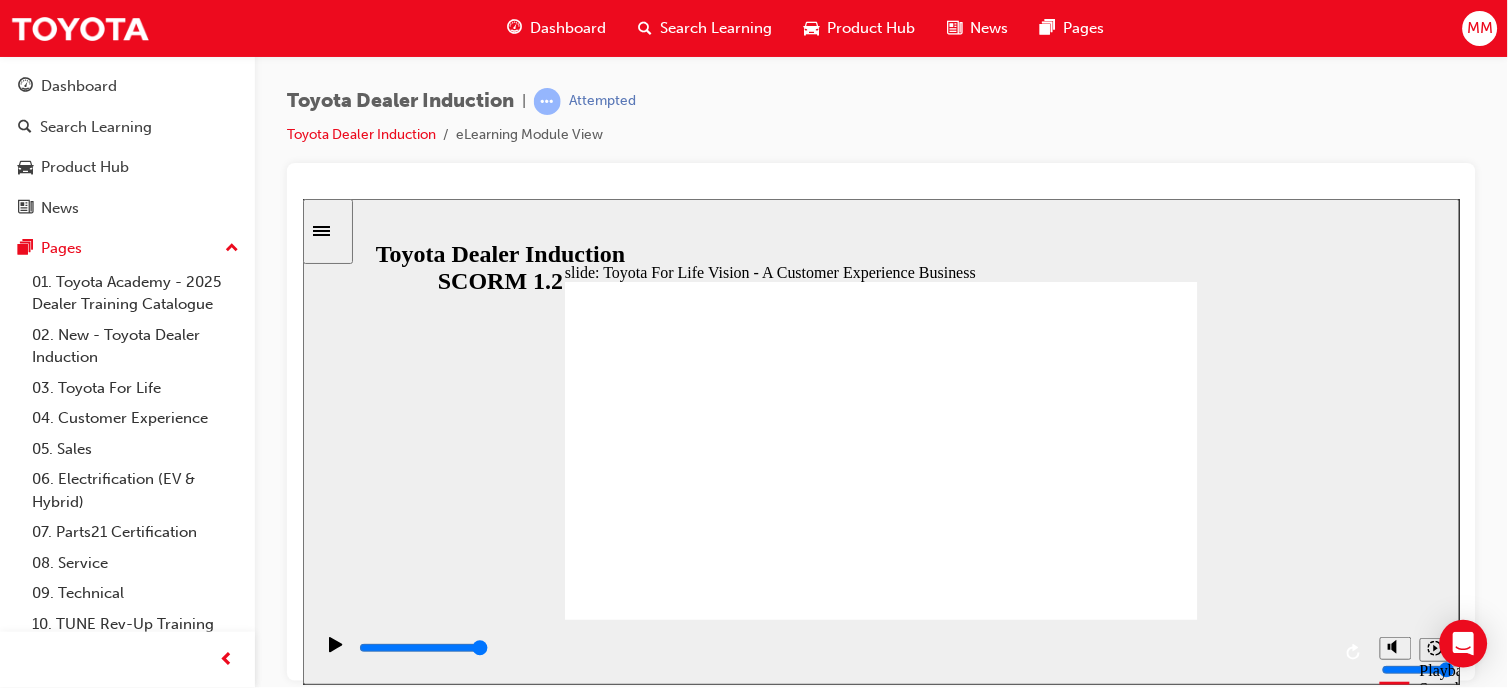 click 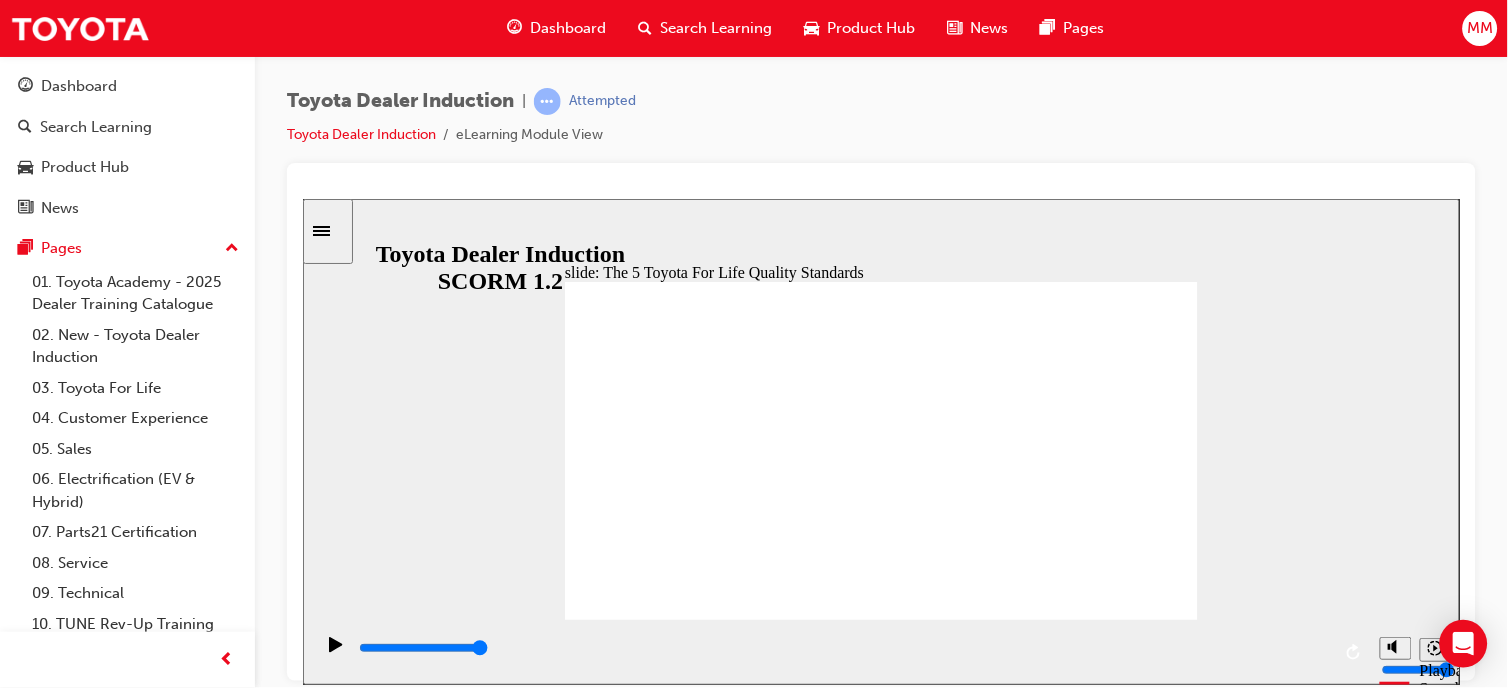 click 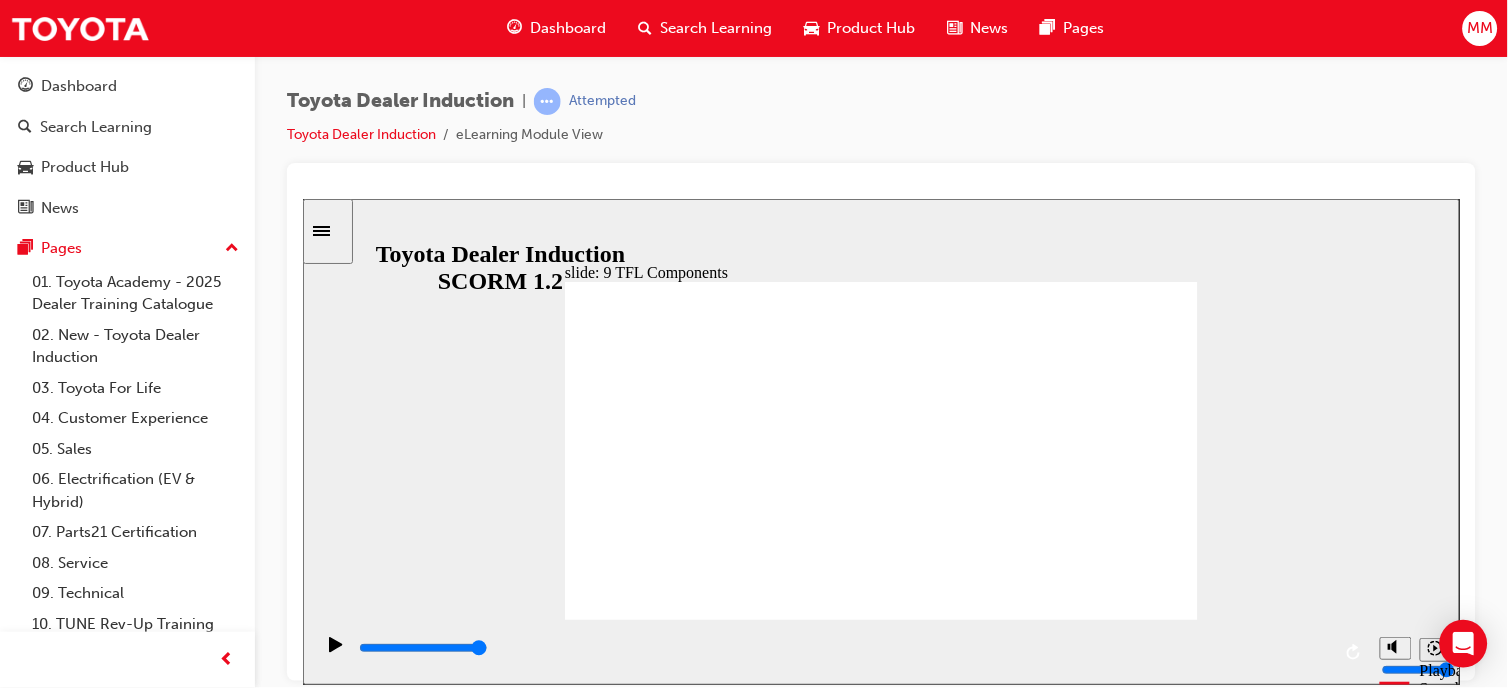 click 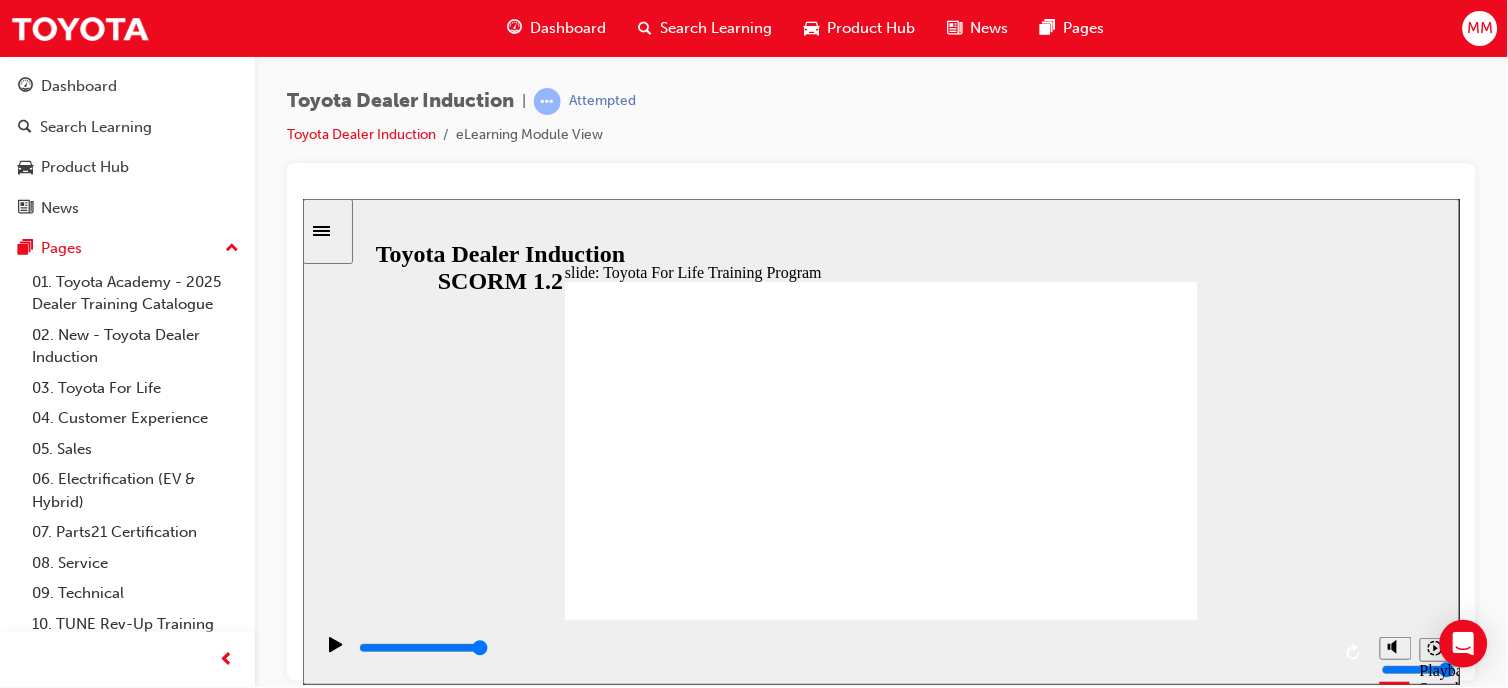 click 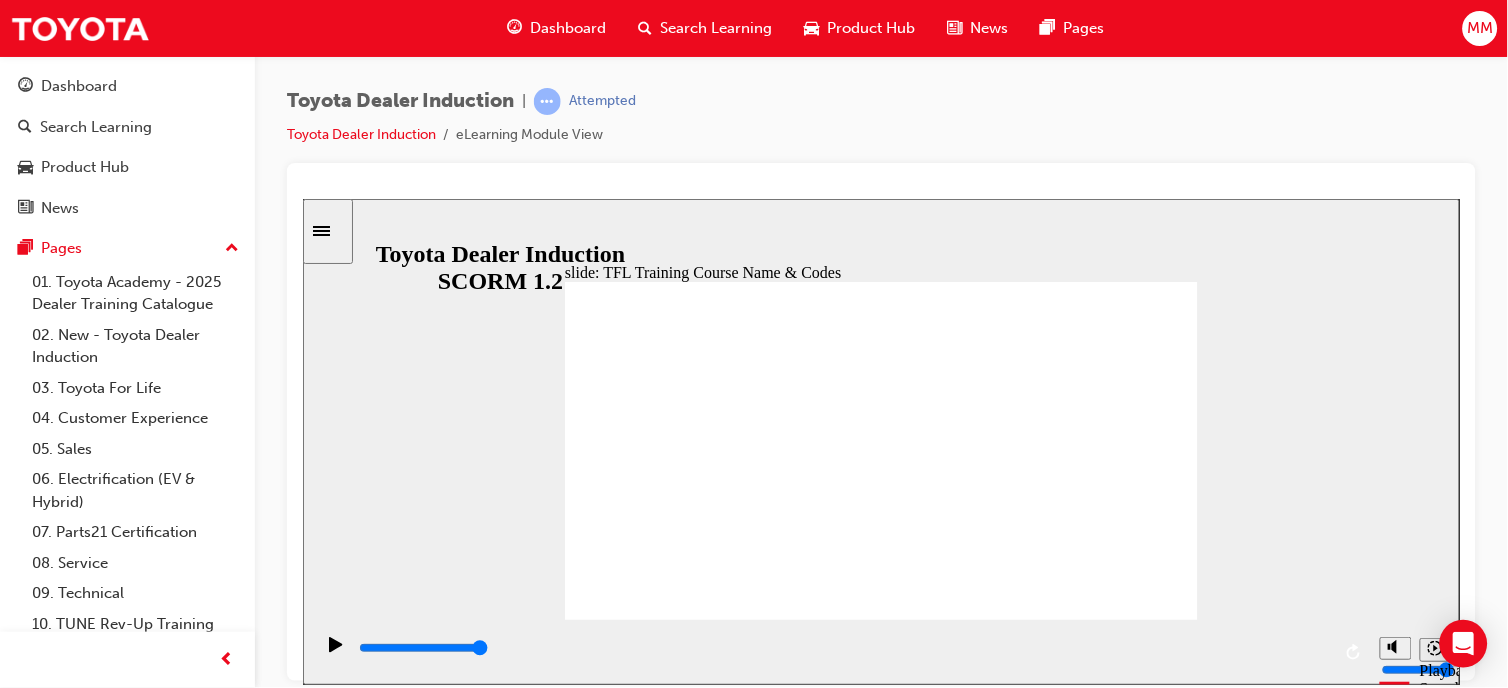 click 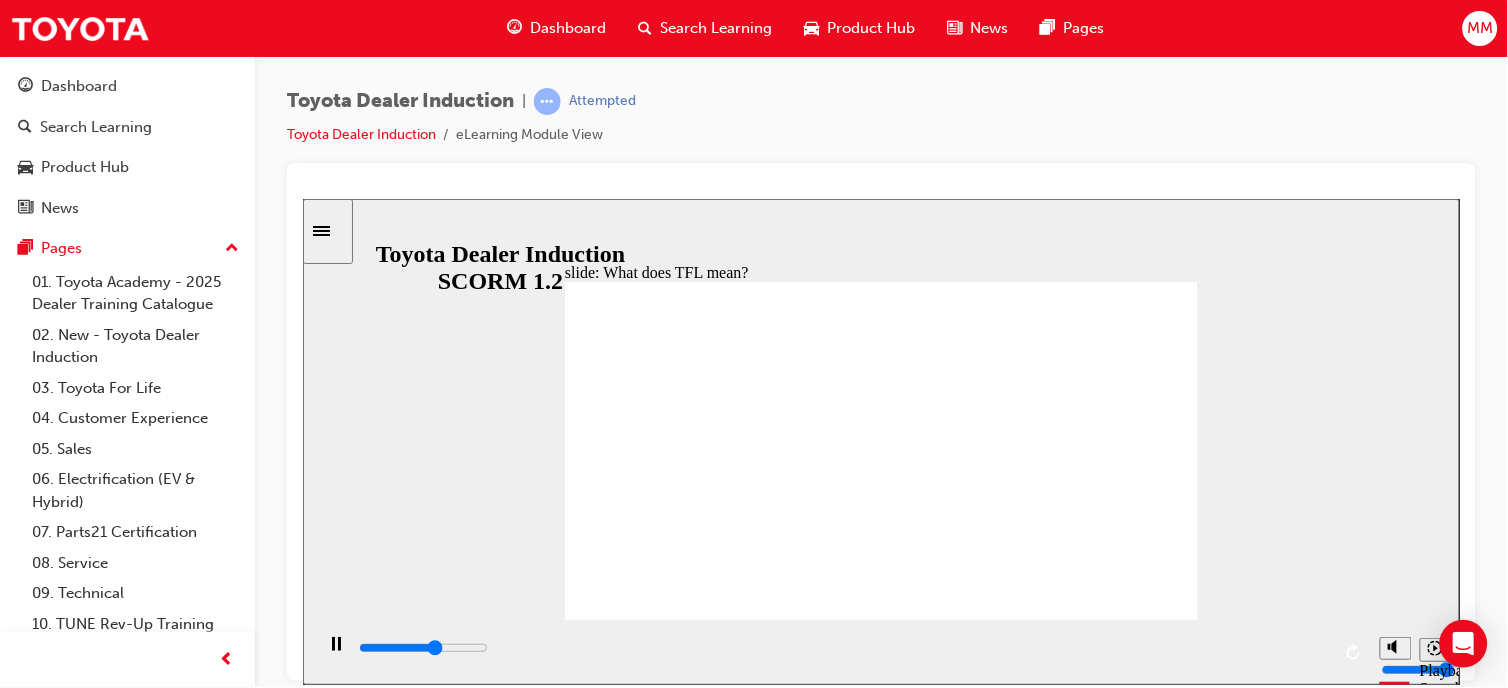 click 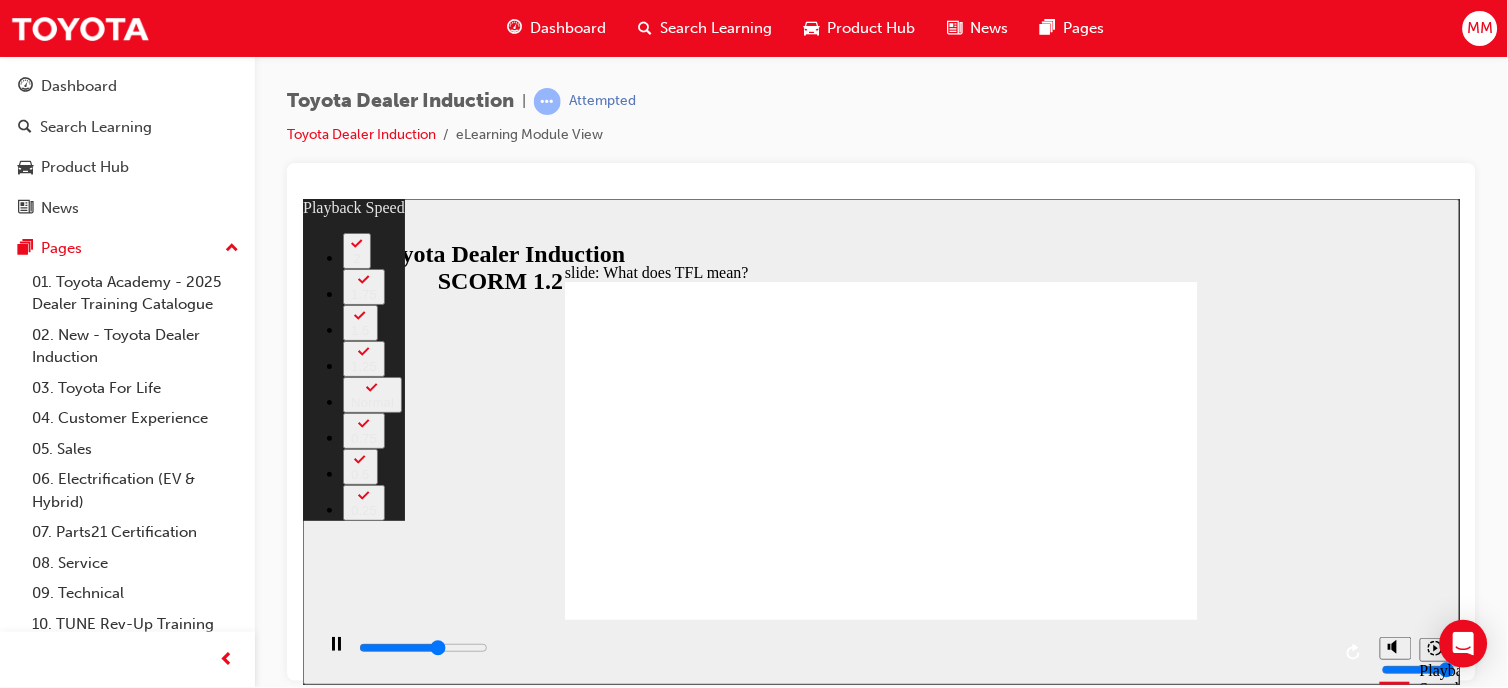 type on "6800" 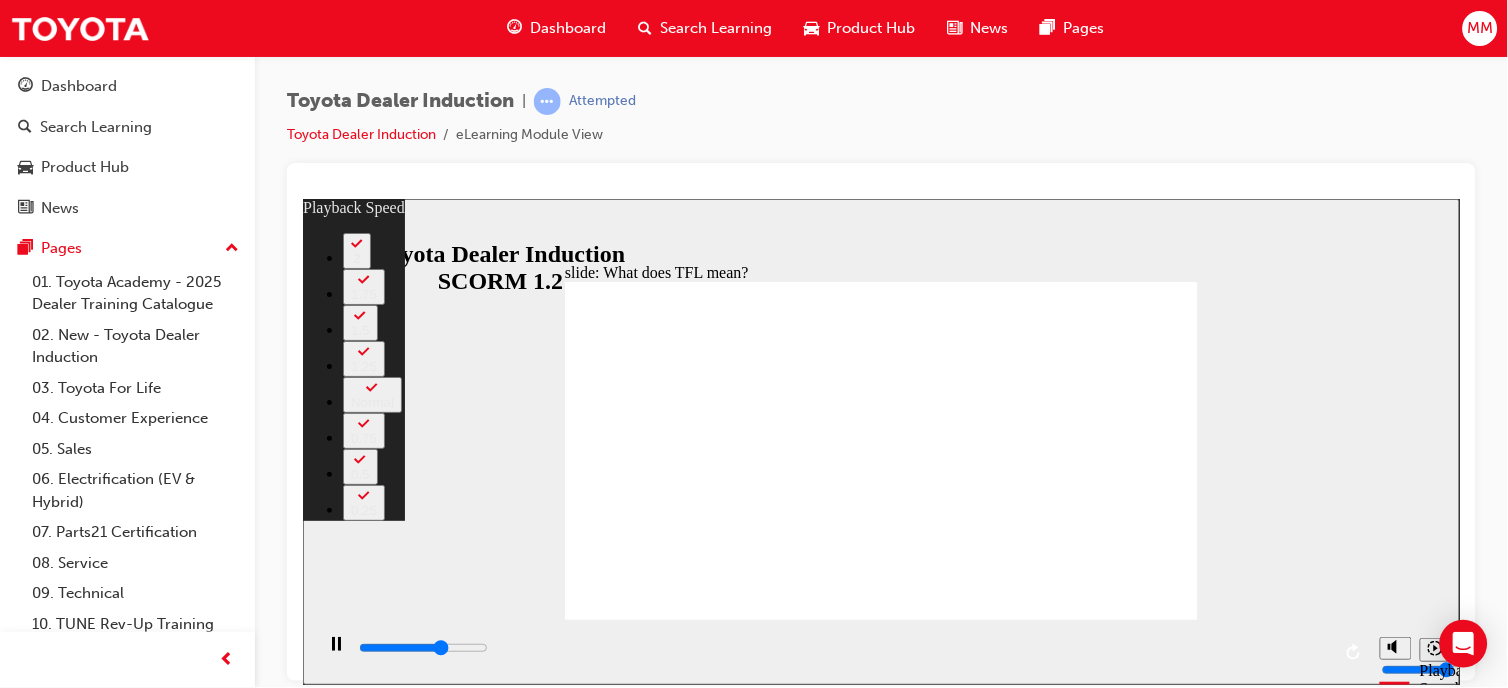 type on "7100" 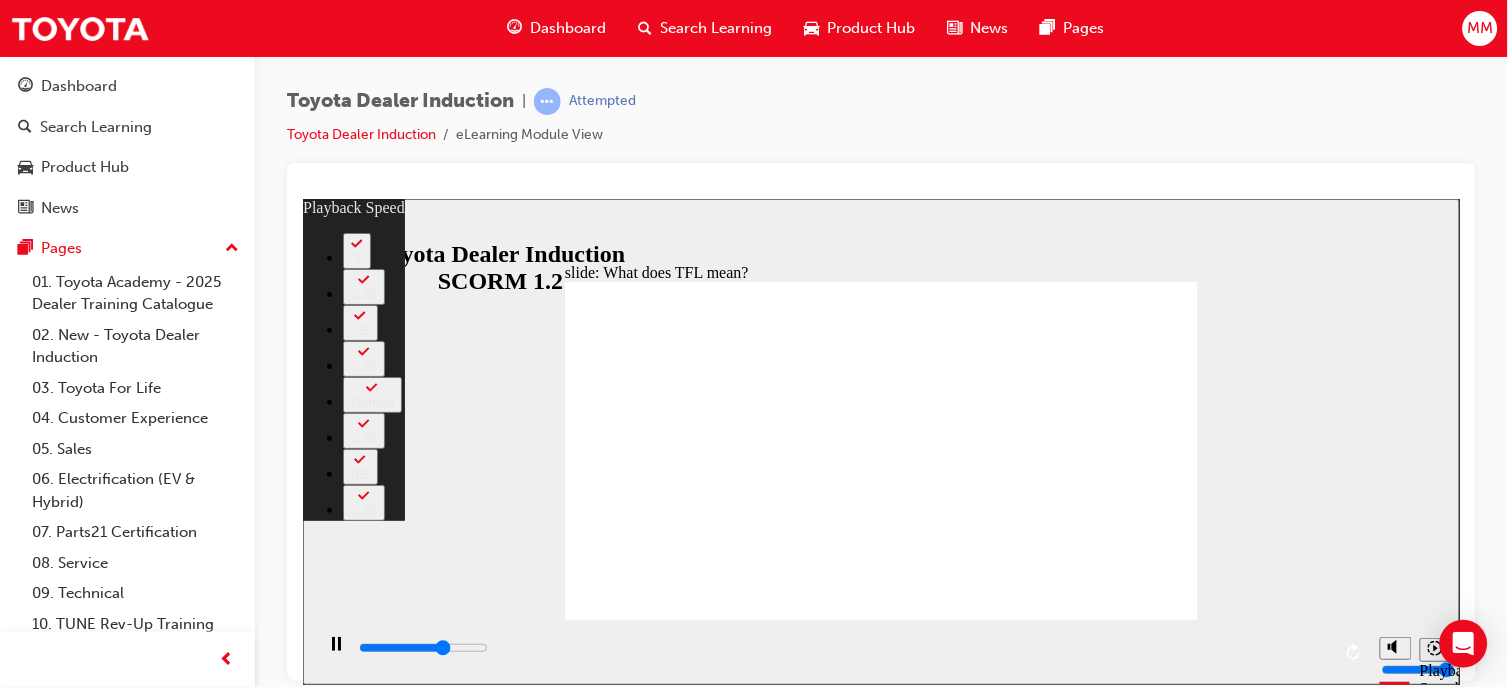 type on "7400" 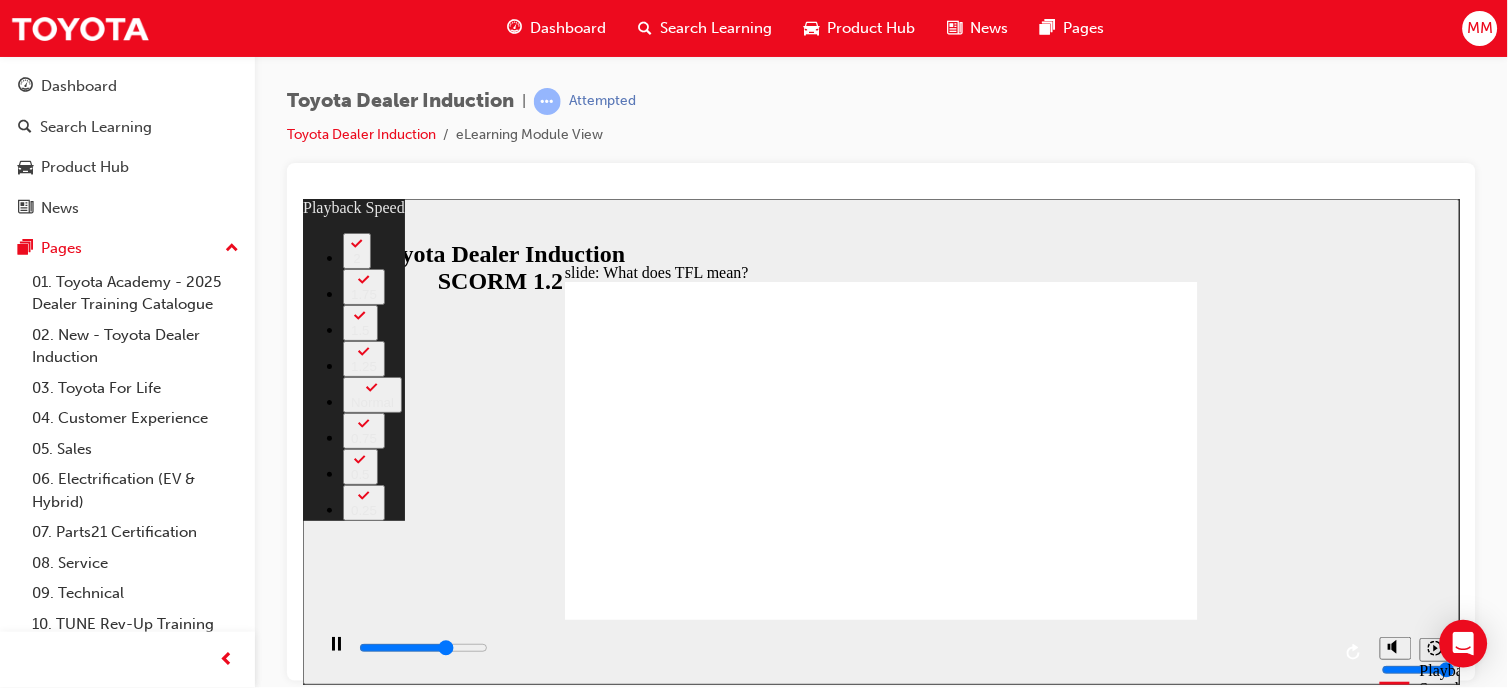 type on "7600" 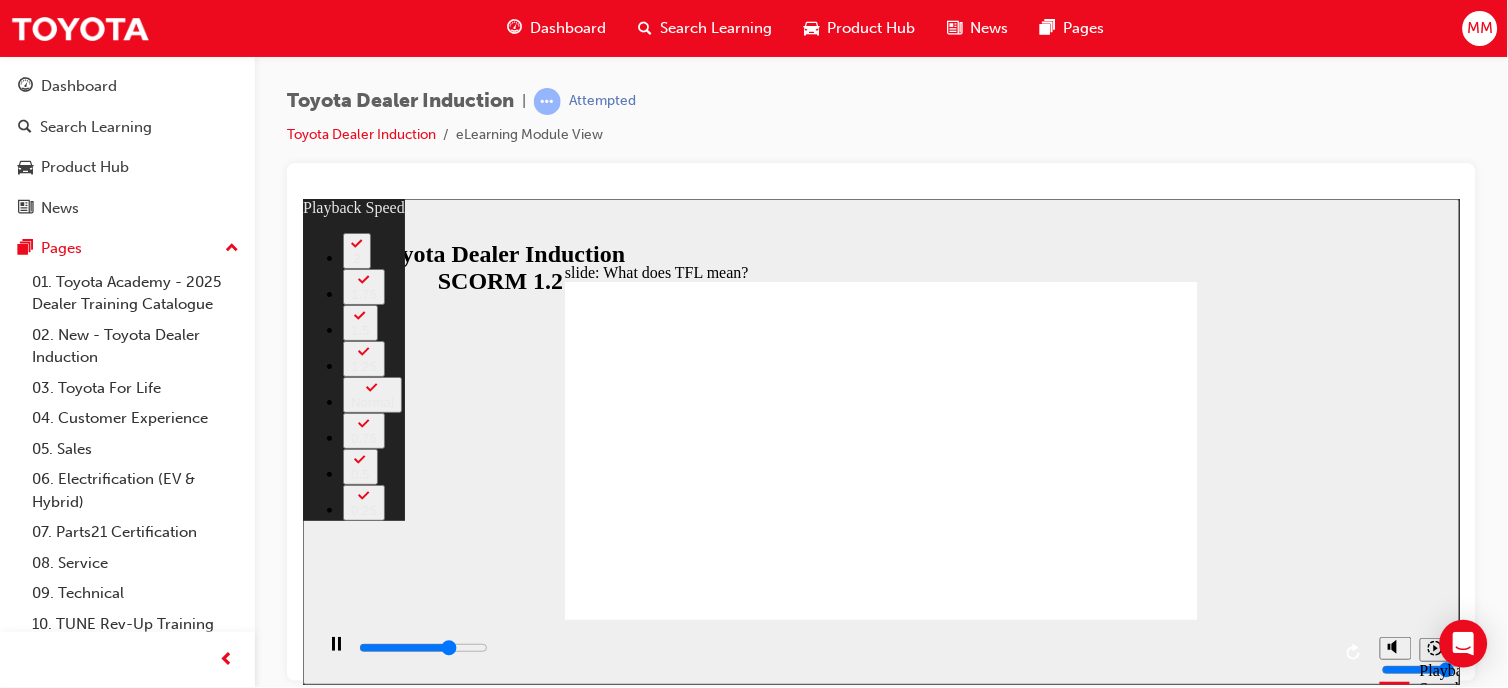 type on "7900" 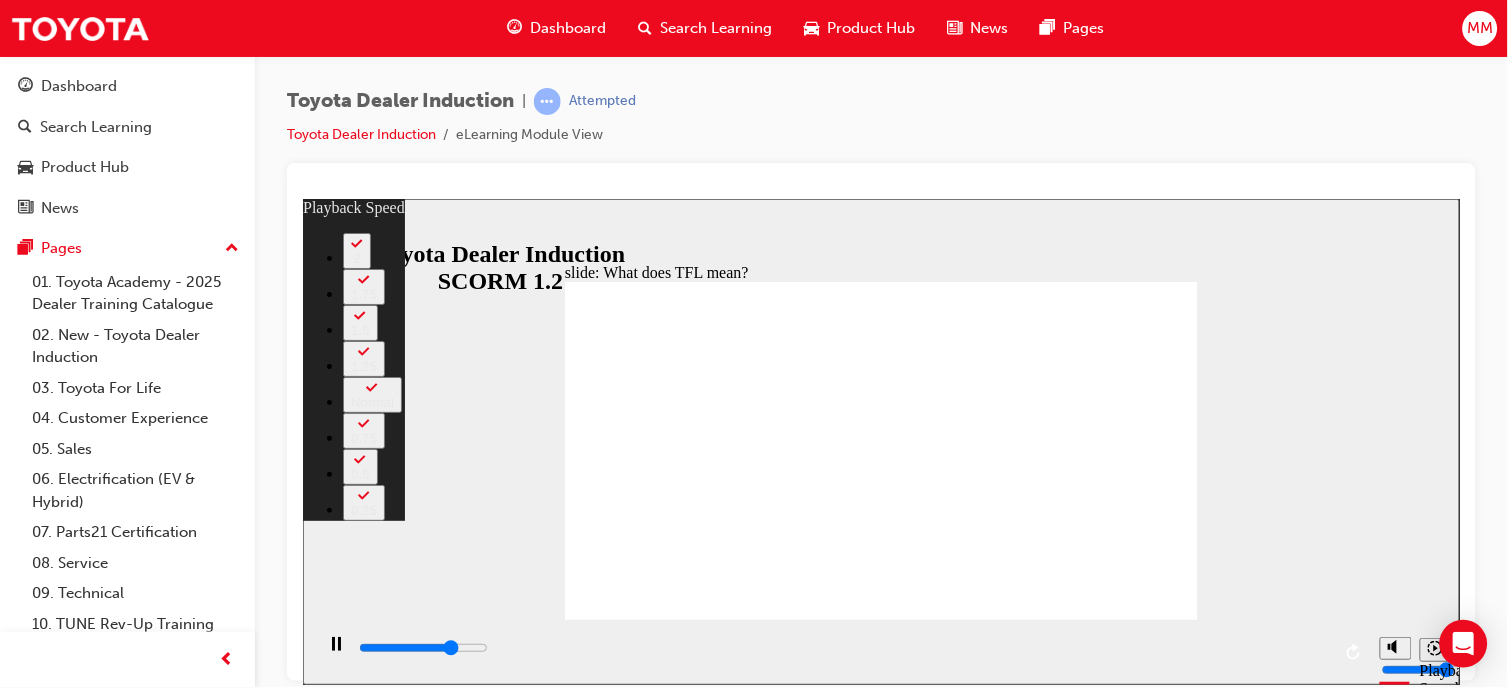 type on "8200" 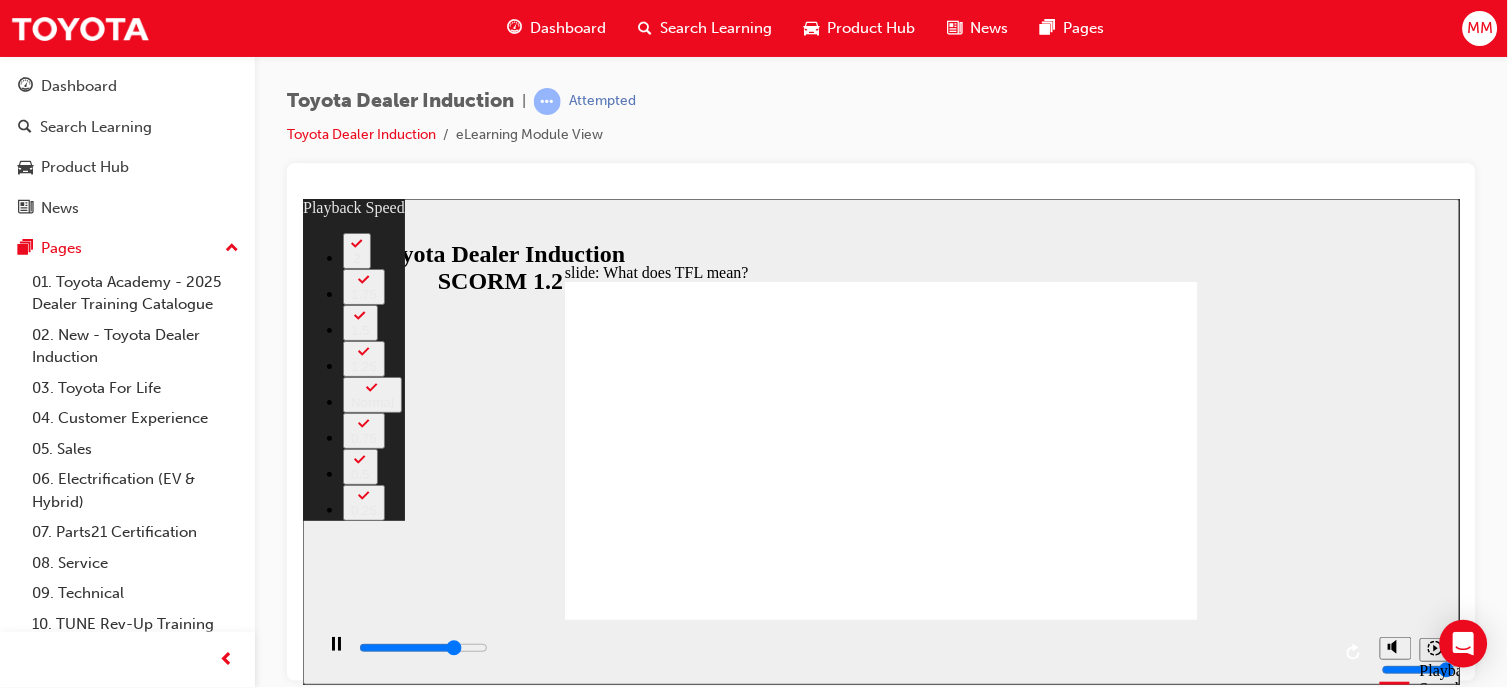 type on "8400" 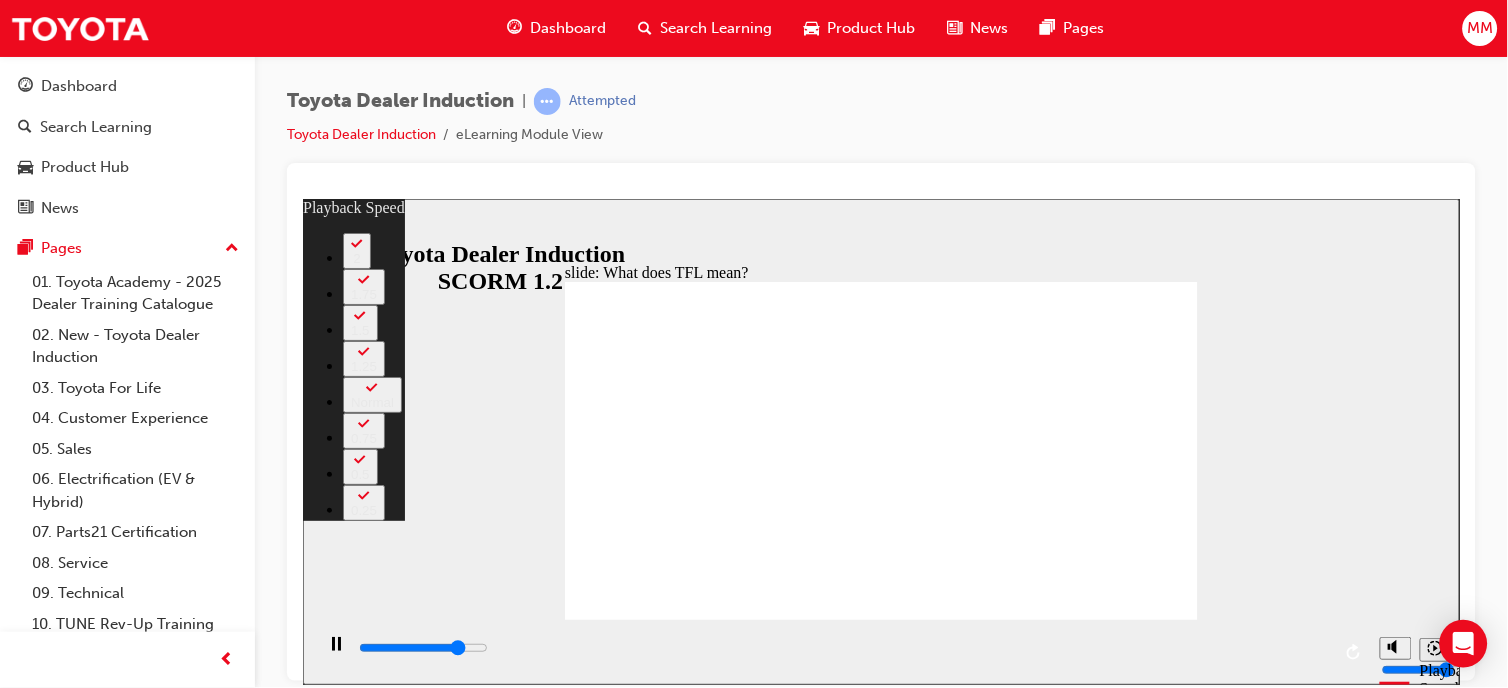 type on "8700" 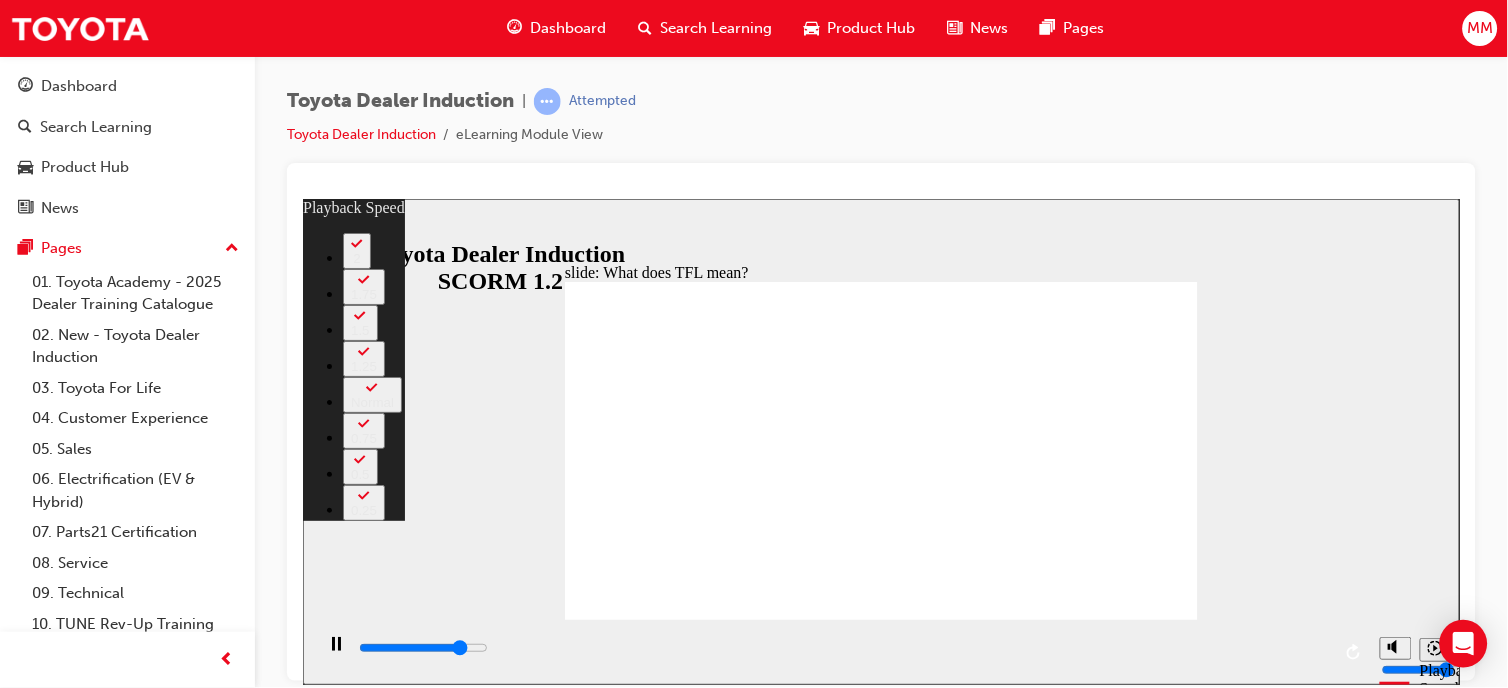 type on "9000" 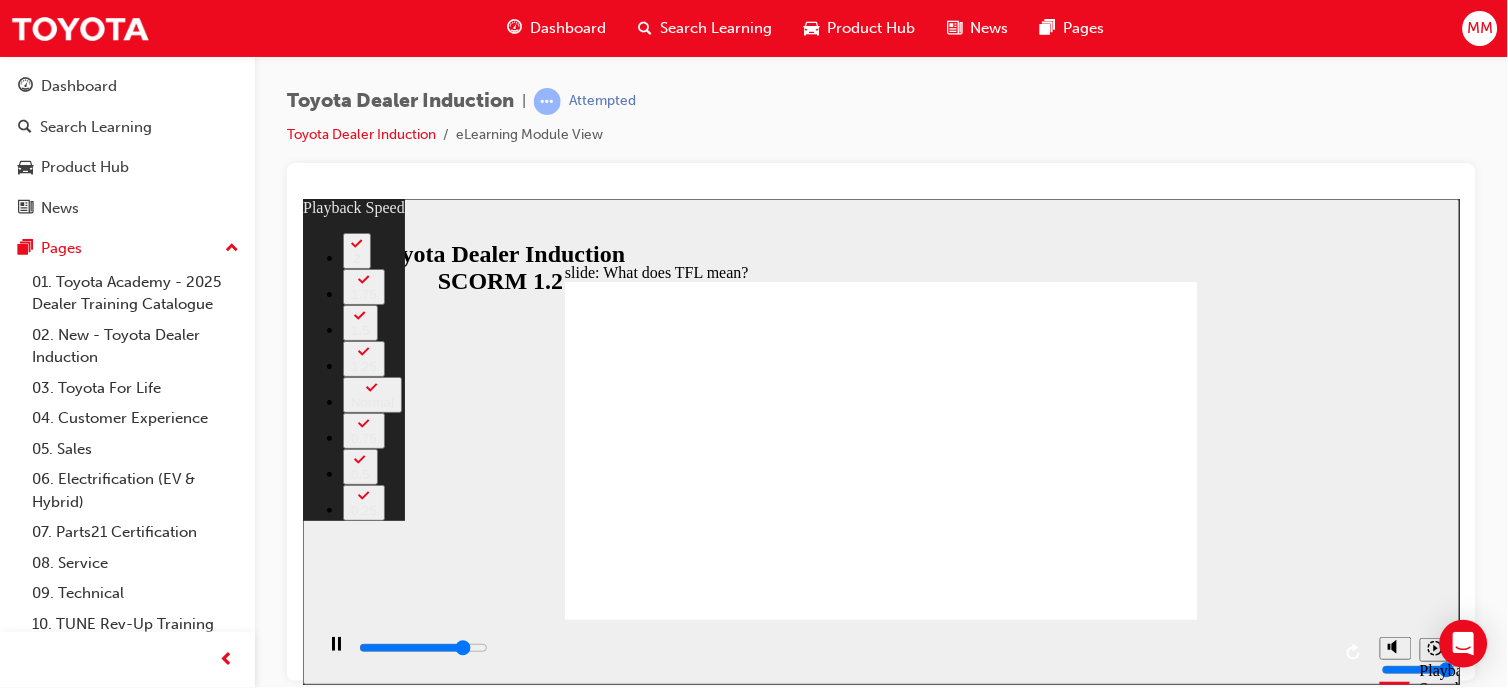 type on "9200" 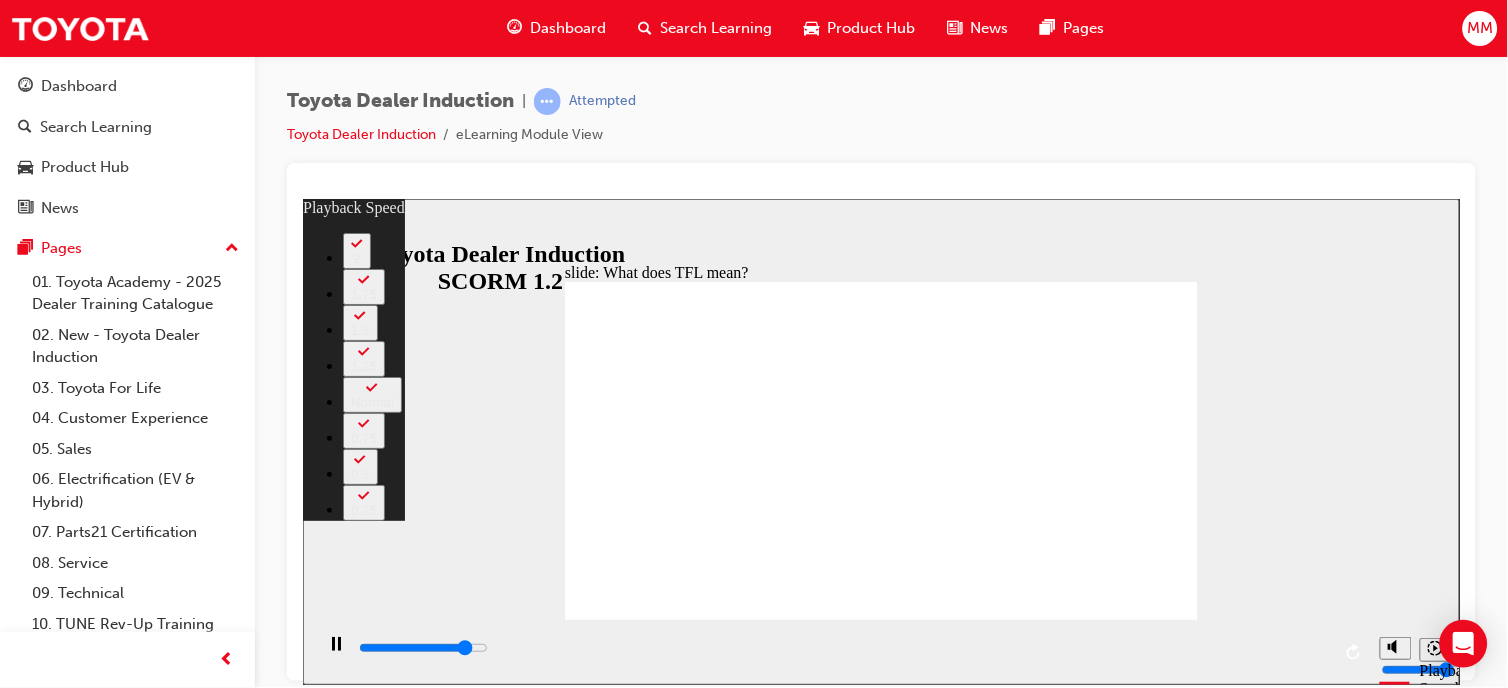 type on "9400" 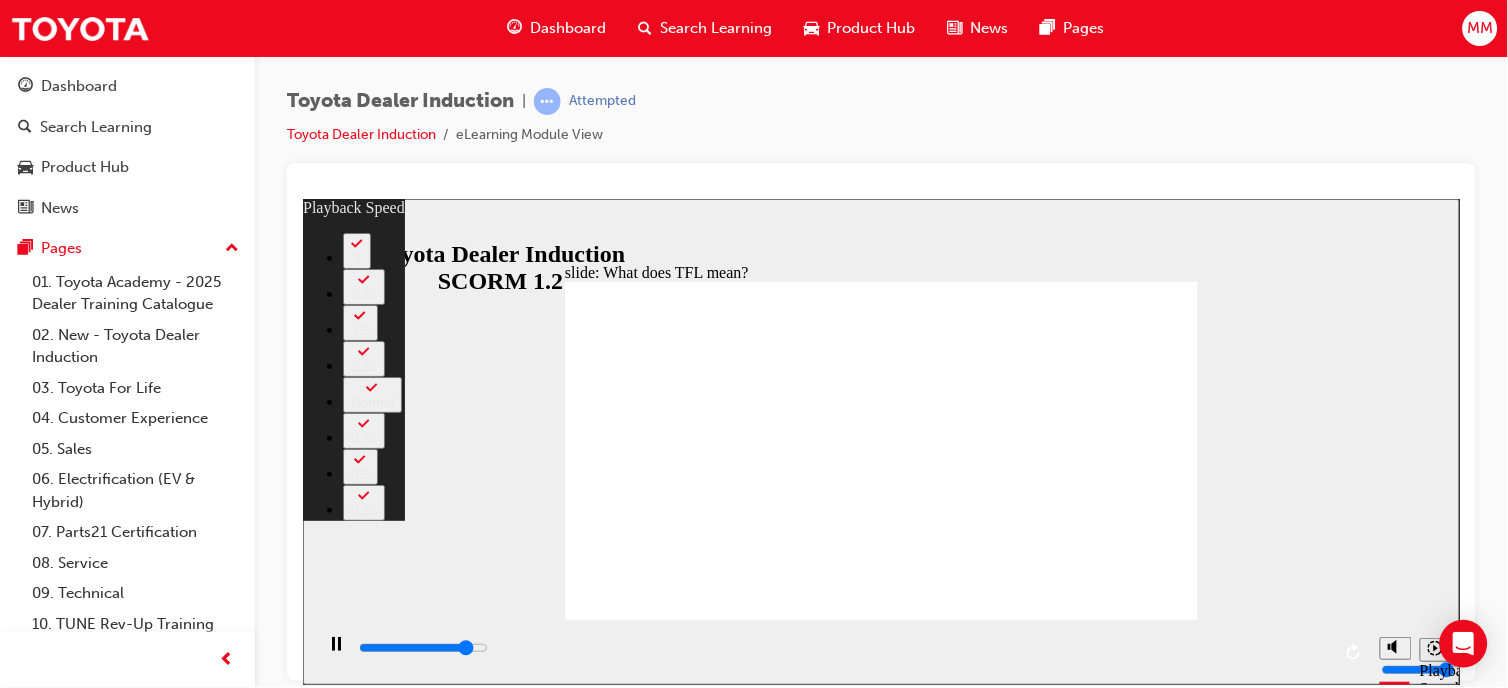 type on "9500" 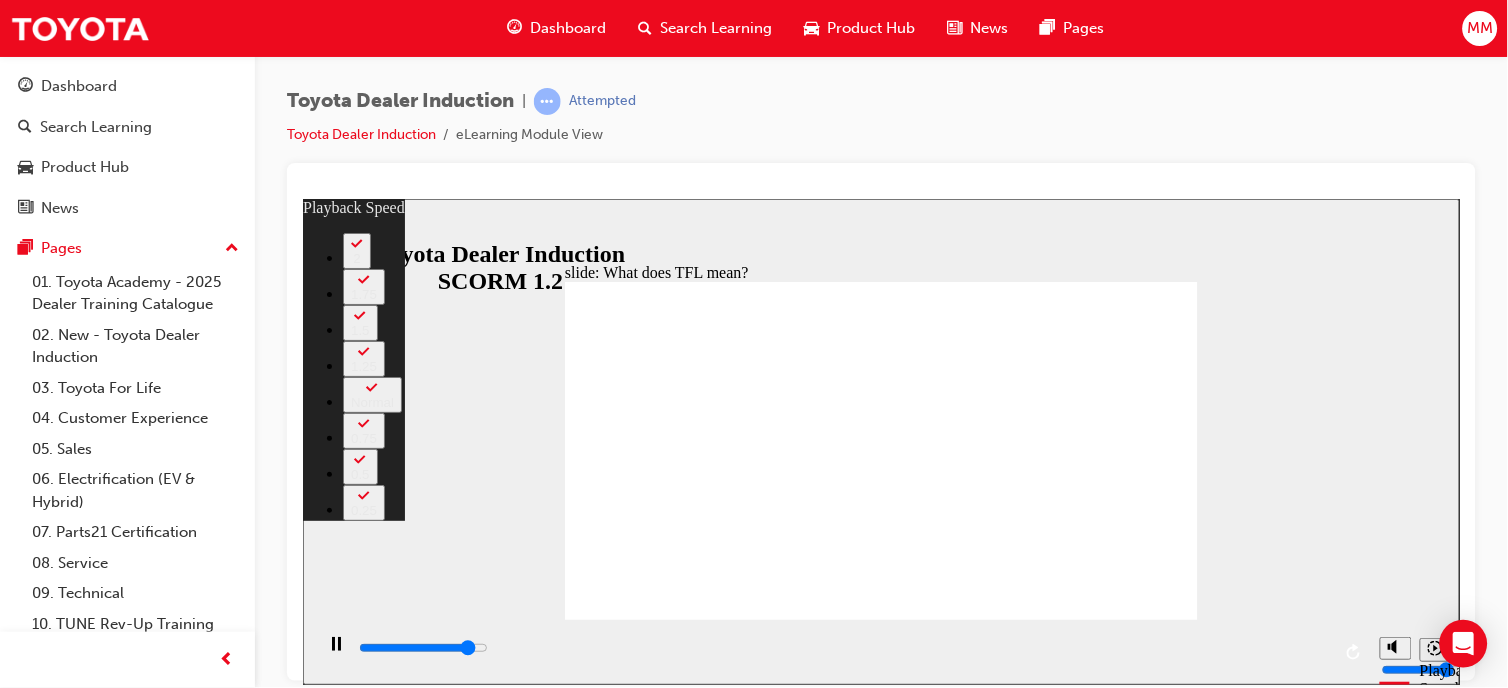 type on "9800" 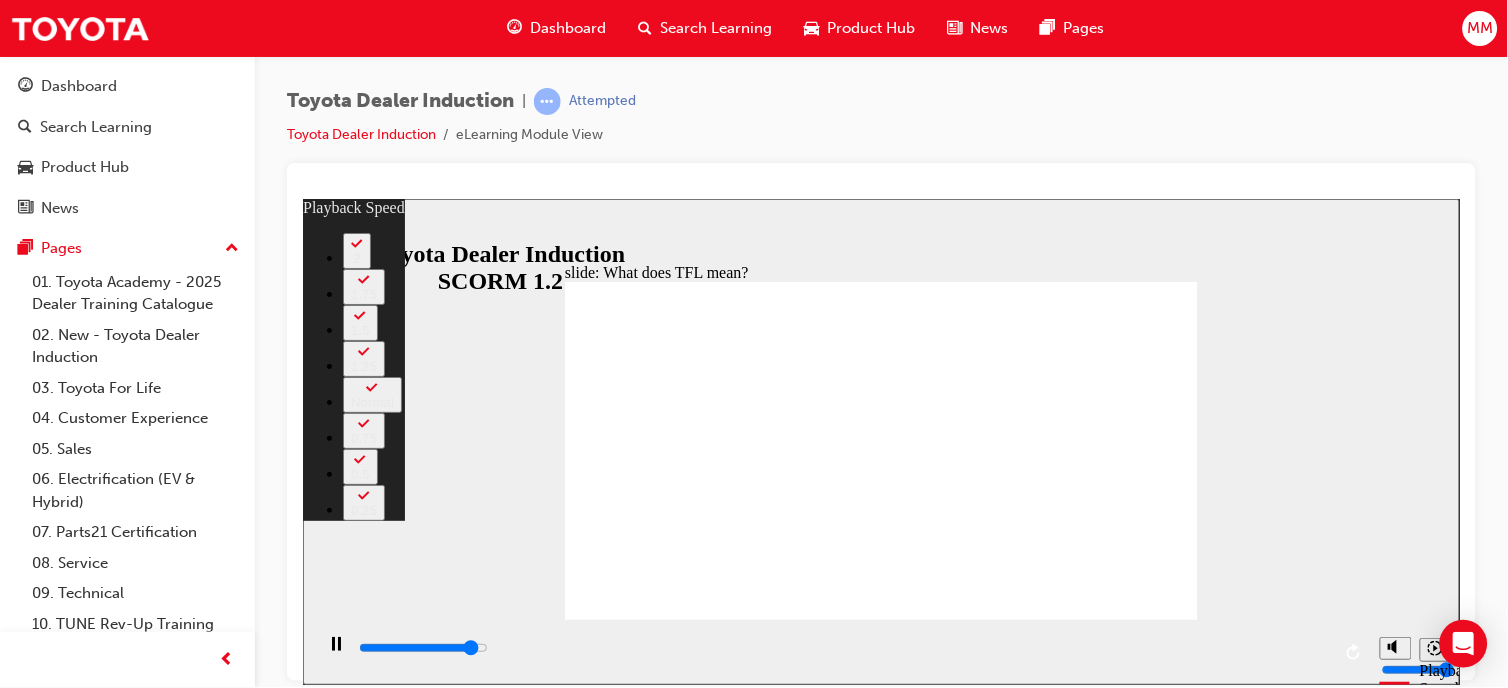type on "10000" 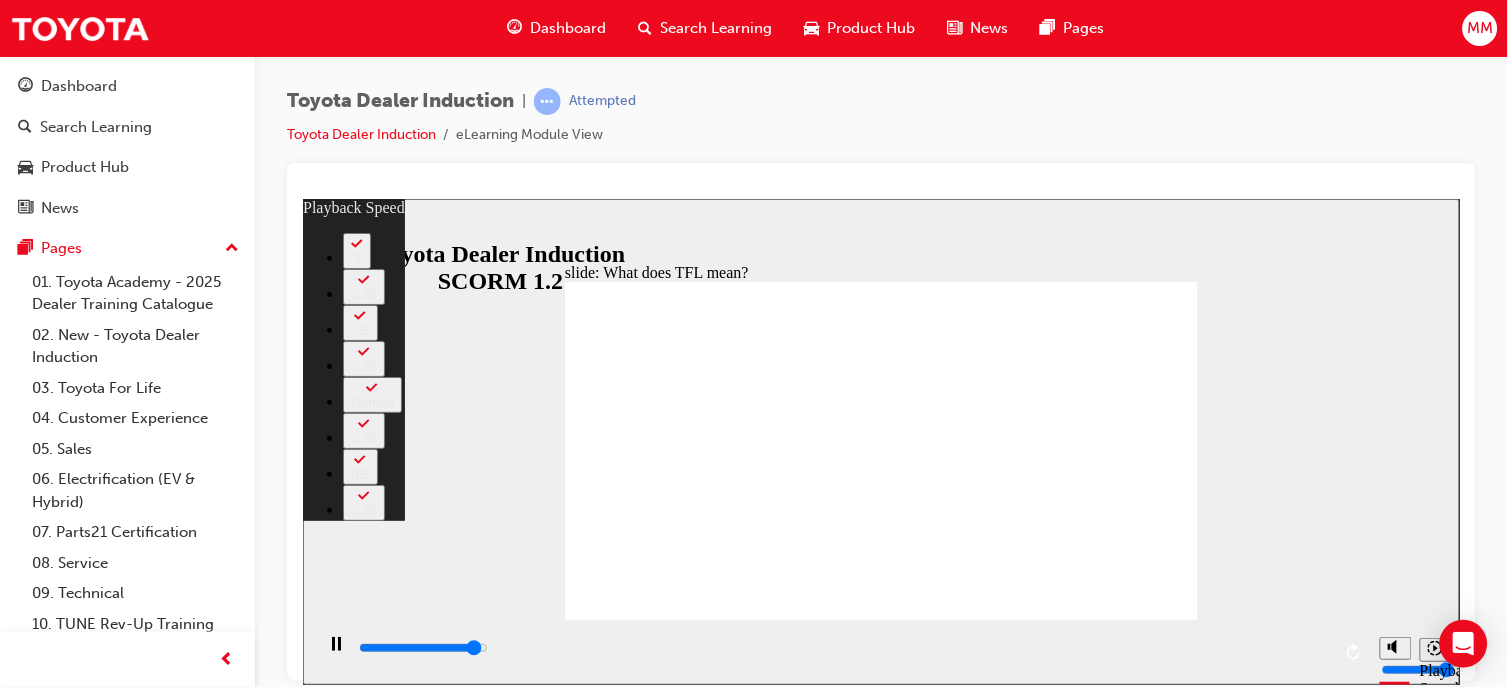 type on "10300" 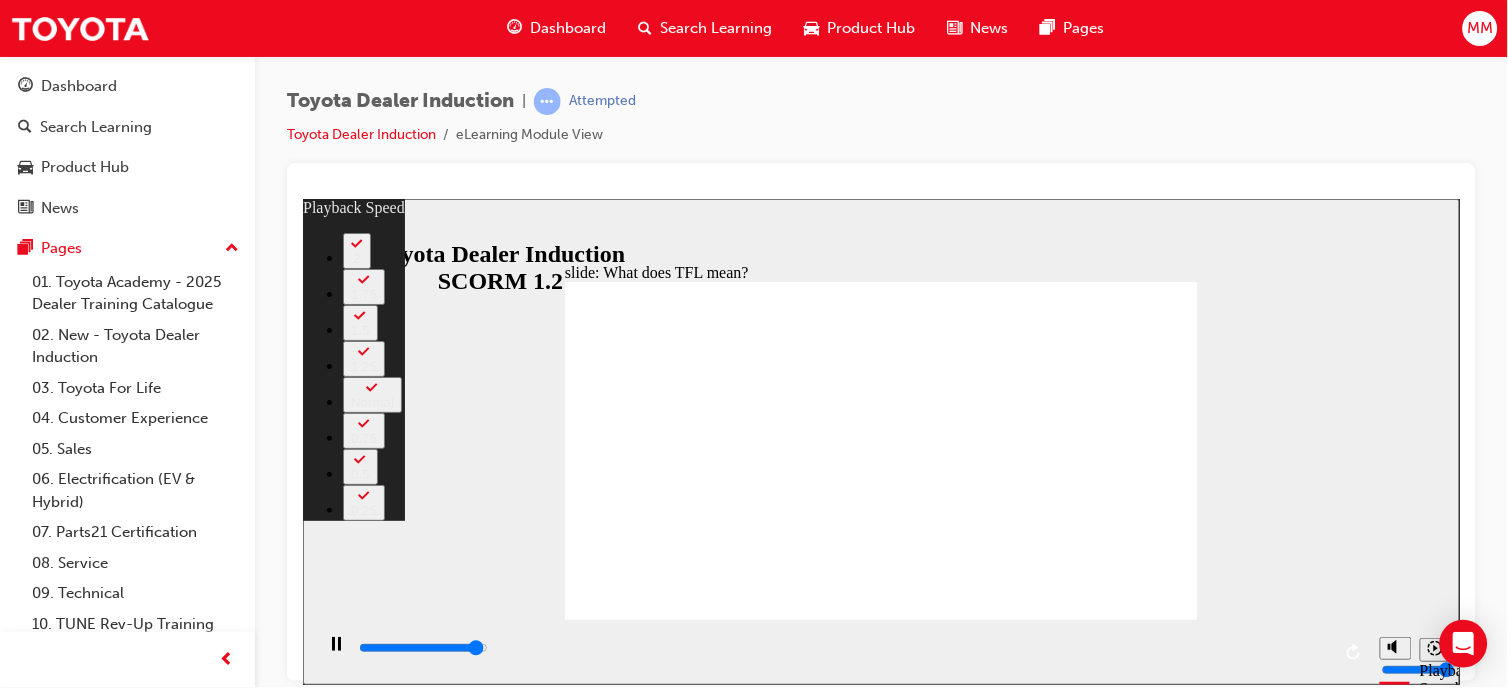 type on "10600" 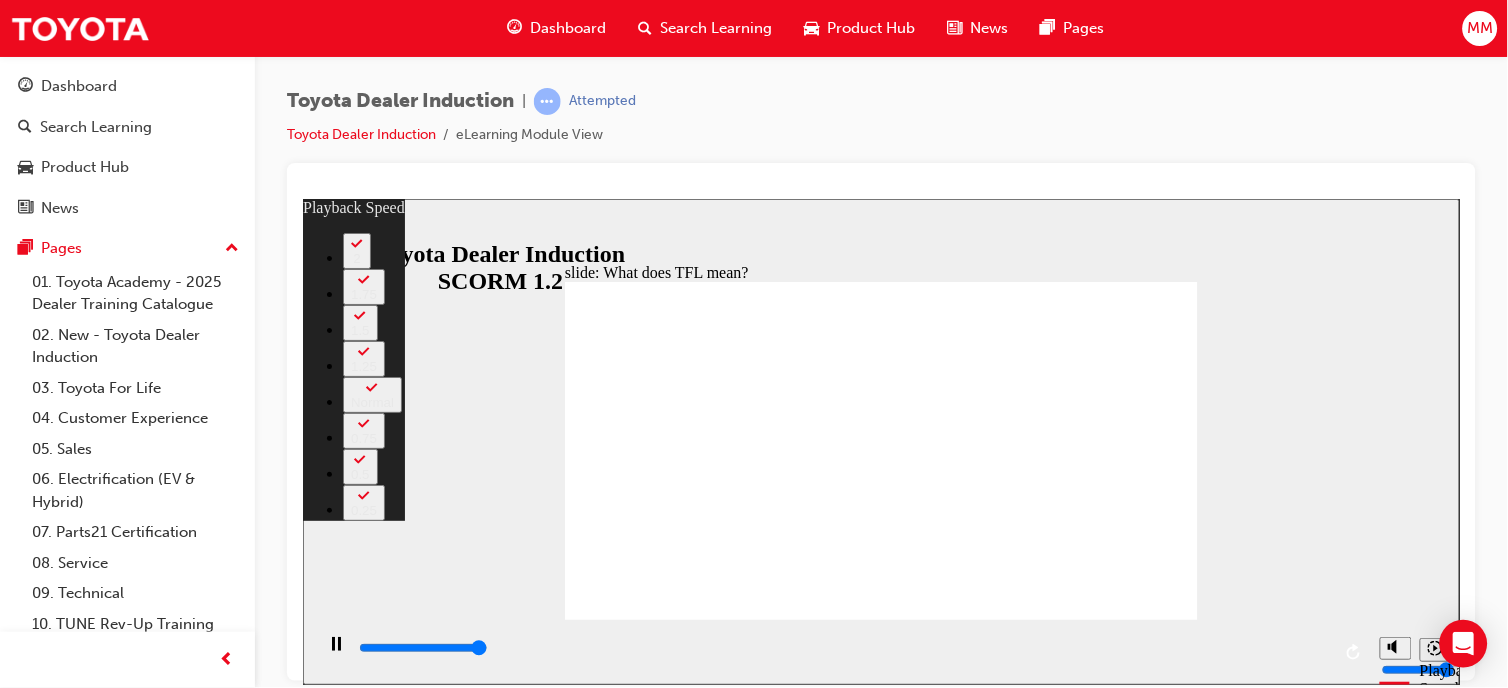type on "10800" 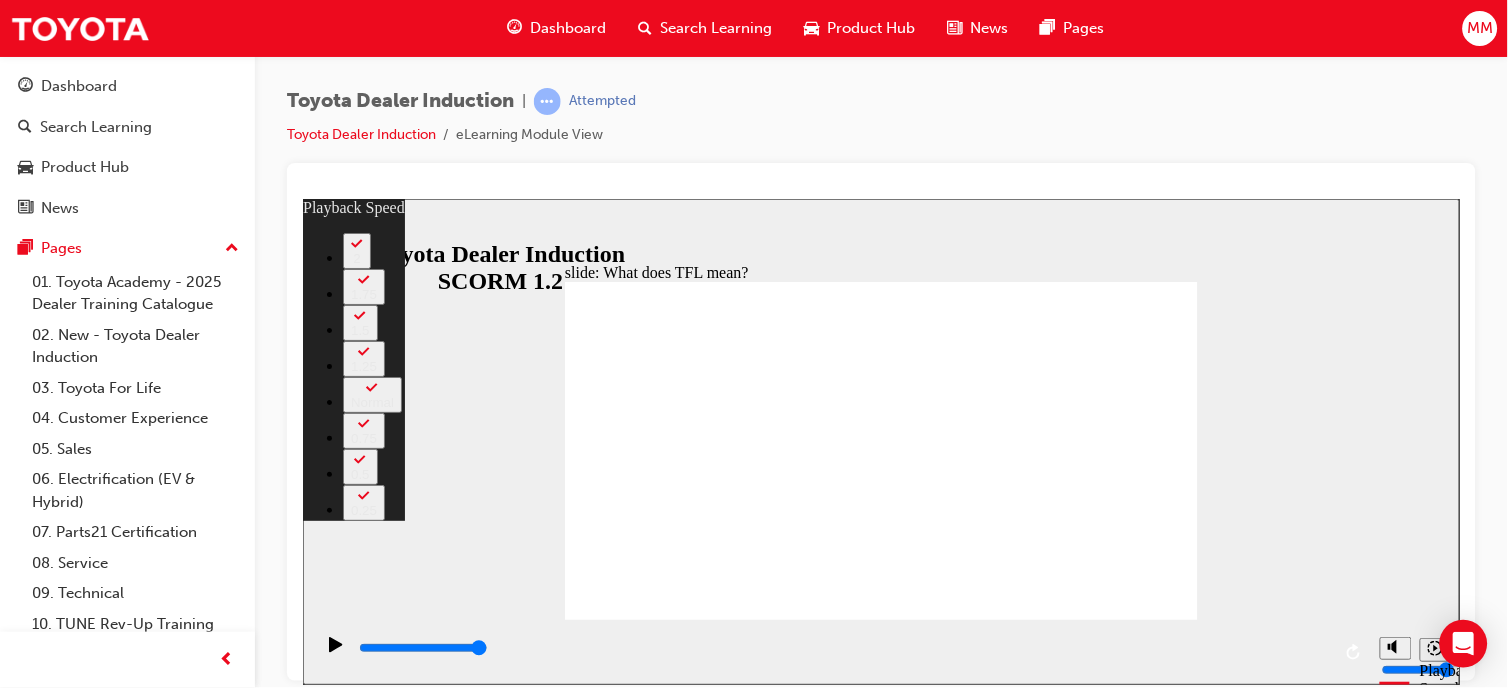 click 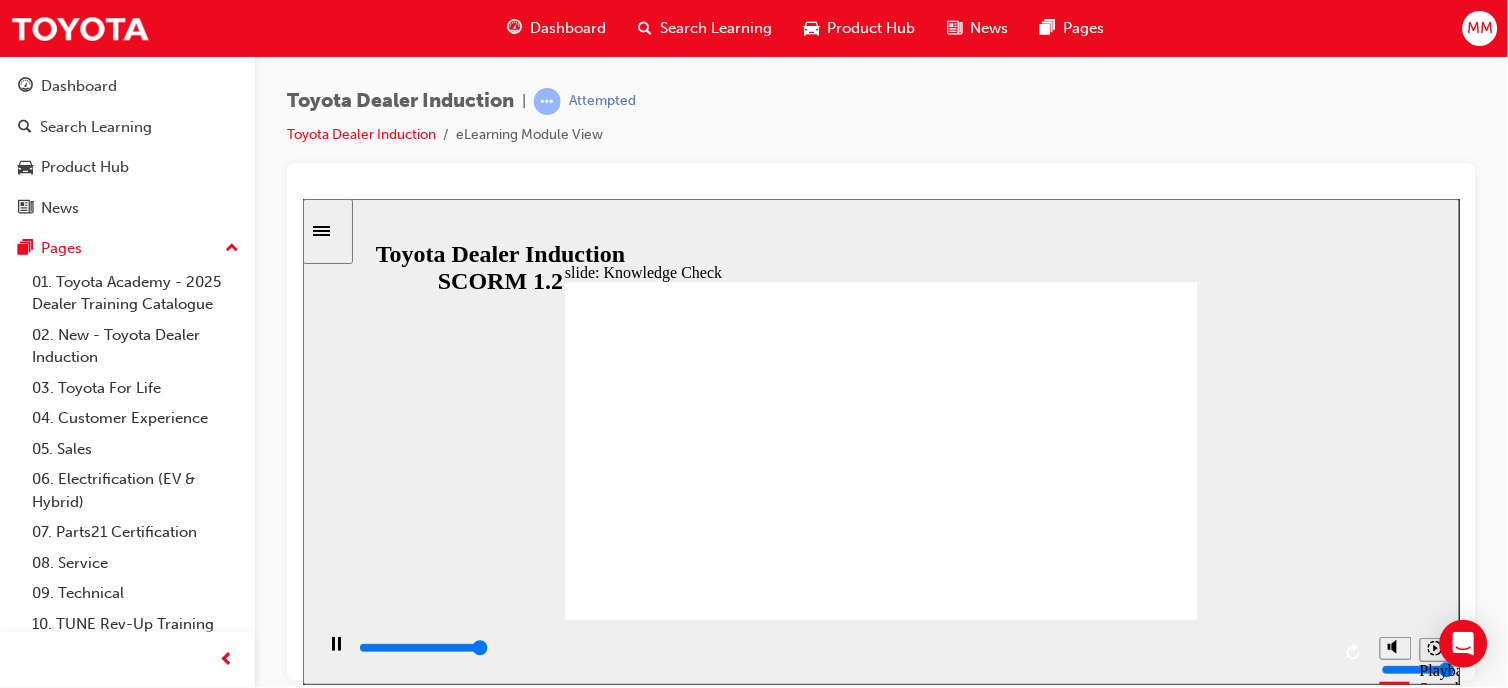 type on "5000" 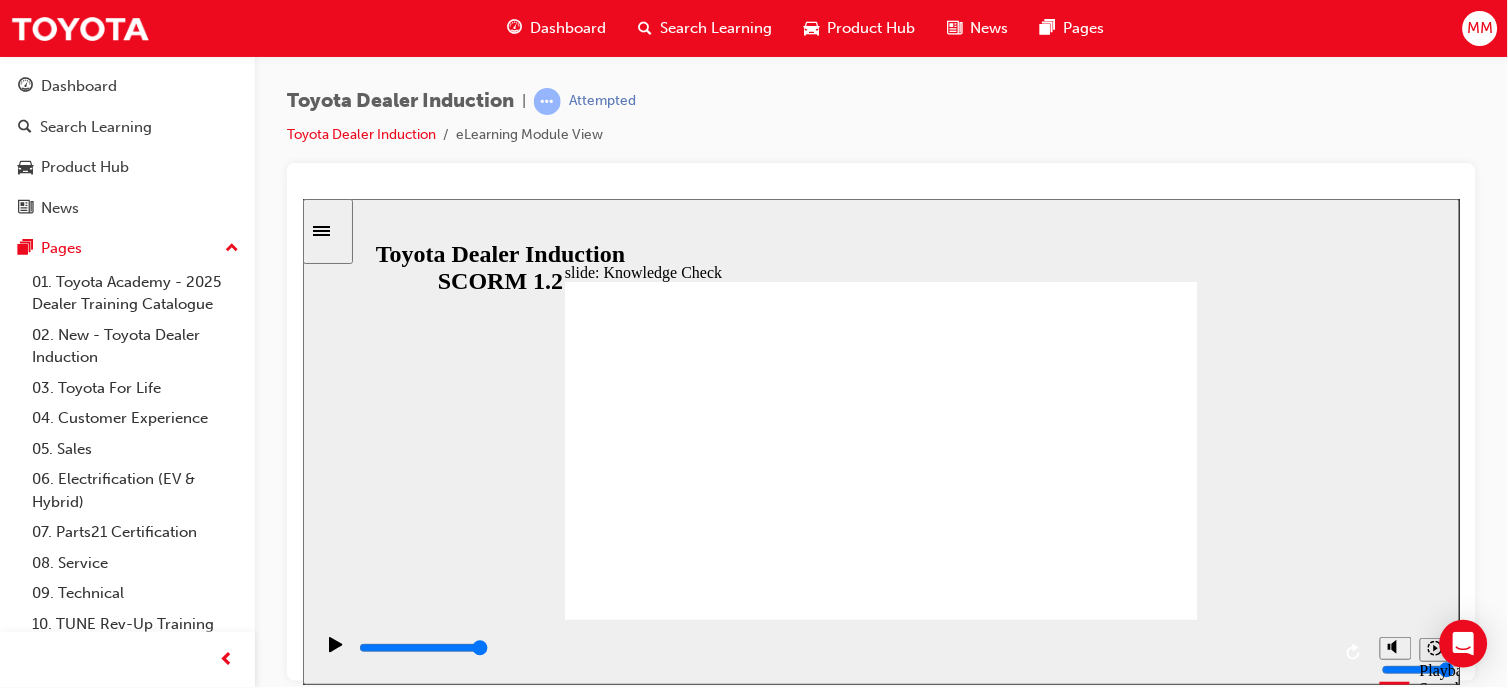 radio on "true" 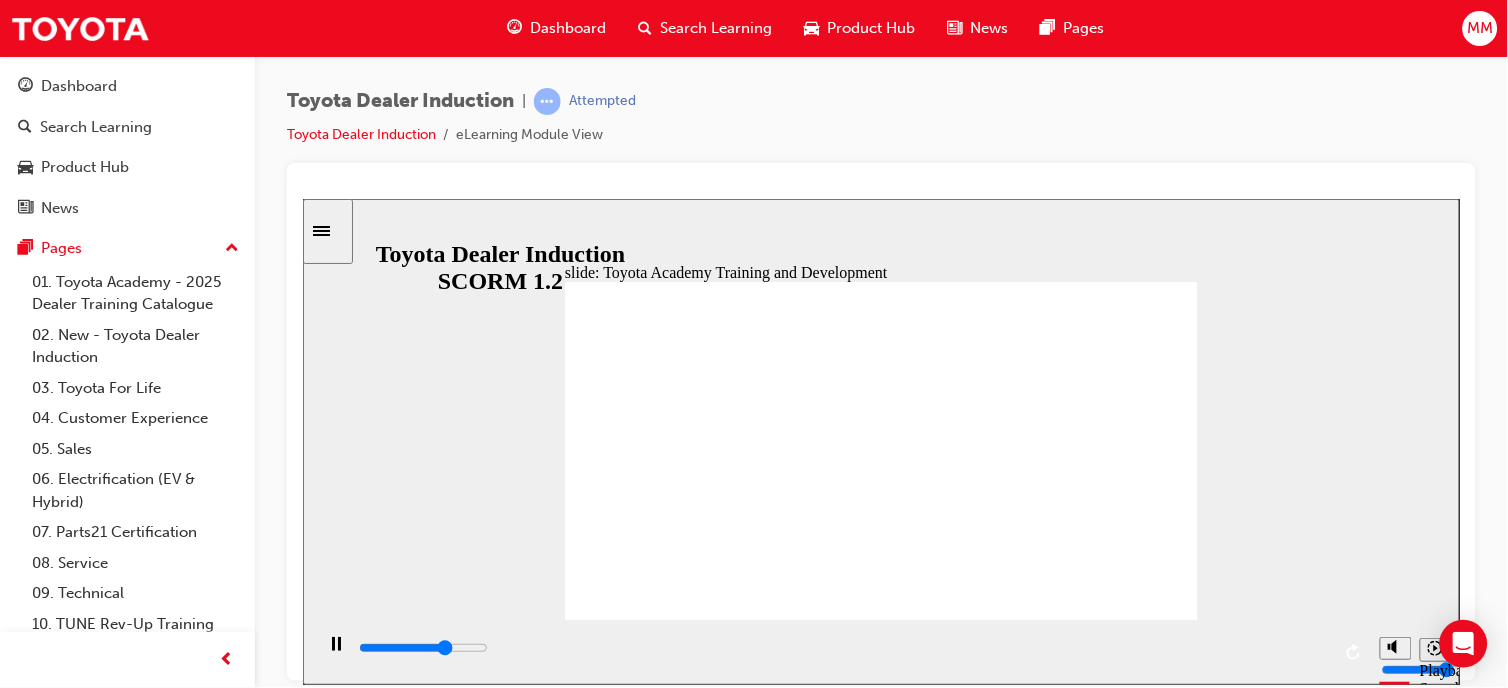 click 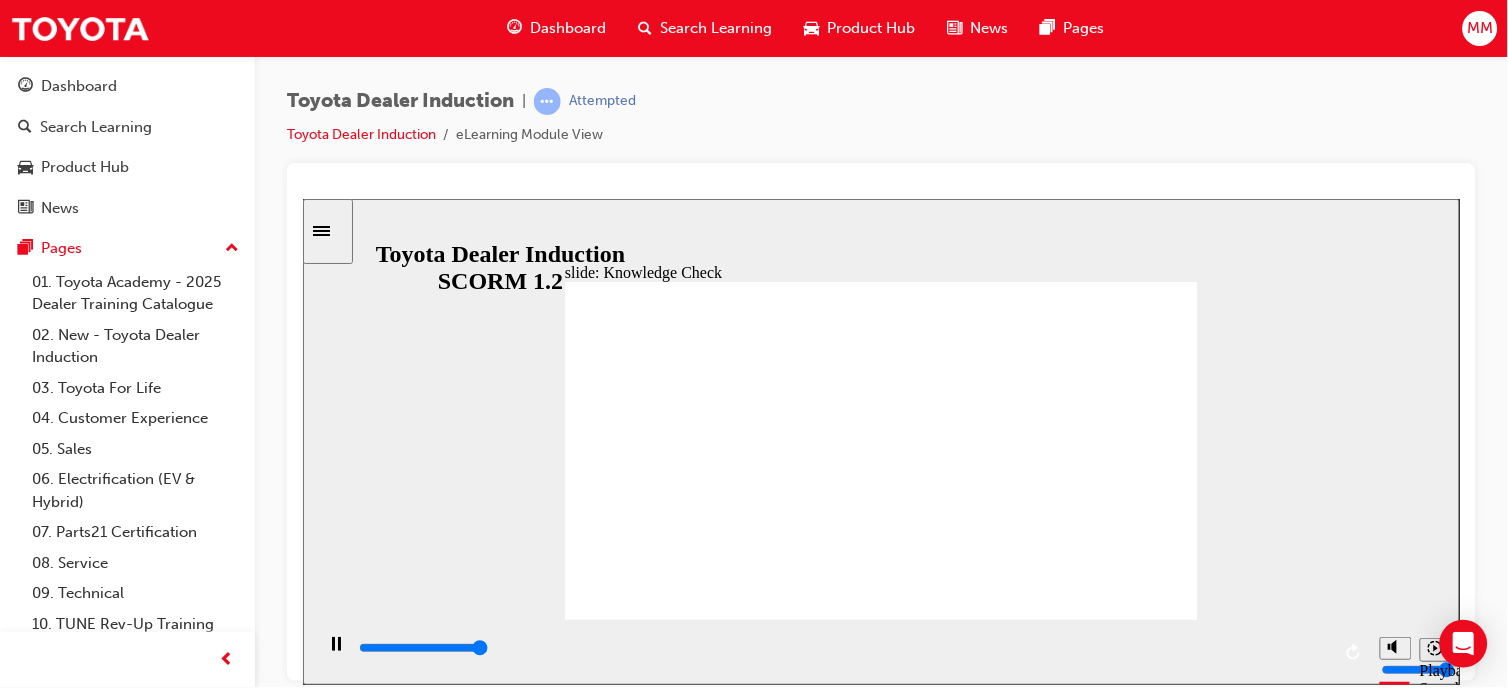type on "5000" 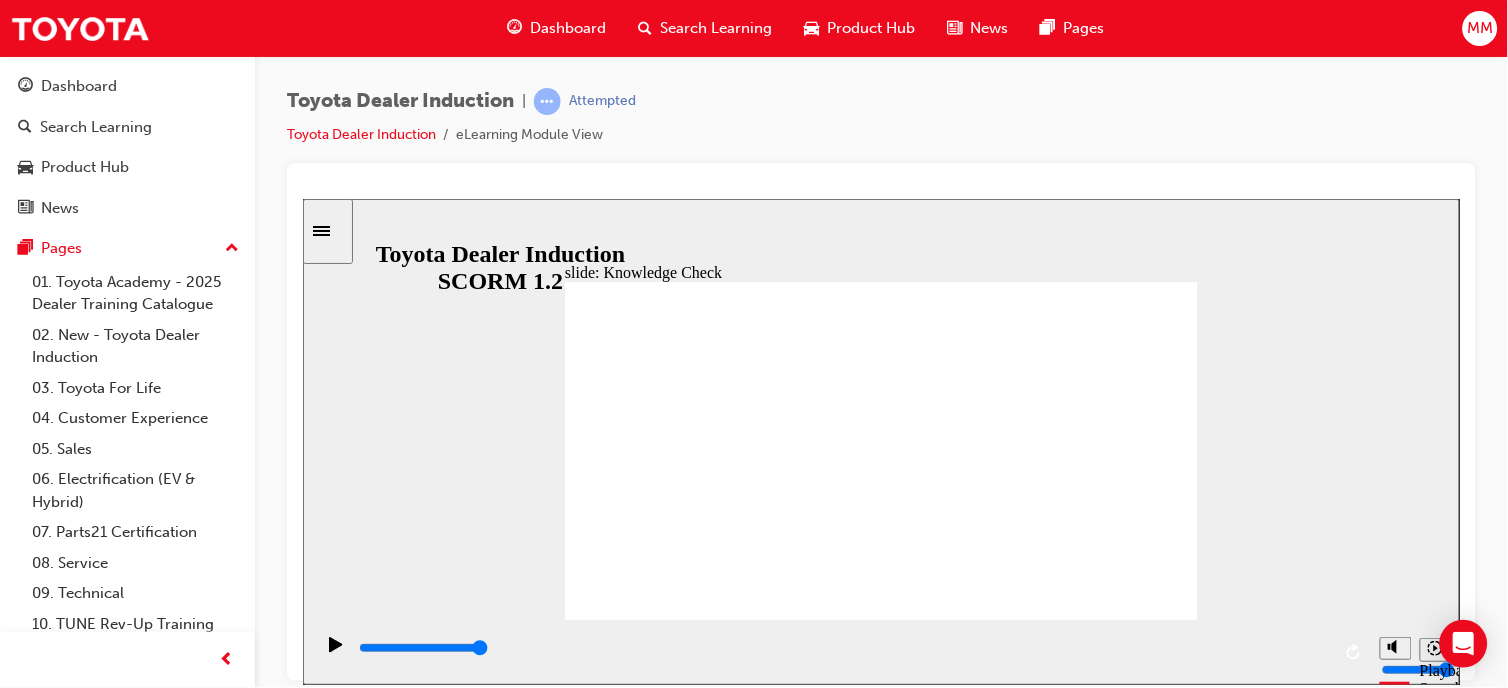 radio on "true" 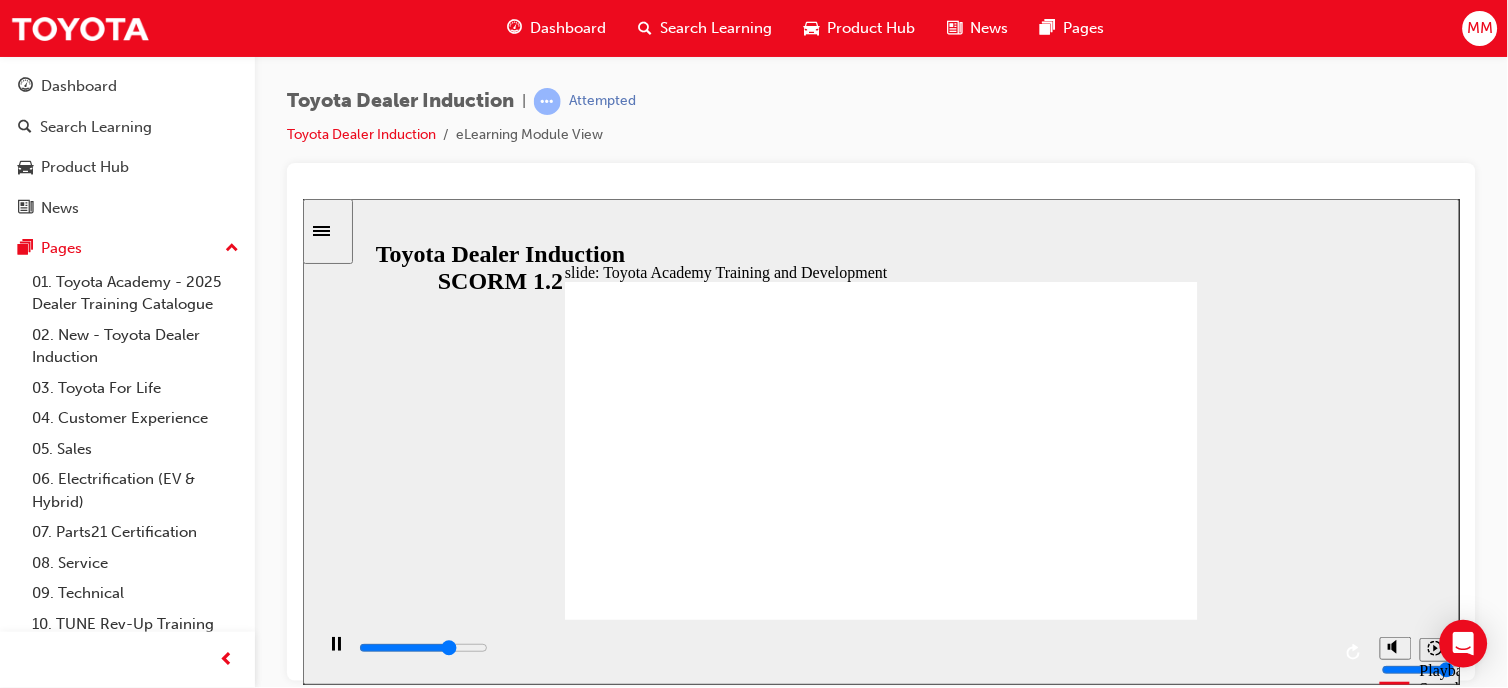 click 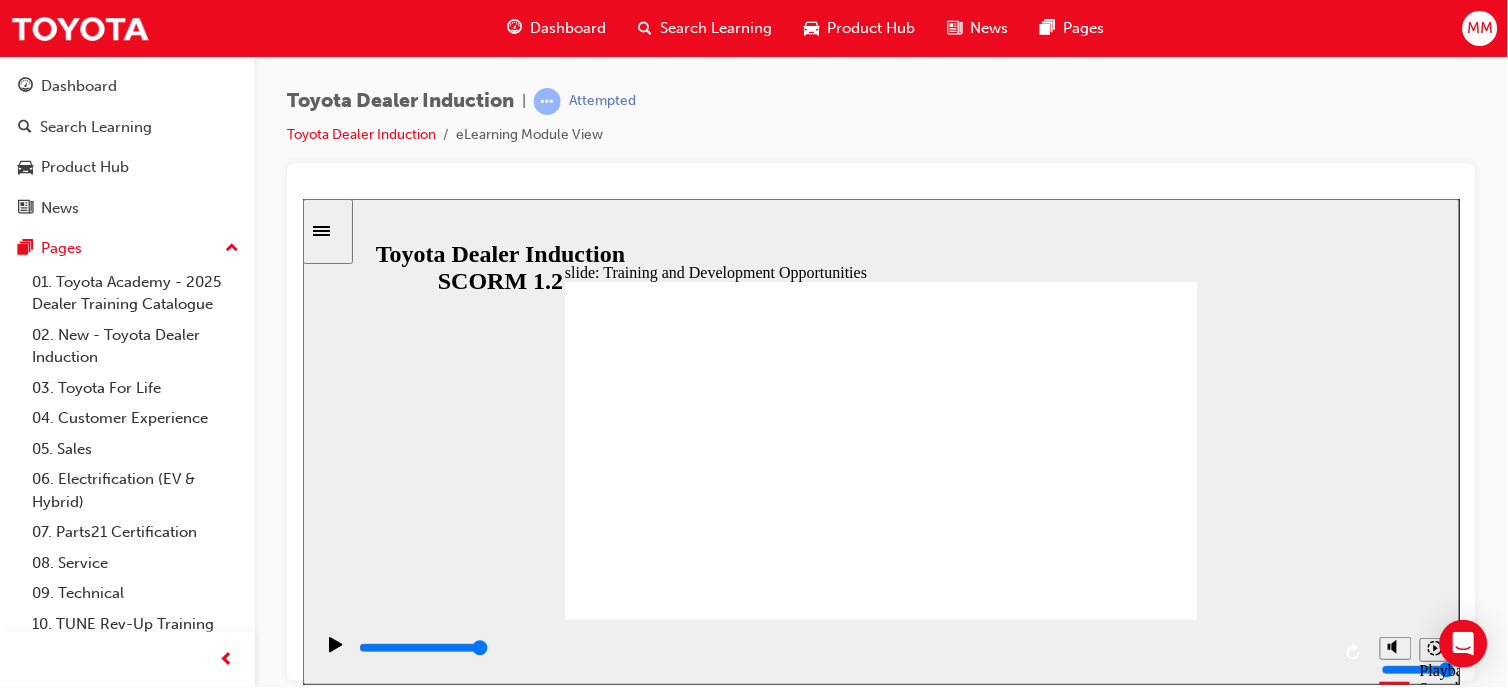 click 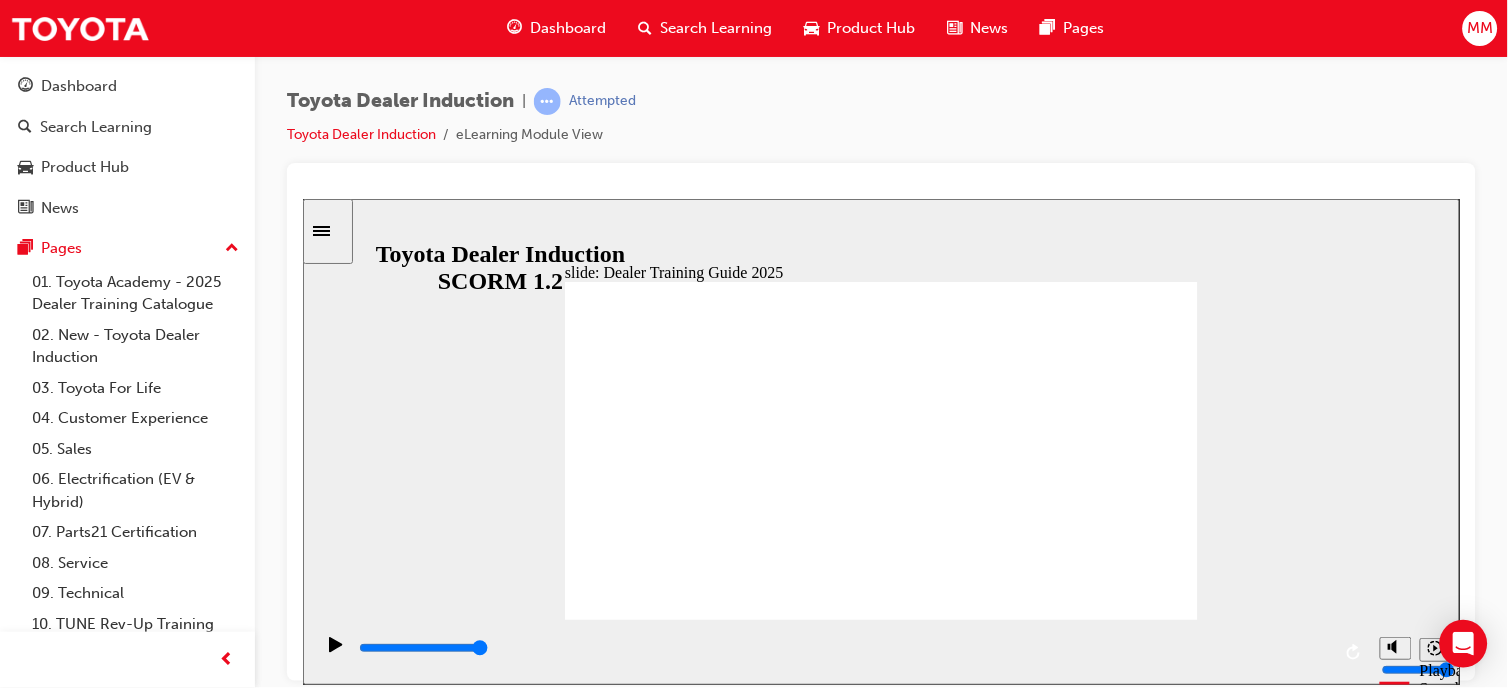 click 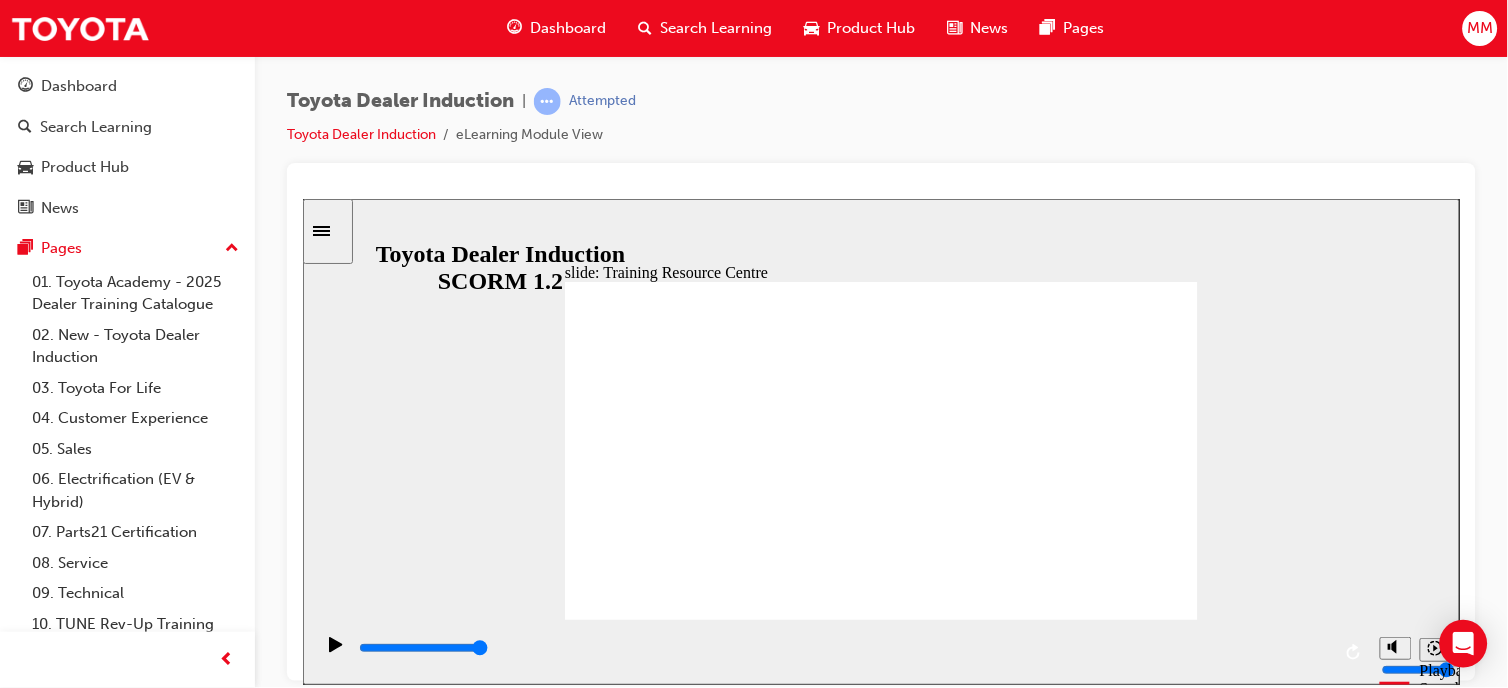 click 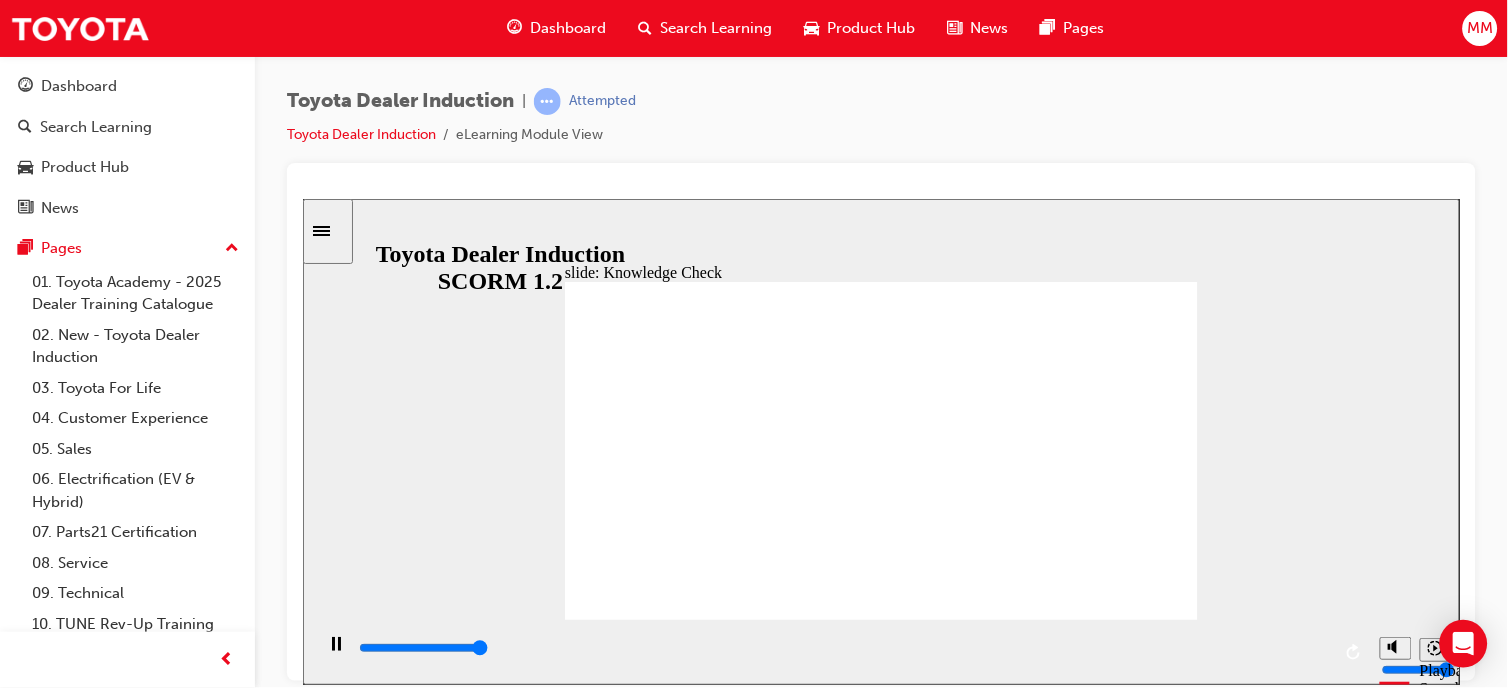 type on "5000" 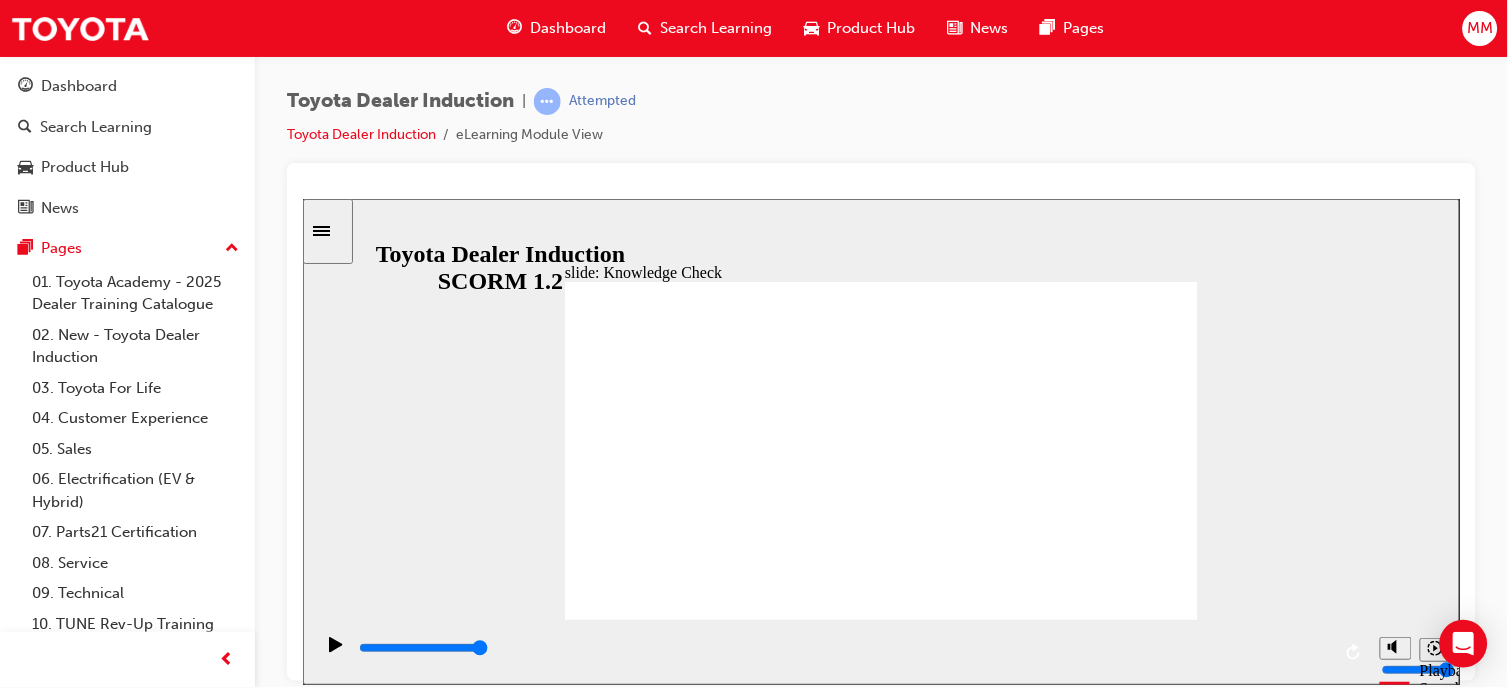radio on "true" 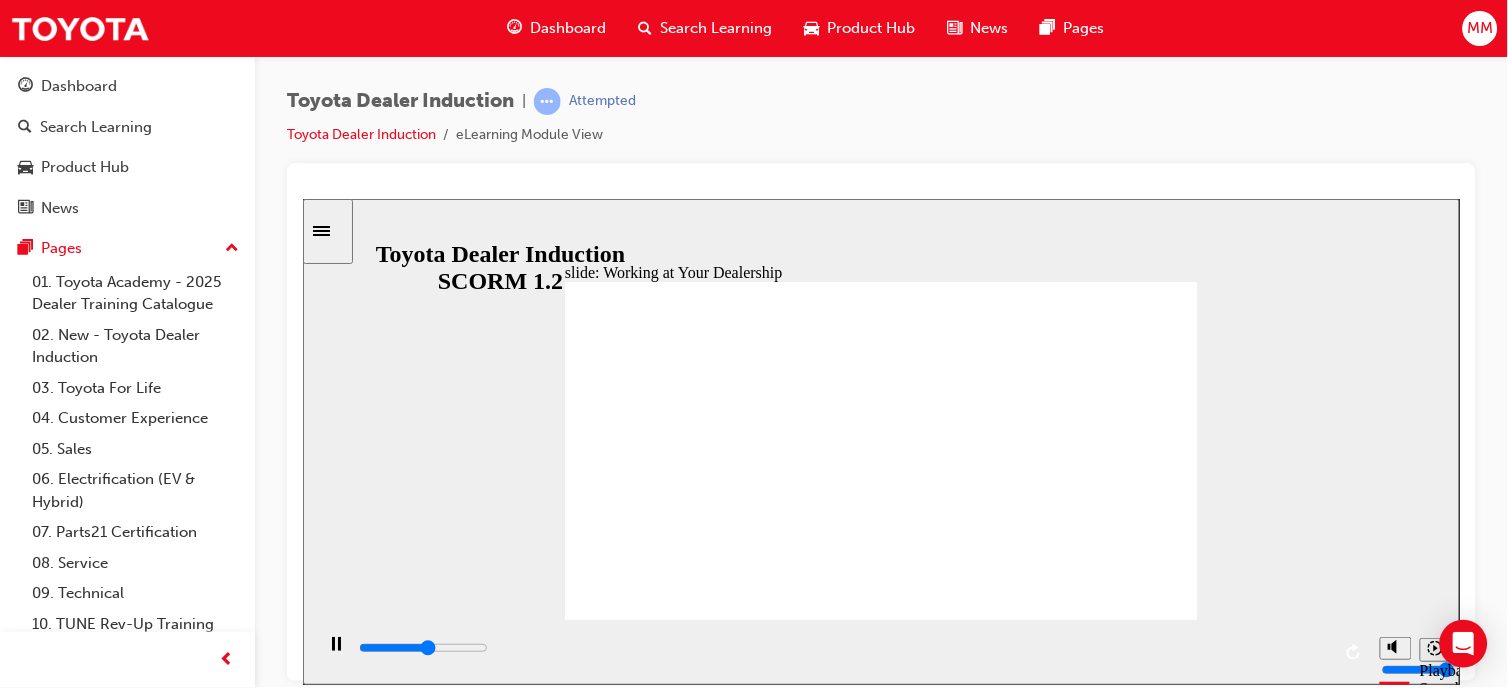 click 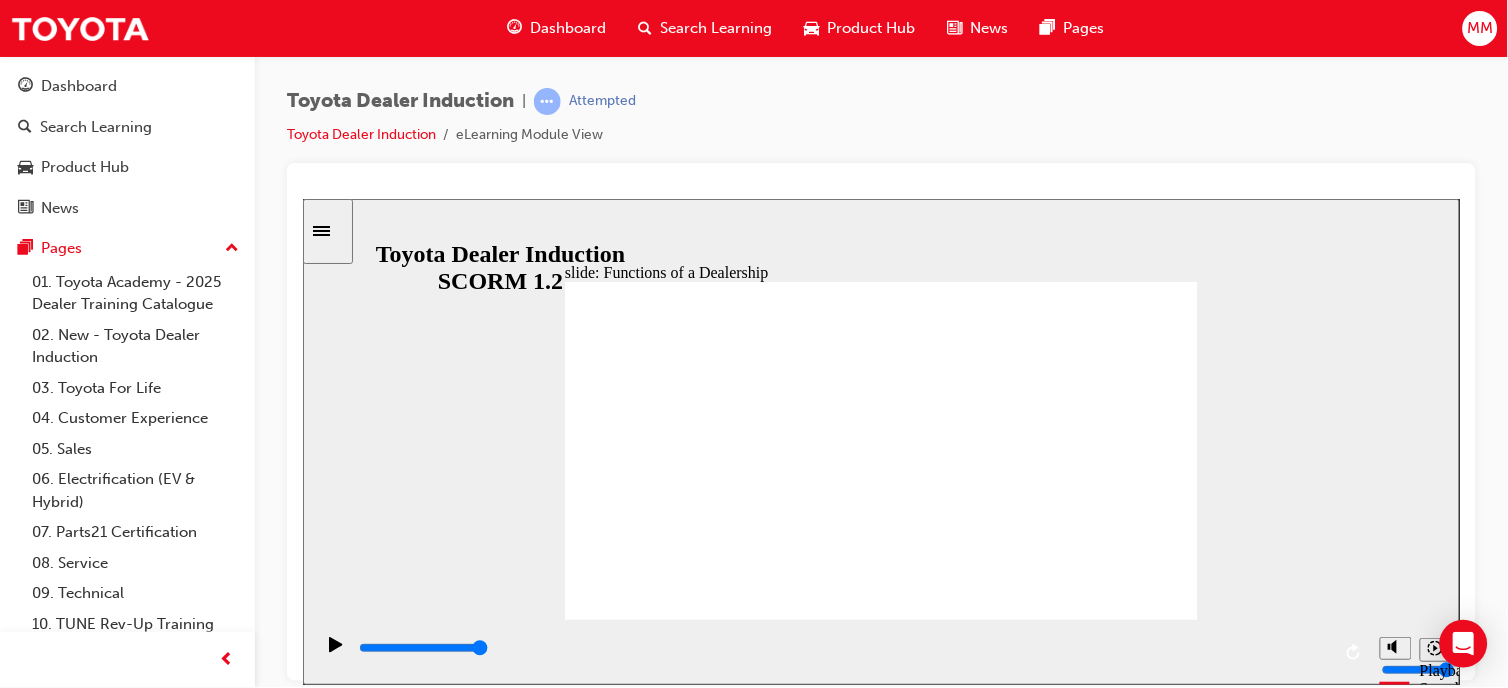 click 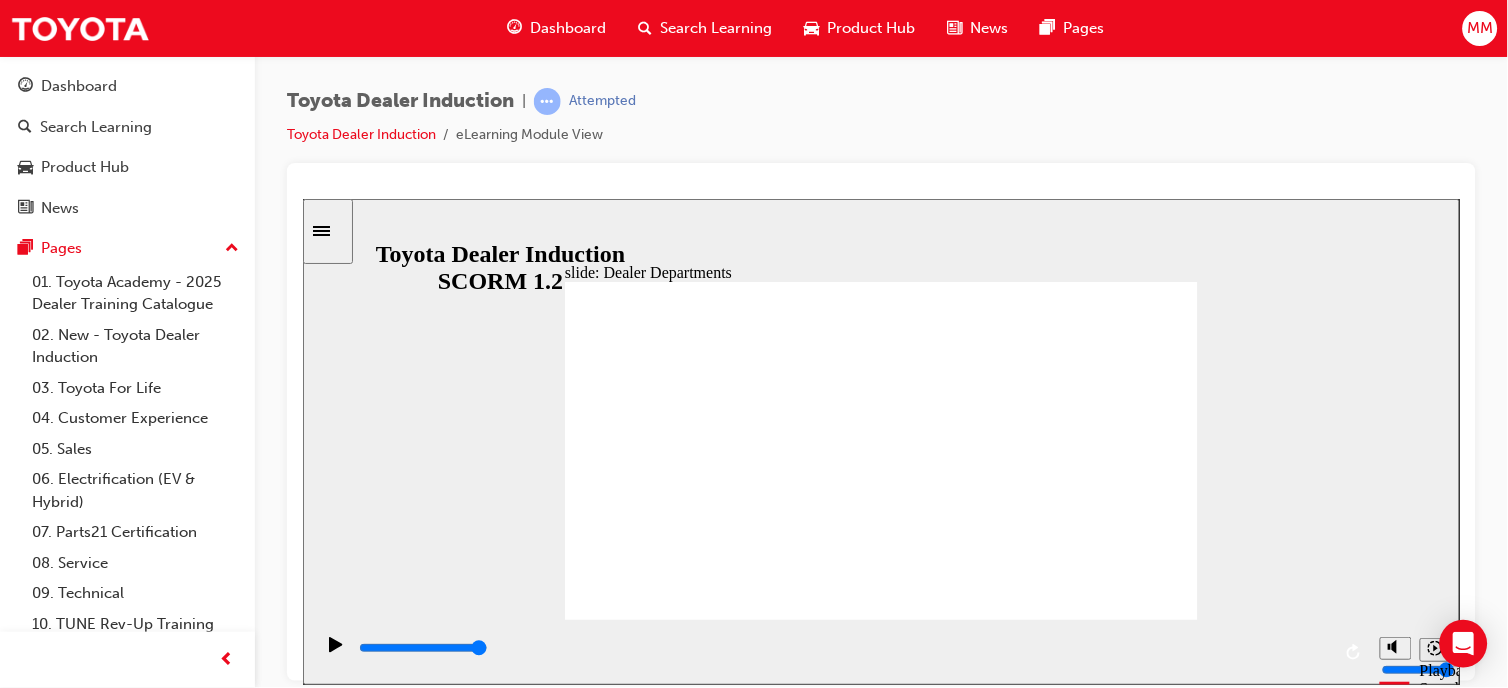 click 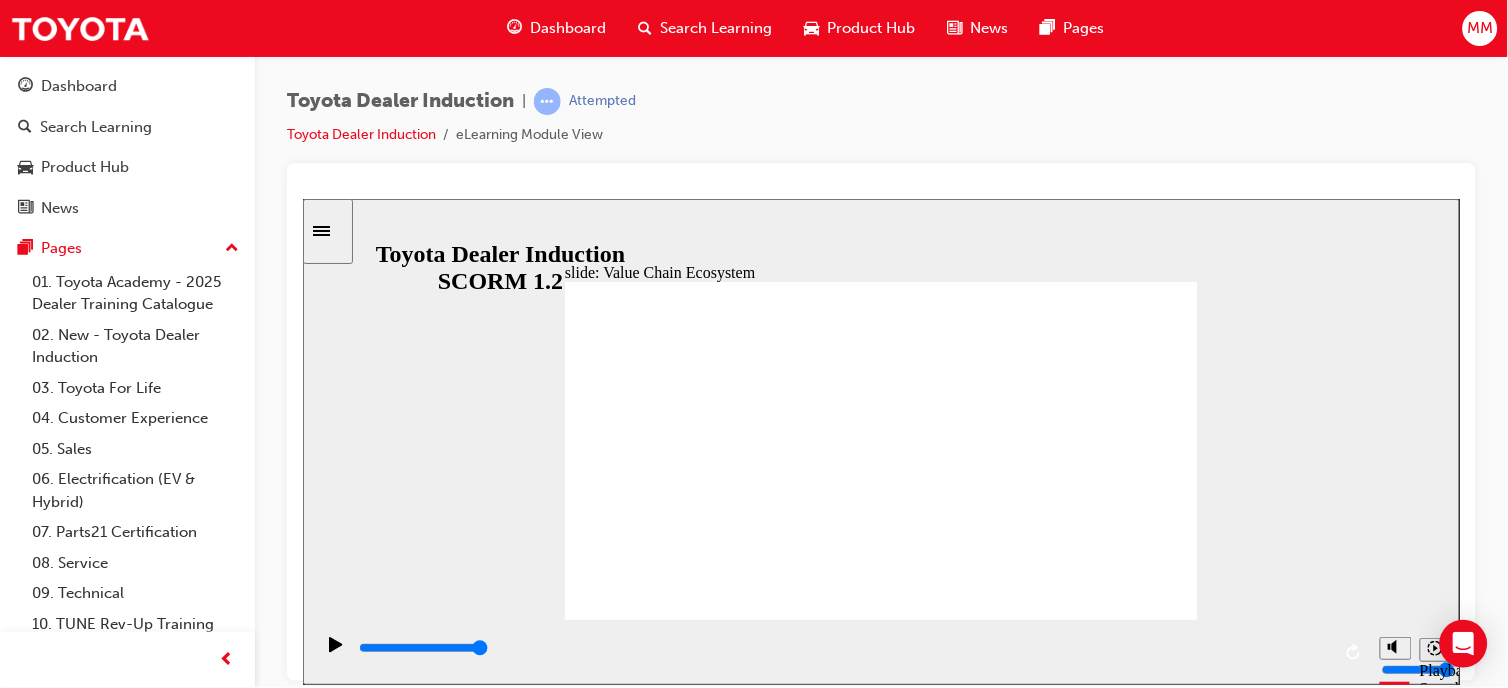 click 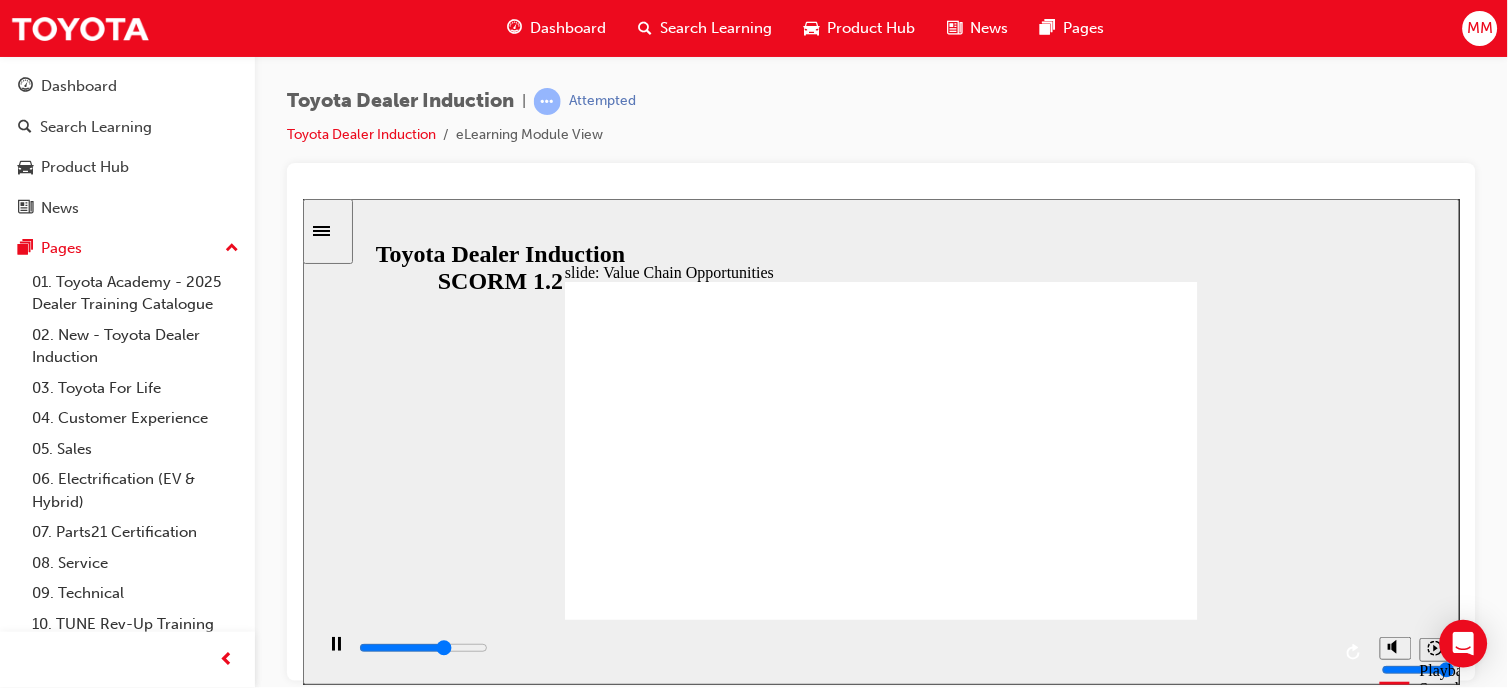 click 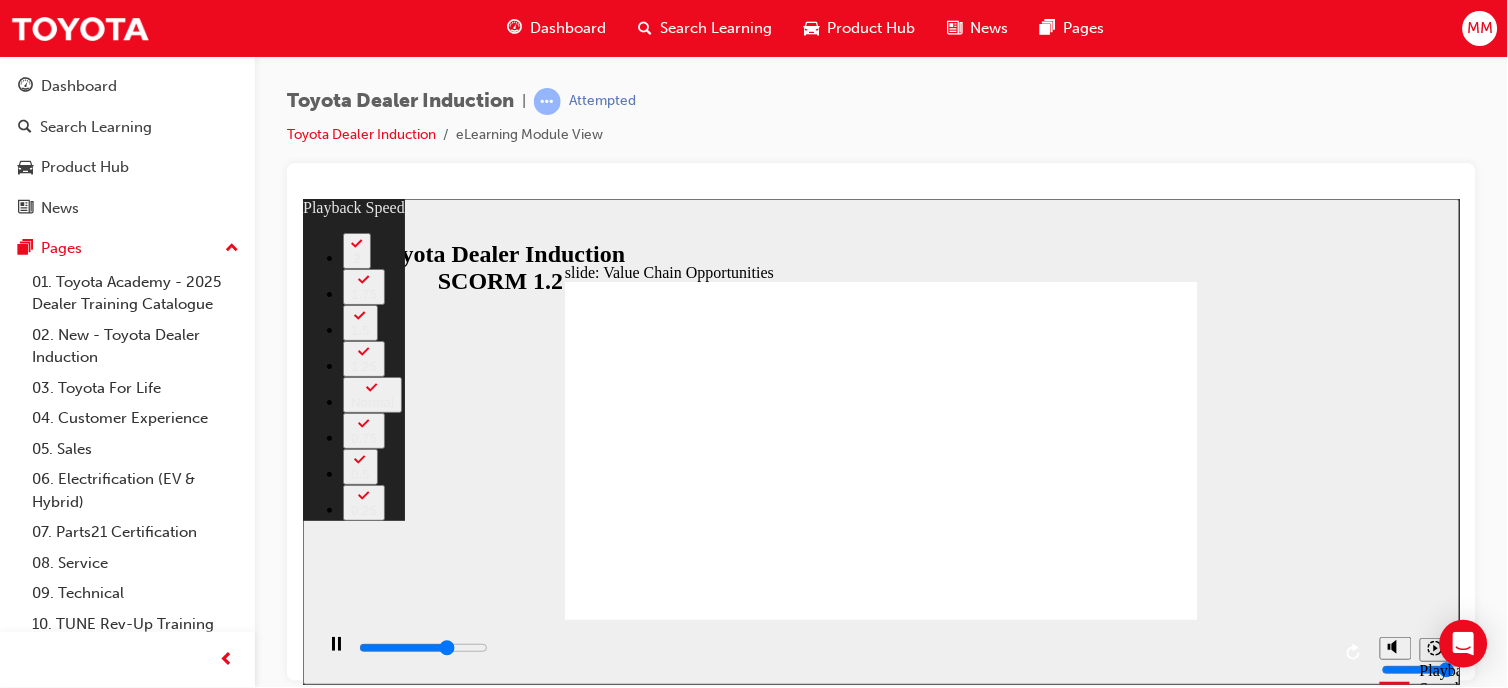 type on "8000" 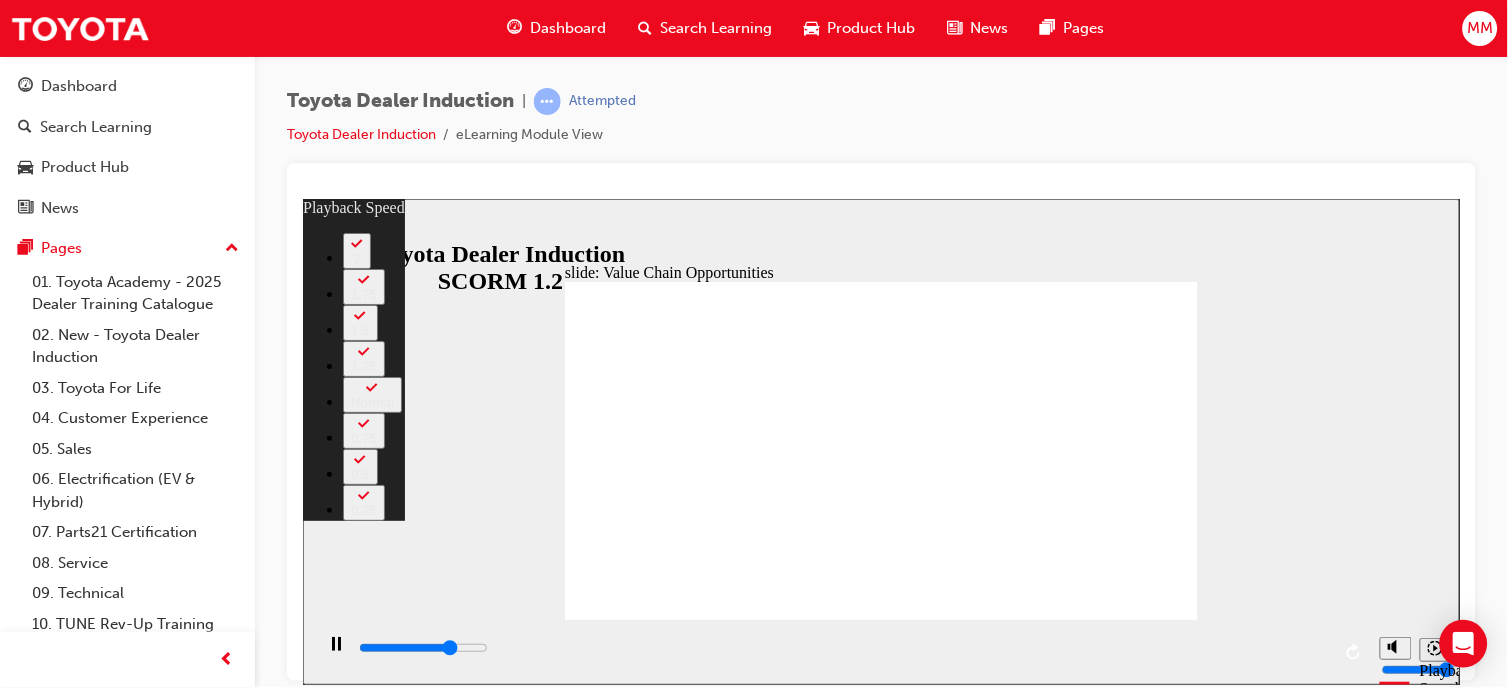 type on "8300" 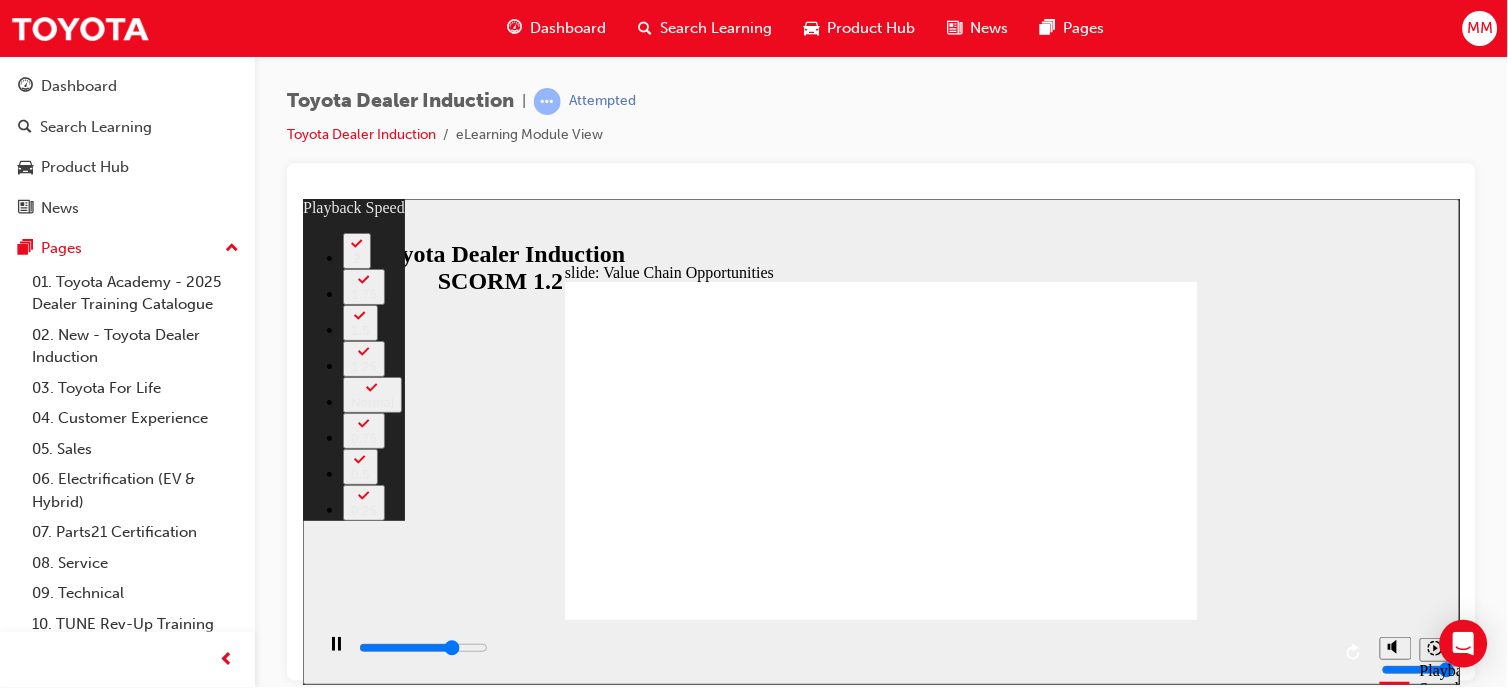 type on "8600" 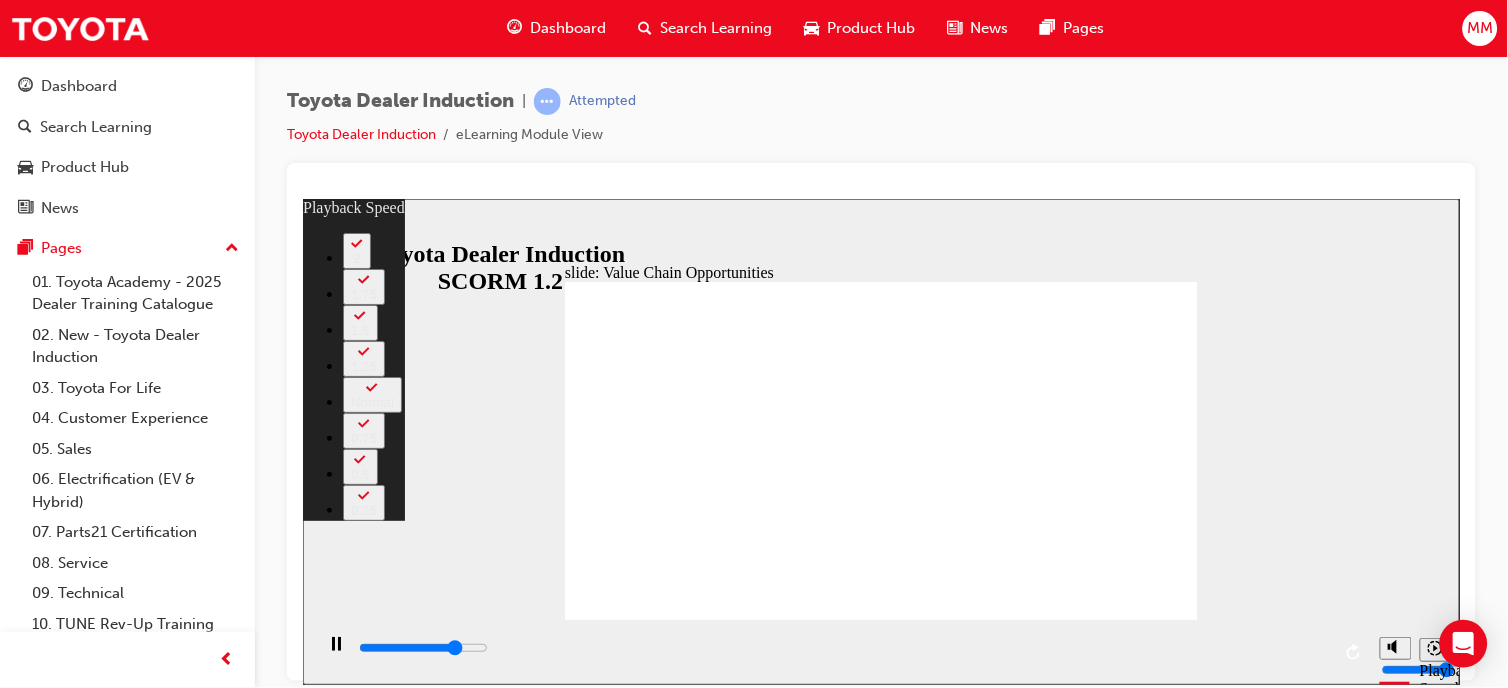 type on "8800" 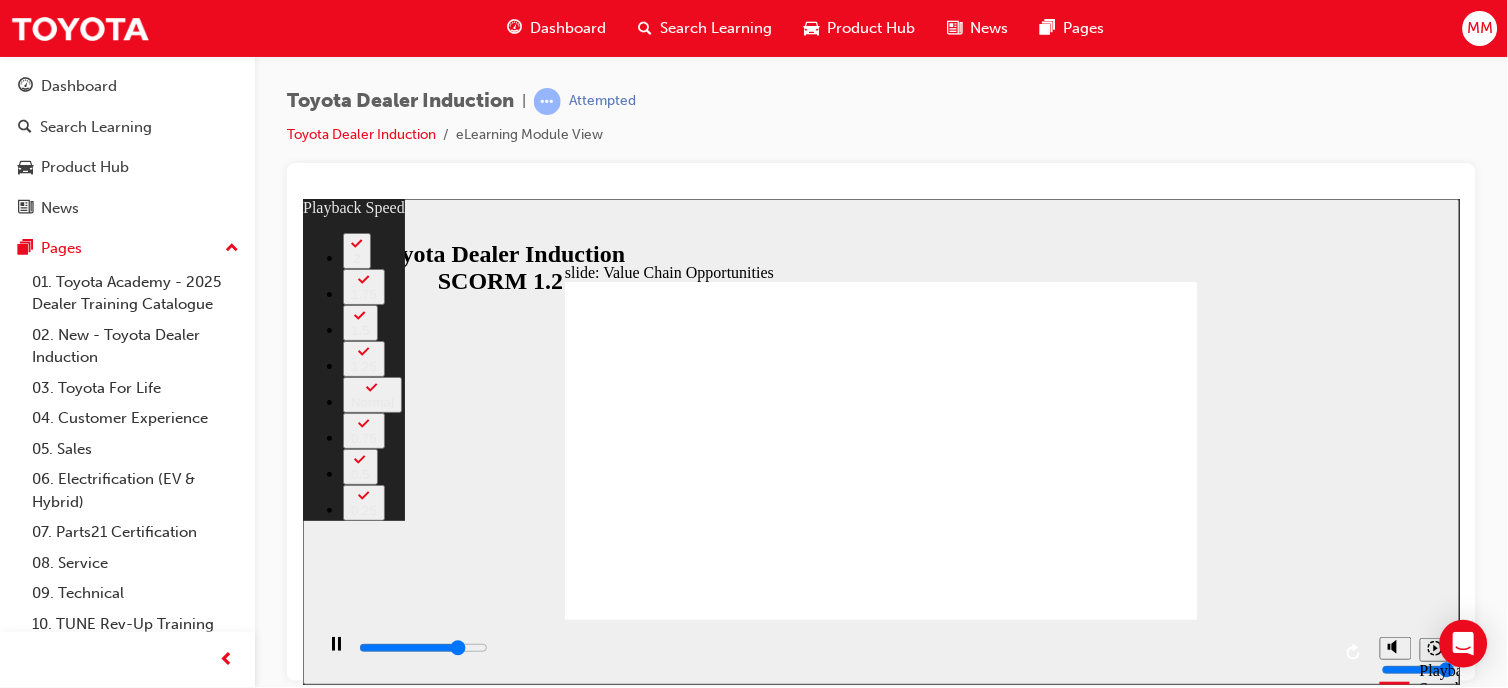 type on "9100" 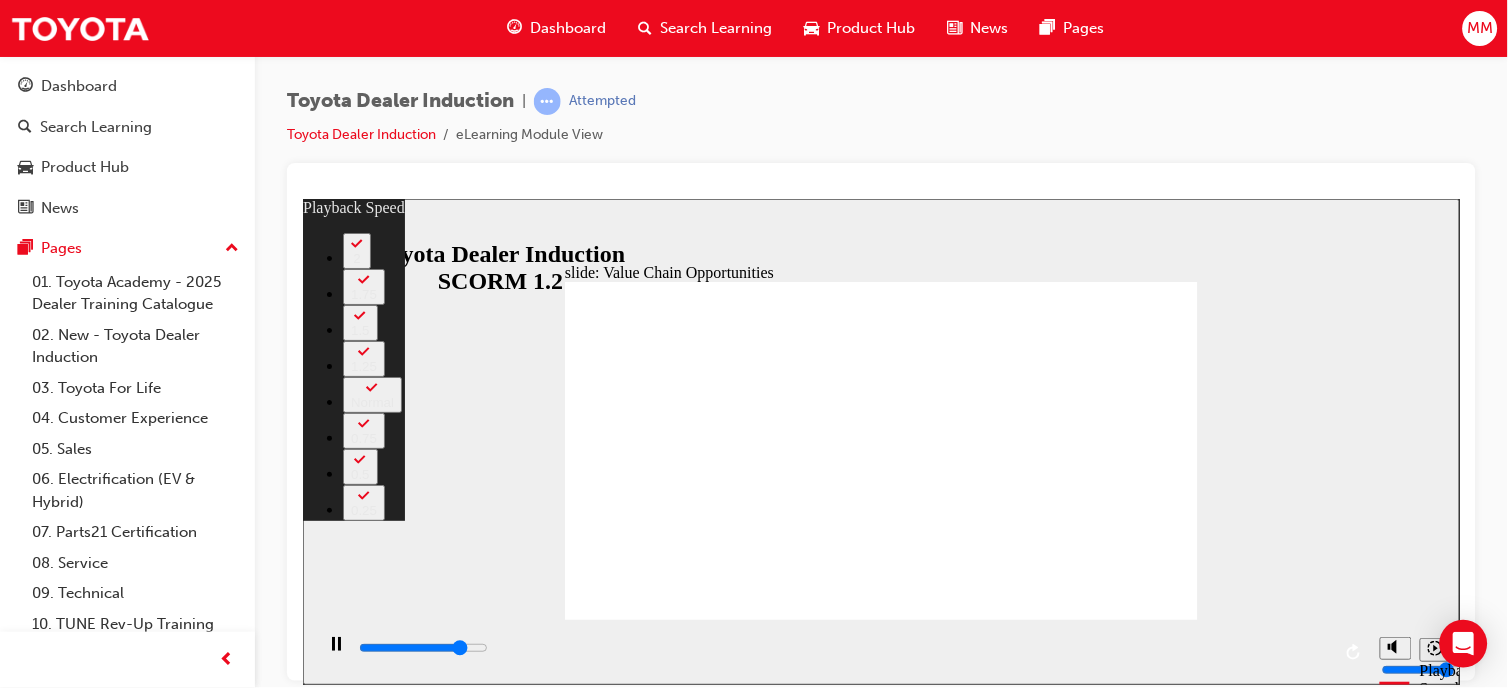 type on "9300" 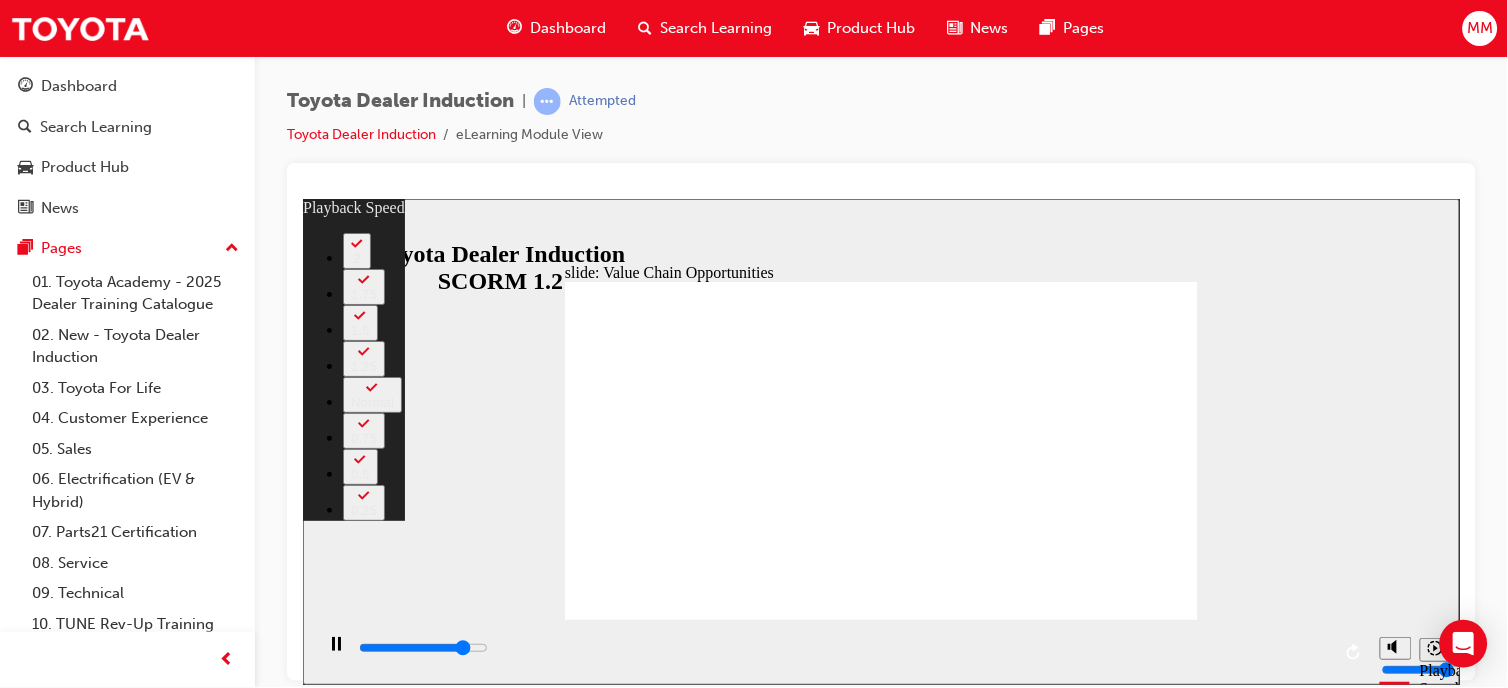 type on "9600" 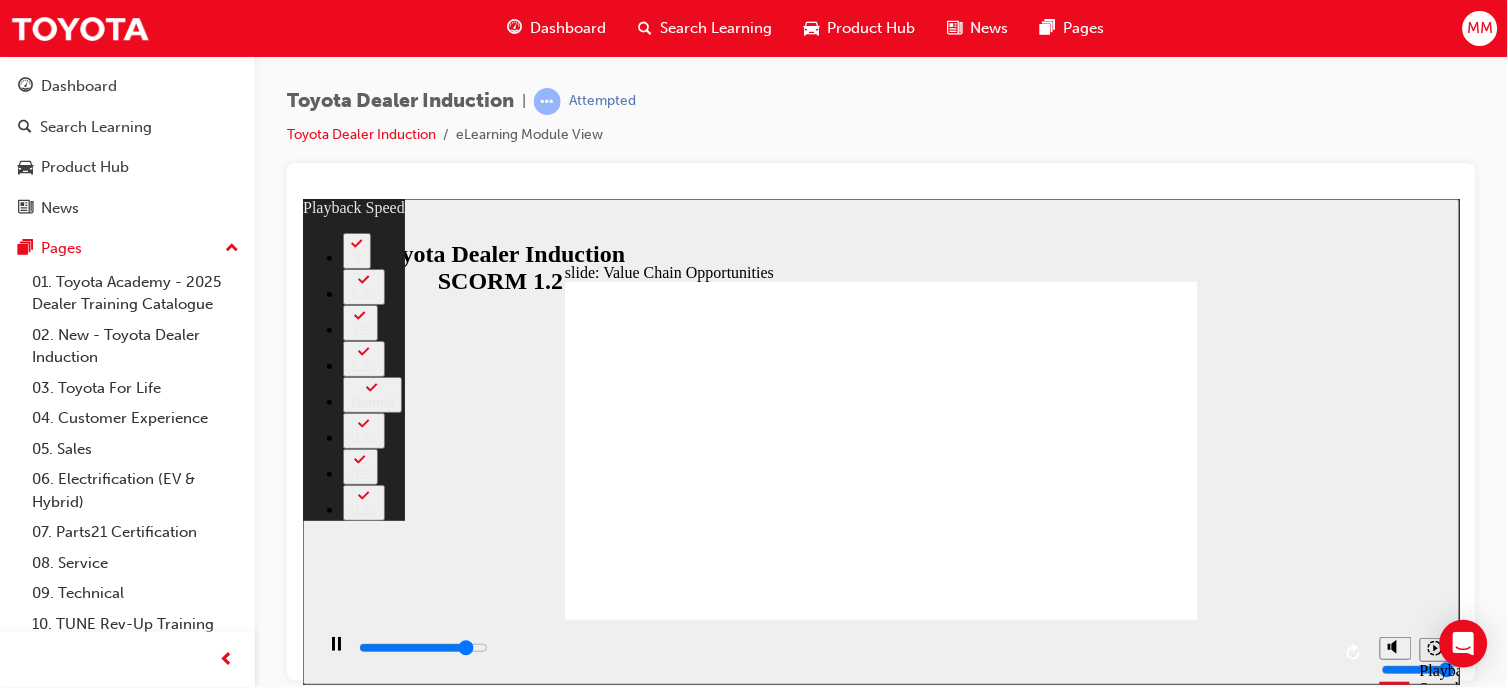 type on "9900" 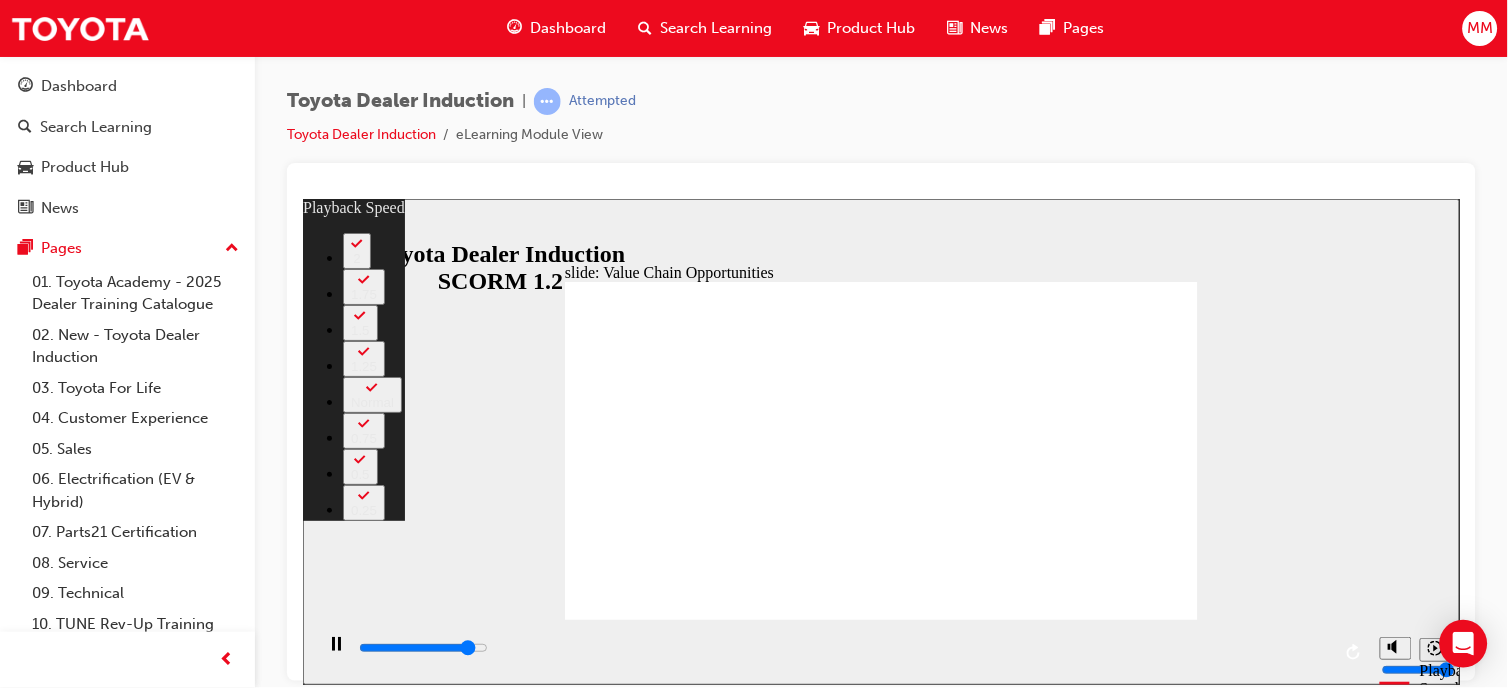 type on "10100" 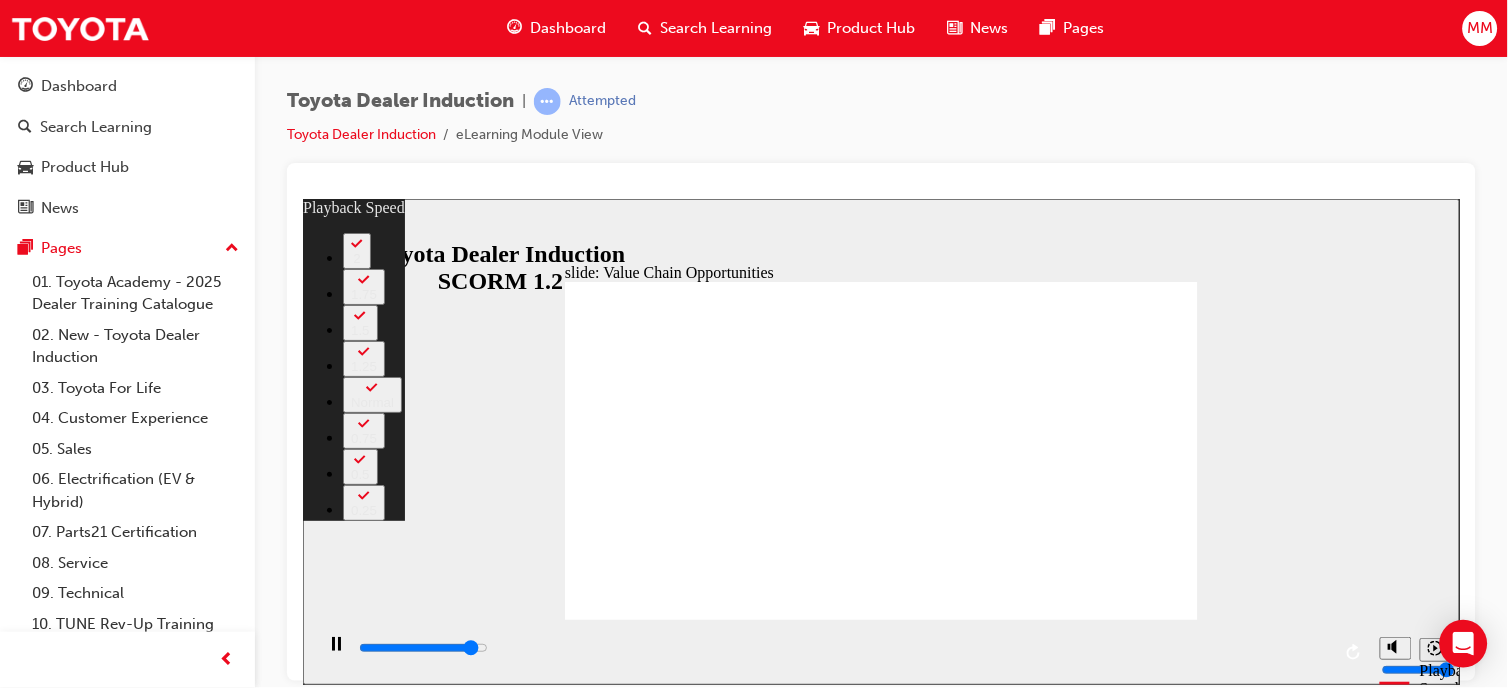 type on "10400" 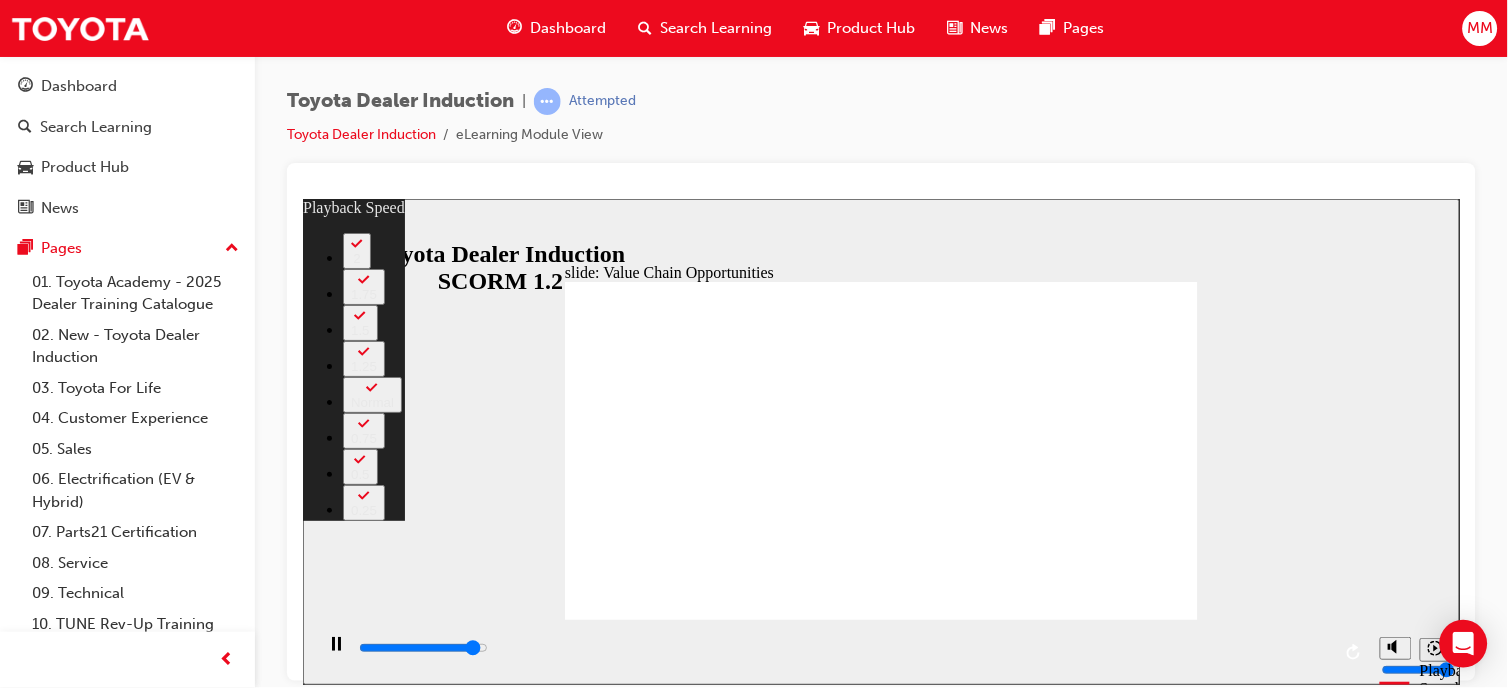 type on "10600" 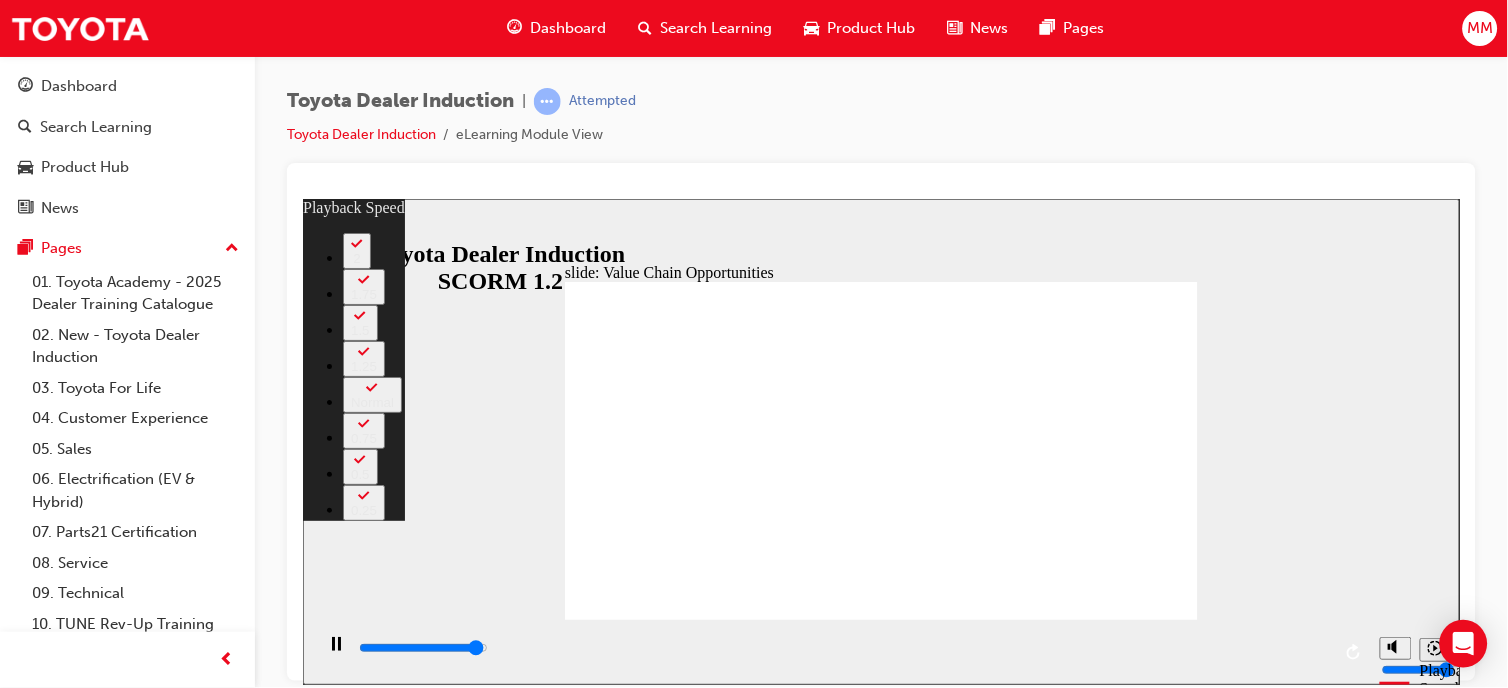 type on "10900" 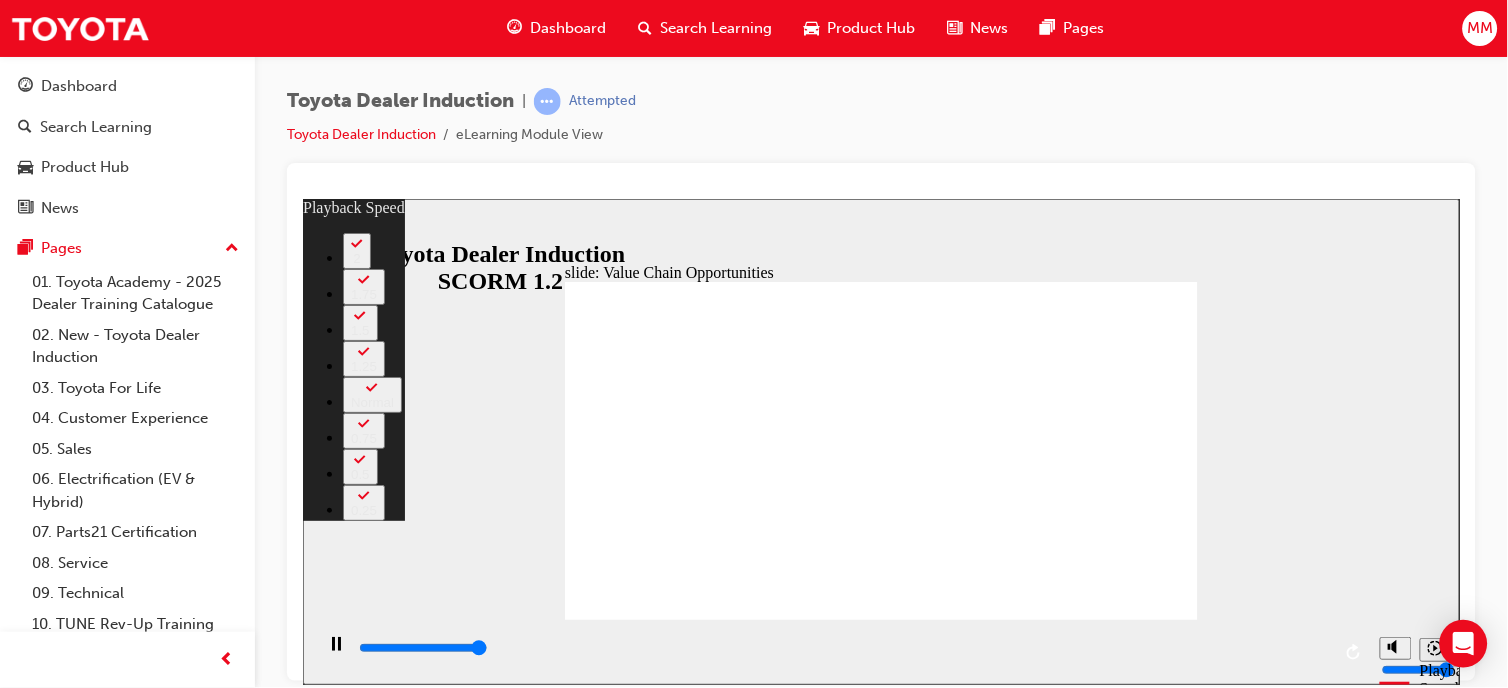 type on "11200" 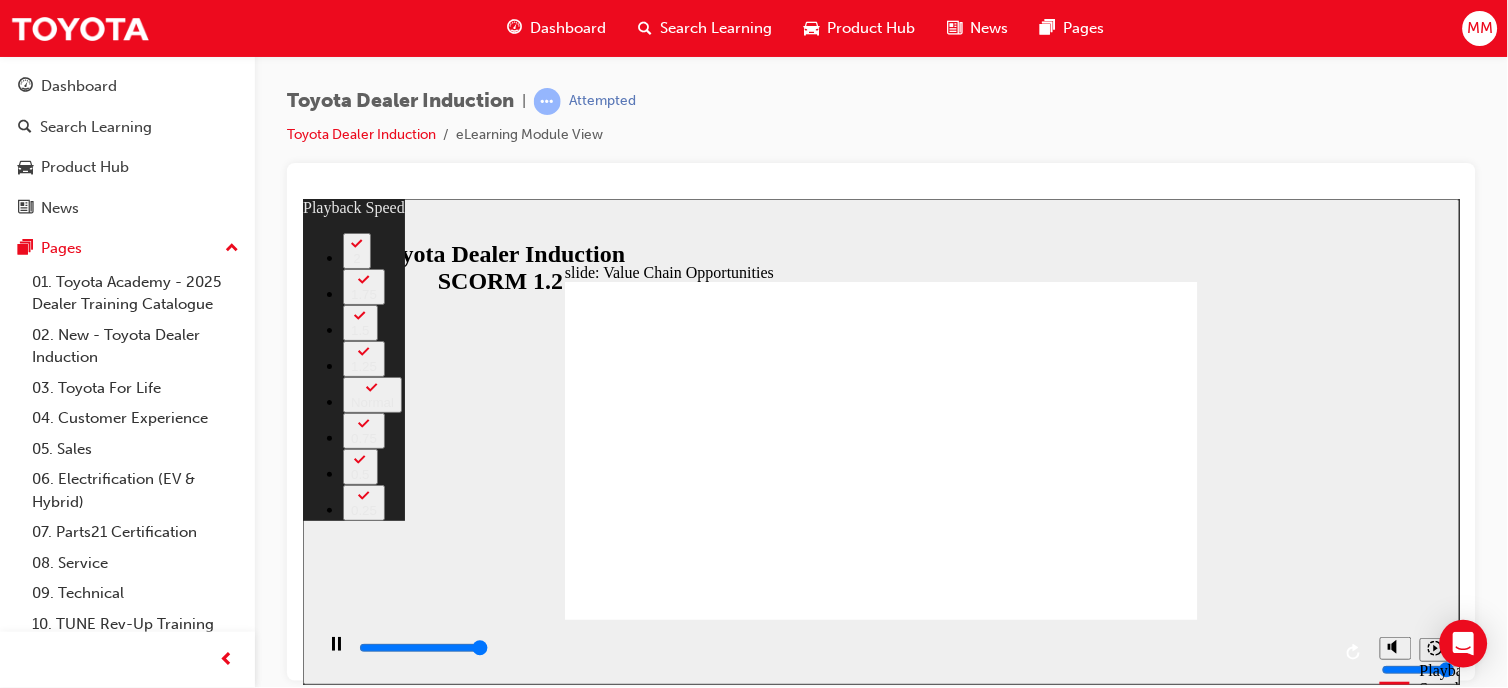 type on "11300" 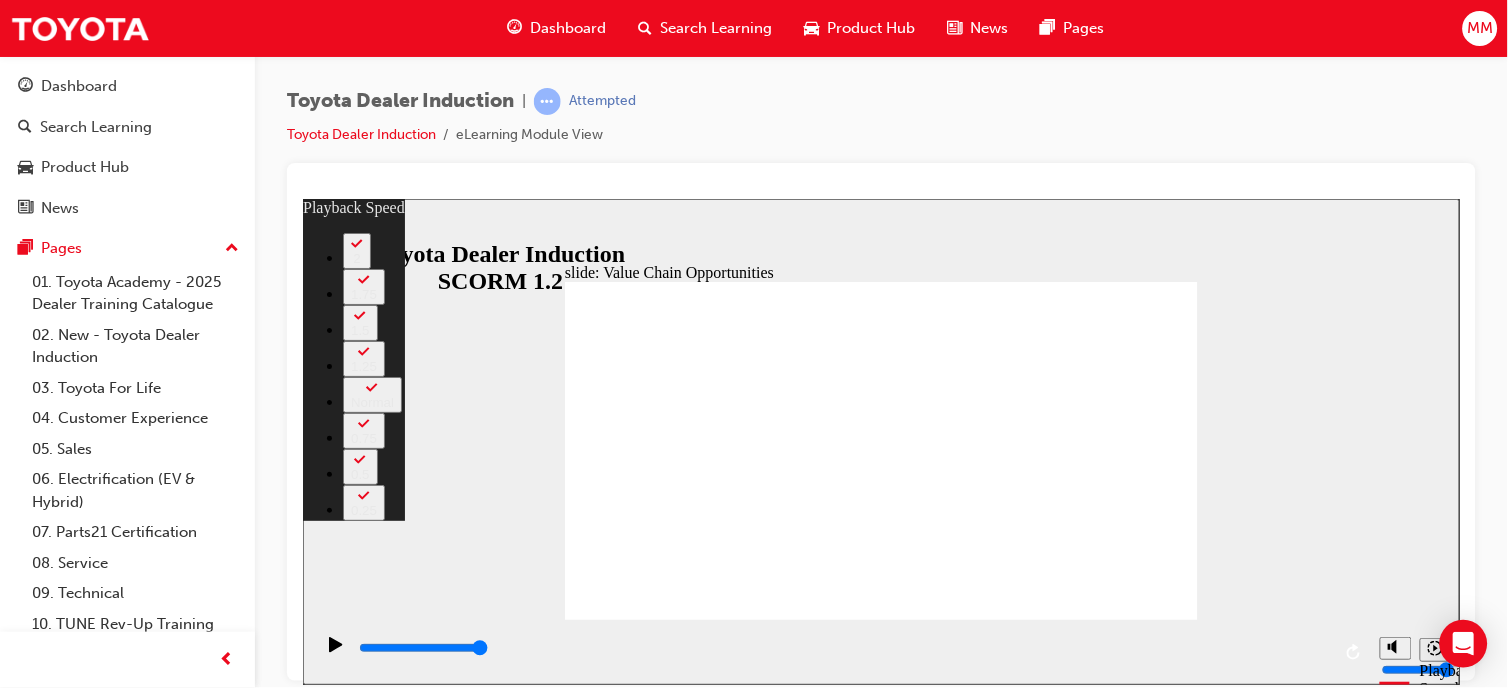 click 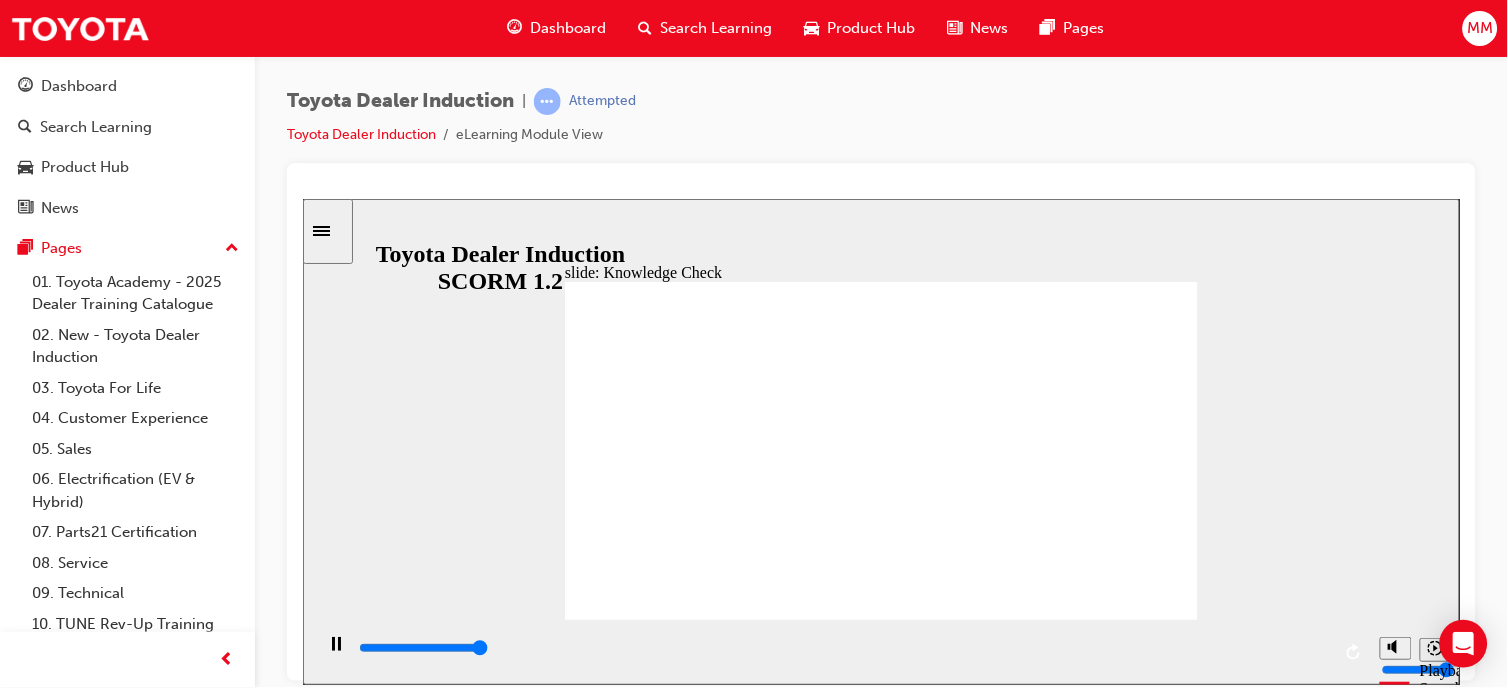 type on "5000" 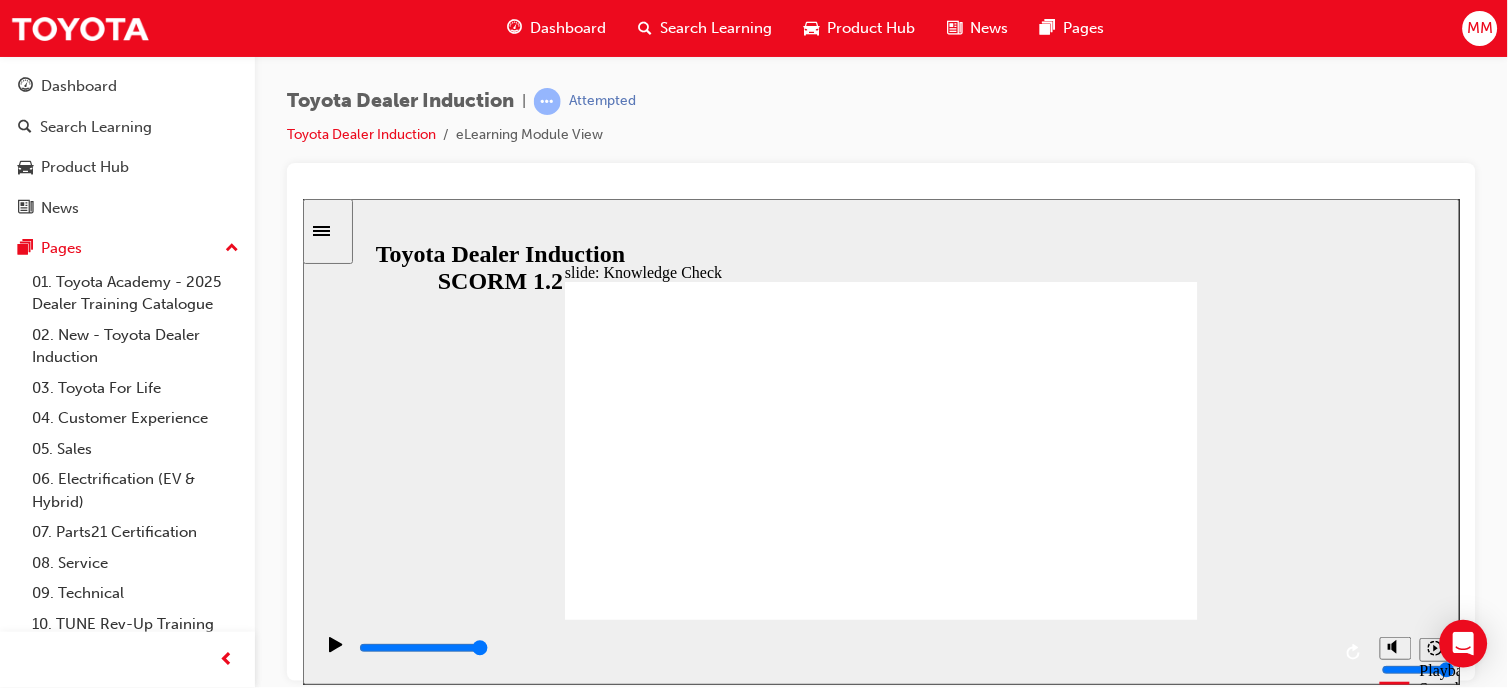 drag, startPoint x: 739, startPoint y: 457, endPoint x: 721, endPoint y: 465, distance: 19.697716 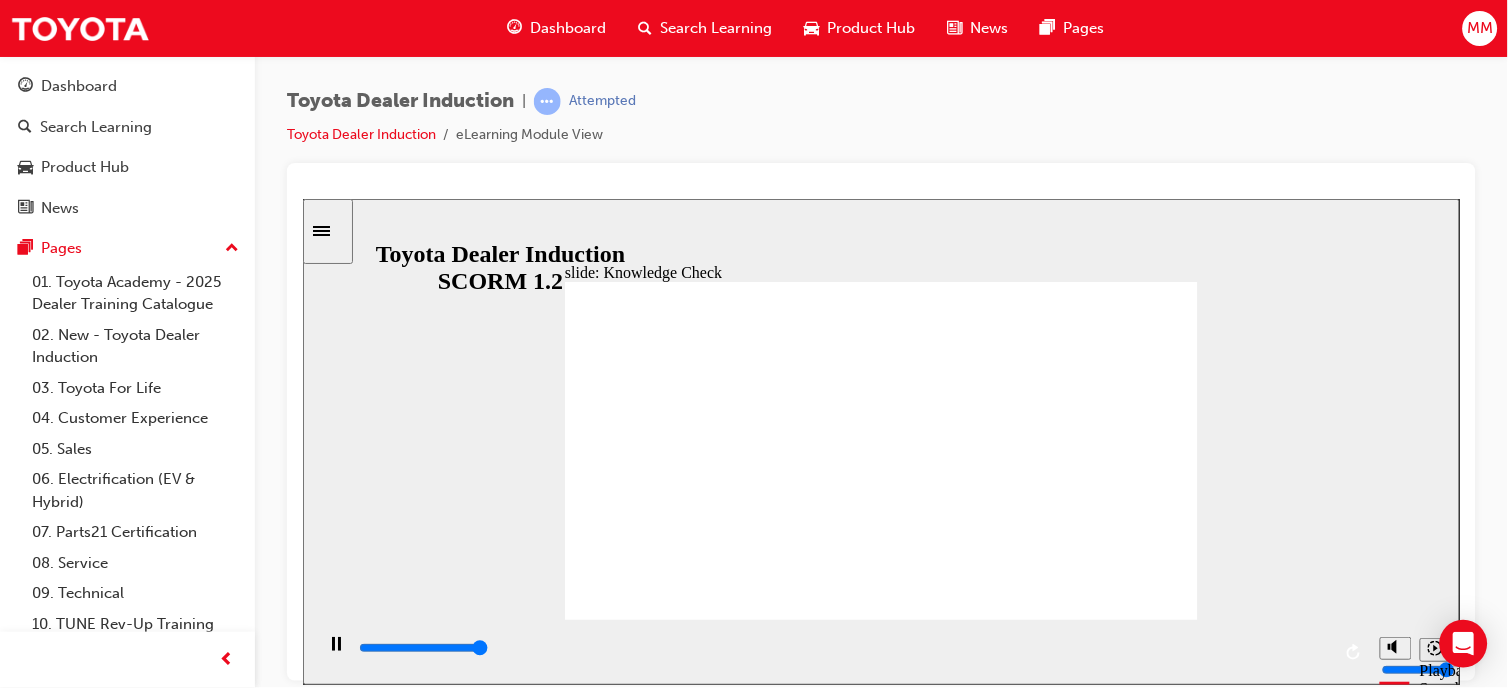 type on "5000" 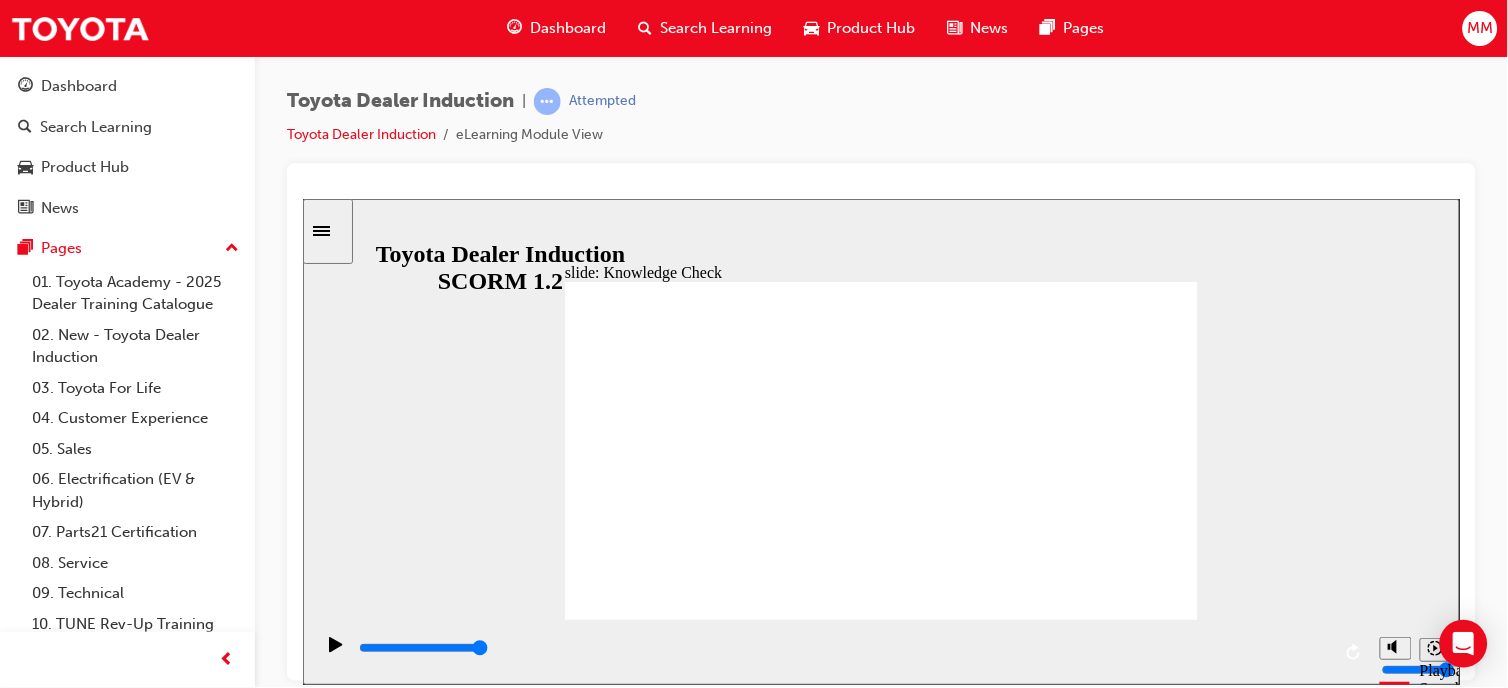 radio on "true" 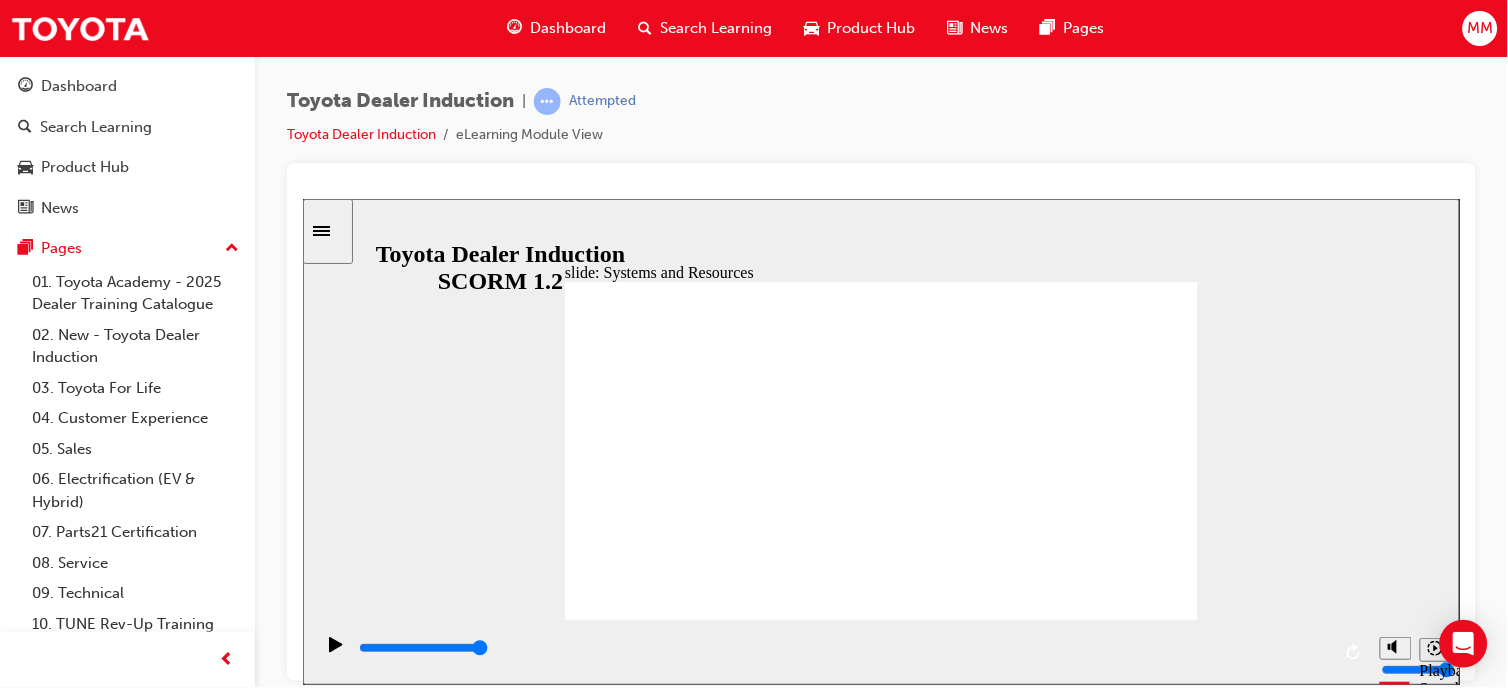click 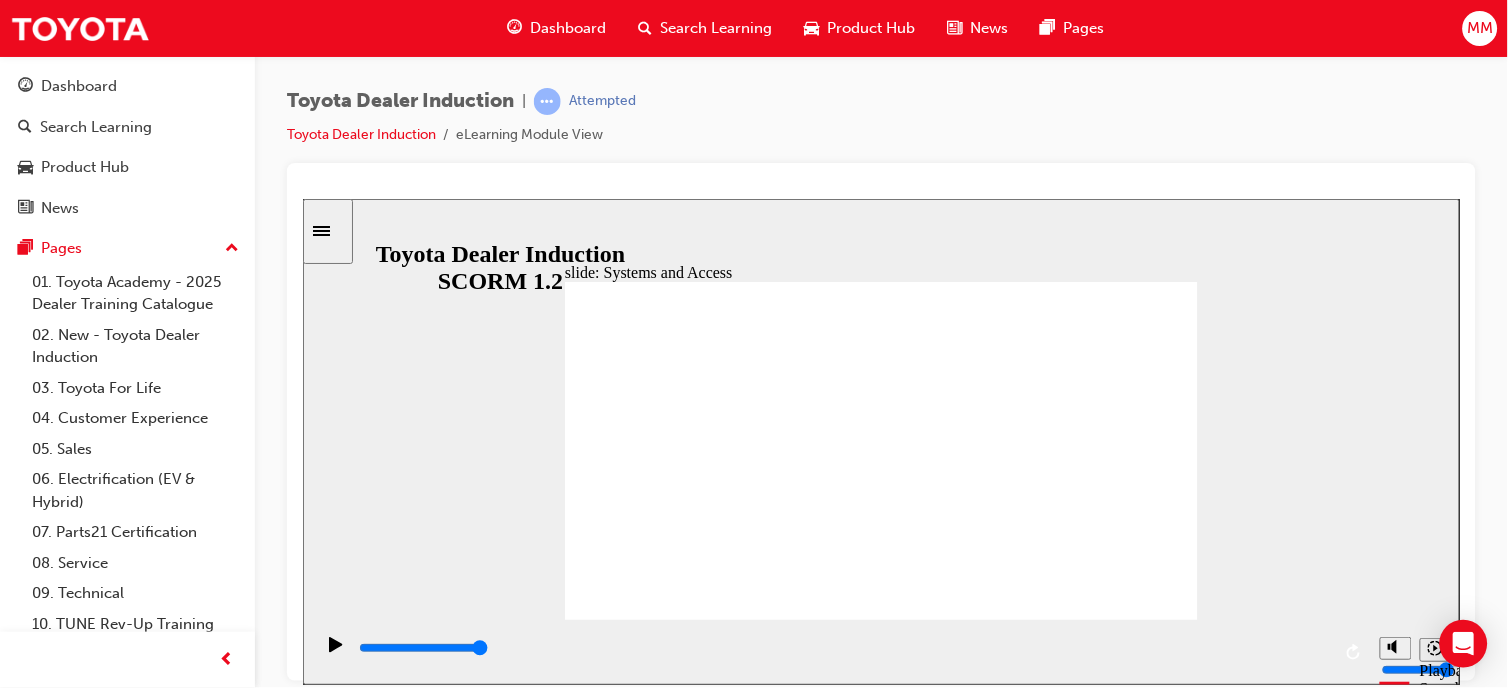 click 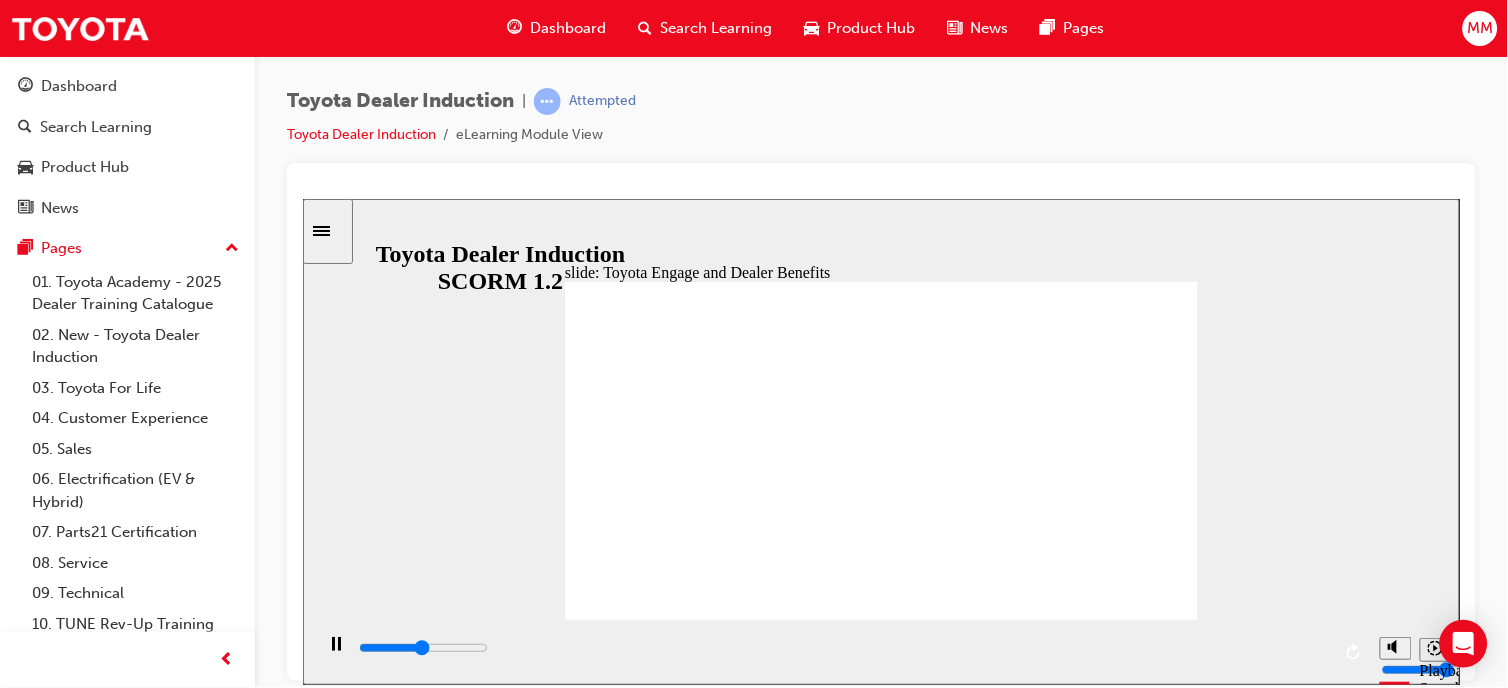 click 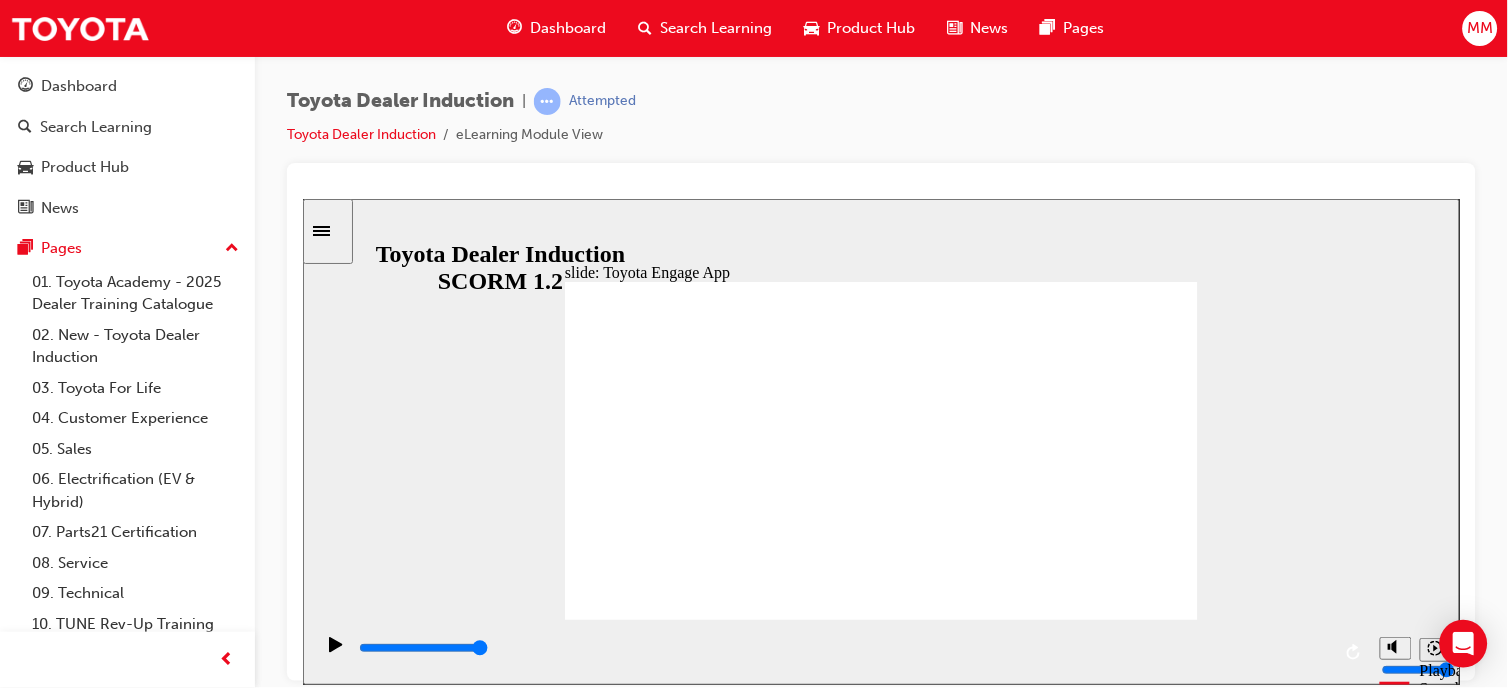 click 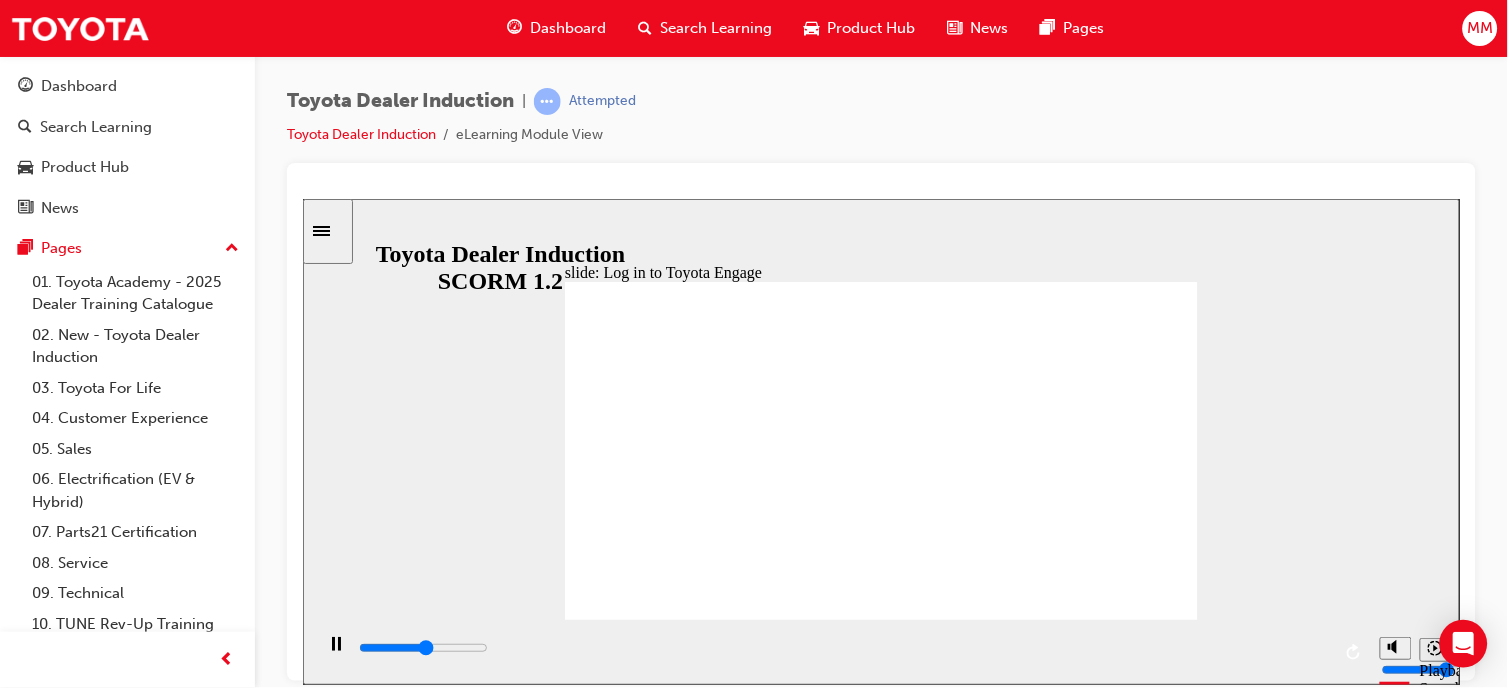 click 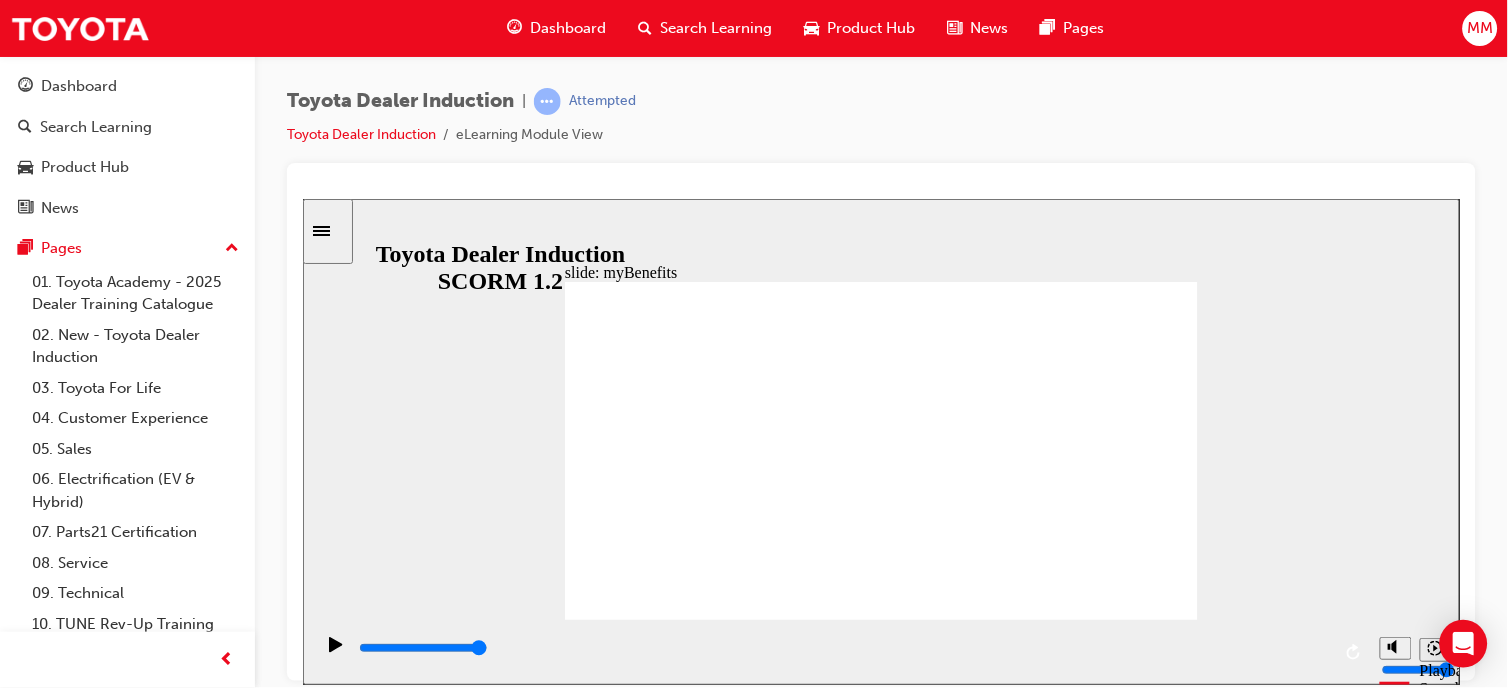 click 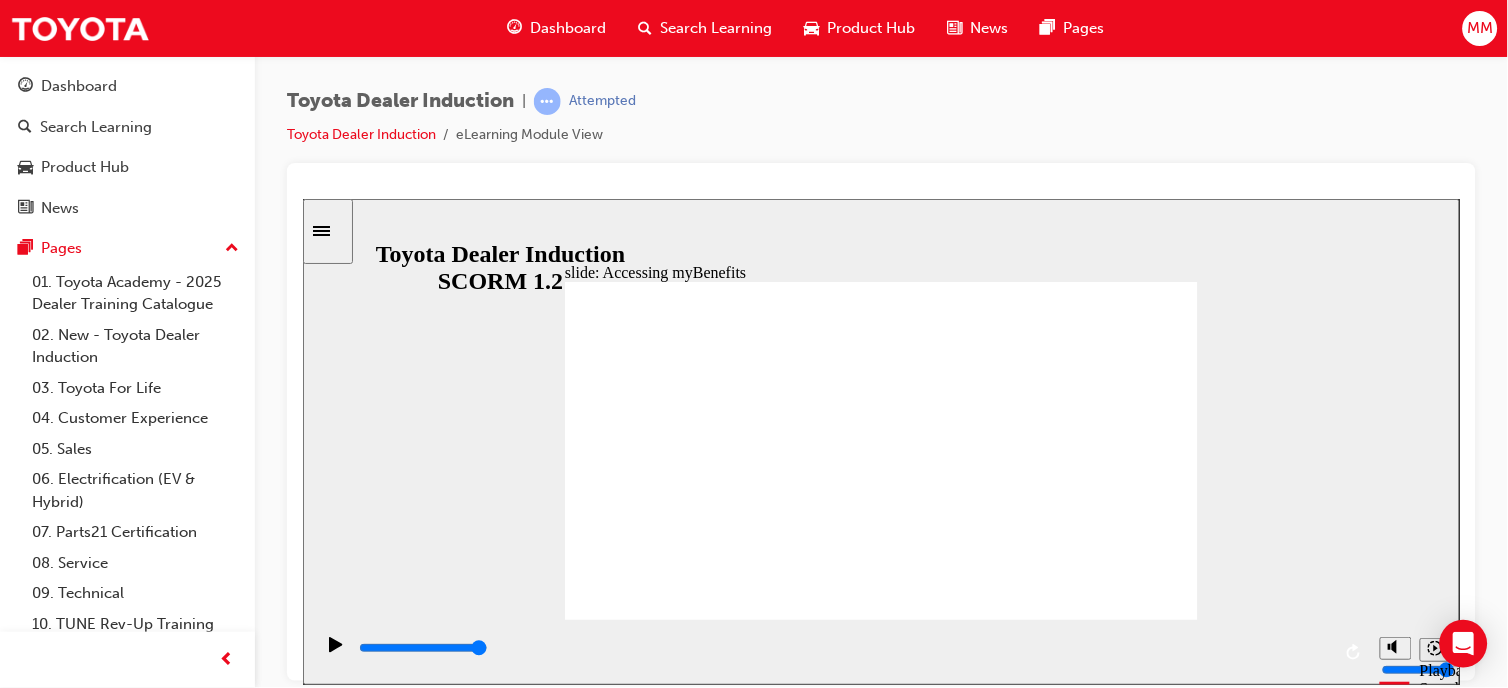click 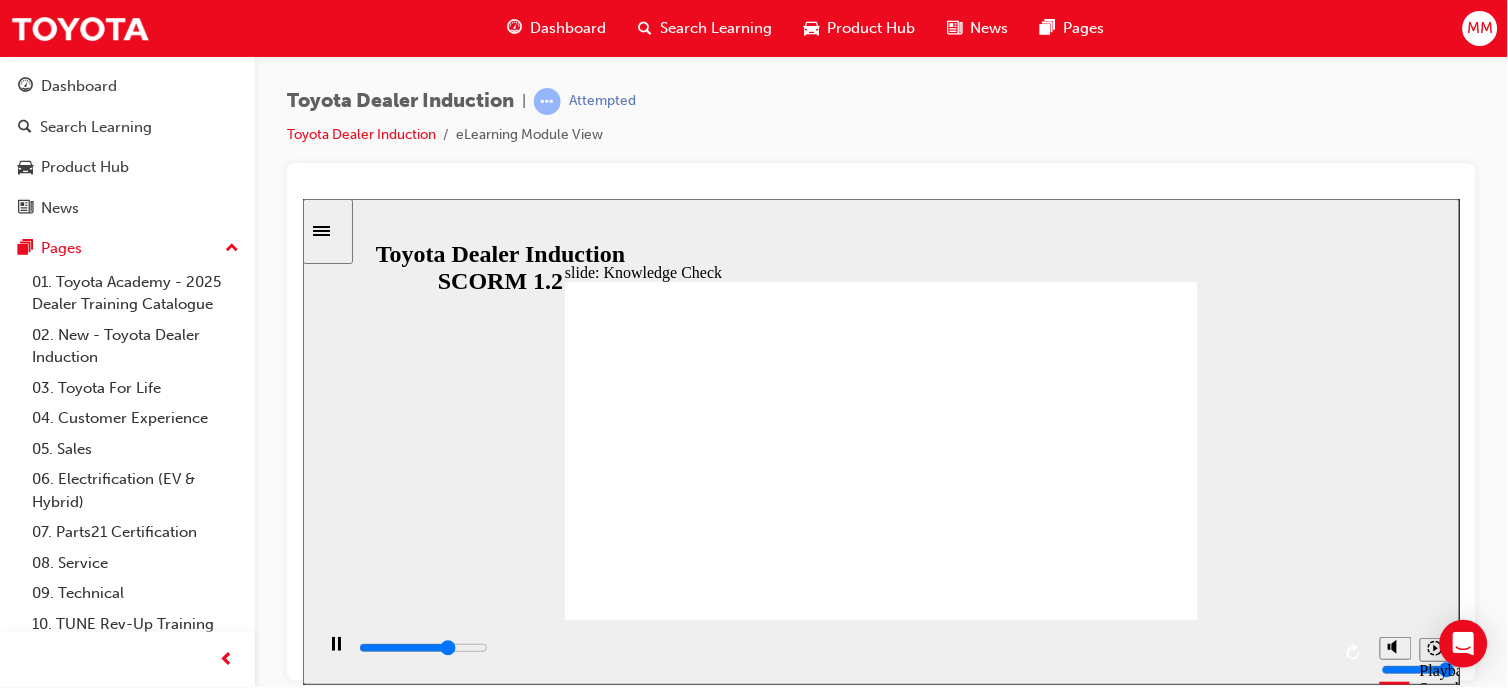 click 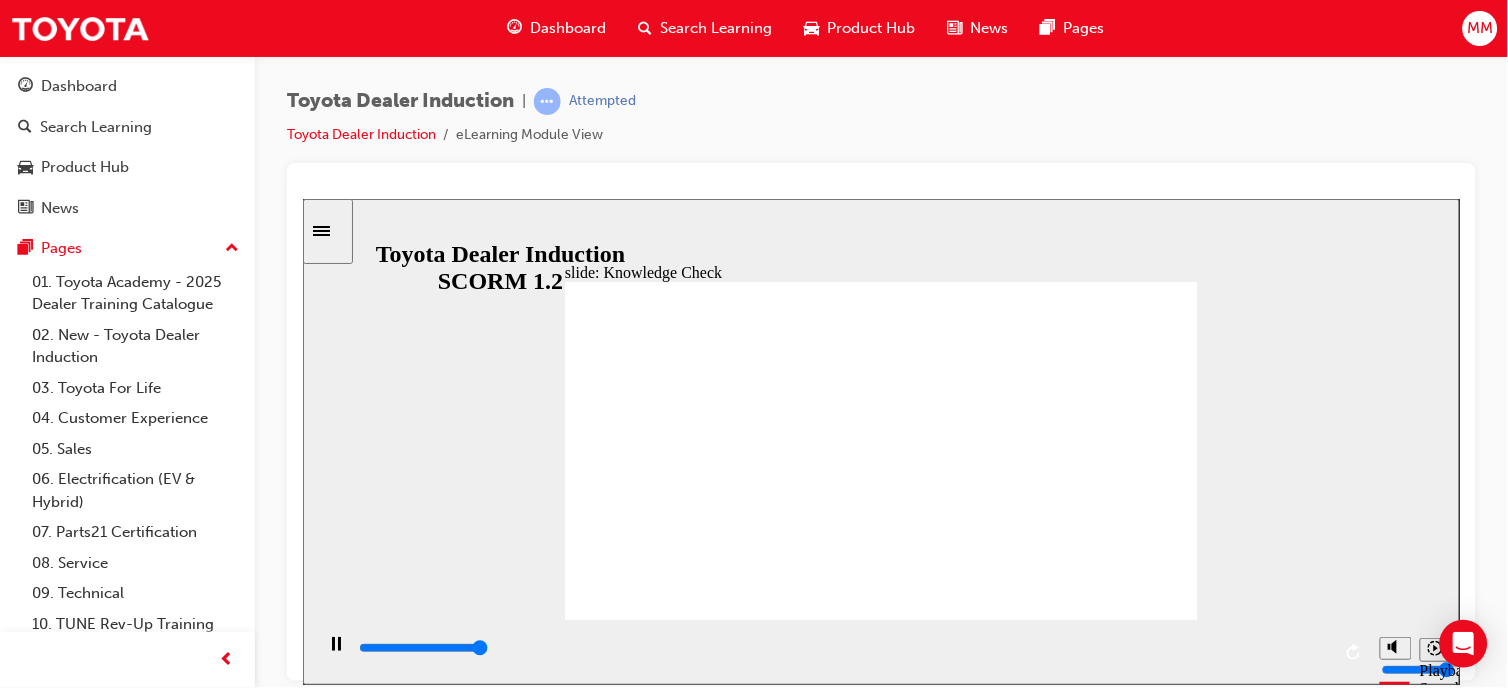 type on "5000" 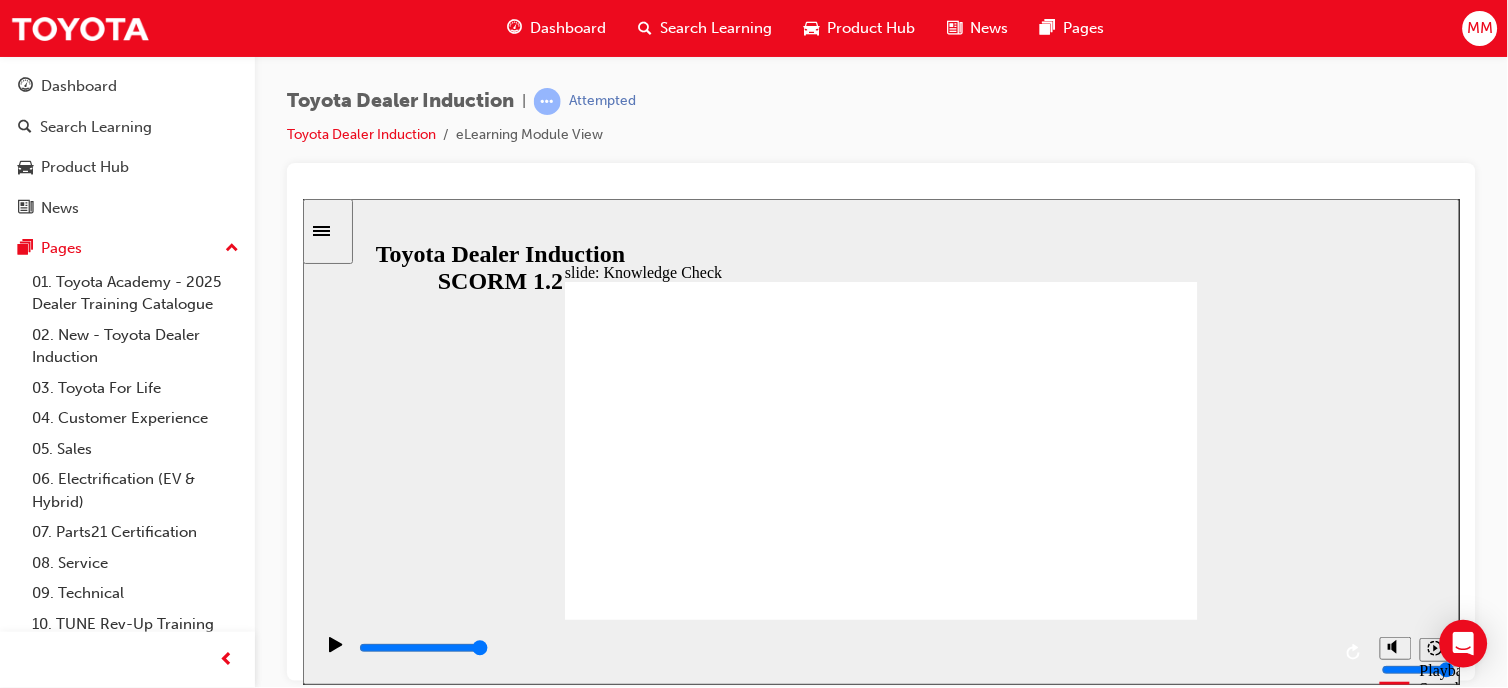 type on "mobile app" 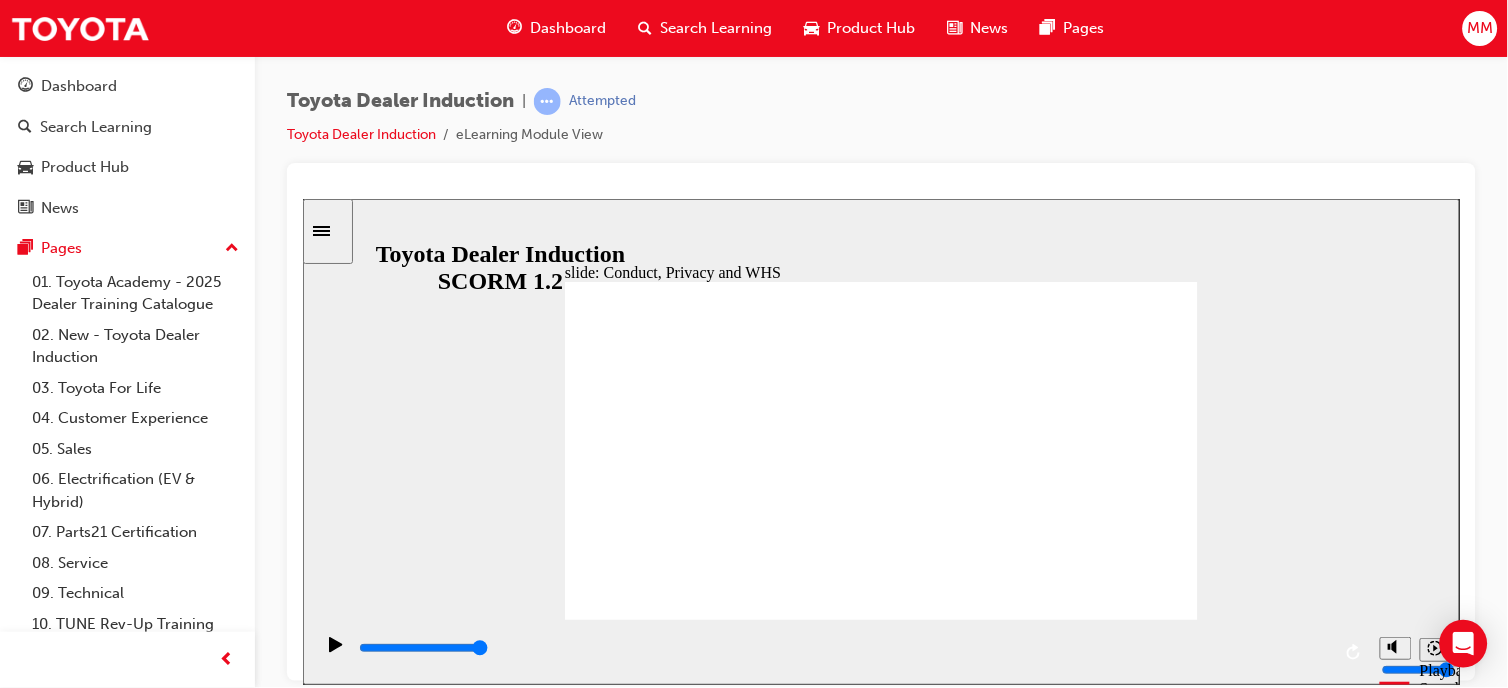 click 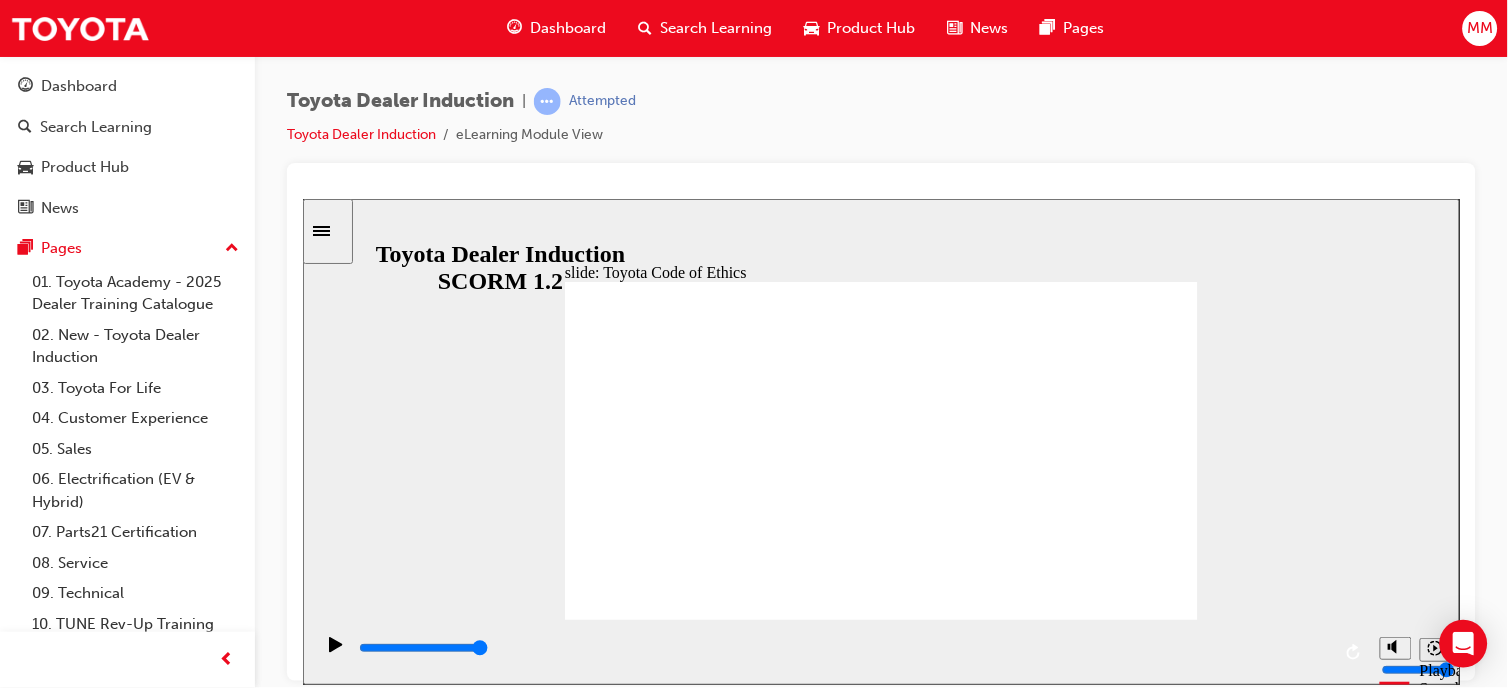 click 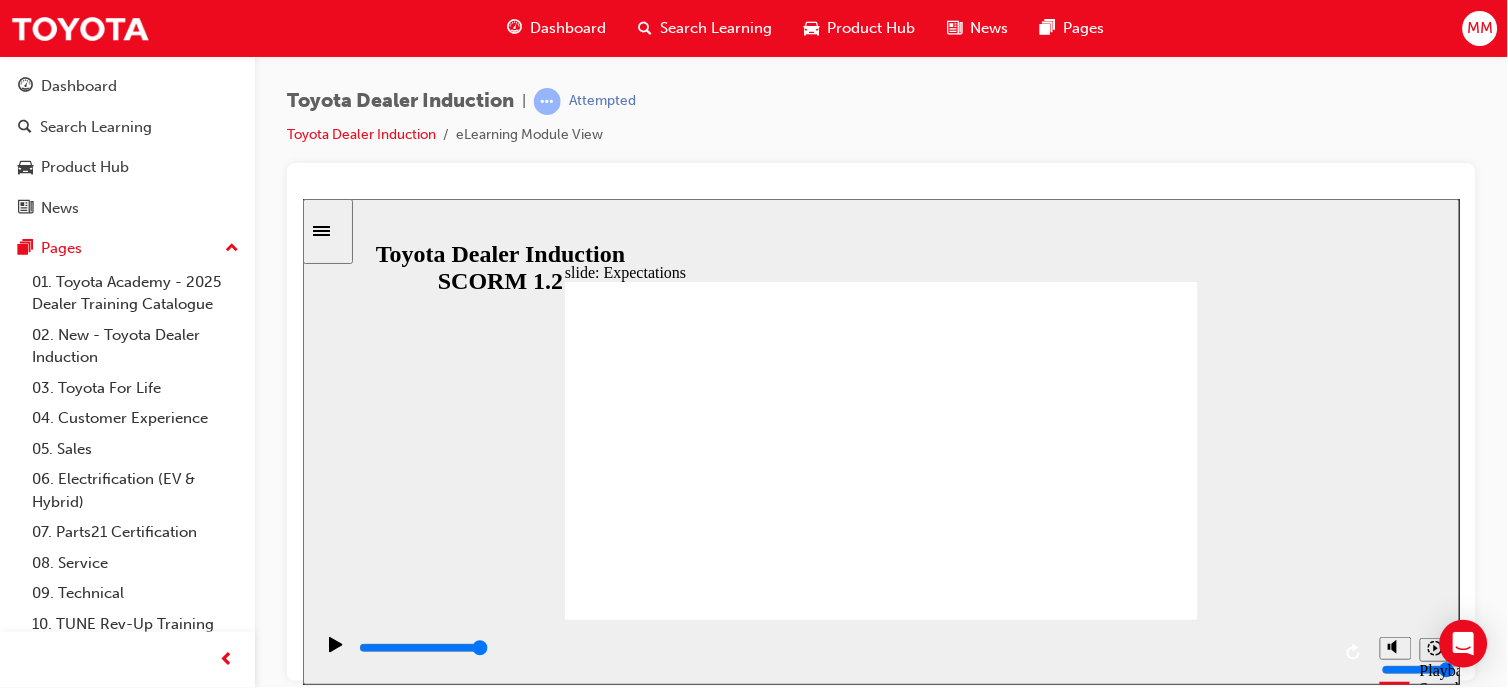 click 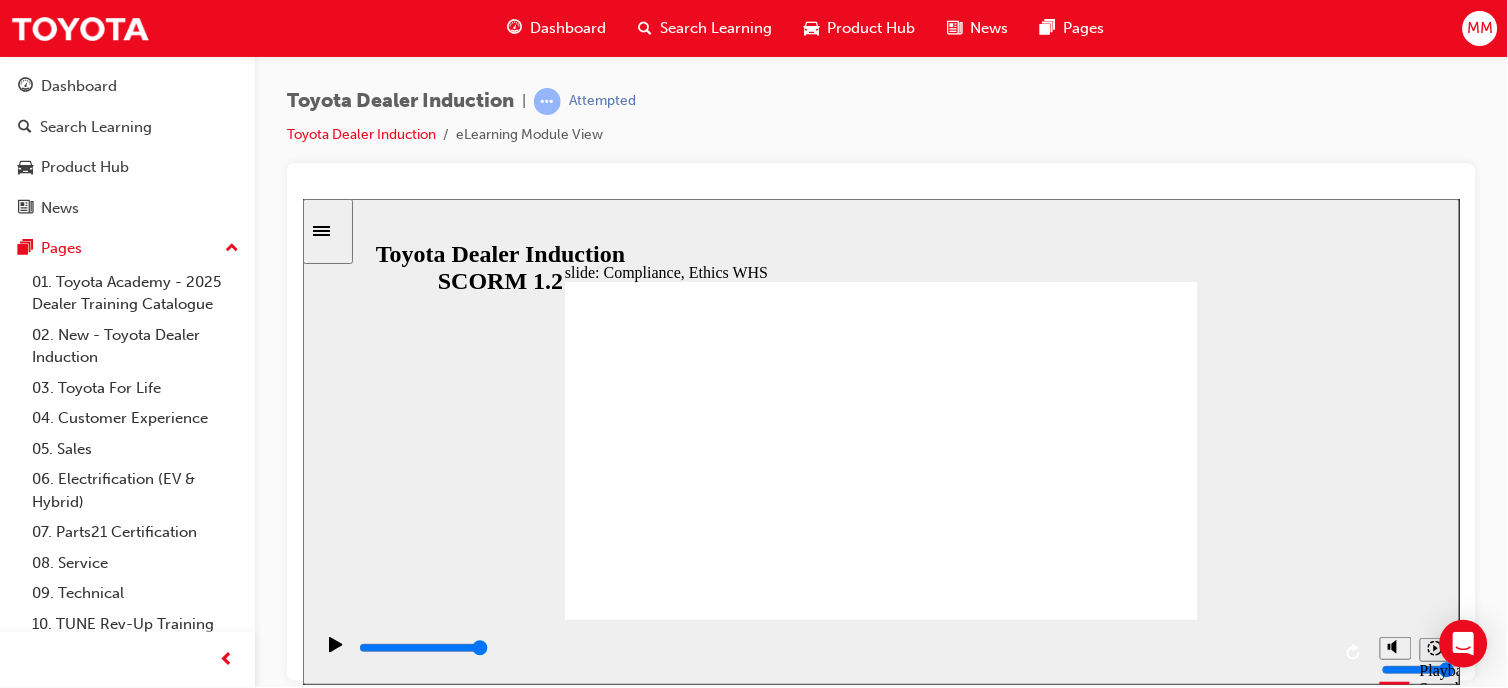 click 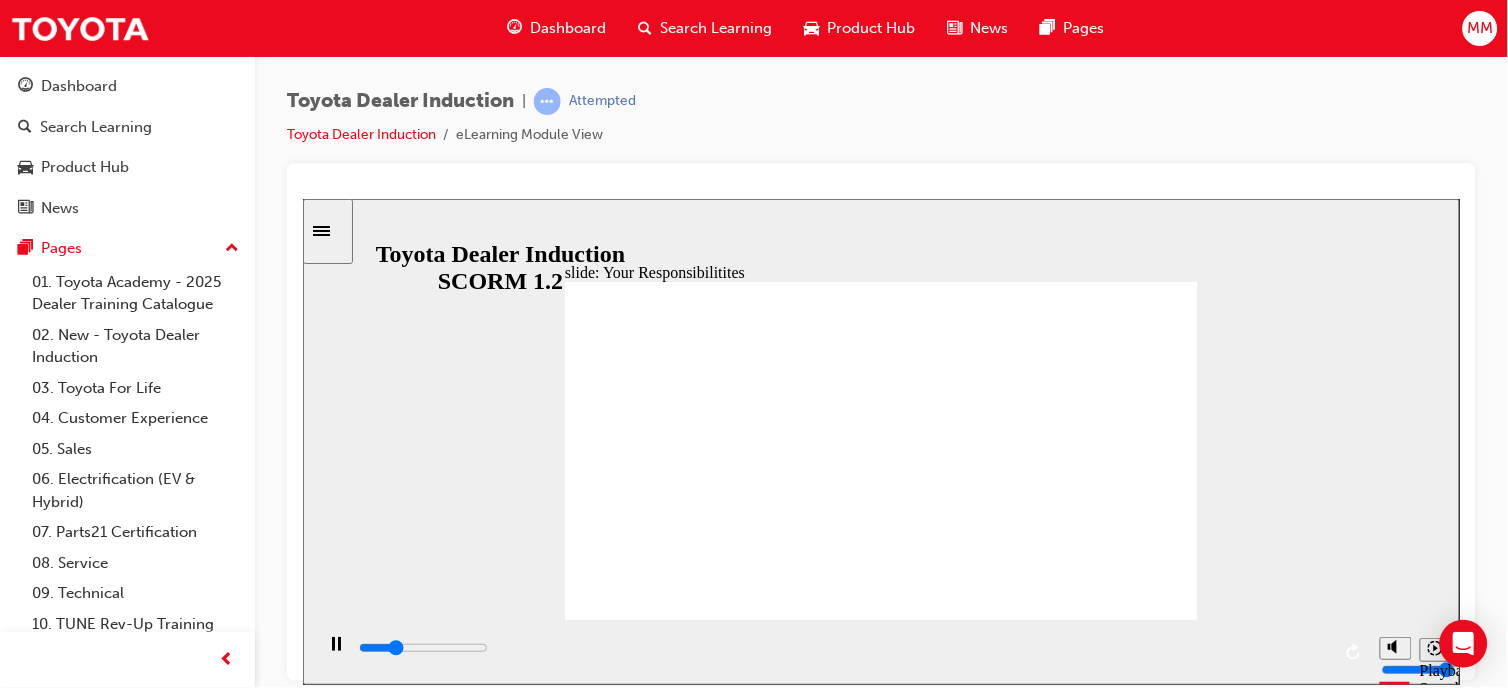 type on "2200" 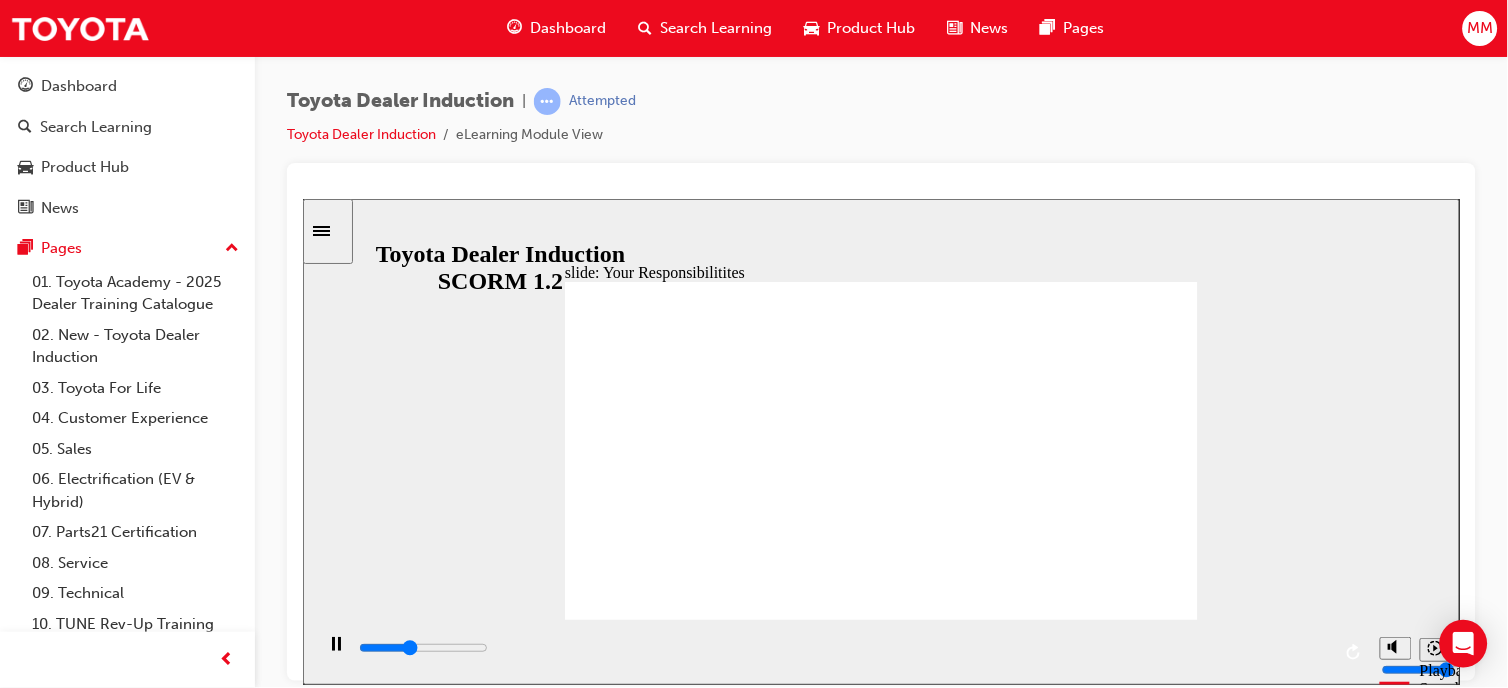 scroll, scrollTop: 0, scrollLeft: 0, axis: both 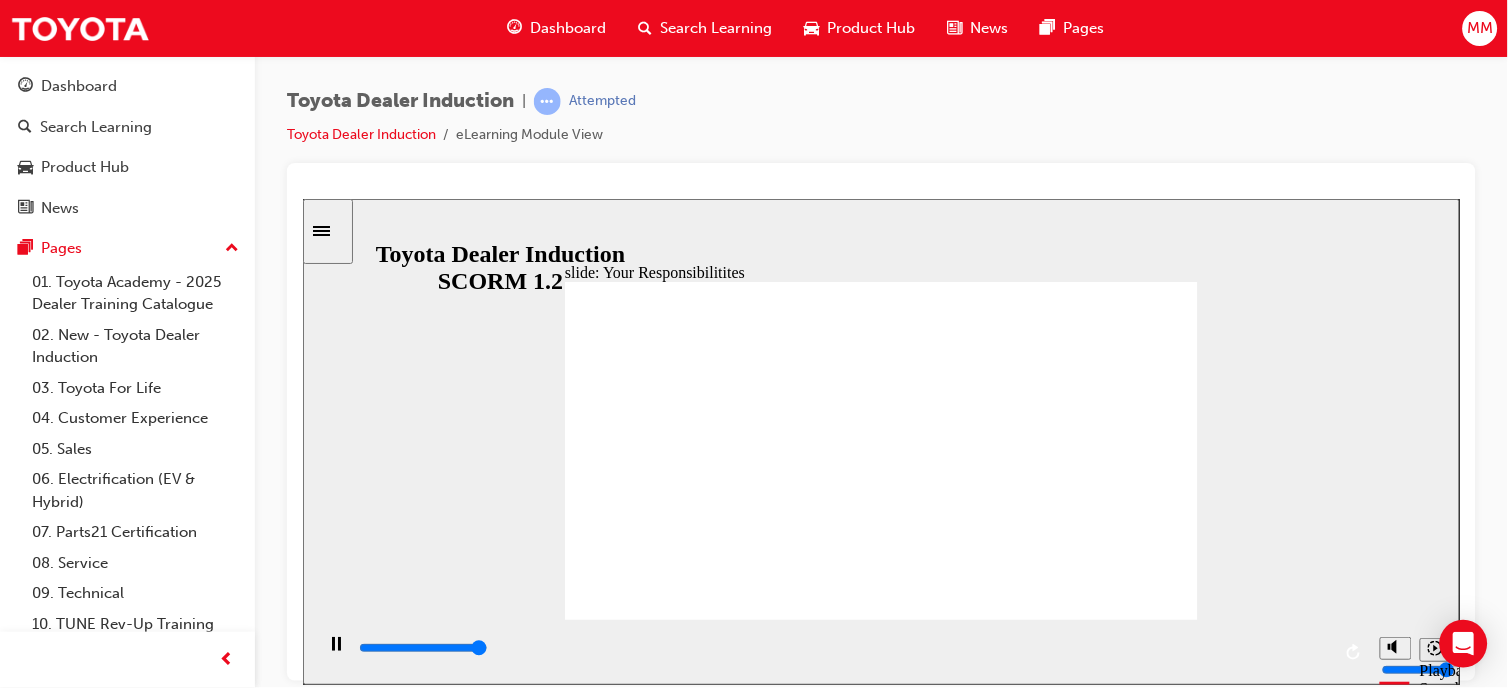 type on "8400" 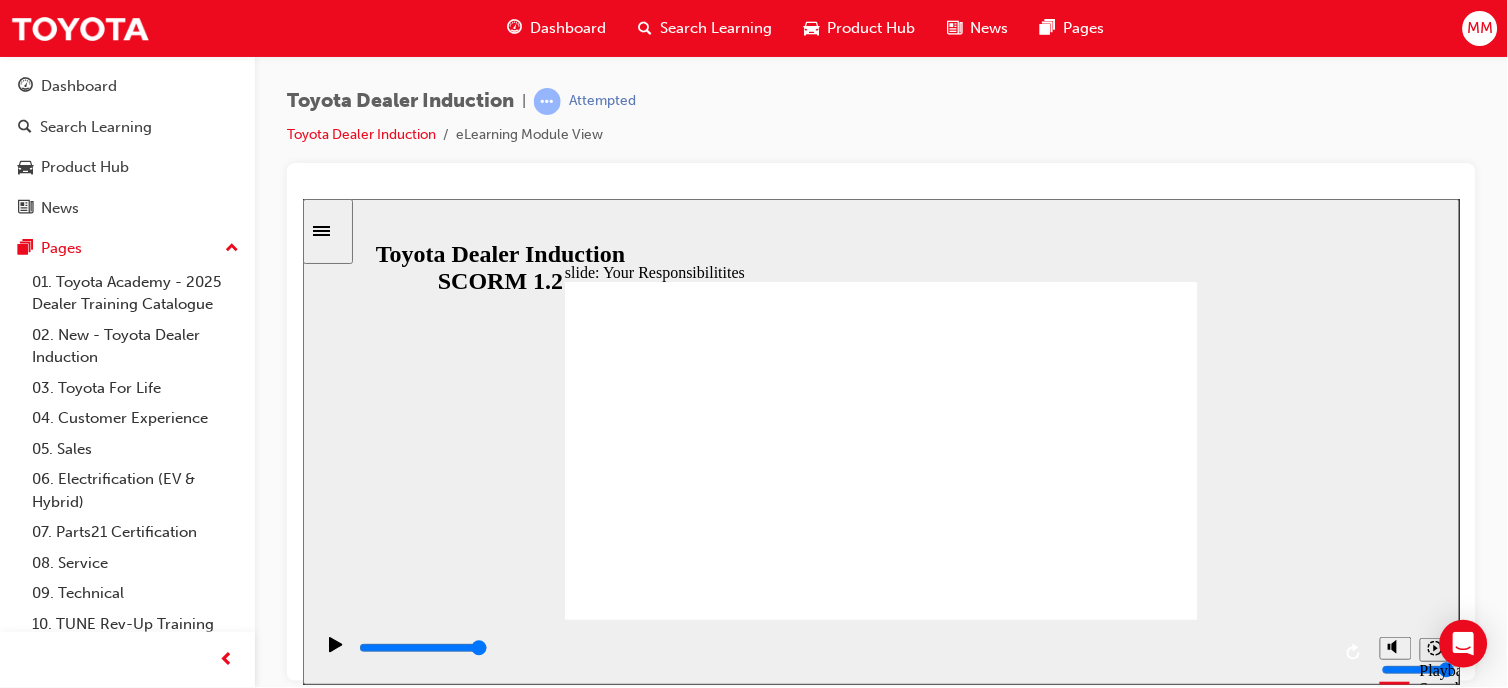 drag, startPoint x: 645, startPoint y: 353, endPoint x: 625, endPoint y: 350, distance: 20.22375 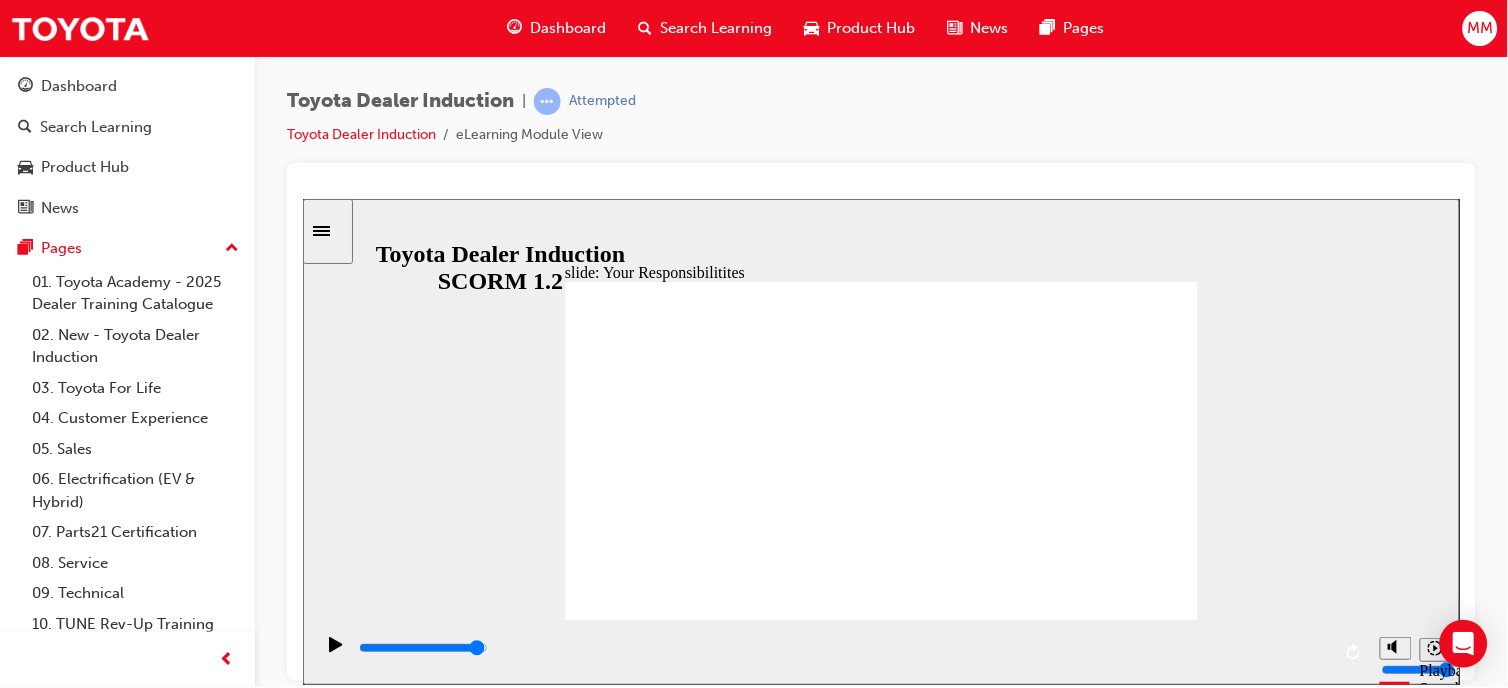 click at bounding box center [880, 1553] 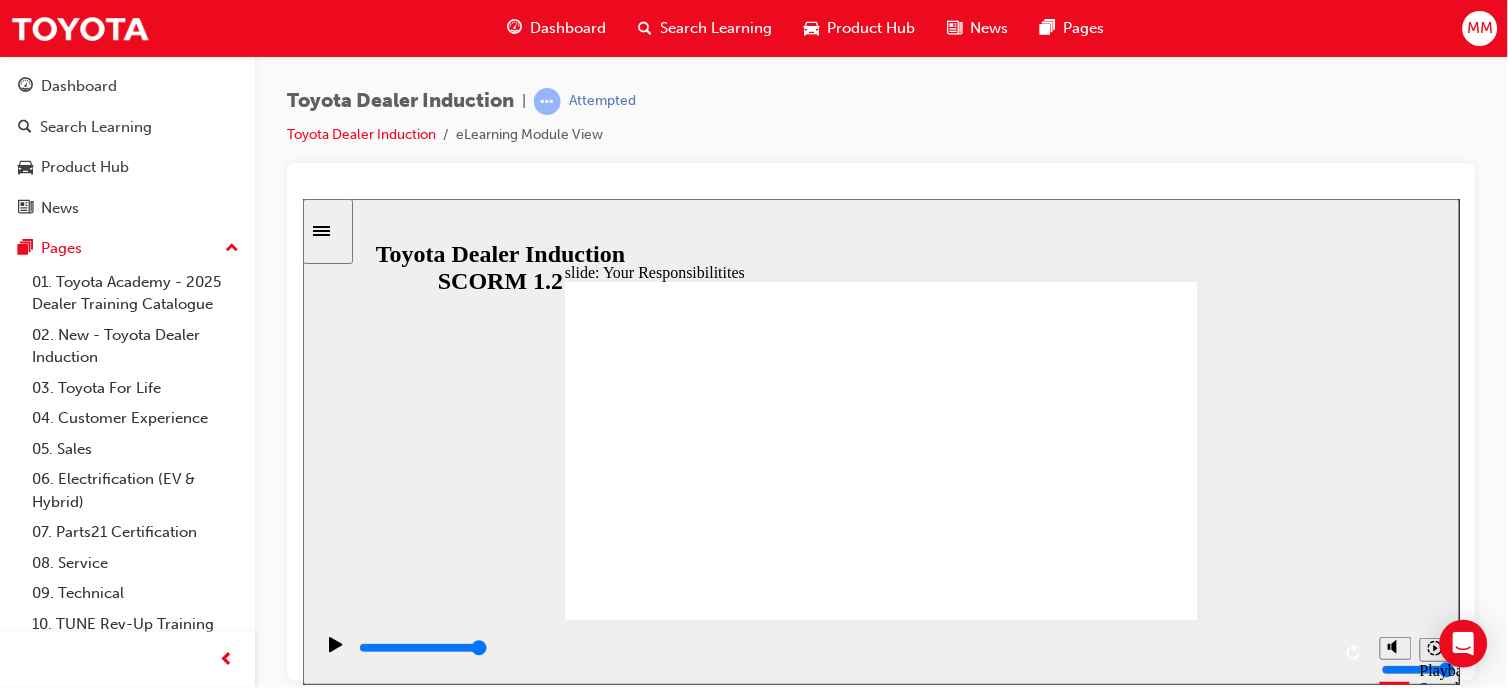 click 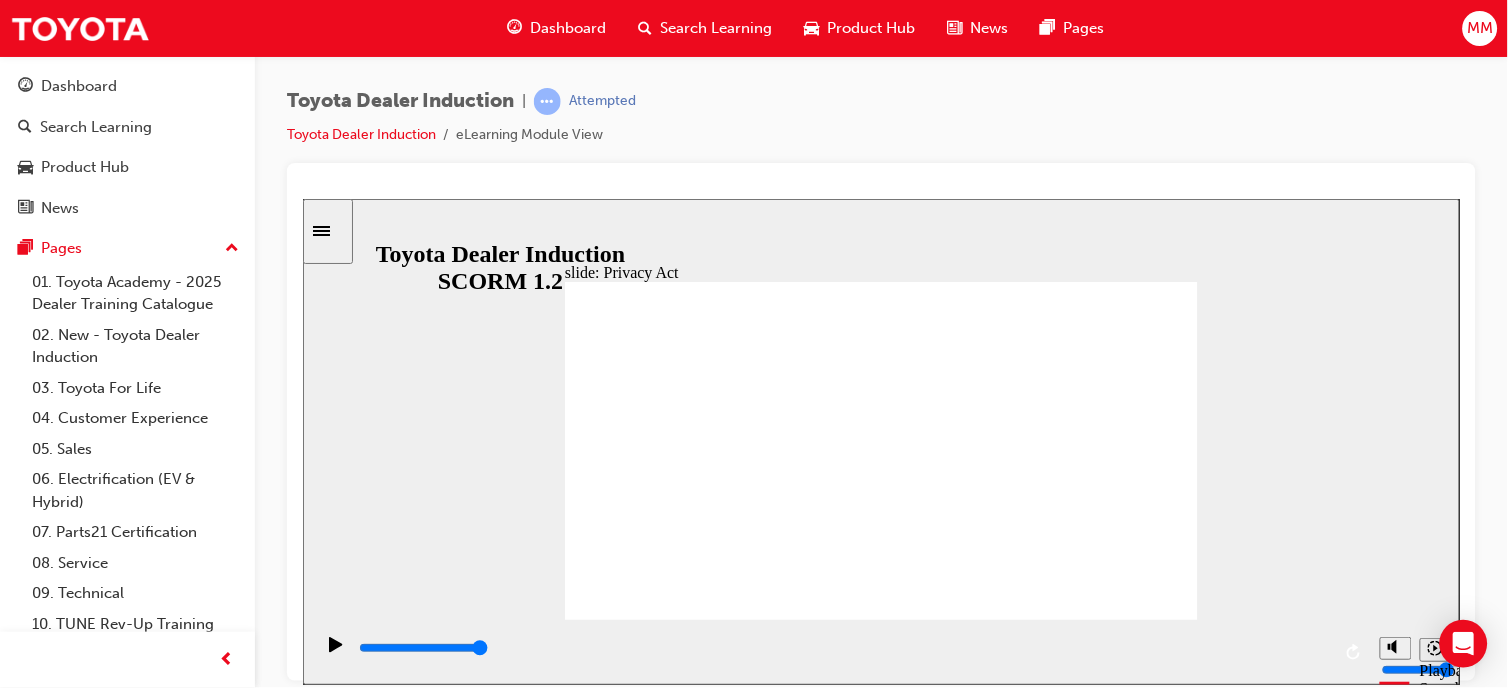 click 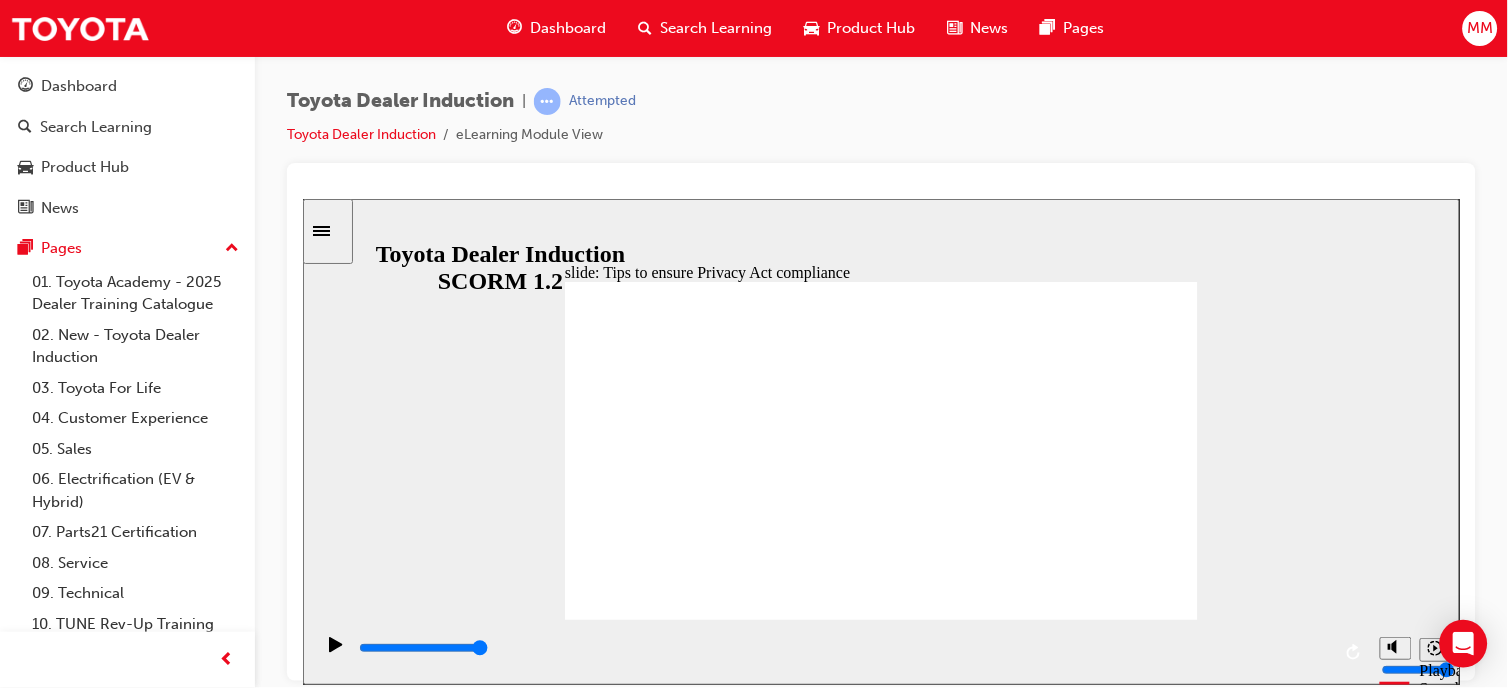 click 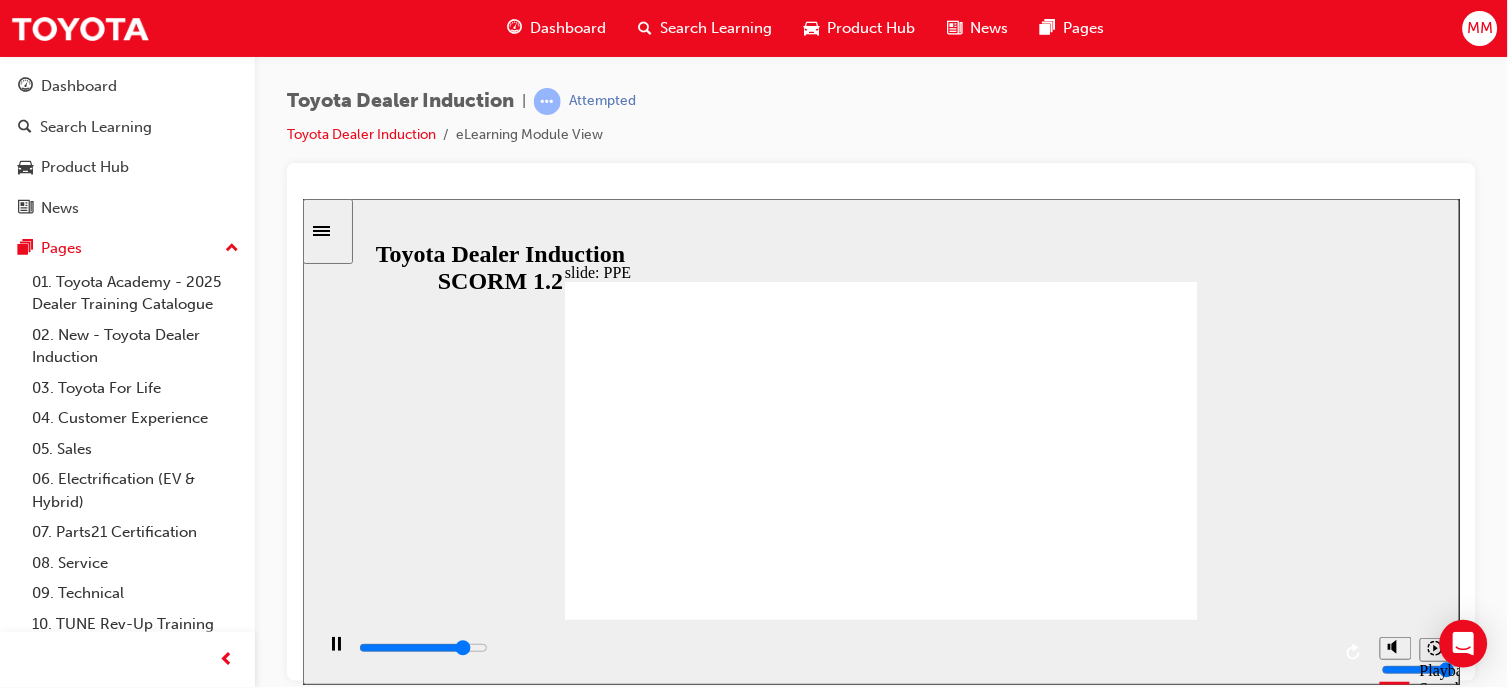 click 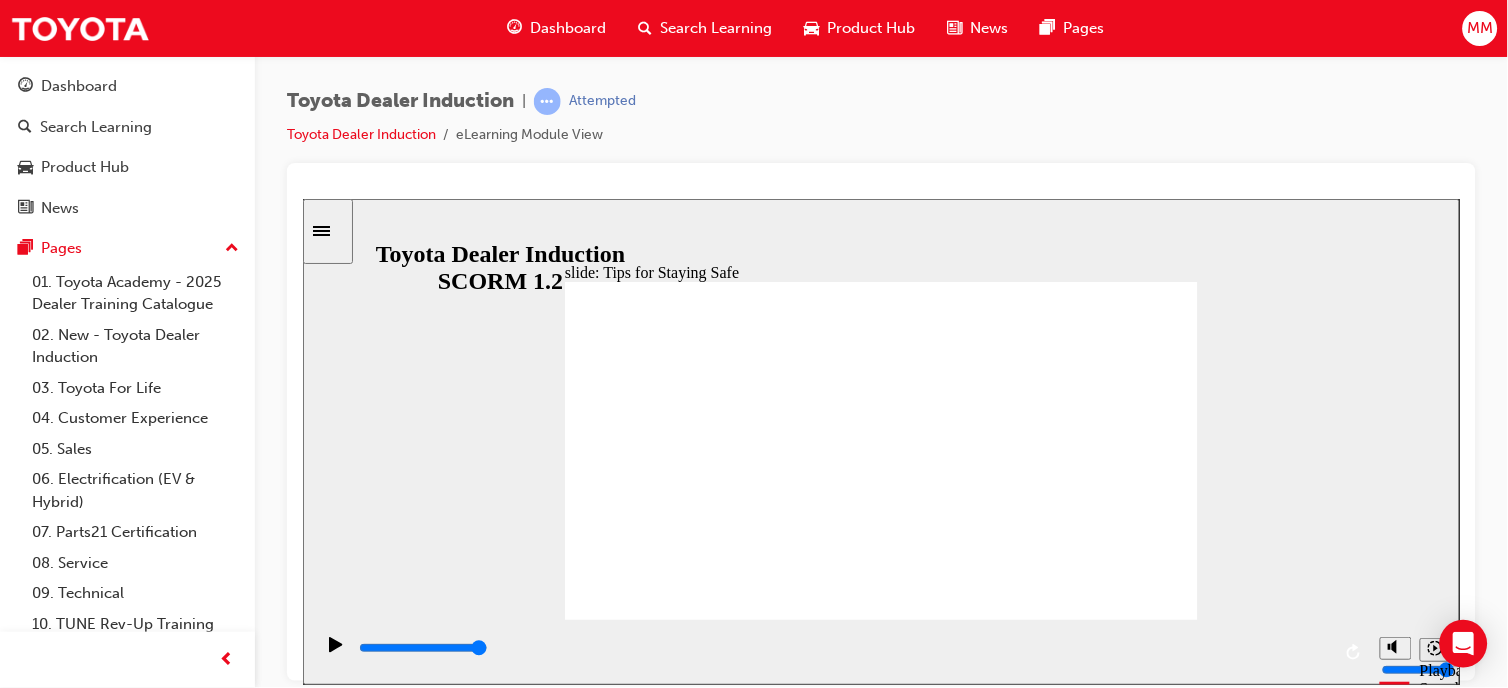 click 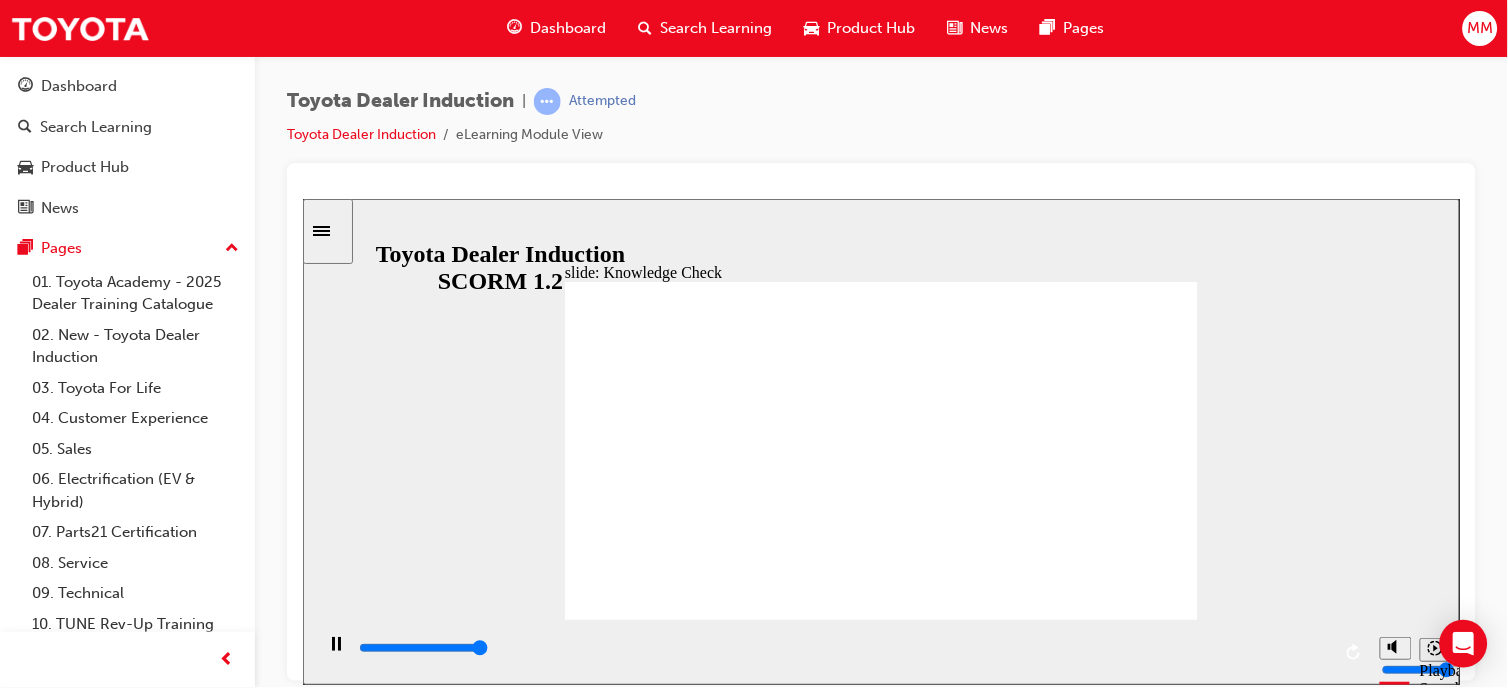 type on "5000" 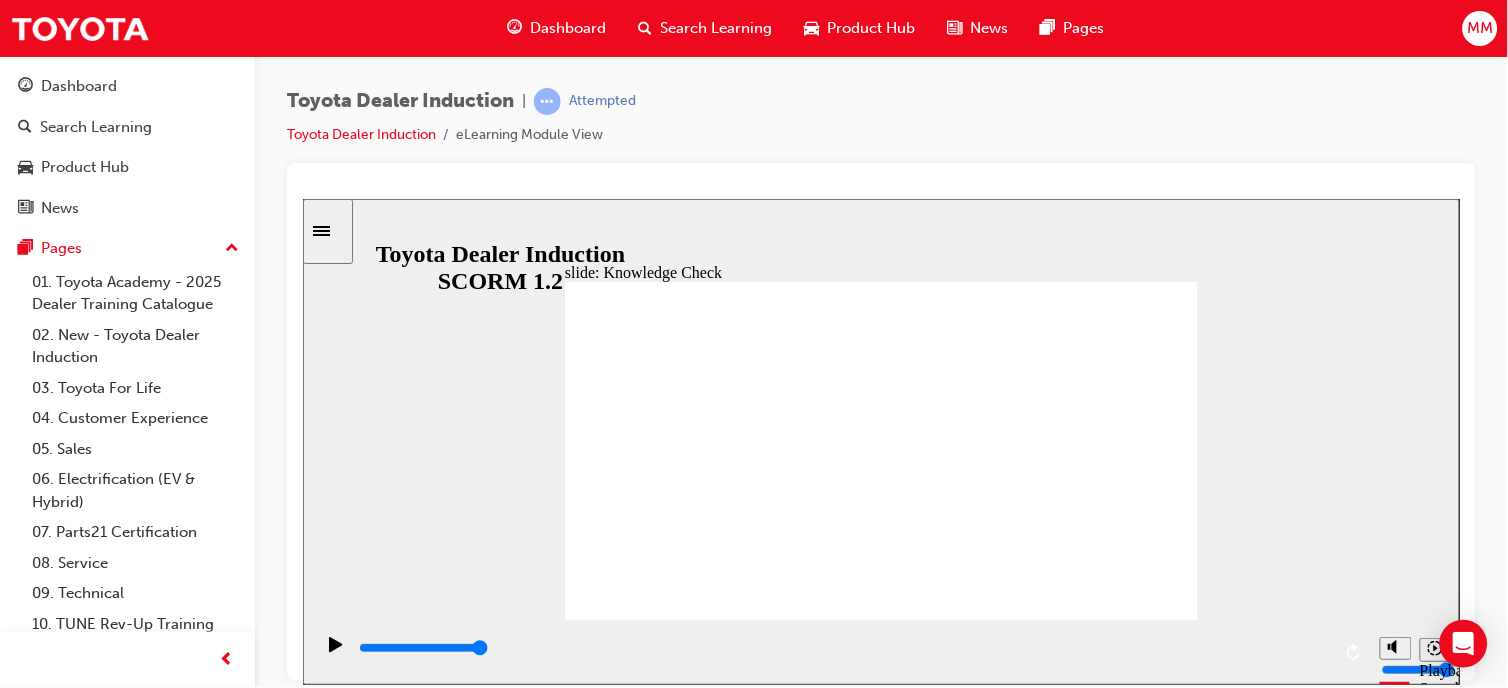 checkbox on "true" 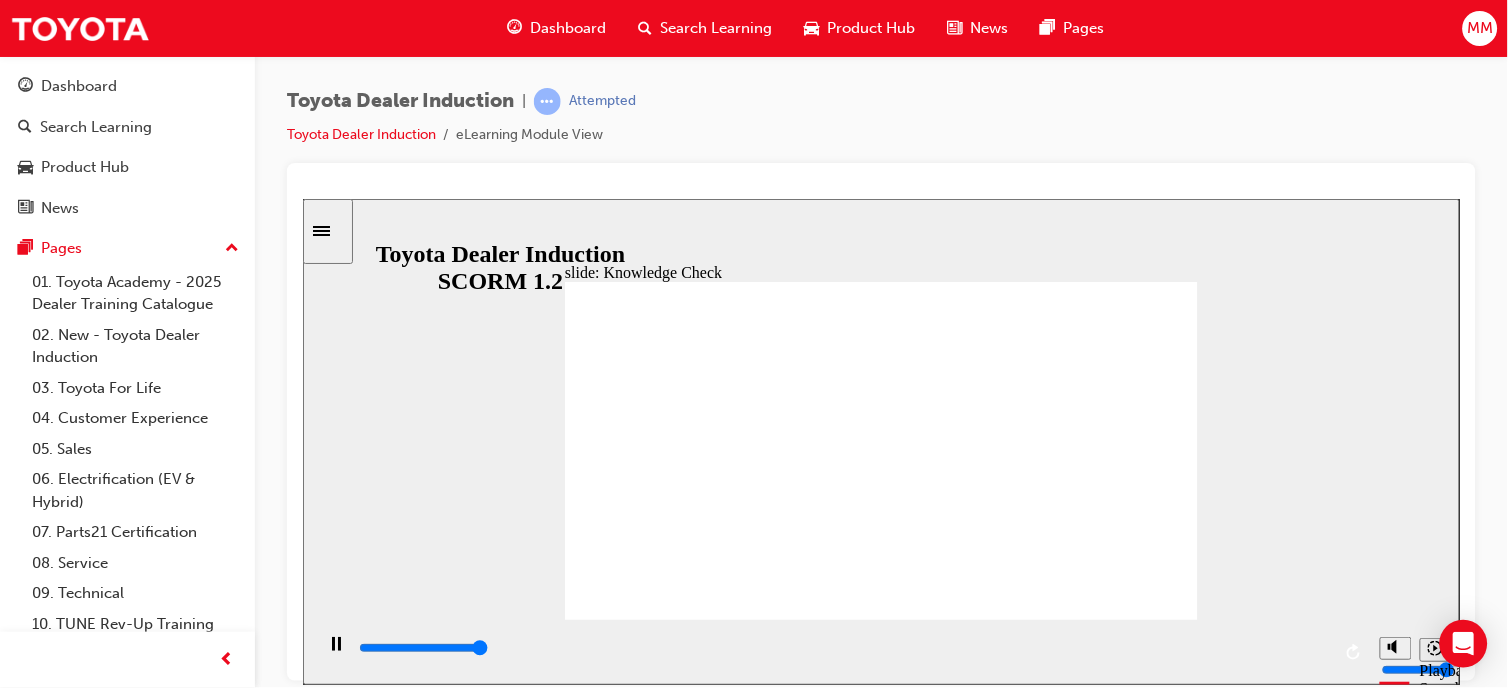 type on "5000" 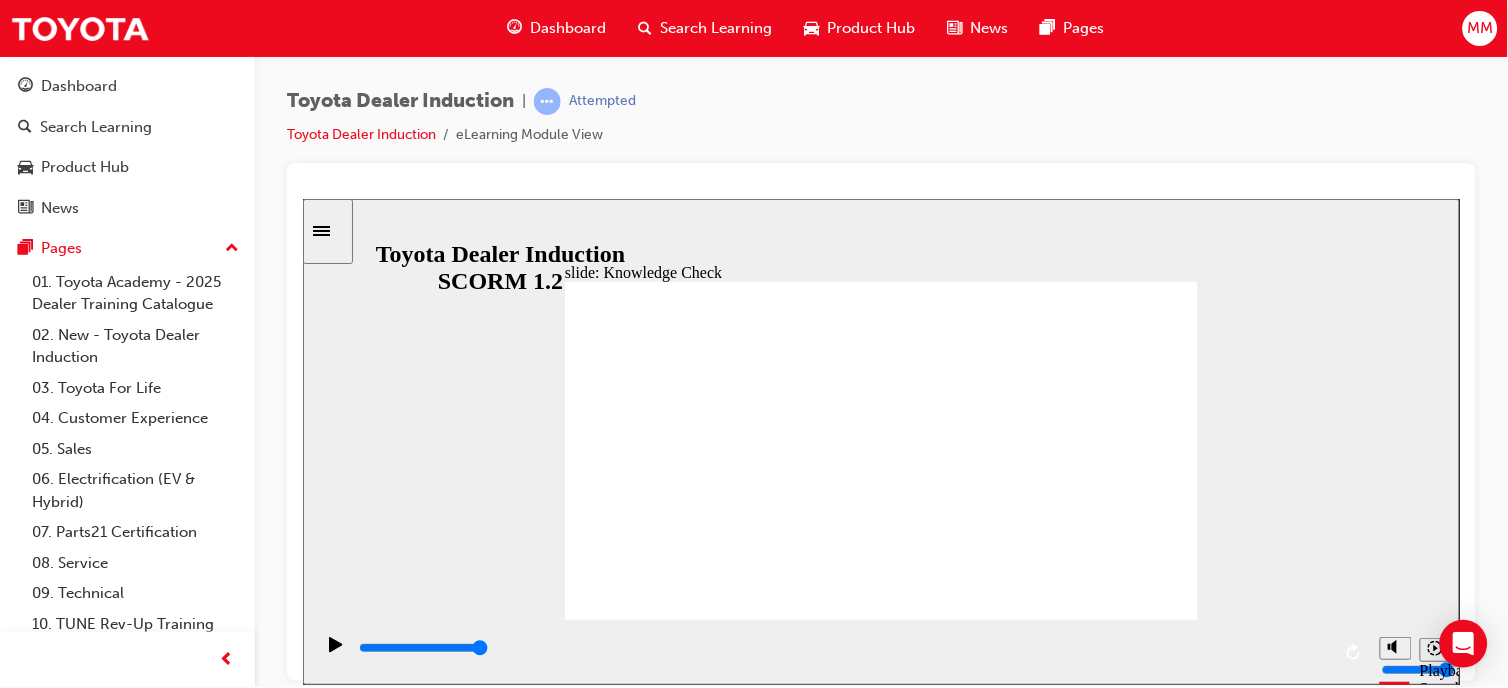 click 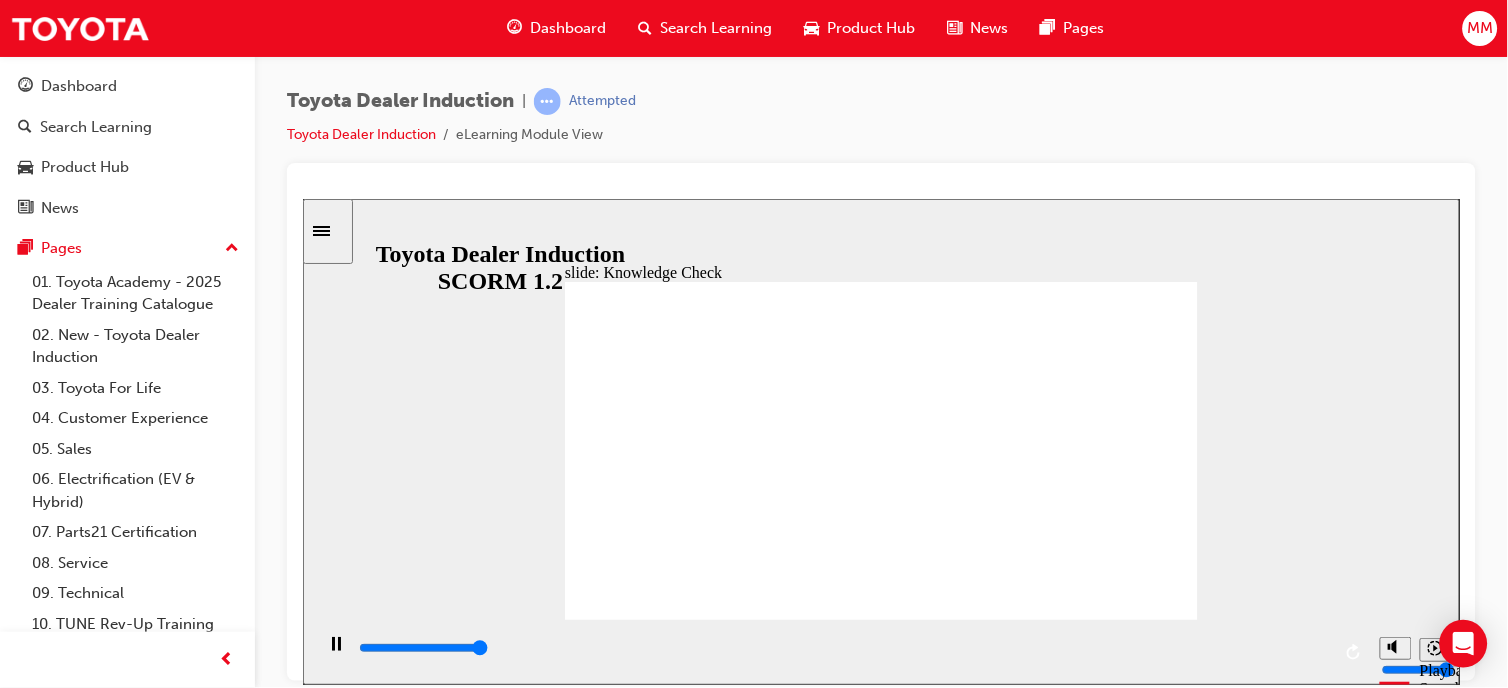 type on "5000" 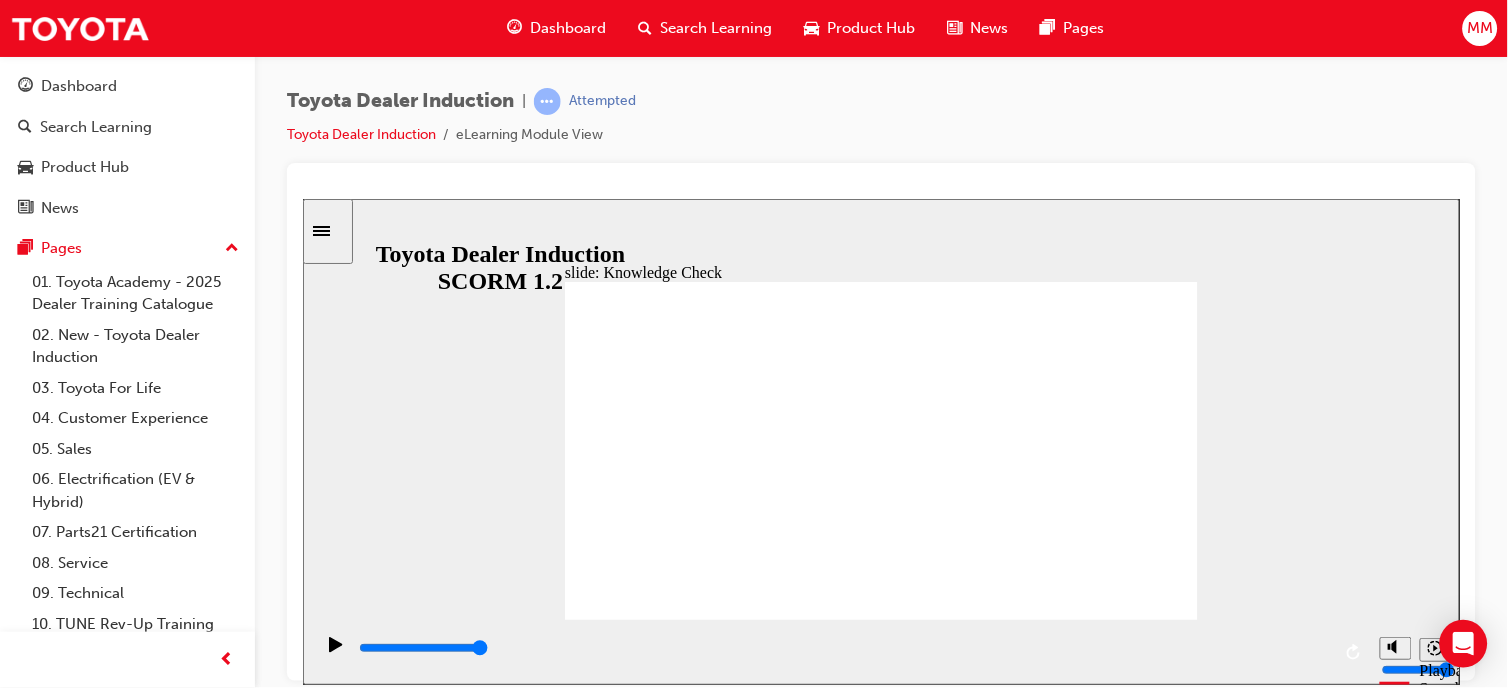 checkbox on "true" 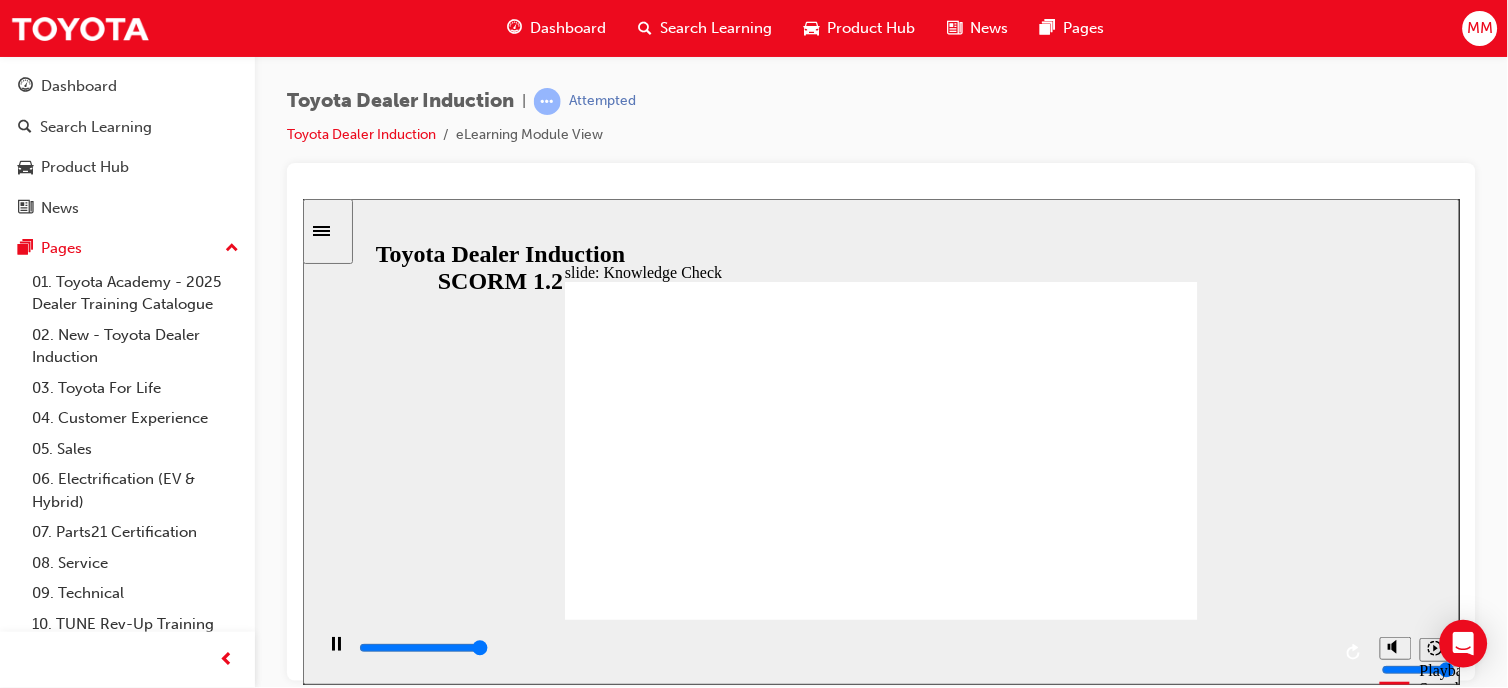 type on "5000" 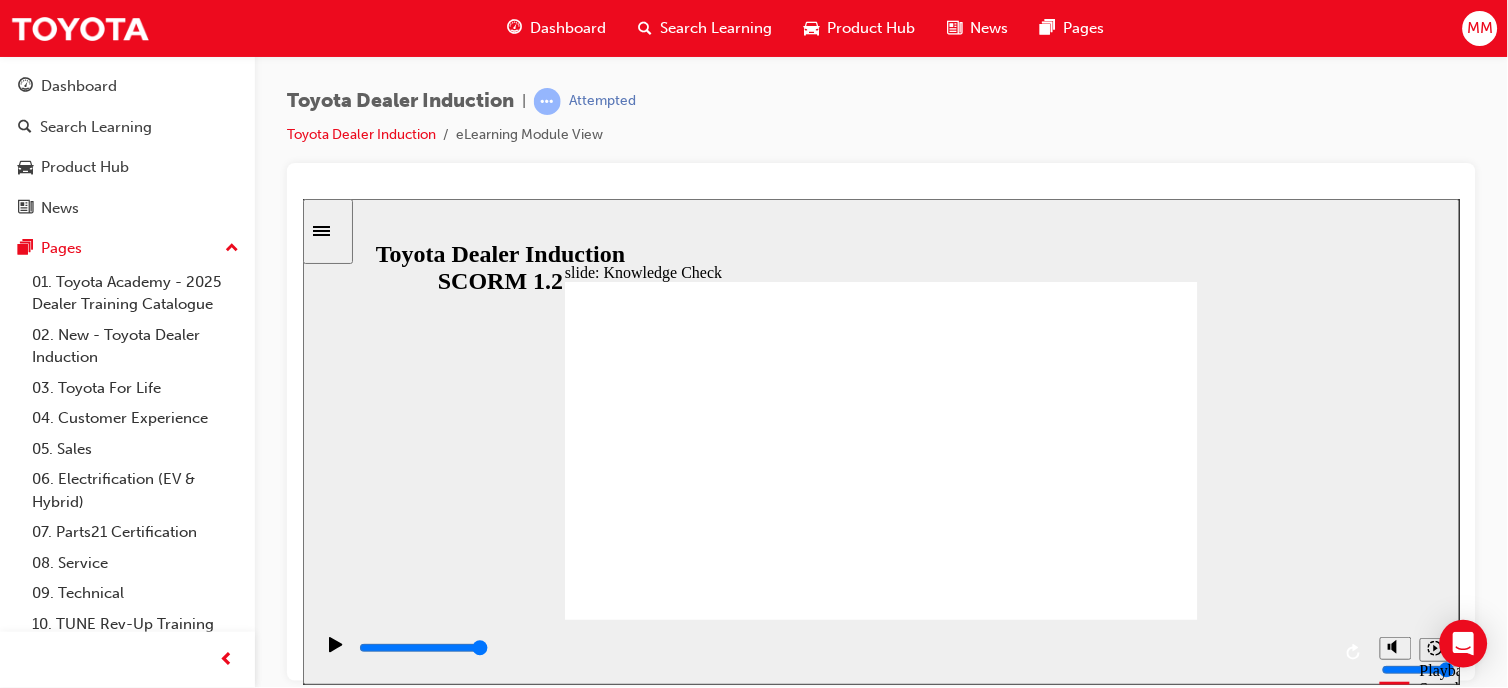 checkbox on "true" 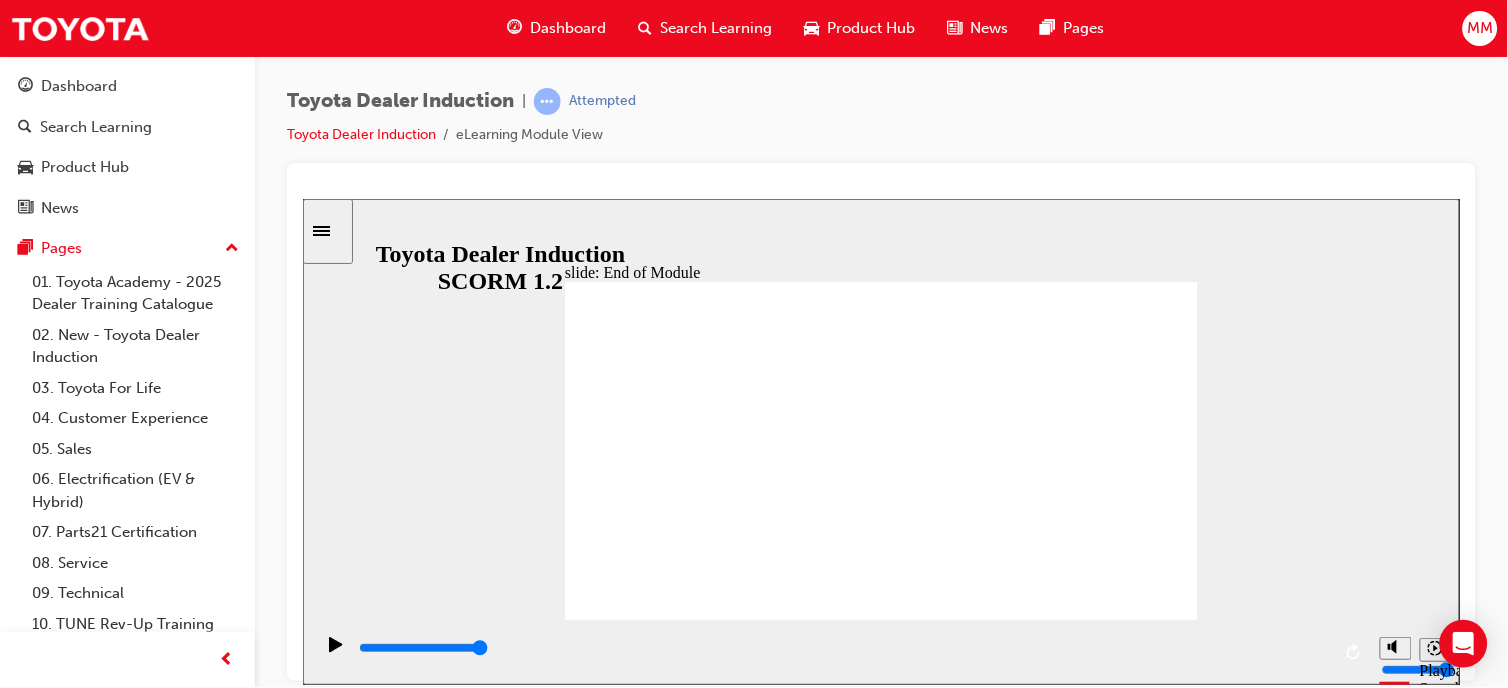 click 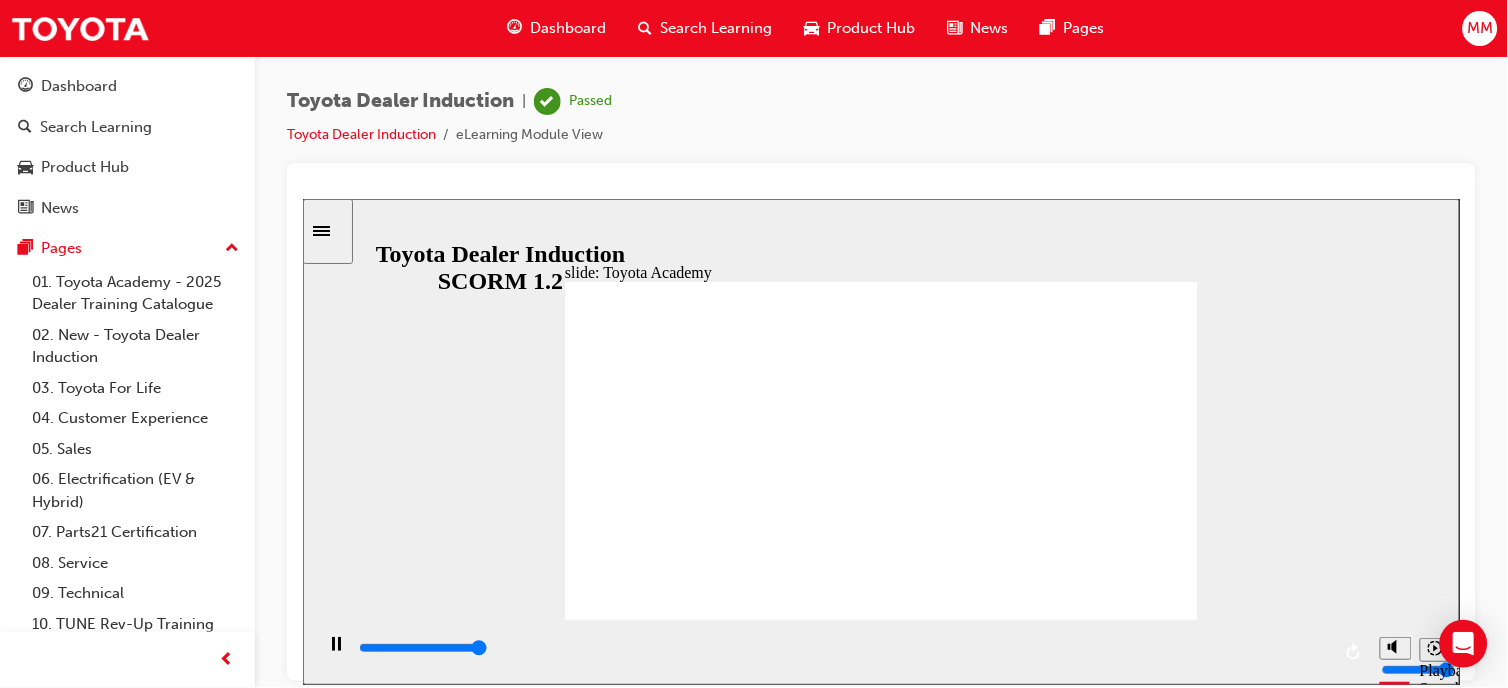 type on "9900" 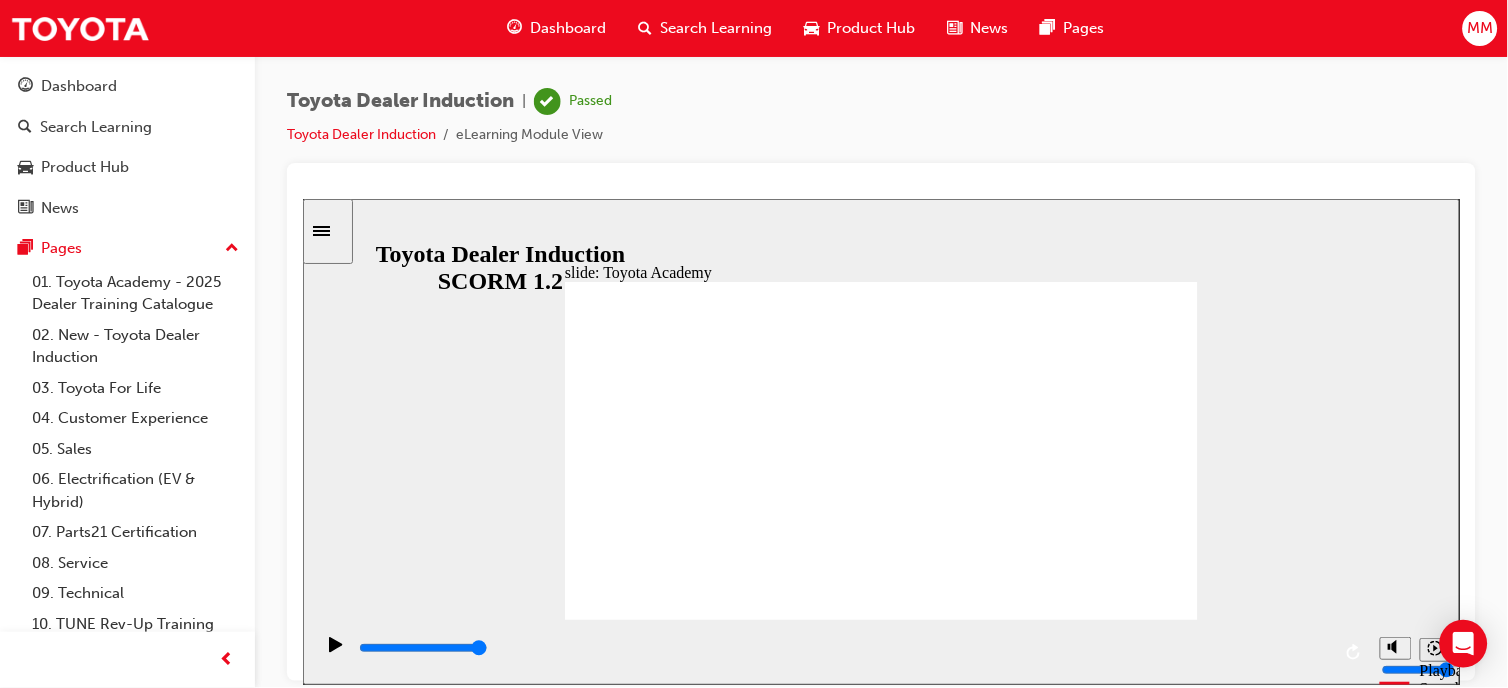 click at bounding box center [714, 1256] 